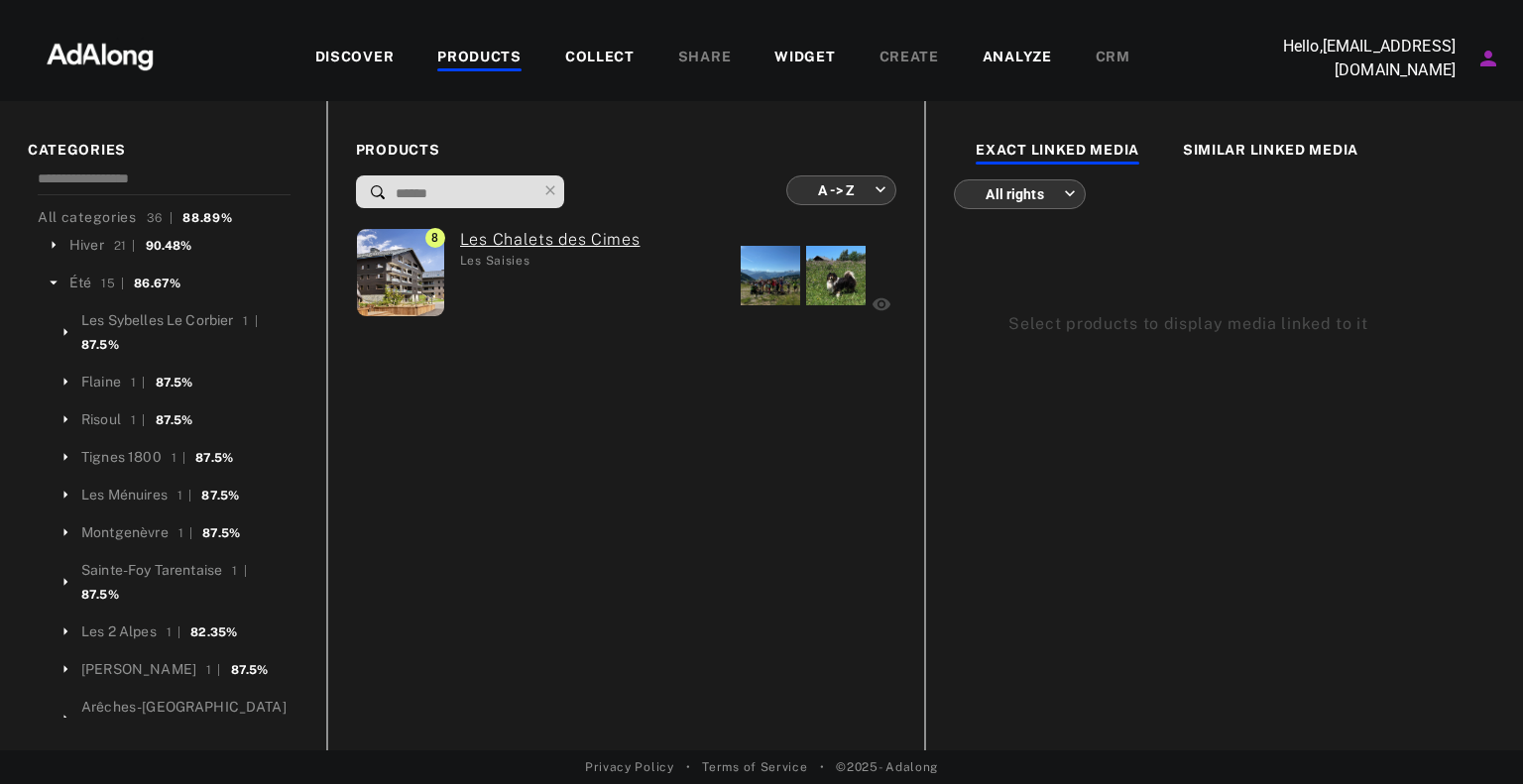 scroll, scrollTop: 0, scrollLeft: 0, axis: both 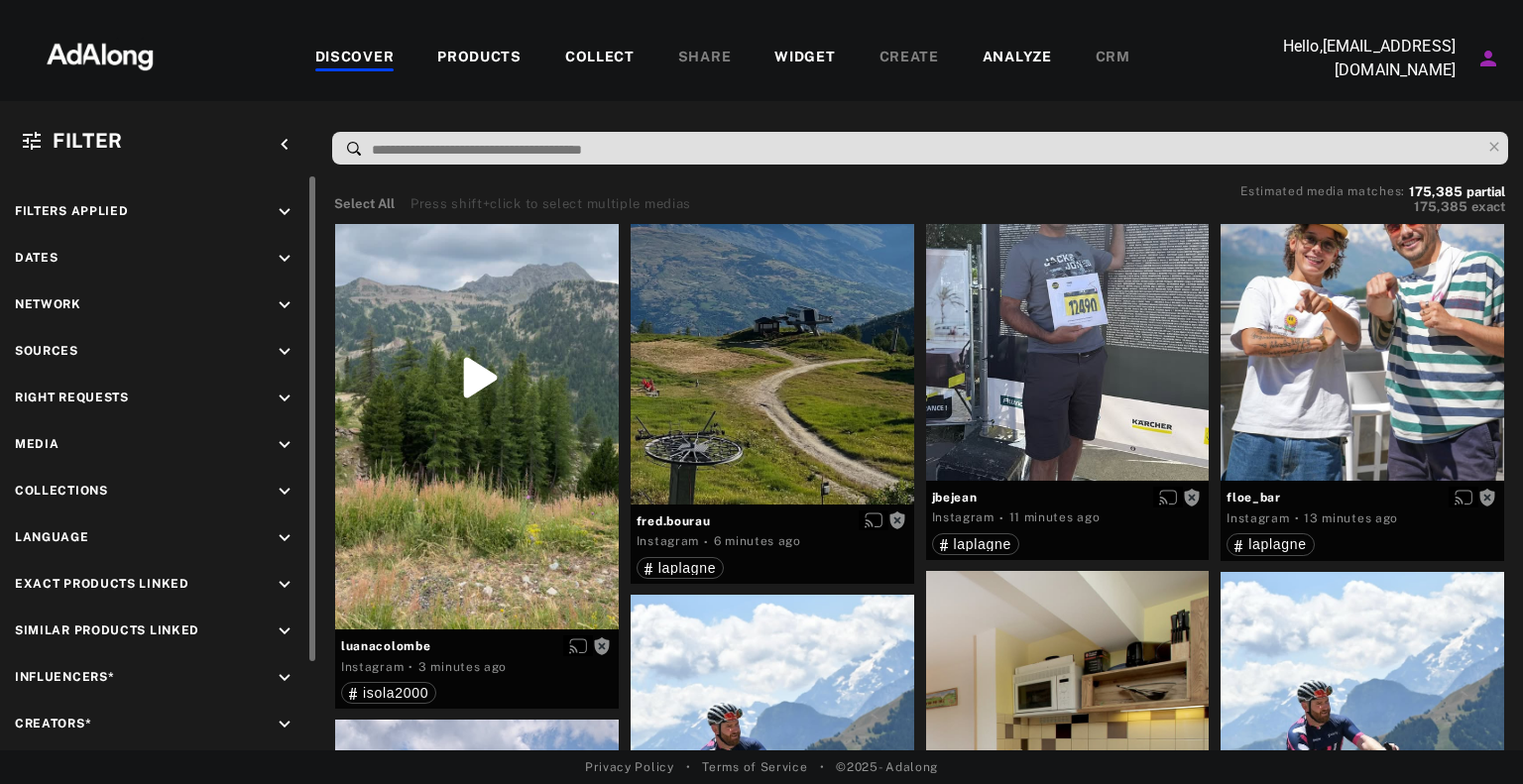click on "Filters applied keyboard_arrow_down Dates keyboard_arrow_down Network keyboard_arrow_down Sources keyboard_arrow_down Right Requests keyboard_arrow_down Media keyboard_arrow_down Collections keyboard_arrow_down Language keyboard_arrow_down Exact Products Linked keyboard_arrow_down Similar Products Linked keyboard_arrow_down Influencers* keyboard_arrow_down Creators* keyboard_arrow_down Your Content keyboard_arrow_down Exclude Graphic Labels" at bounding box center [159, 517] 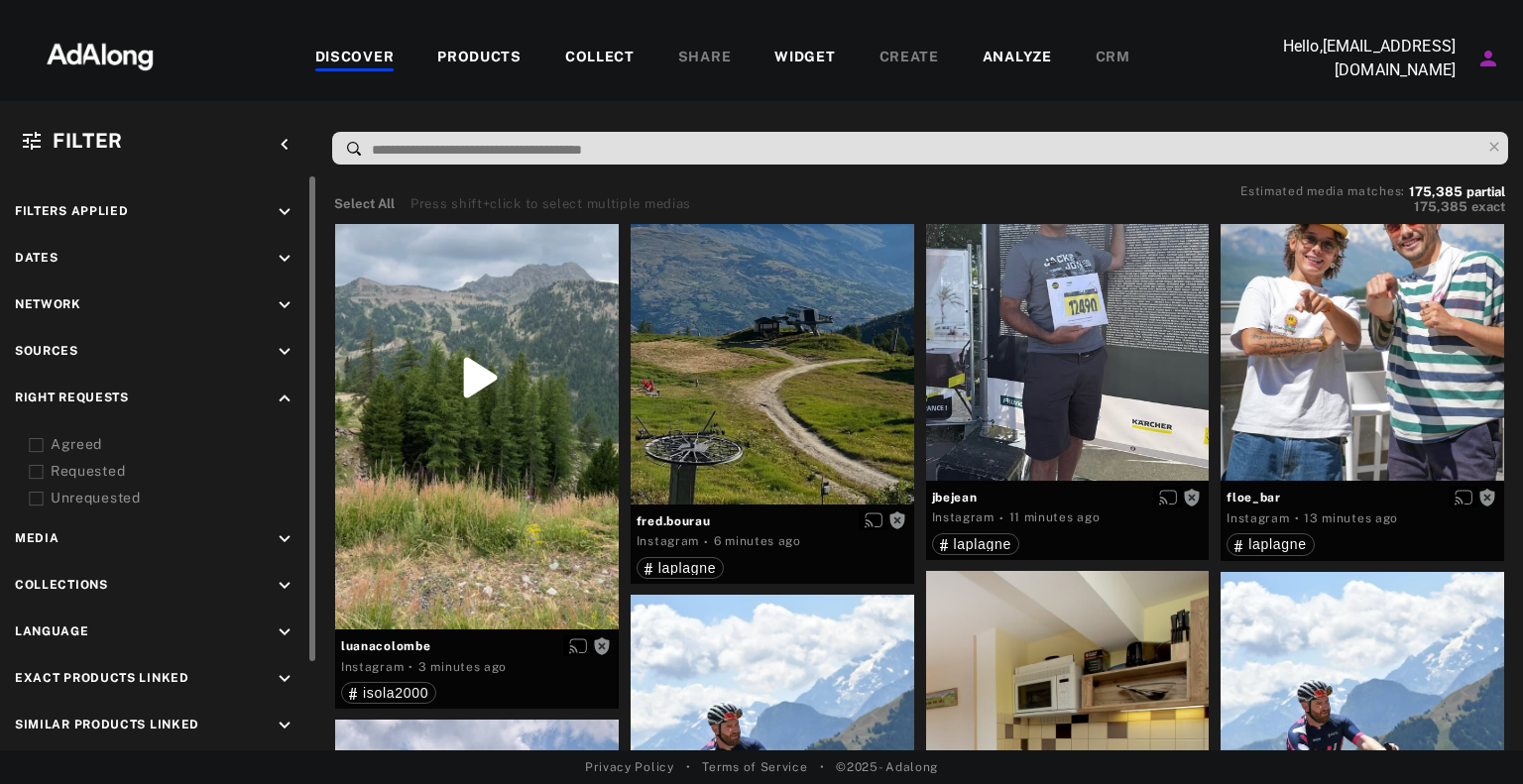 click on "Filters applied keyboard_arrow_down Dates keyboard_arrow_down Network keyboard_arrow_down Sources keyboard_arrow_down Right Requests keyboard_arrow_up Agreed Requested Unrequested Media keyboard_arrow_down Collections keyboard_arrow_down Language keyboard_arrow_down Exact Products Linked keyboard_arrow_down Similar Products Linked keyboard_arrow_down Influencers* keyboard_arrow_down Creators* keyboard_arrow_down Your Content keyboard_arrow_down Exclude Graphic Labels" at bounding box center (159, 564) 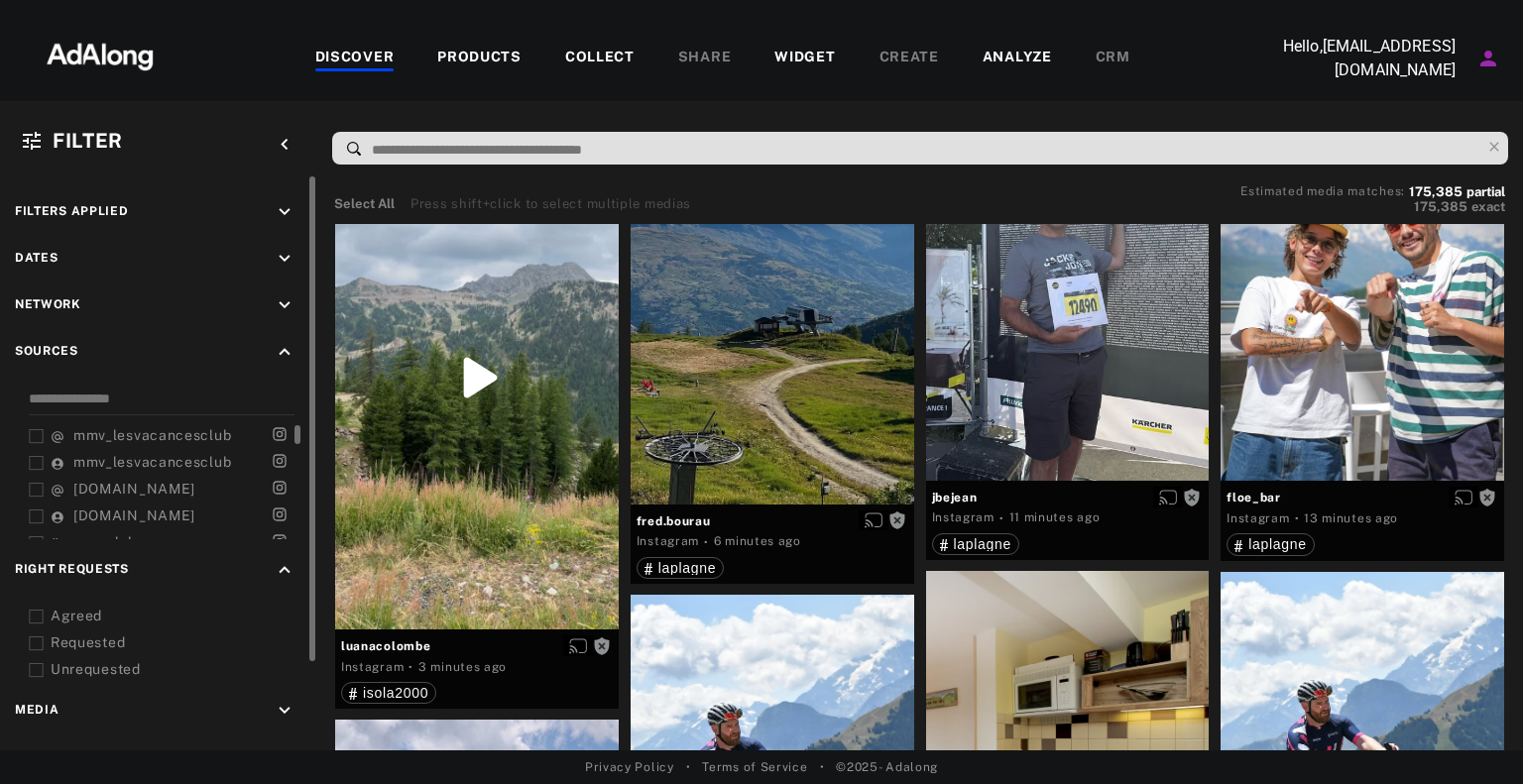 click on "mmv_lesvacancesclub" at bounding box center [152, 435] 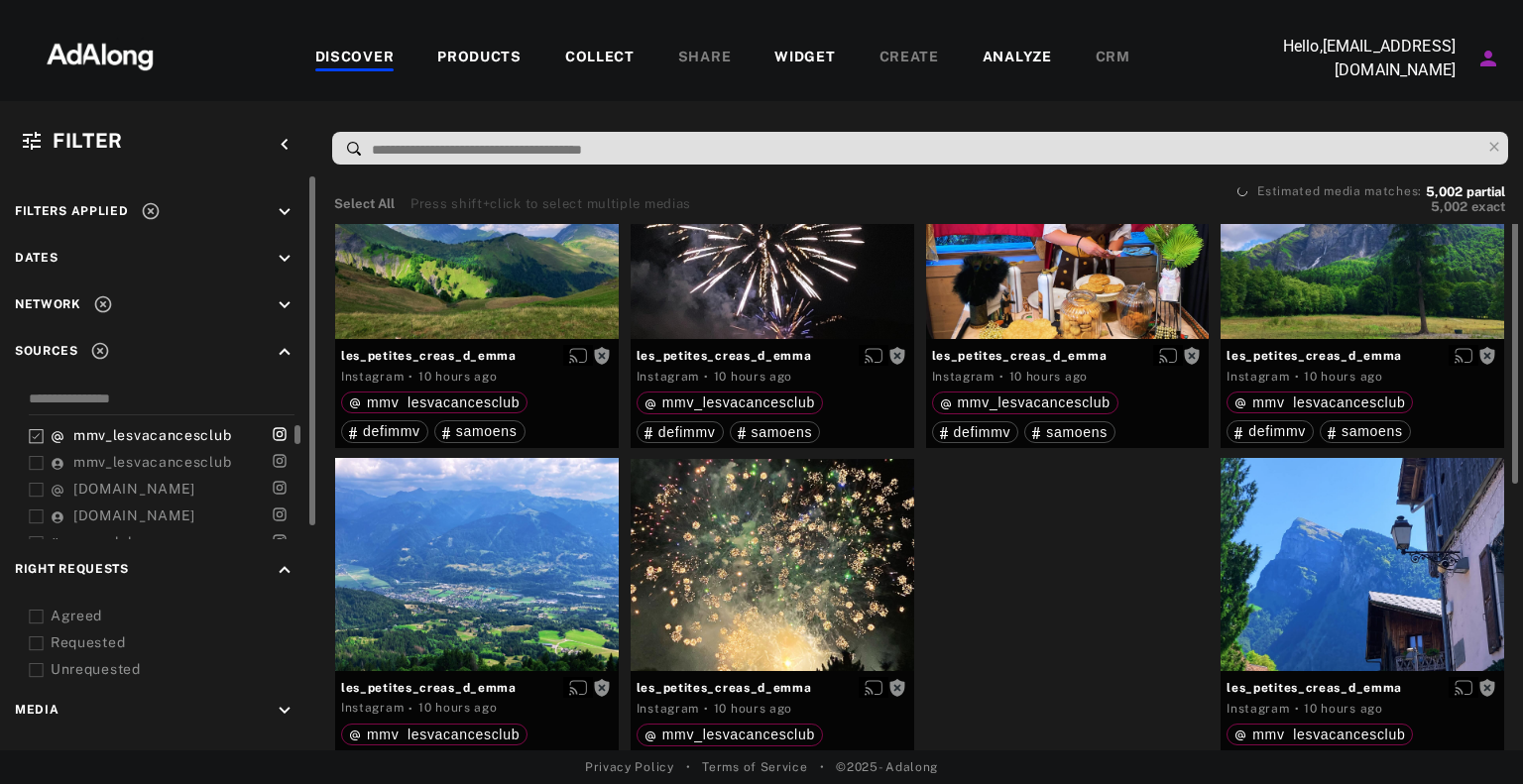 scroll, scrollTop: 0, scrollLeft: 0, axis: both 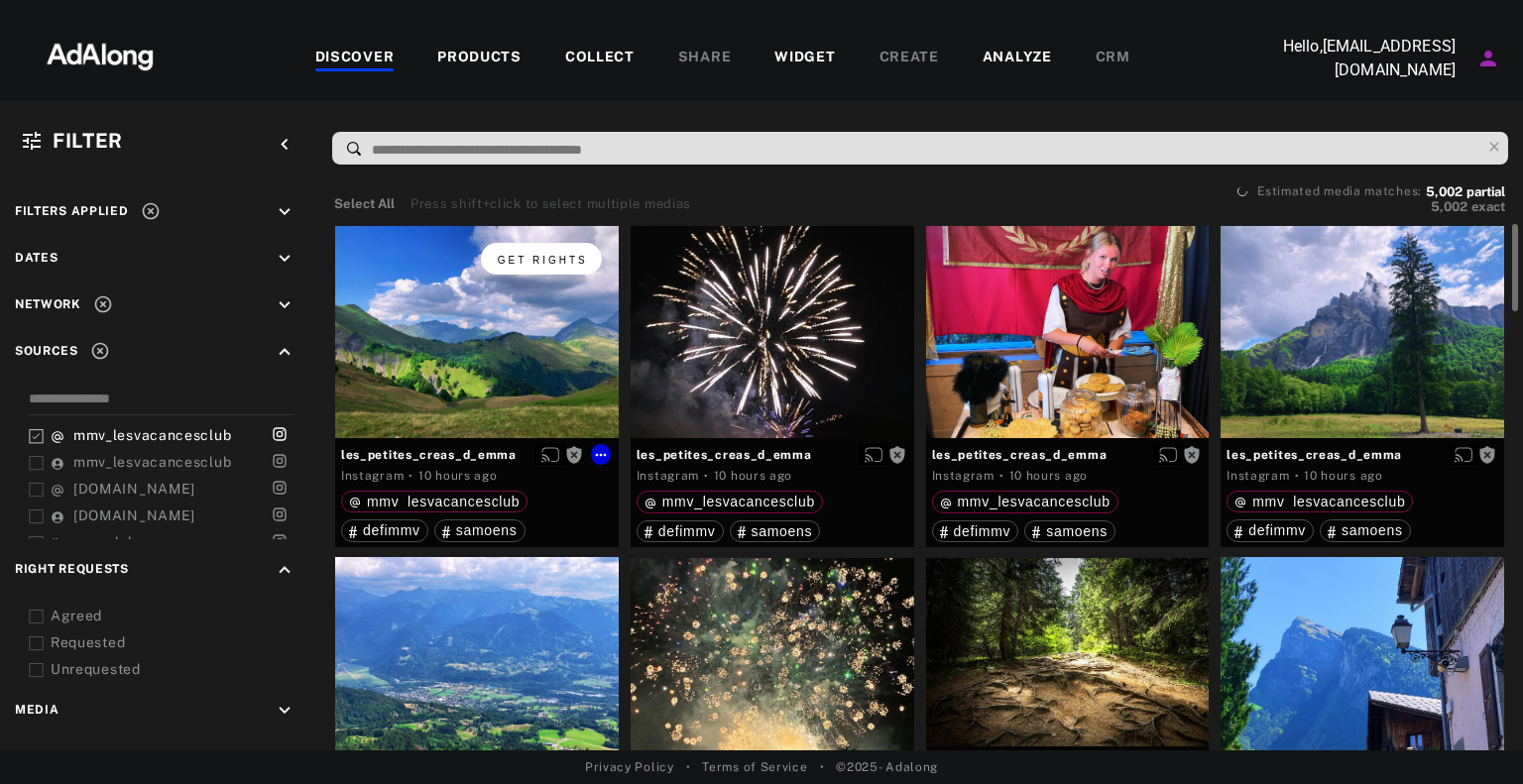 click on "Get rights" at bounding box center [541, 259] 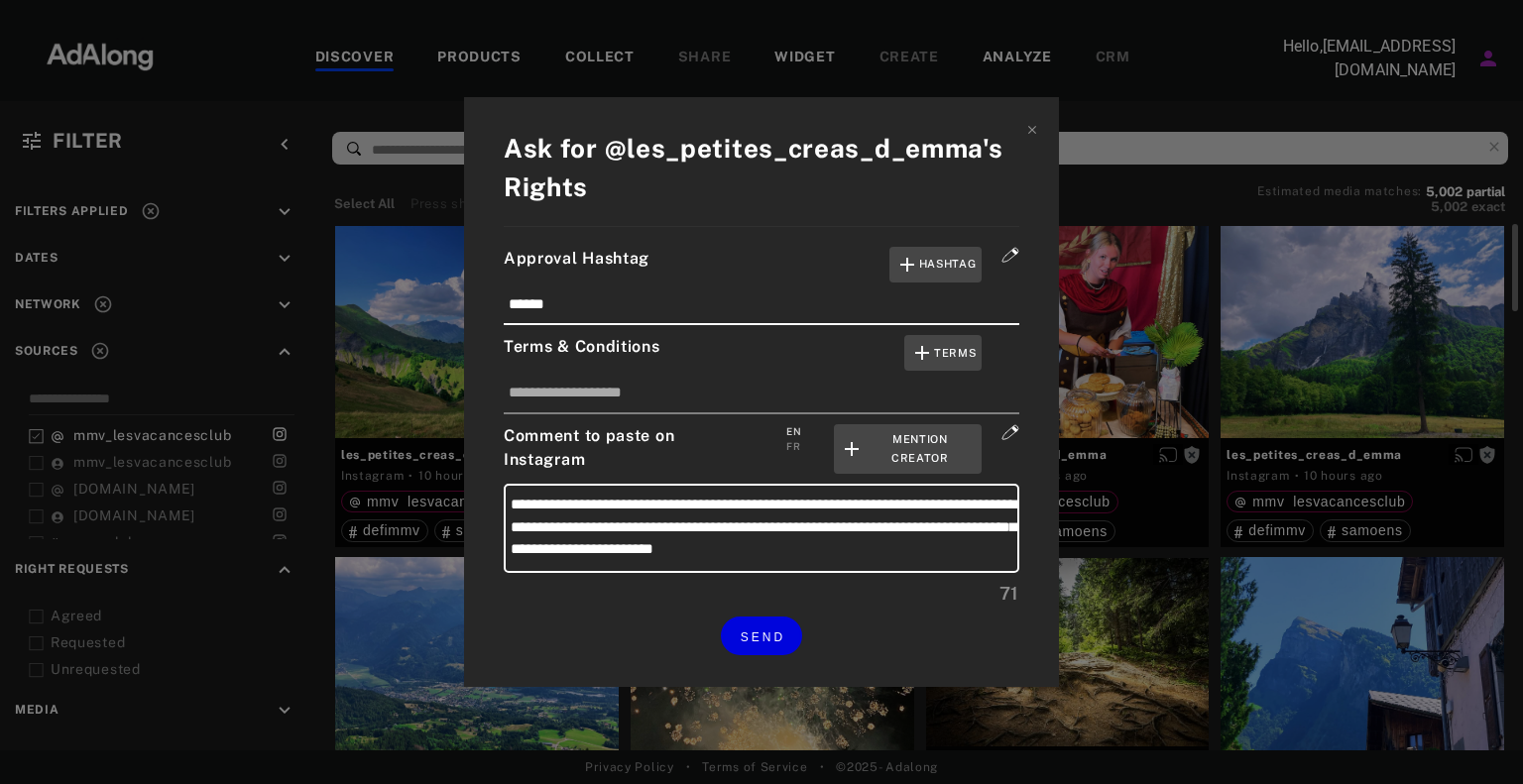 click on "EN FR" at bounding box center (800, 449) 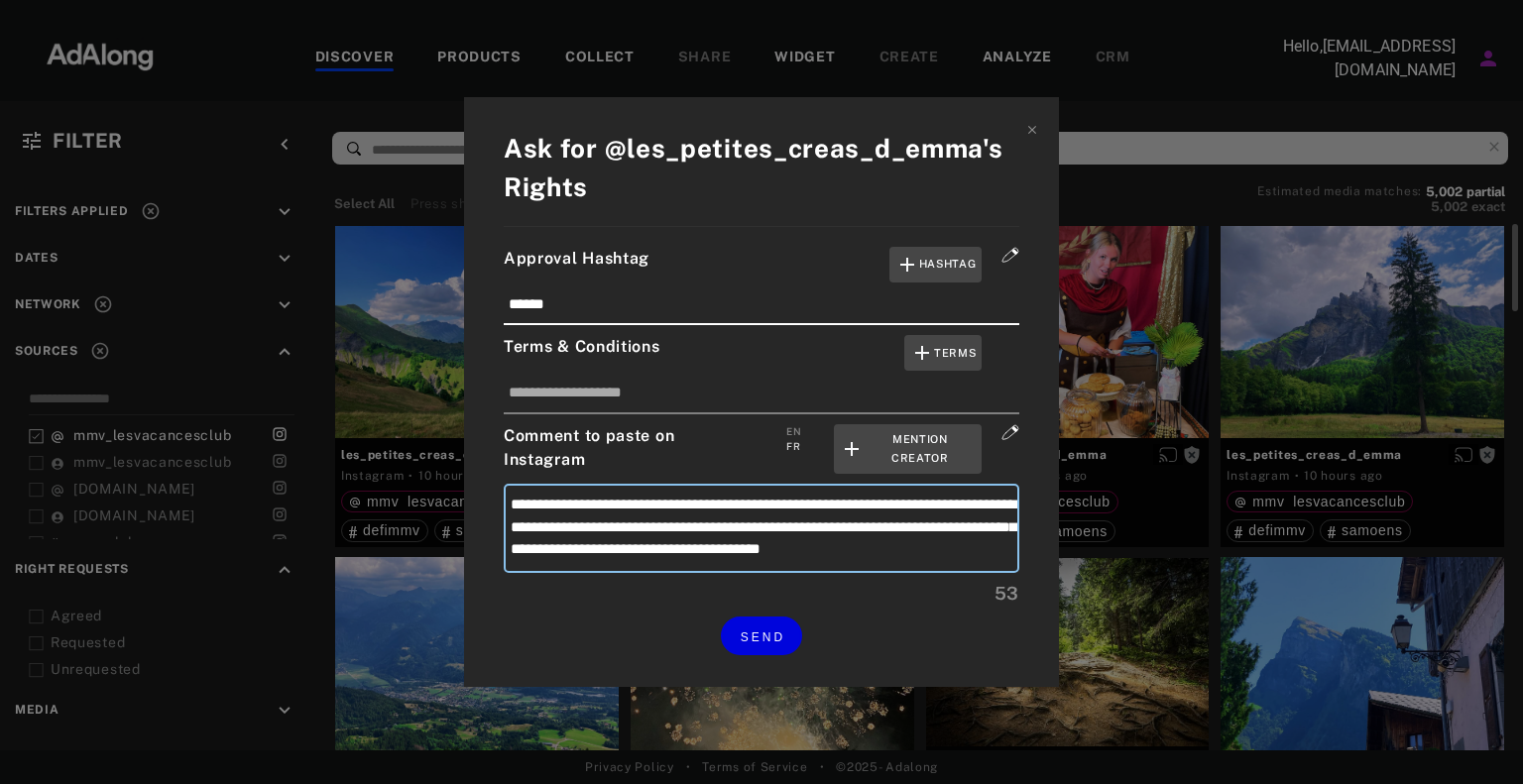 drag, startPoint x: 814, startPoint y: 497, endPoint x: 920, endPoint y: 499, distance: 106.01887 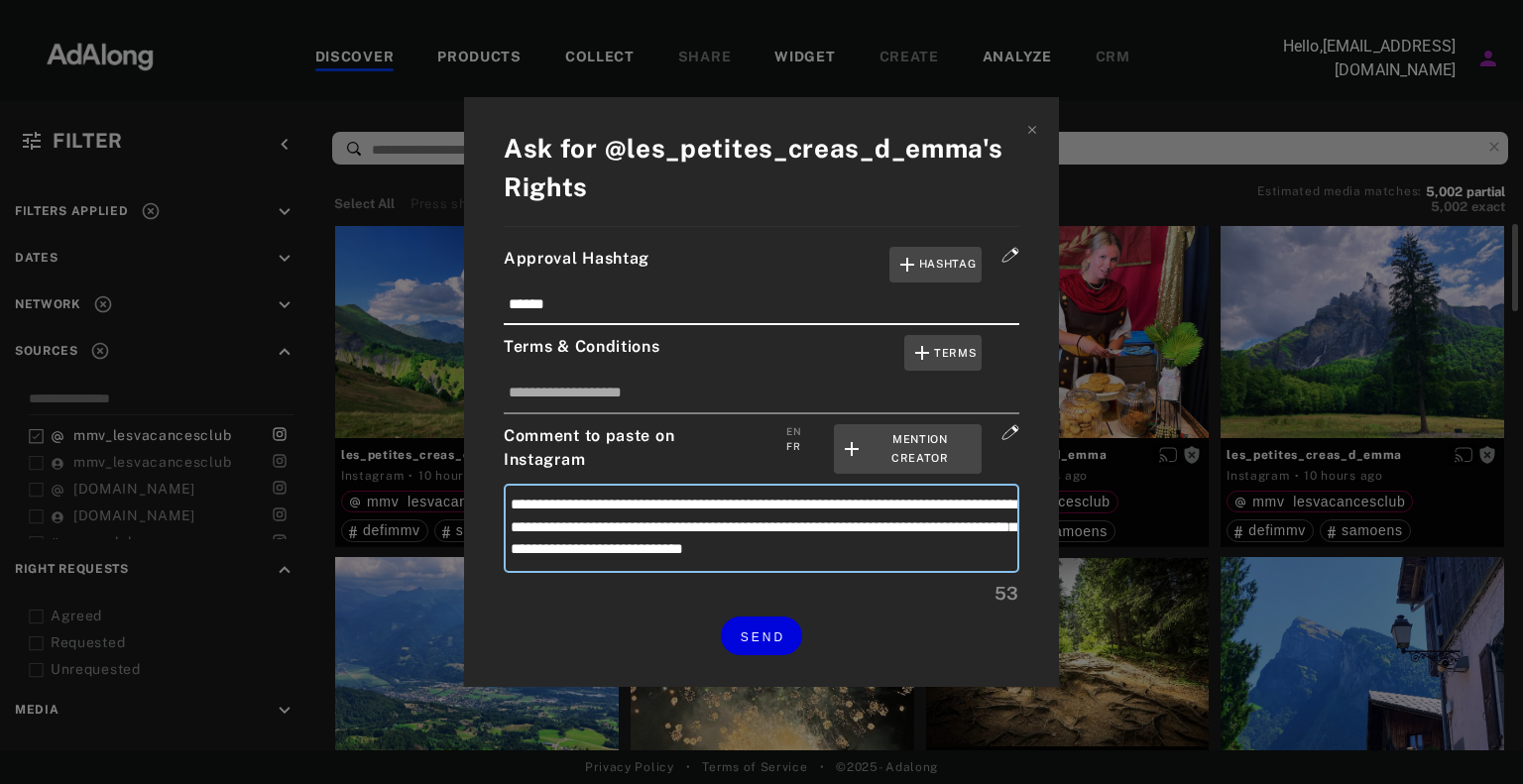 type on "**********" 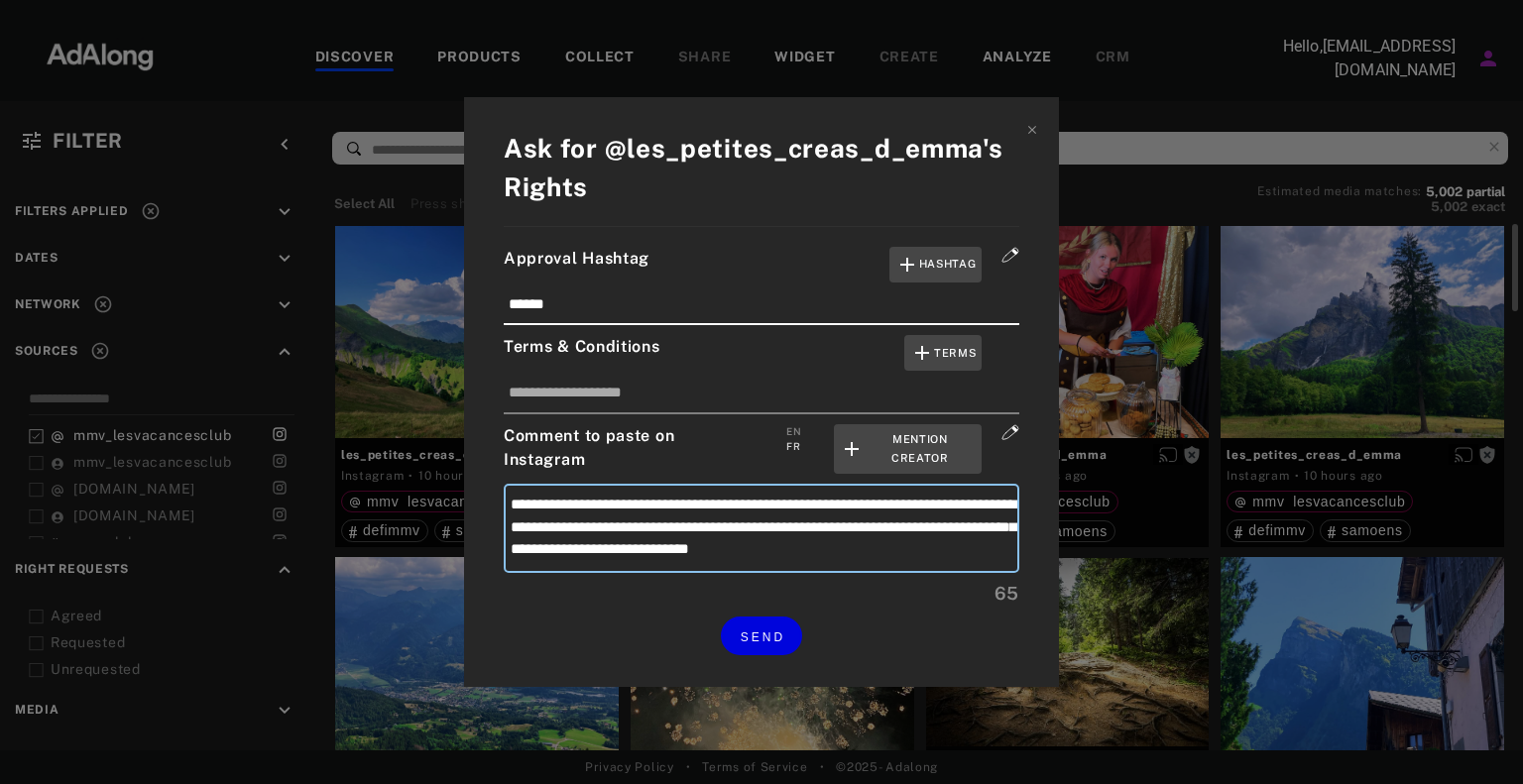 type on "**********" 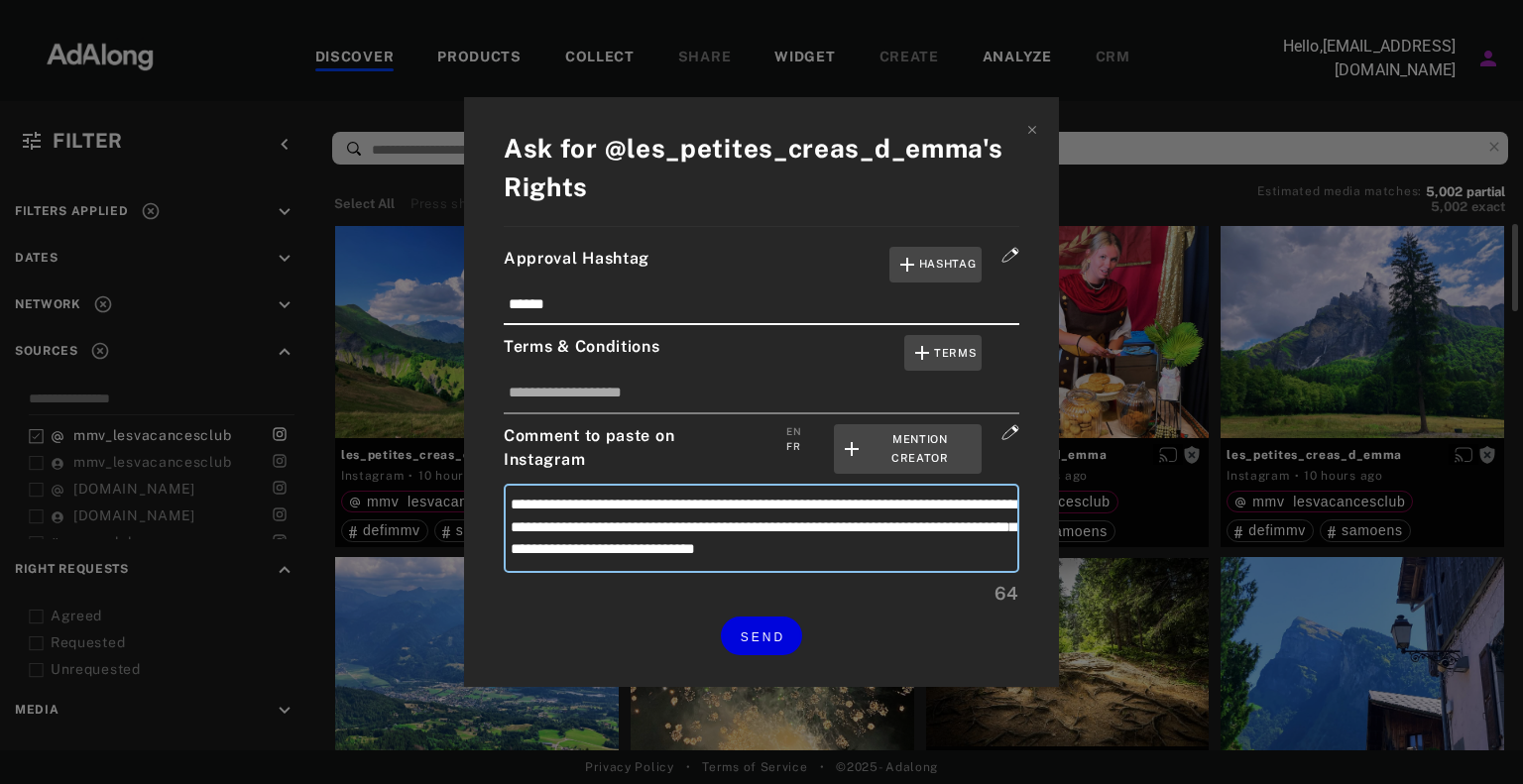 type on "**********" 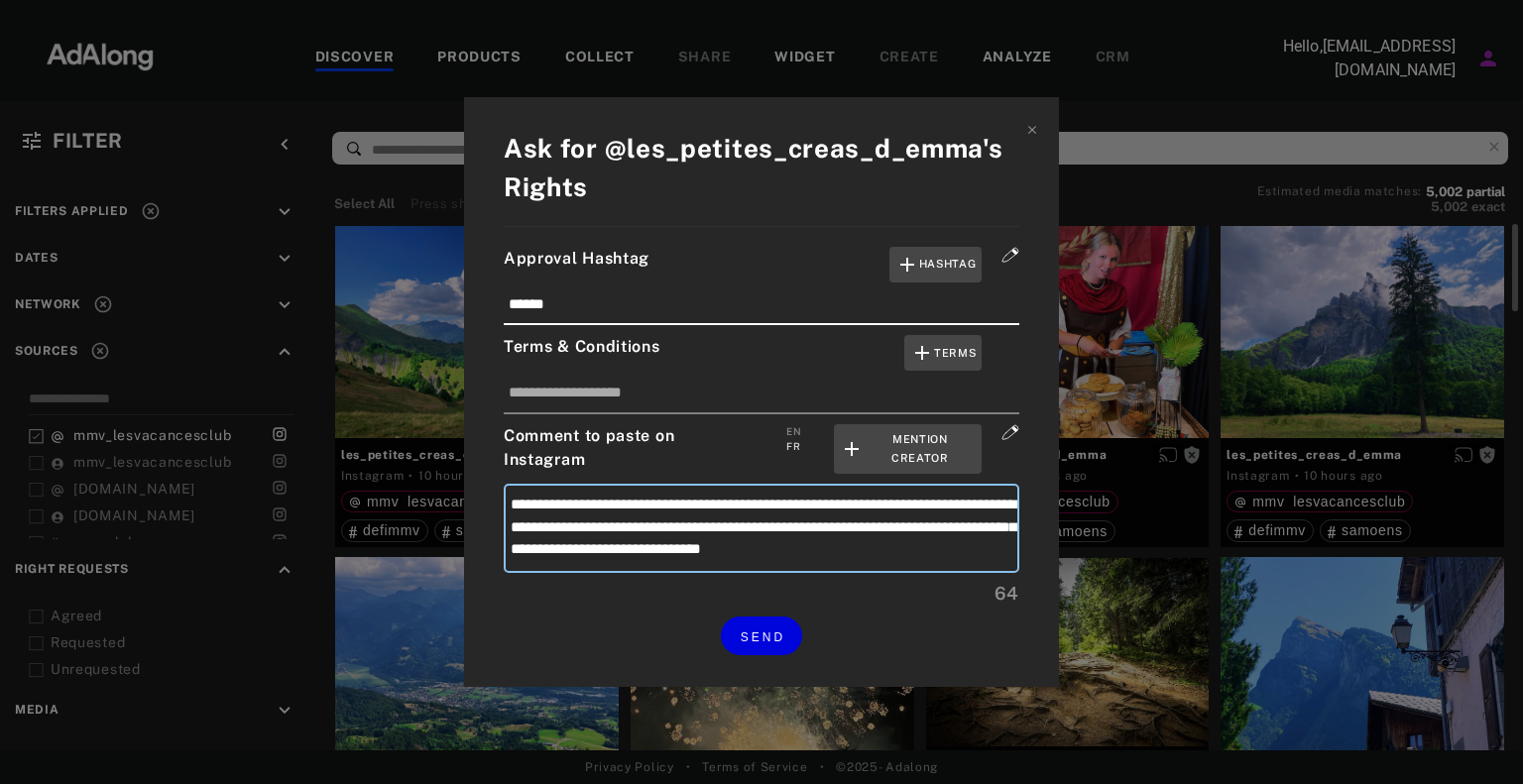 type on "**********" 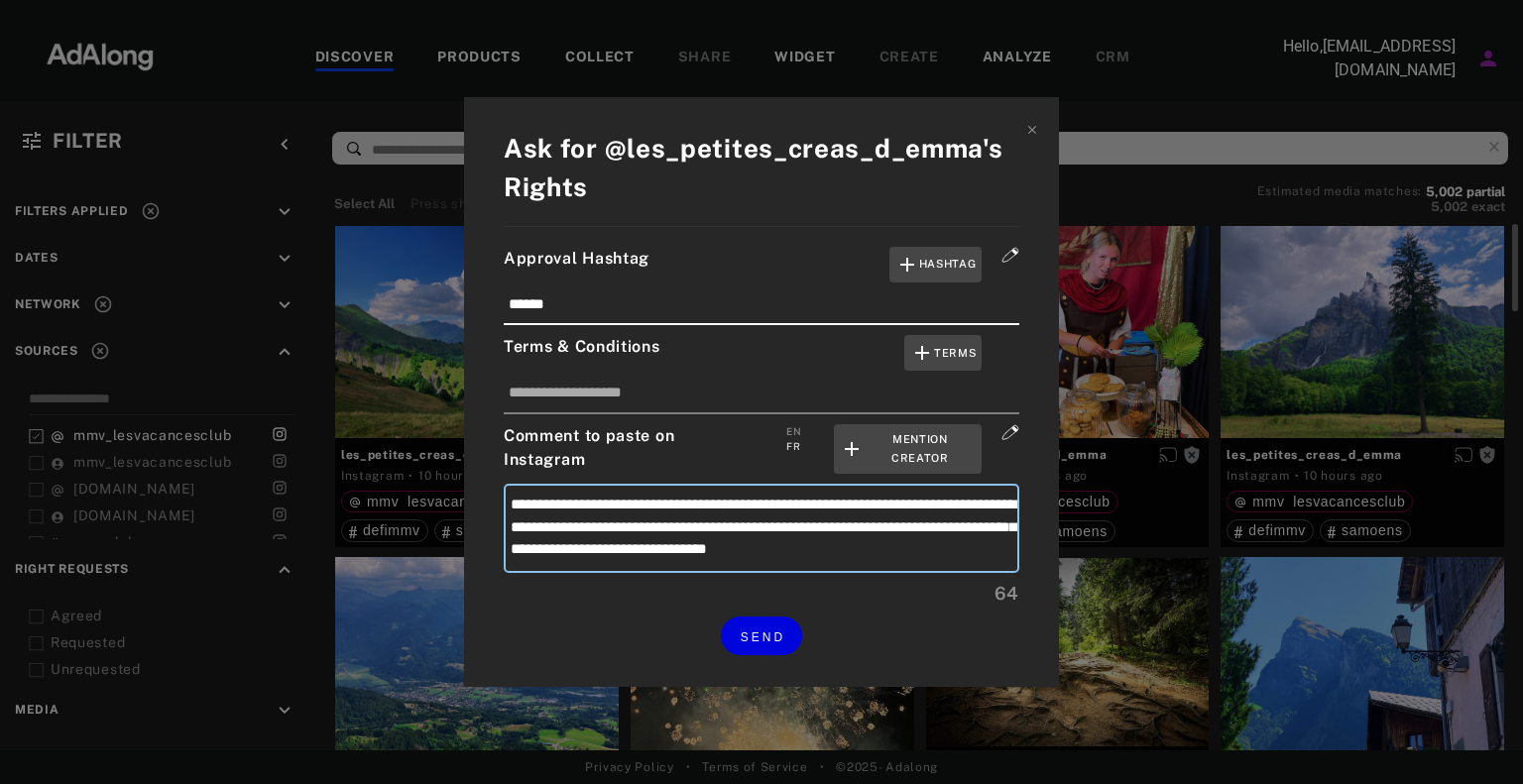 type on "**********" 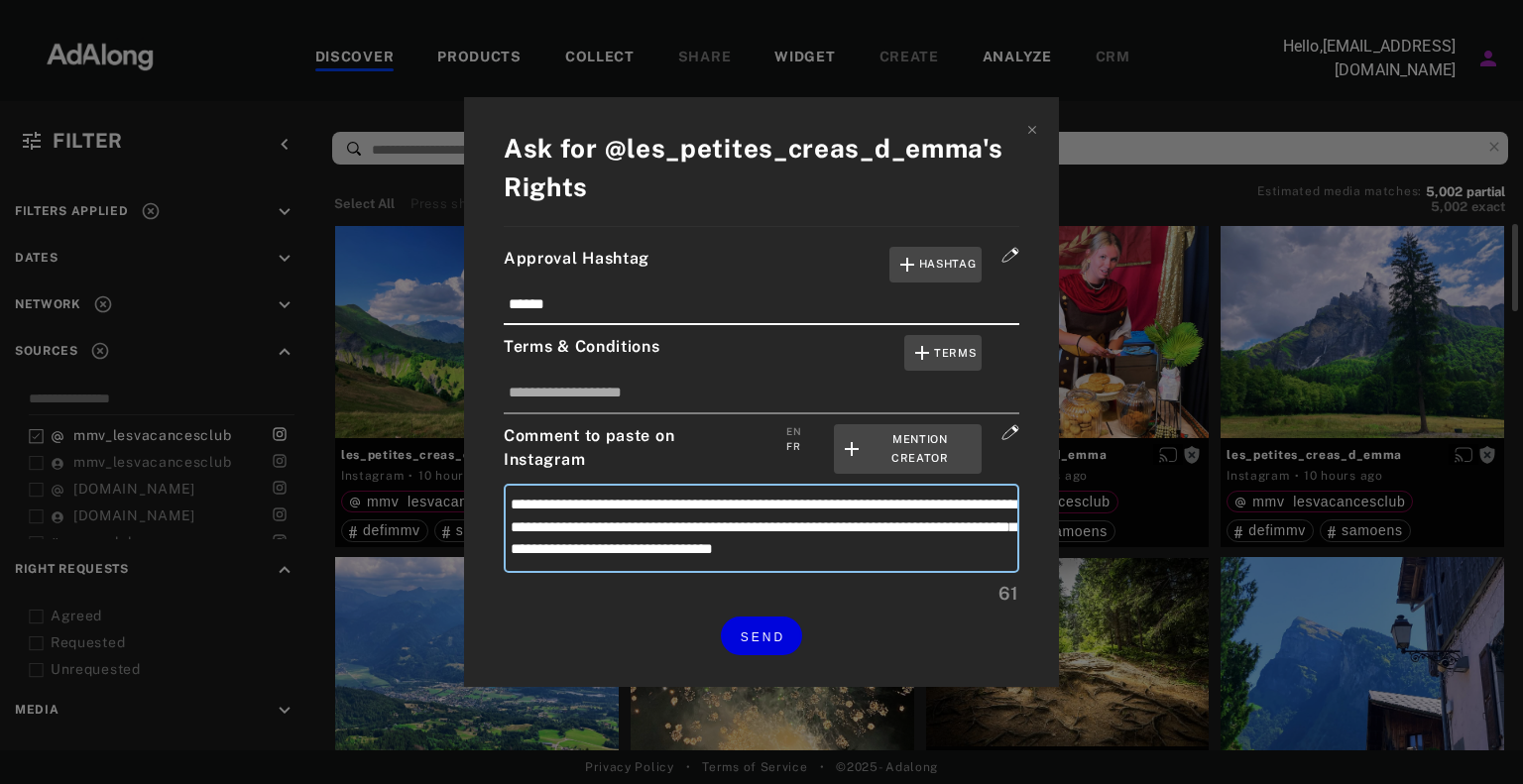type on "**********" 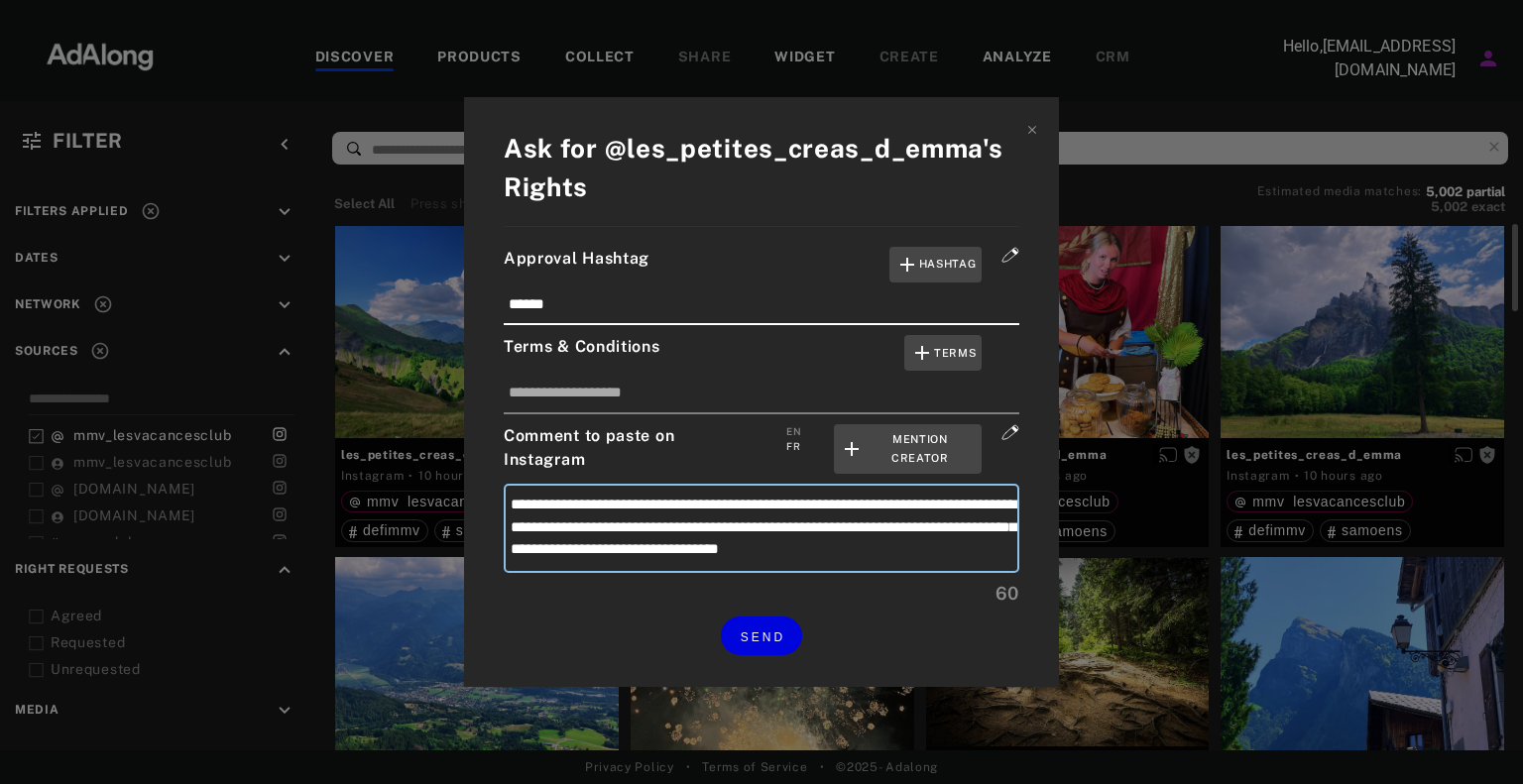 type on "**********" 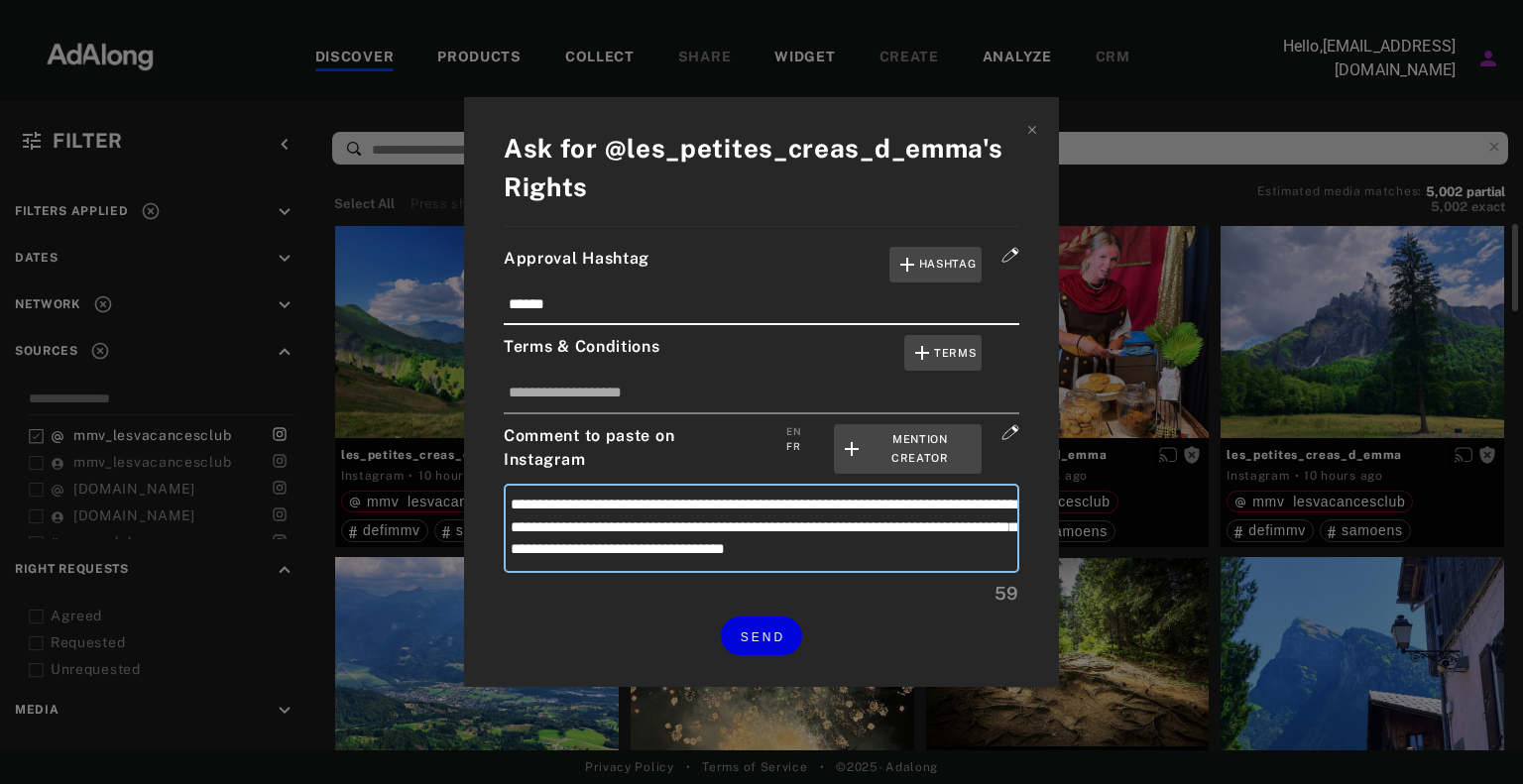 click on "**********" at bounding box center [762, 528] 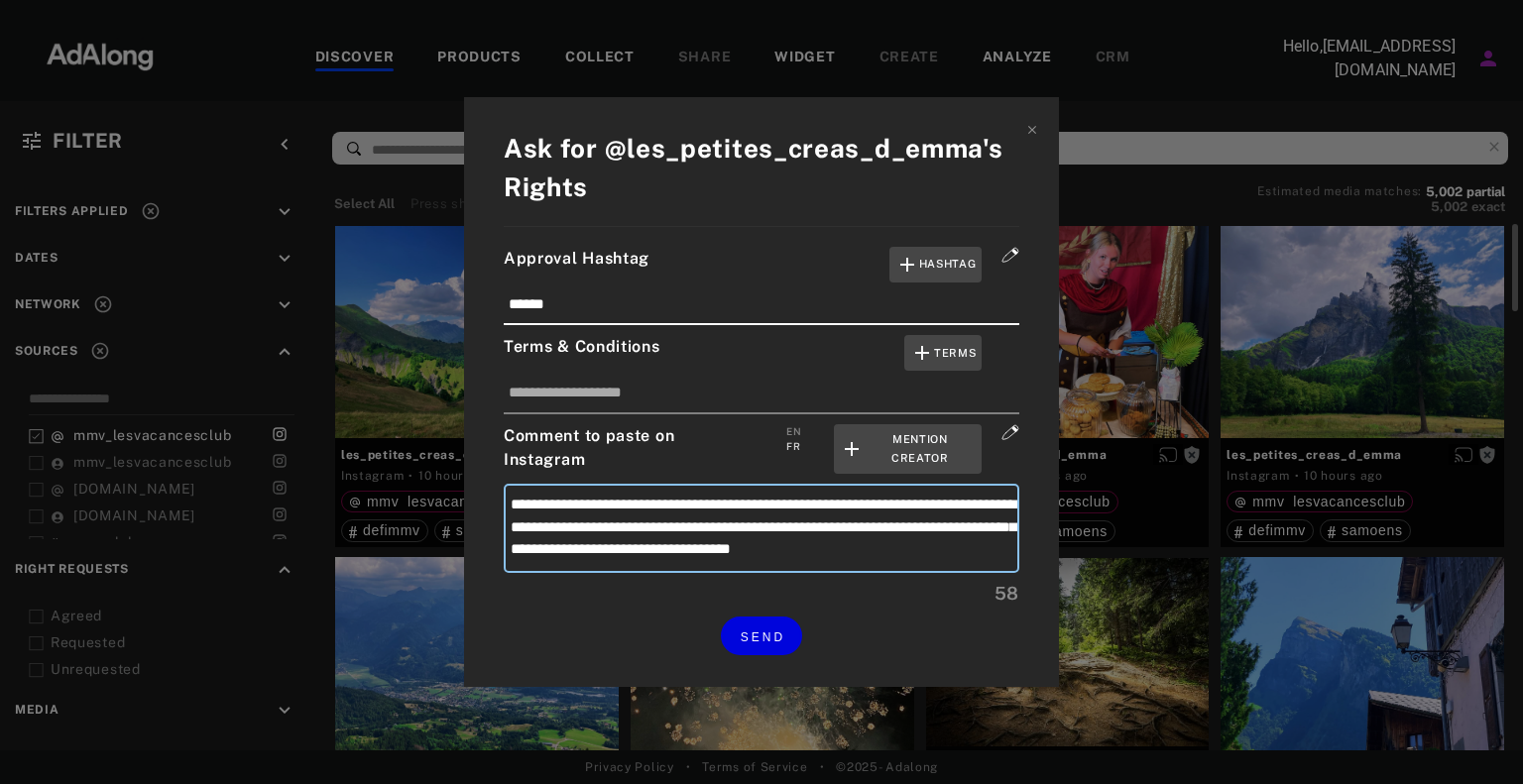 type on "**********" 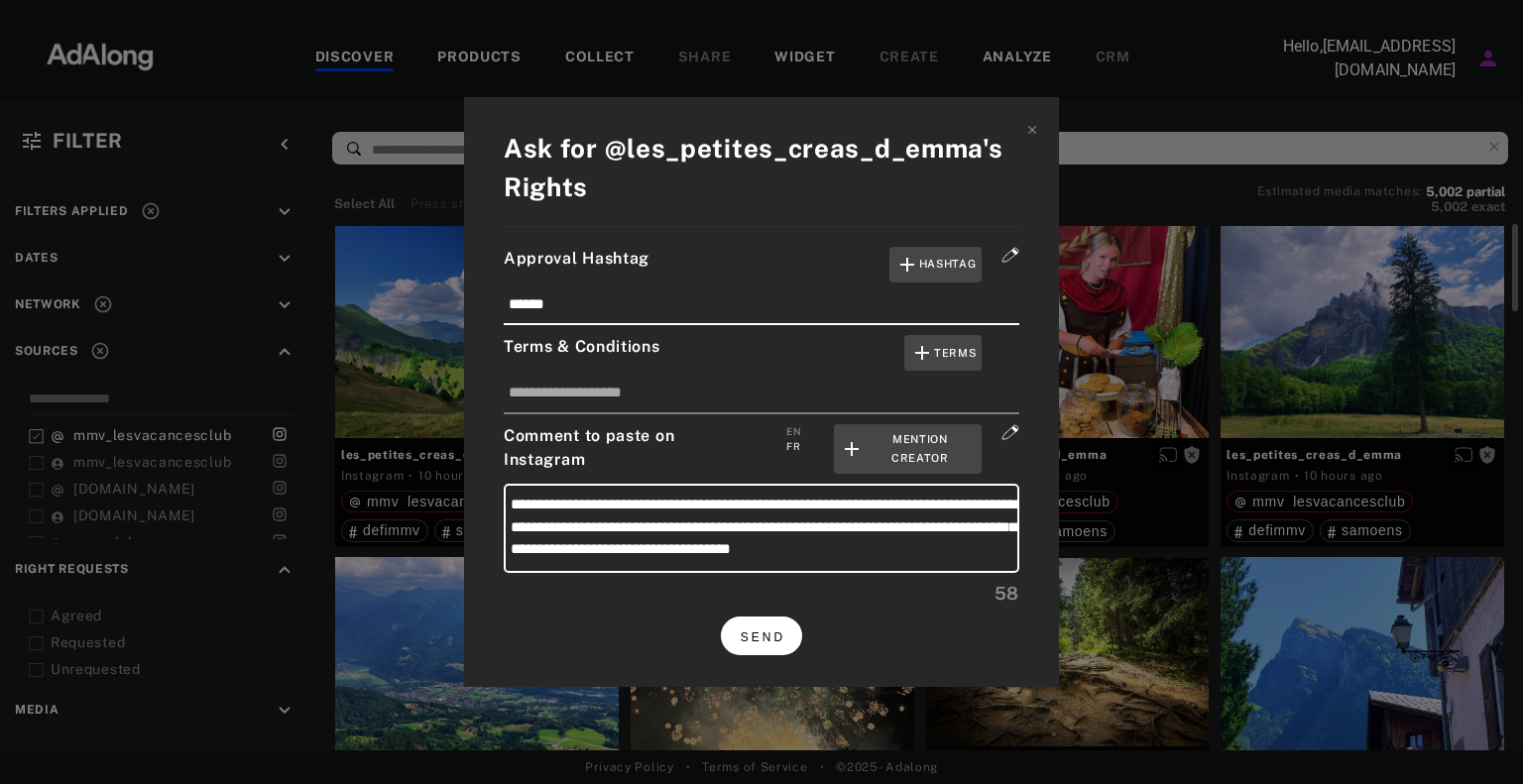 drag, startPoint x: 772, startPoint y: 653, endPoint x: 777, endPoint y: 629, distance: 24.5153 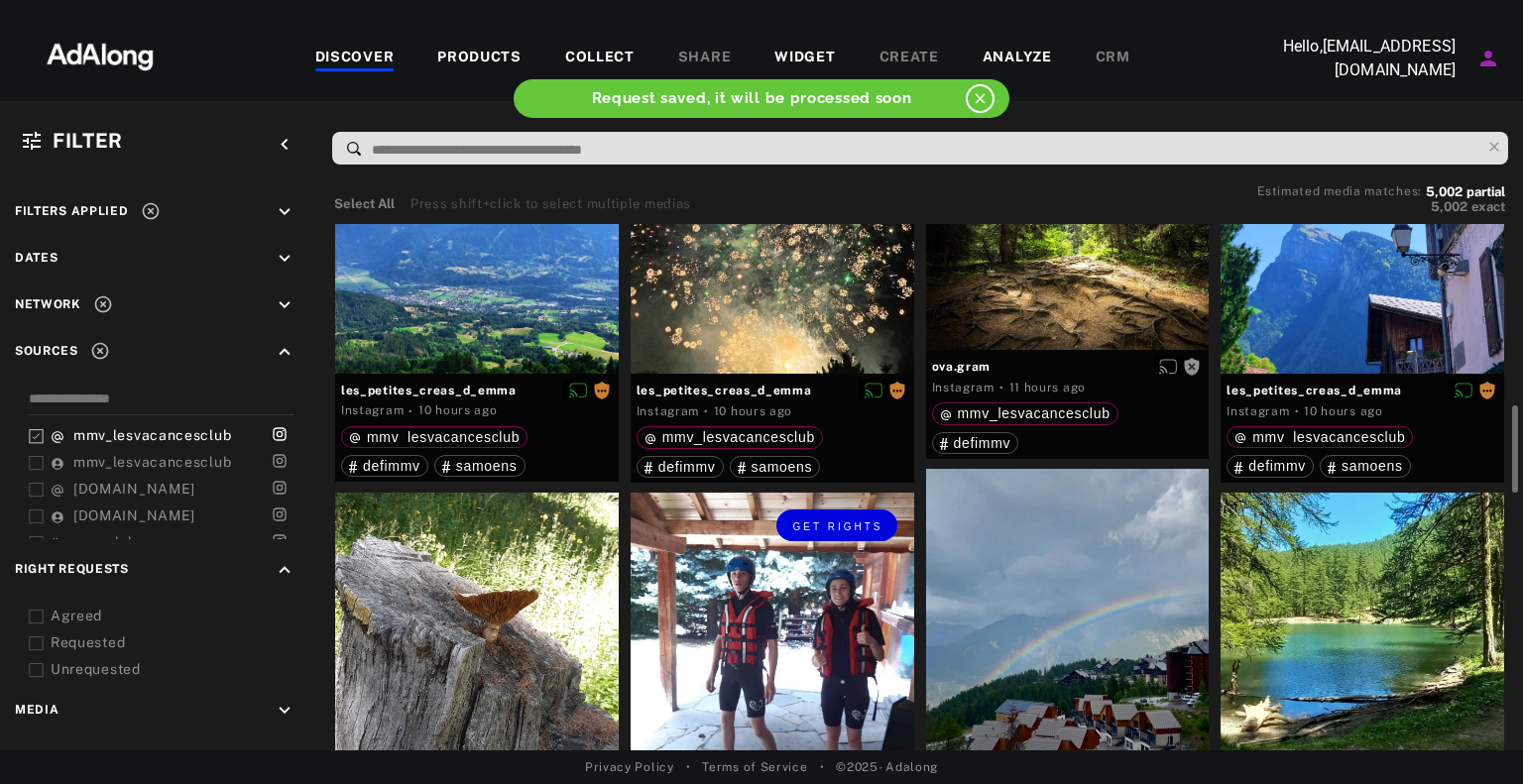 scroll, scrollTop: 496, scrollLeft: 0, axis: vertical 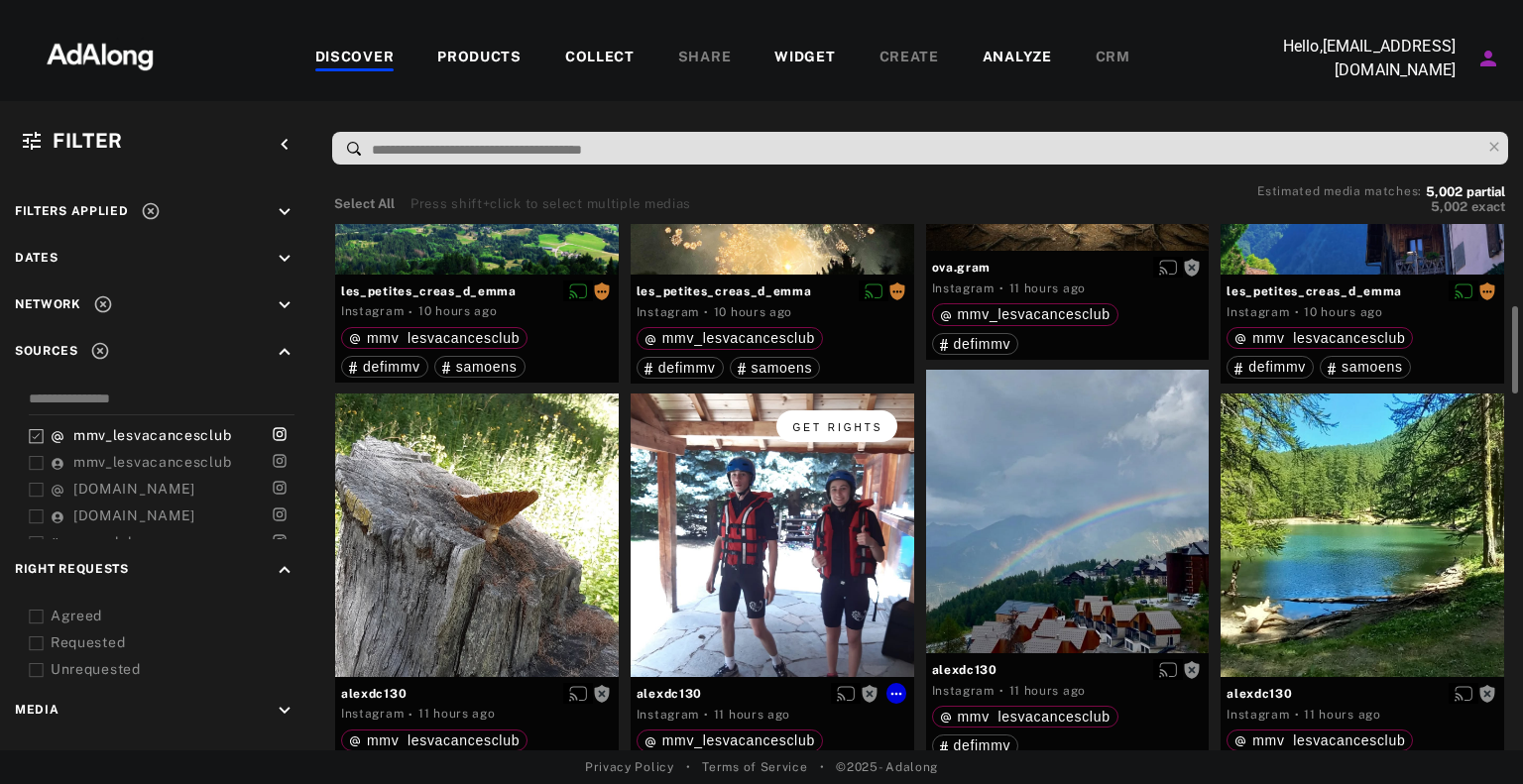click on "Get rights" at bounding box center [838, 427] 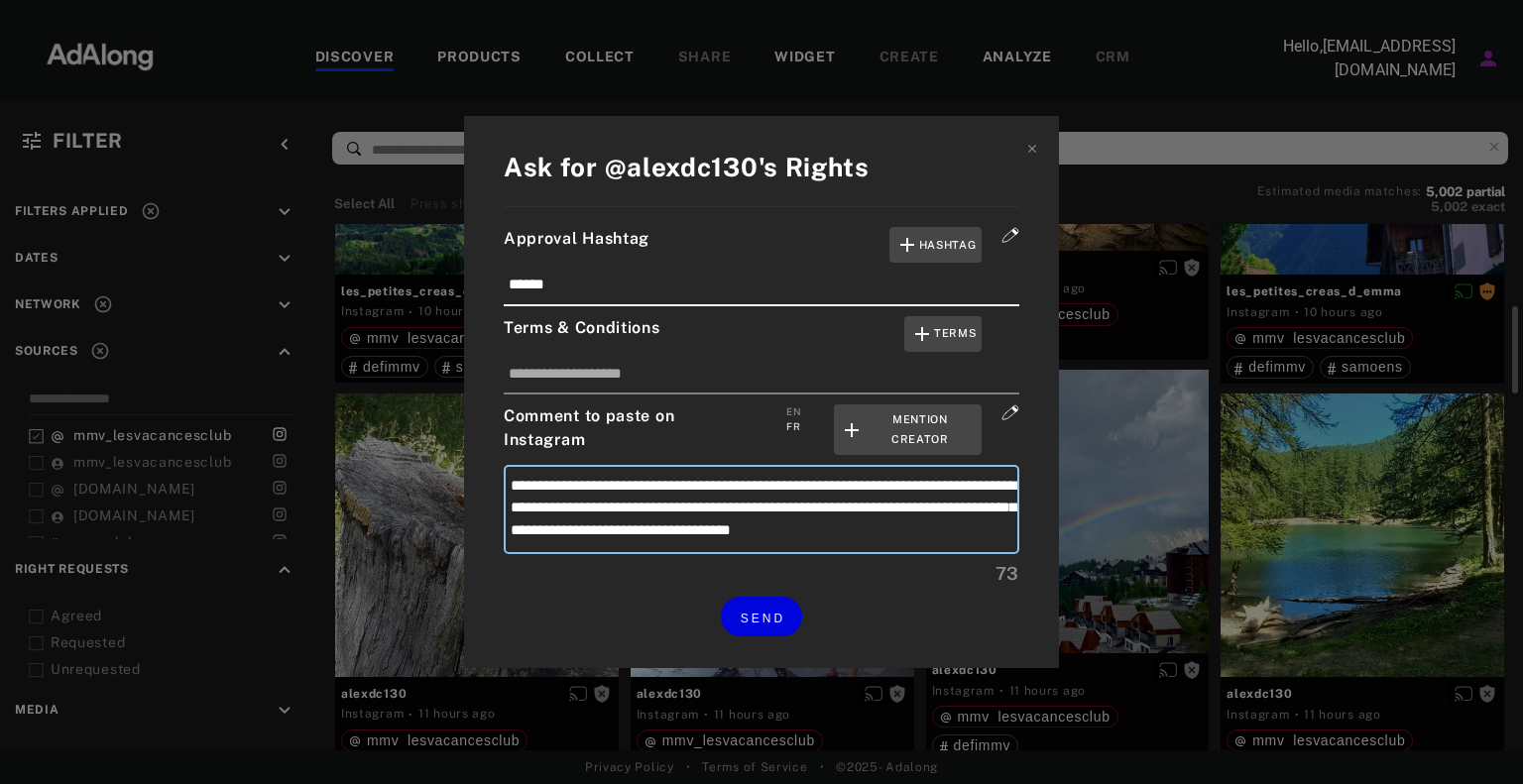 drag, startPoint x: 829, startPoint y: 478, endPoint x: 993, endPoint y: 479, distance: 164.00305 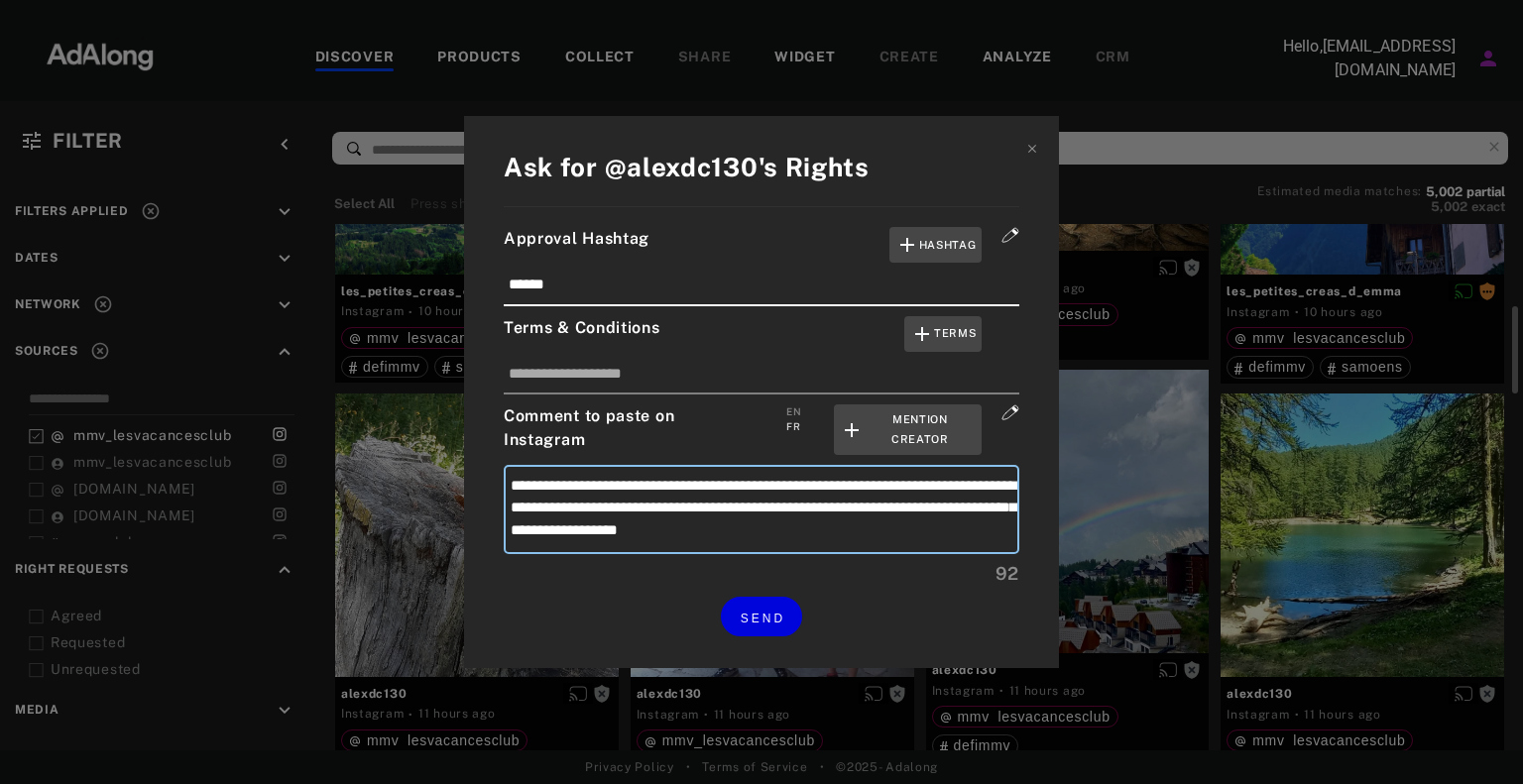 type on "**********" 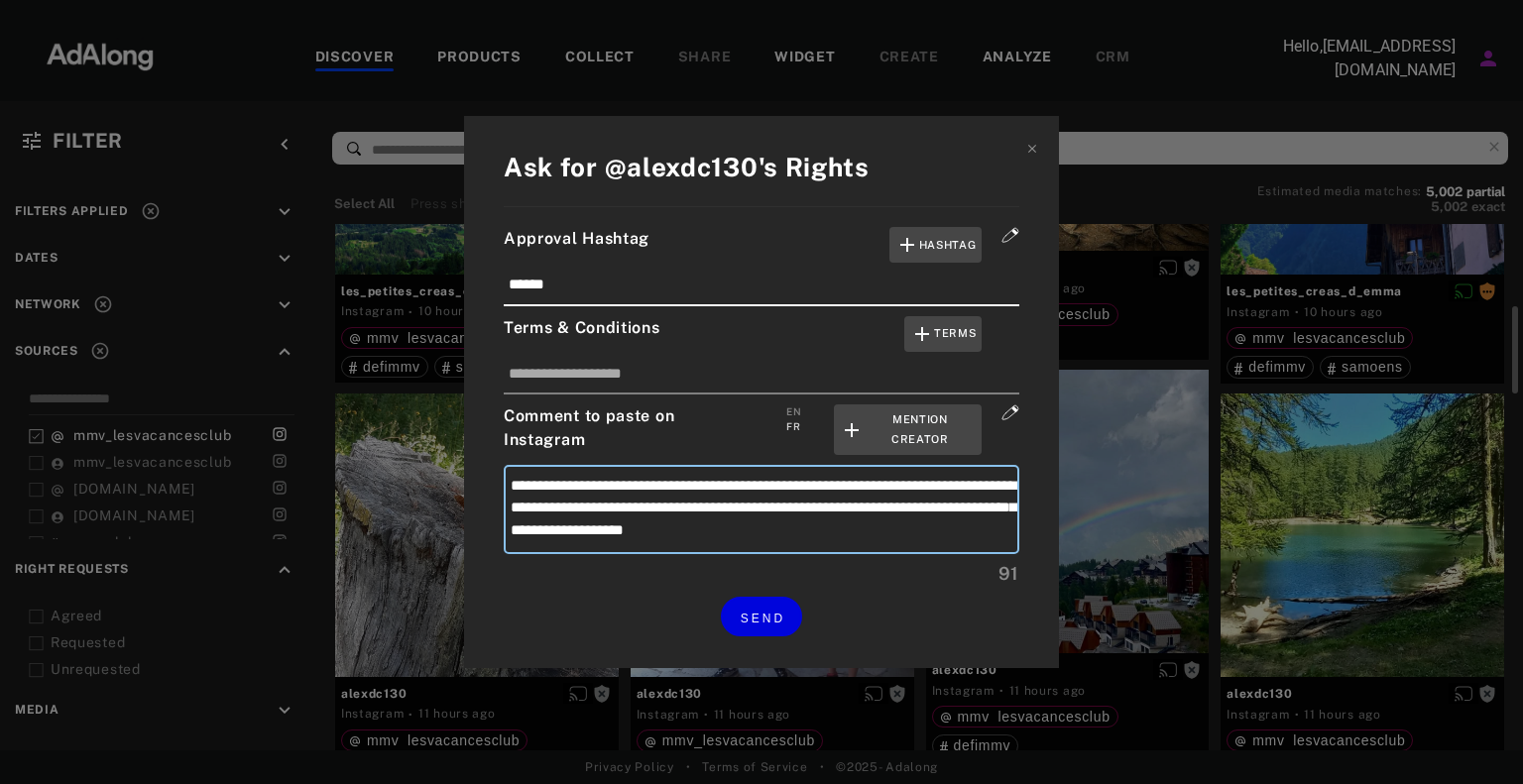 type on "**********" 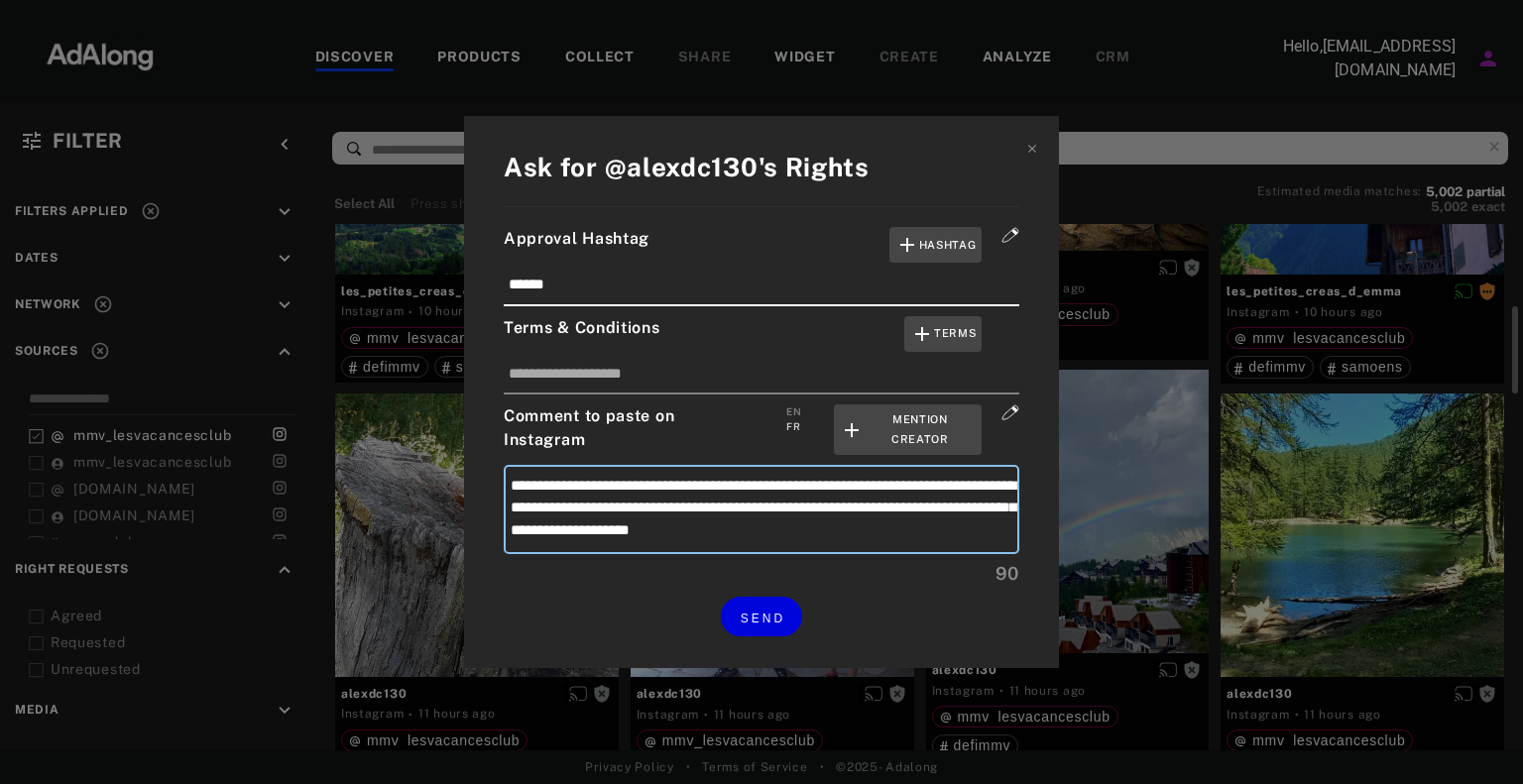 type on "**********" 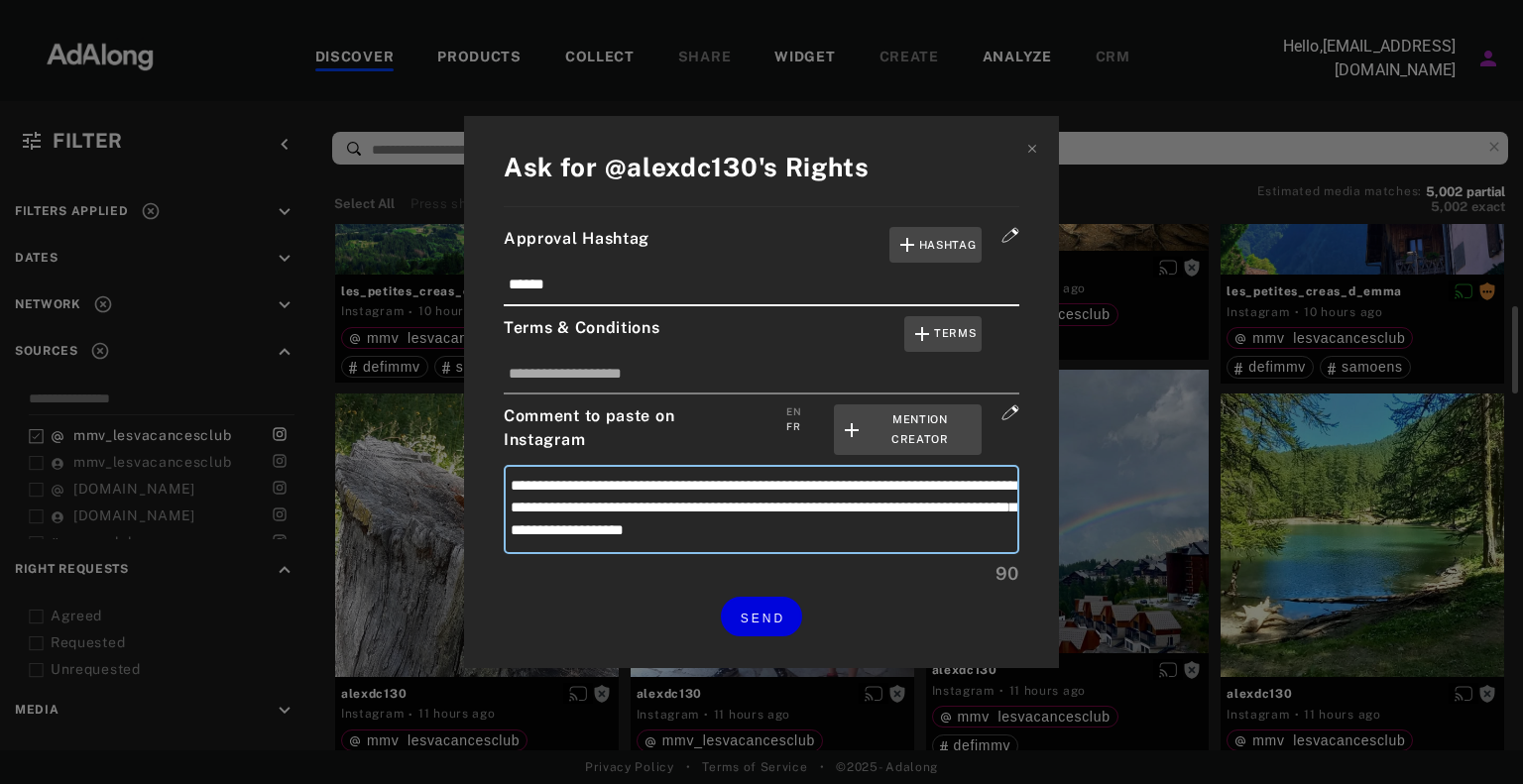 type on "**********" 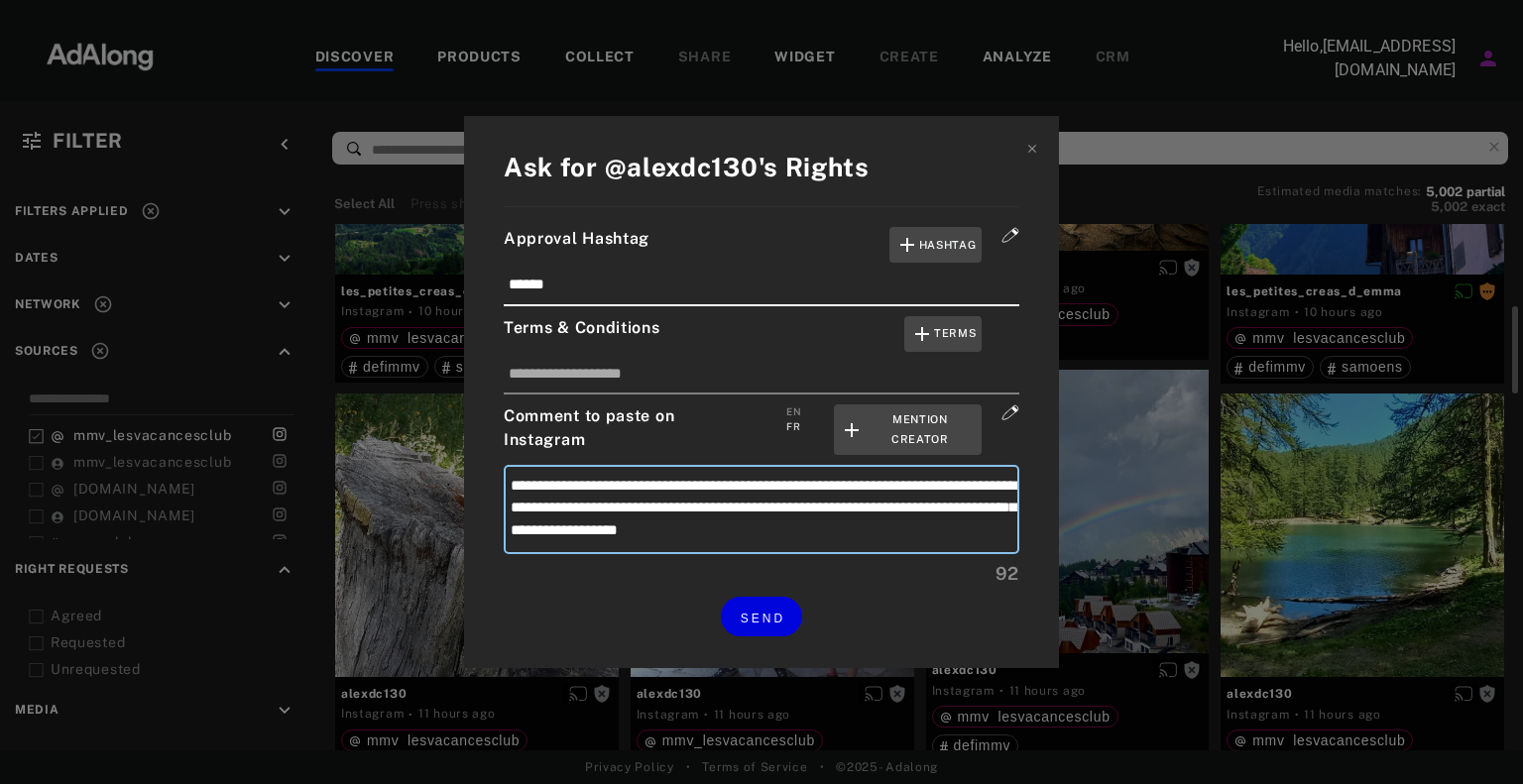 type on "**********" 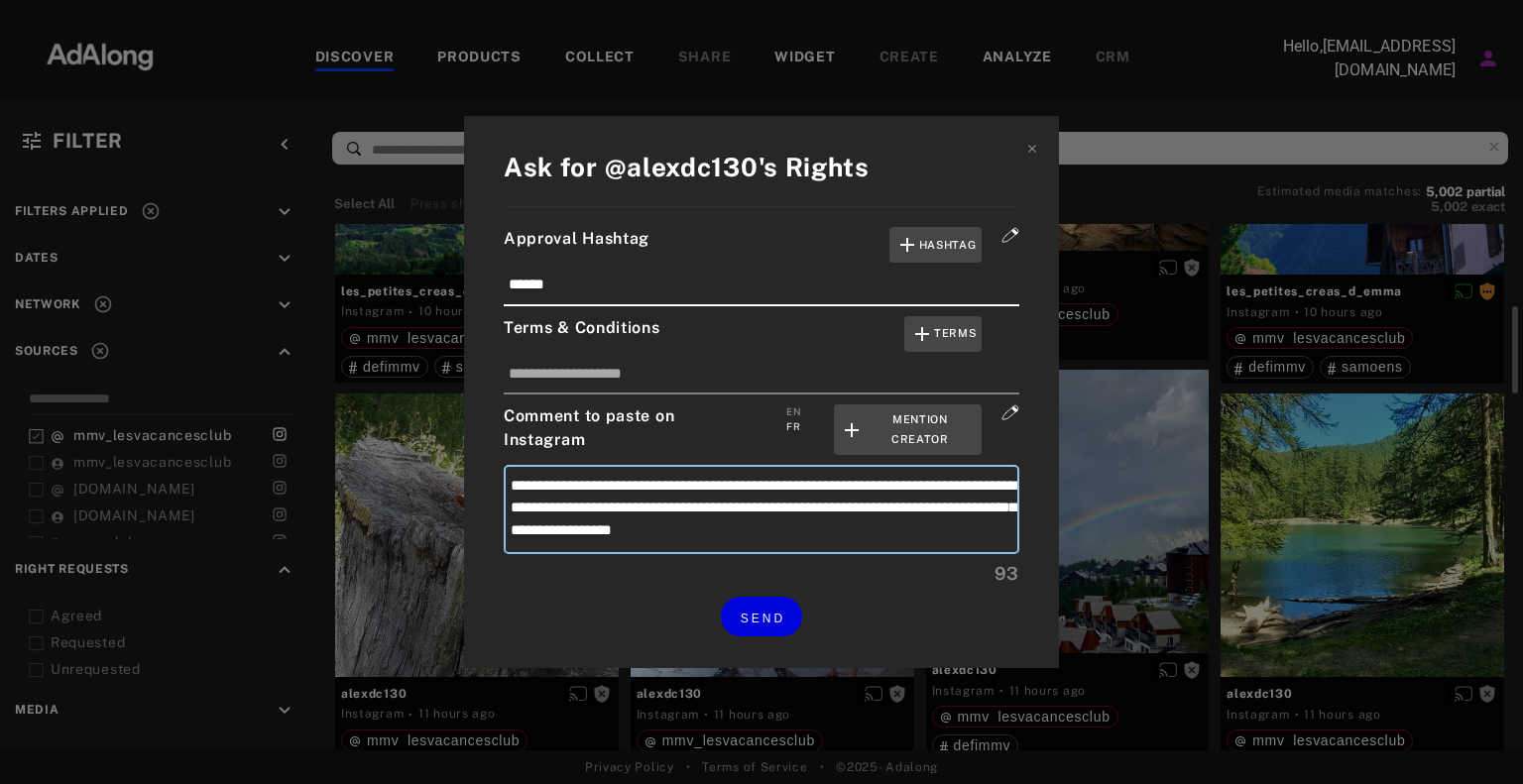 type on "**********" 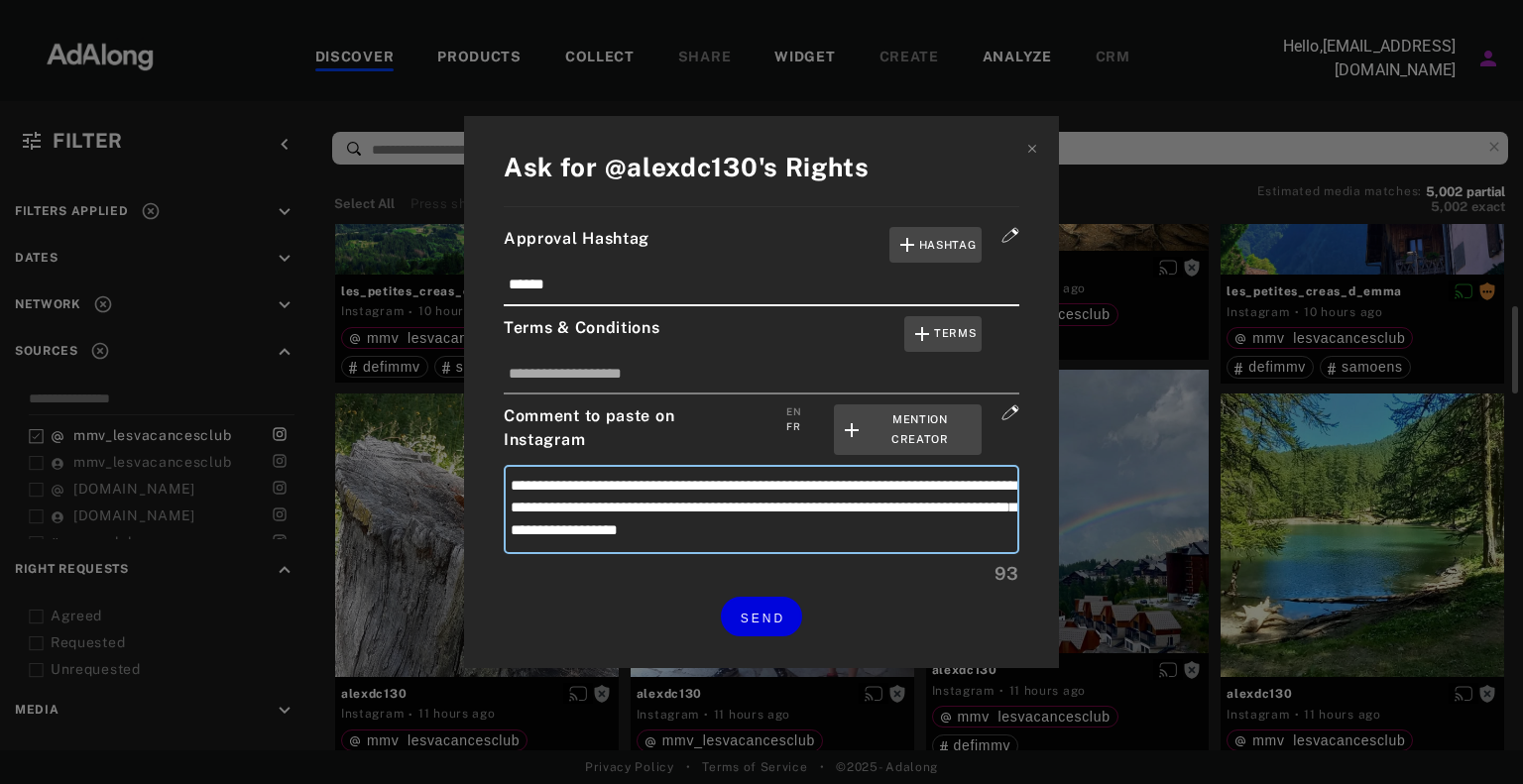 type on "**********" 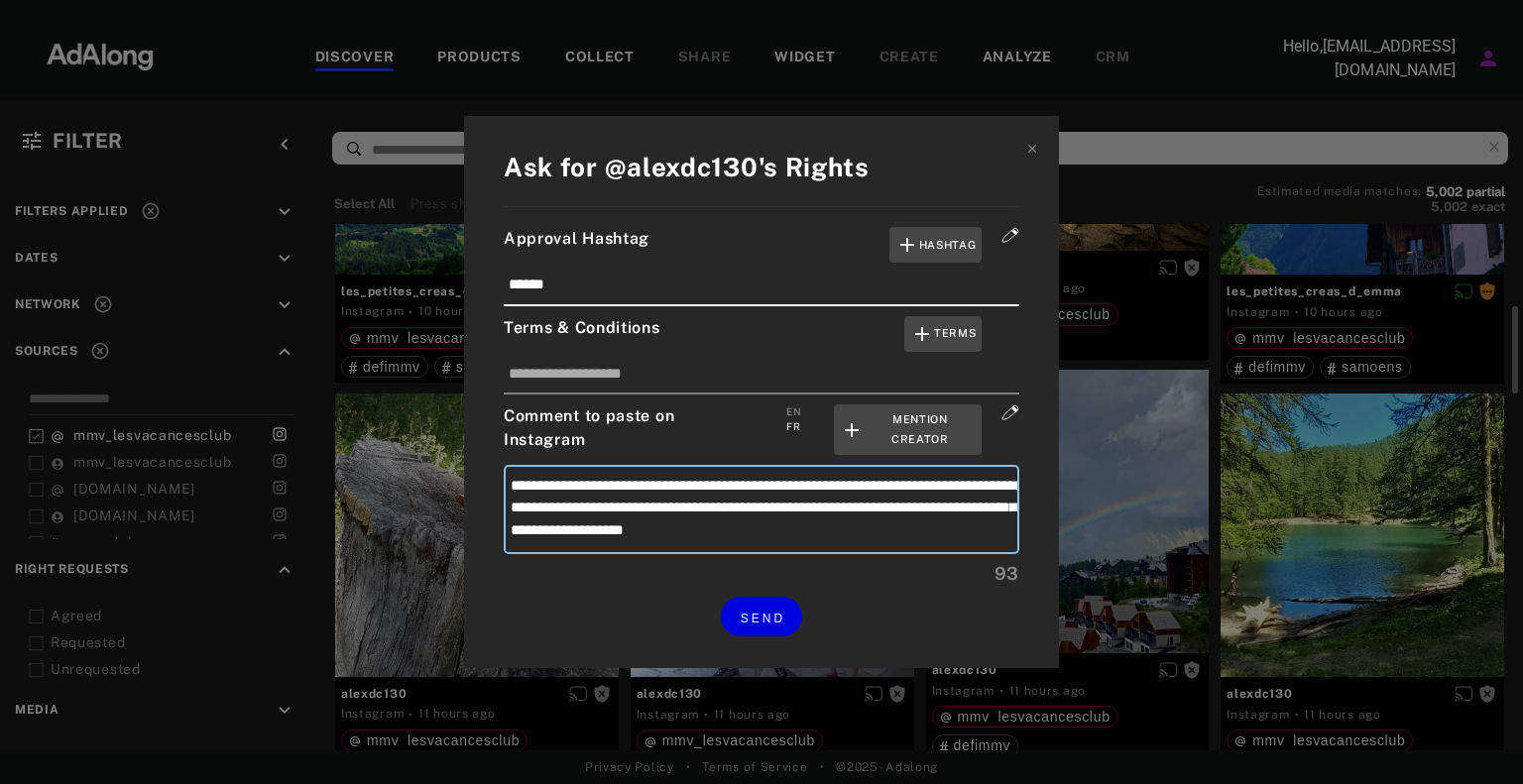 type on "**********" 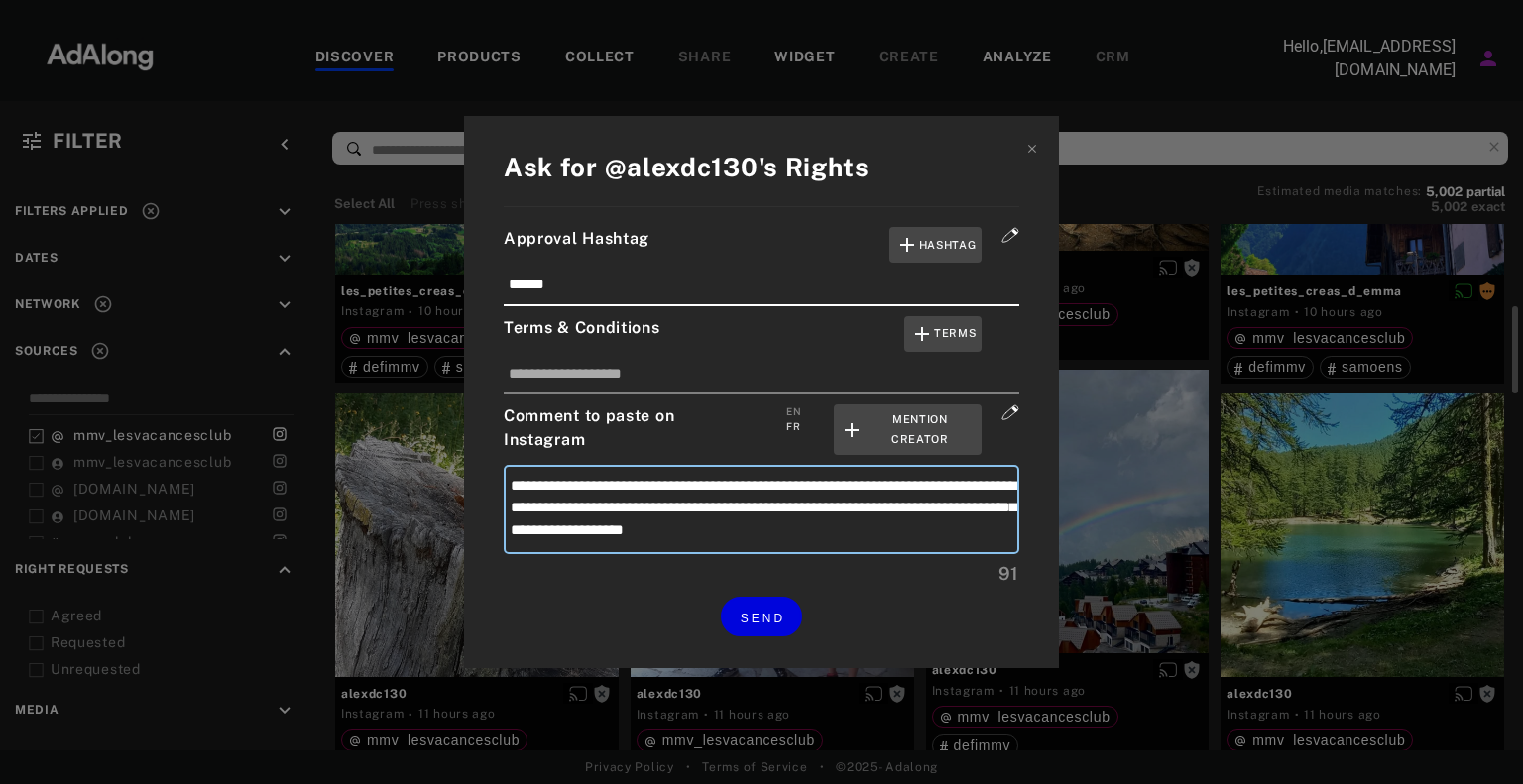 type on "**********" 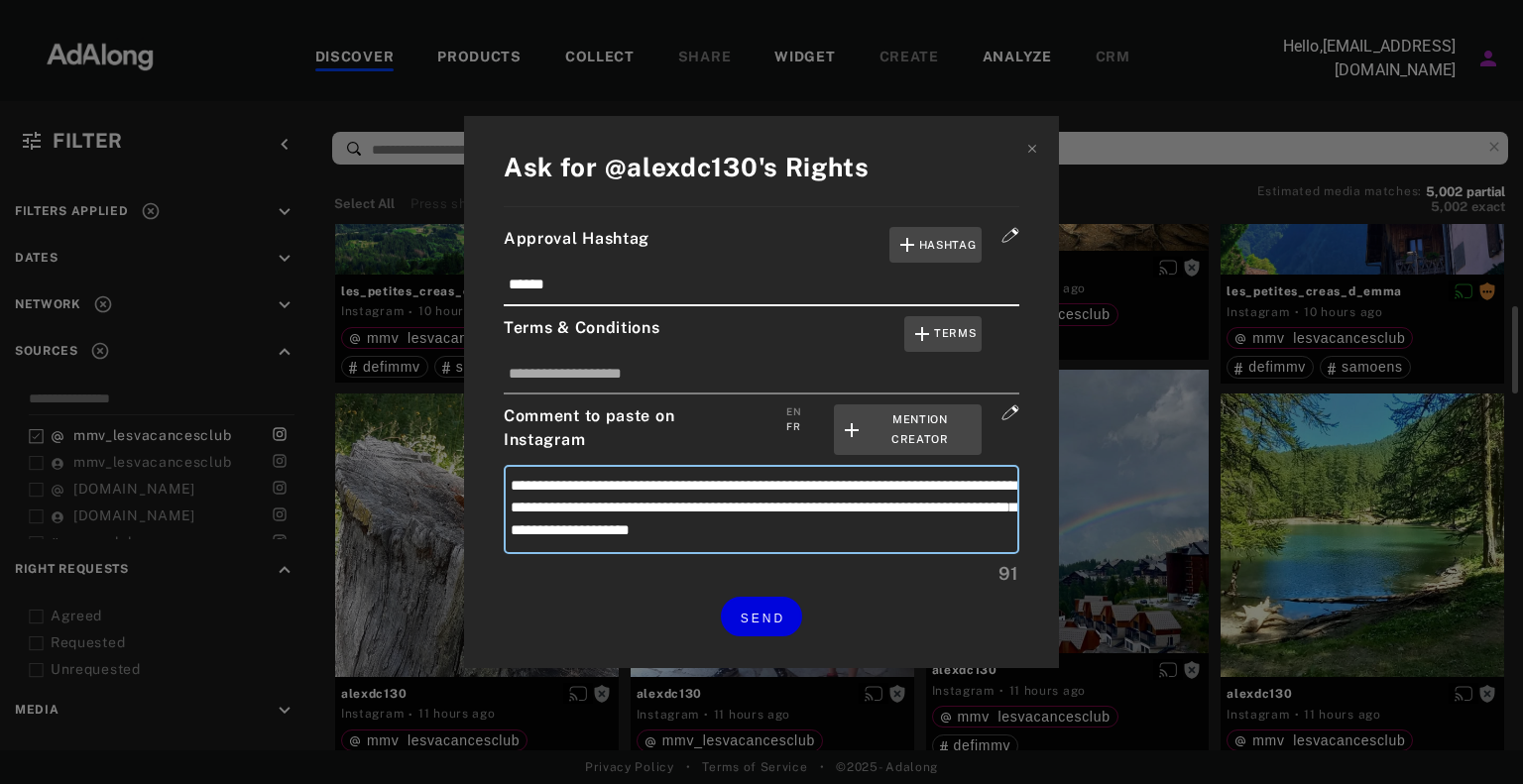 type on "**********" 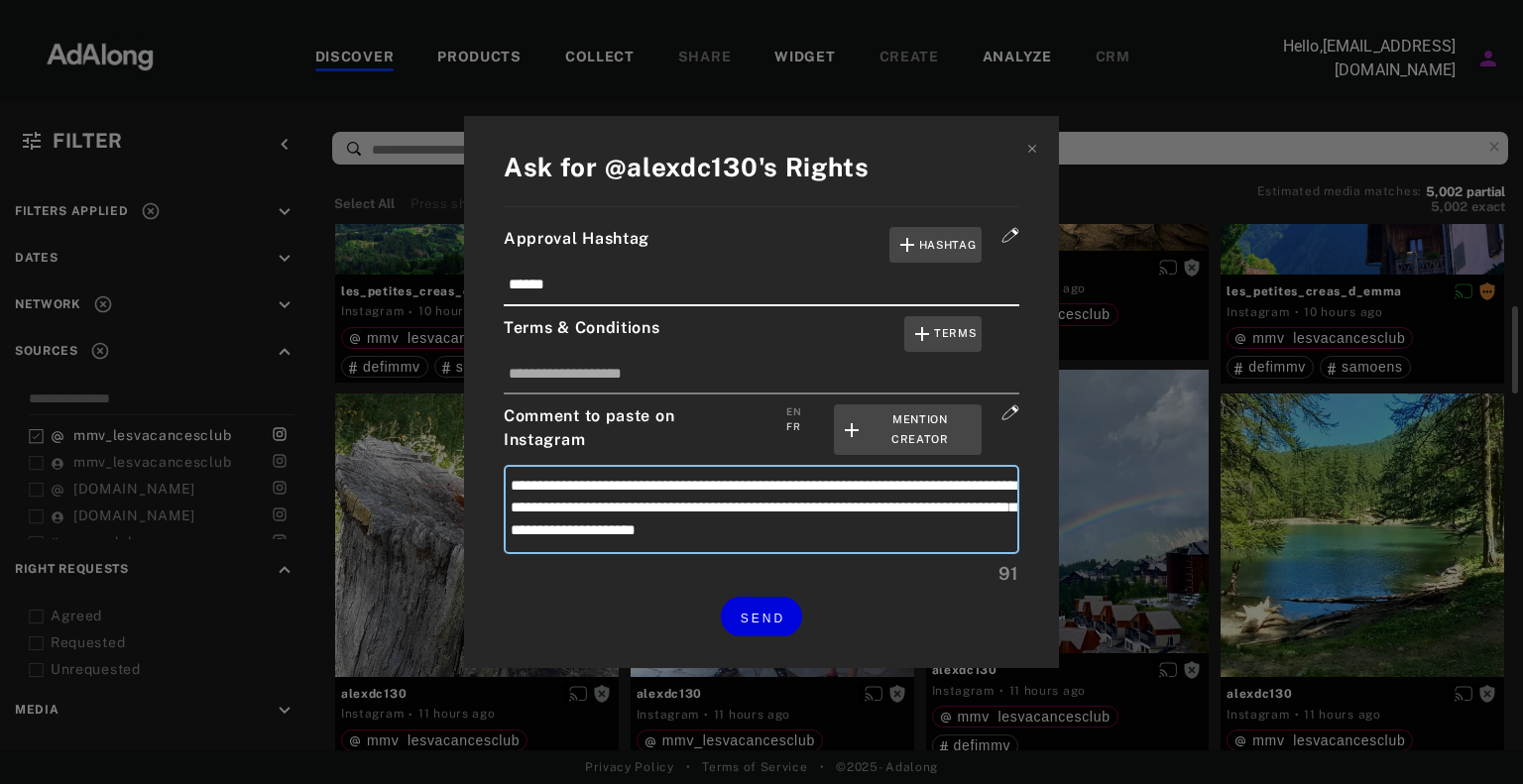 type on "**********" 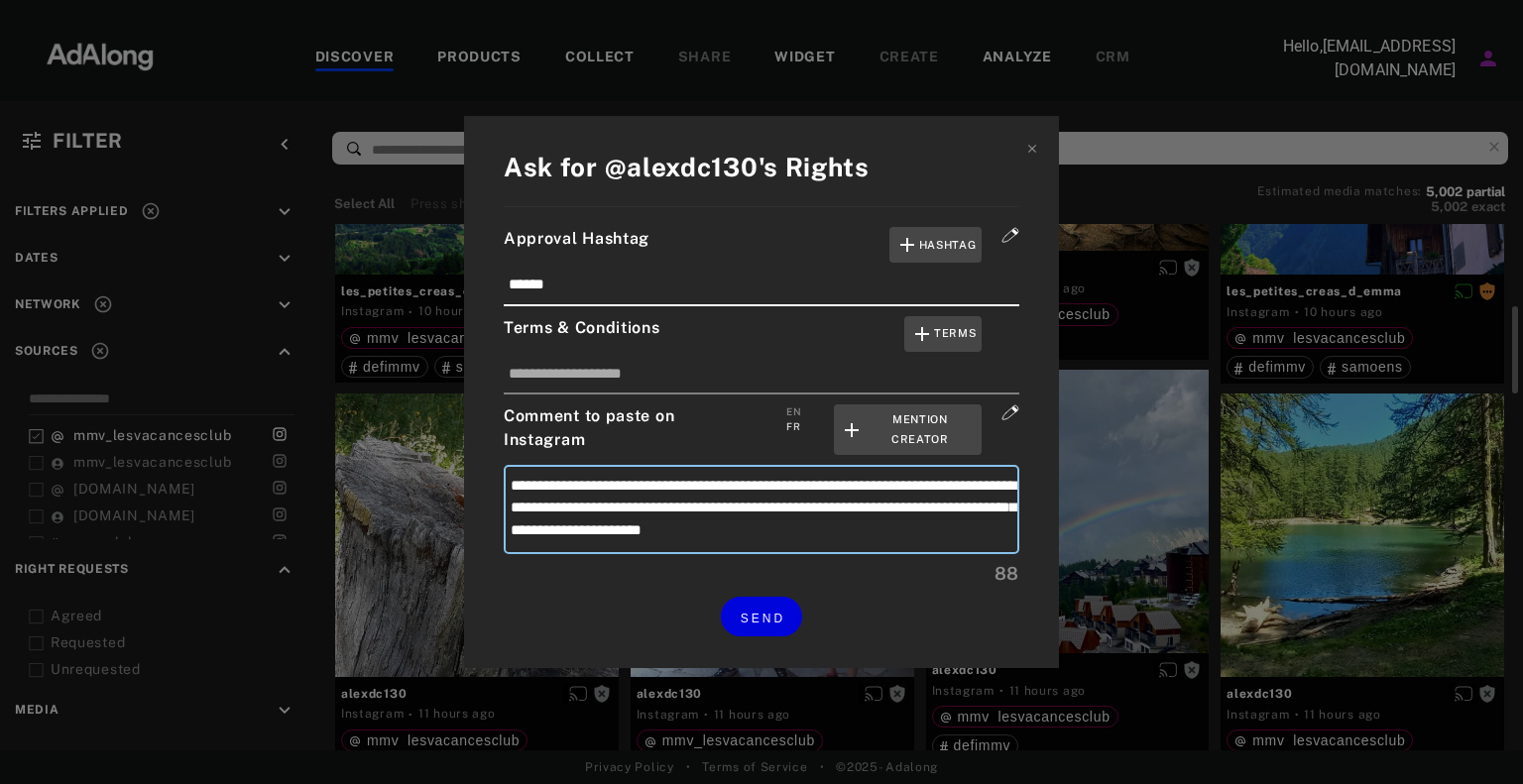 type on "**********" 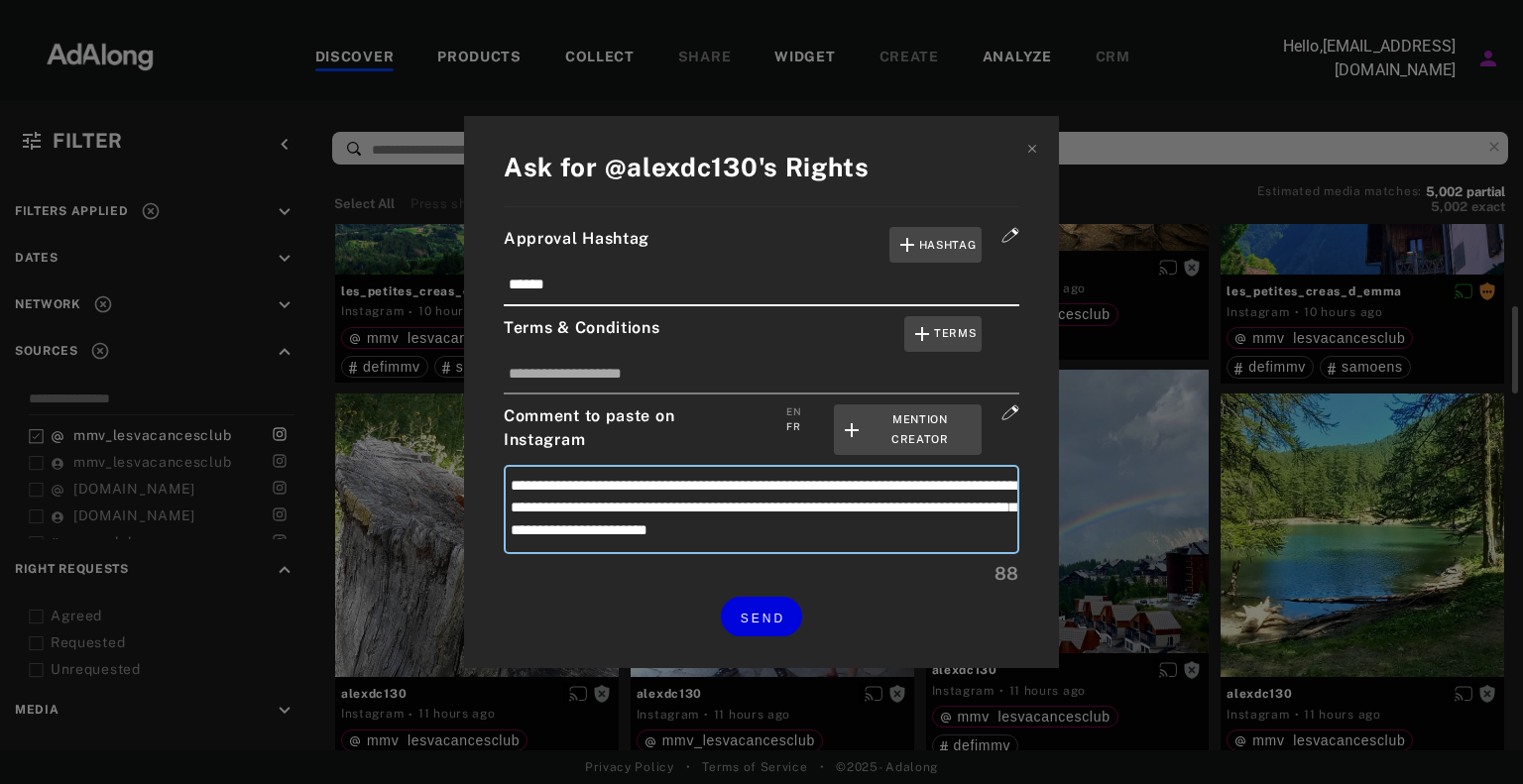 type on "**********" 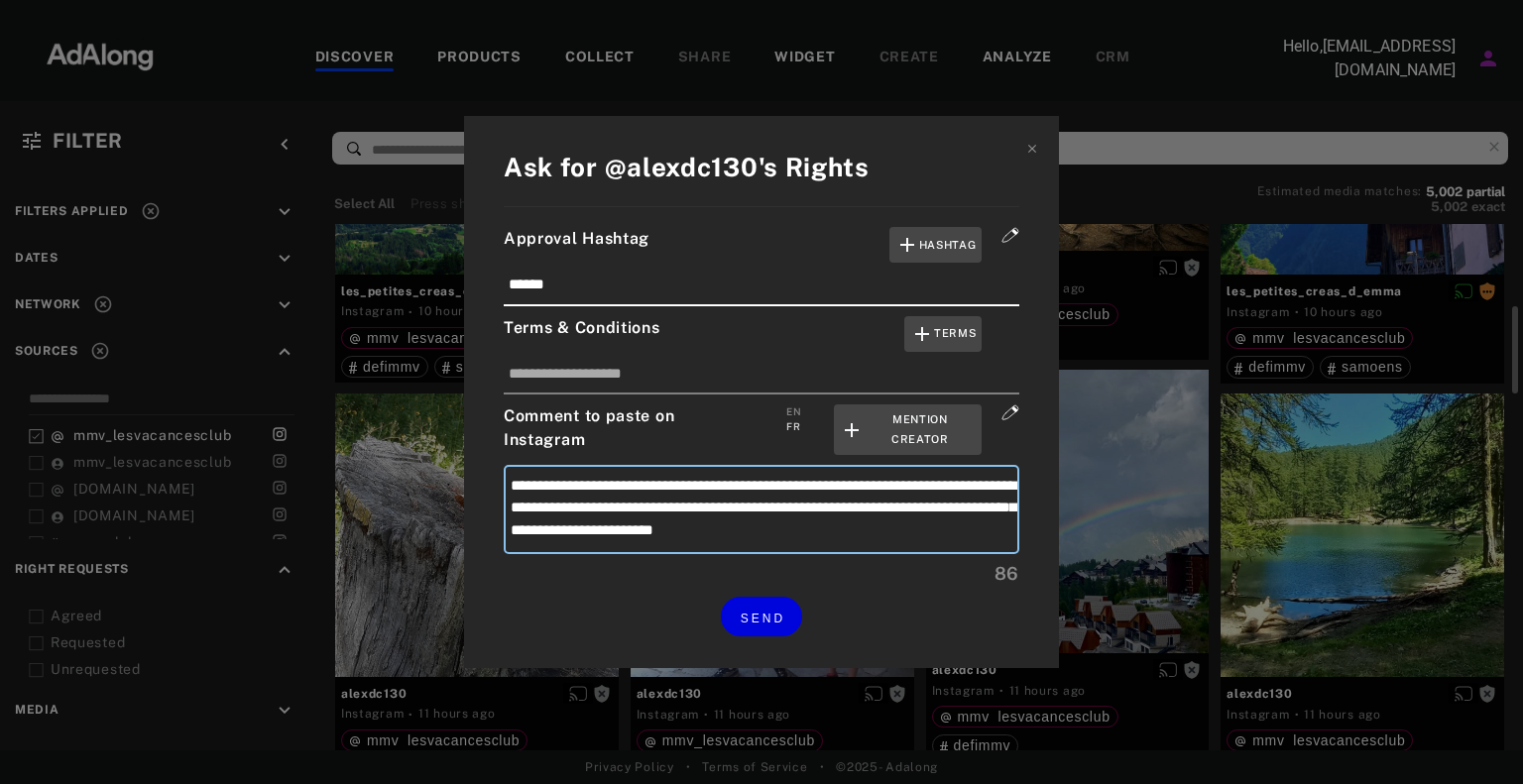 type on "**********" 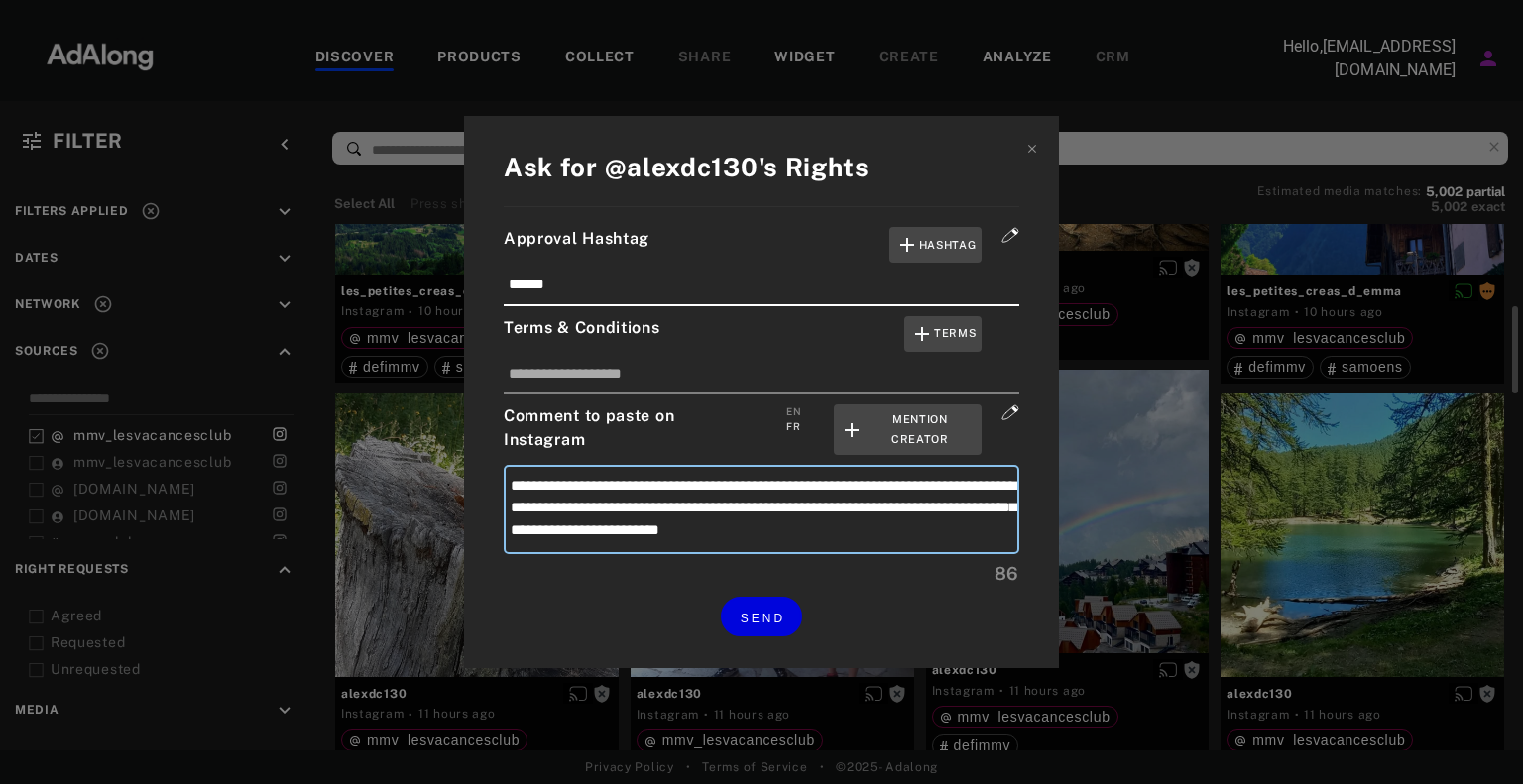 type on "**********" 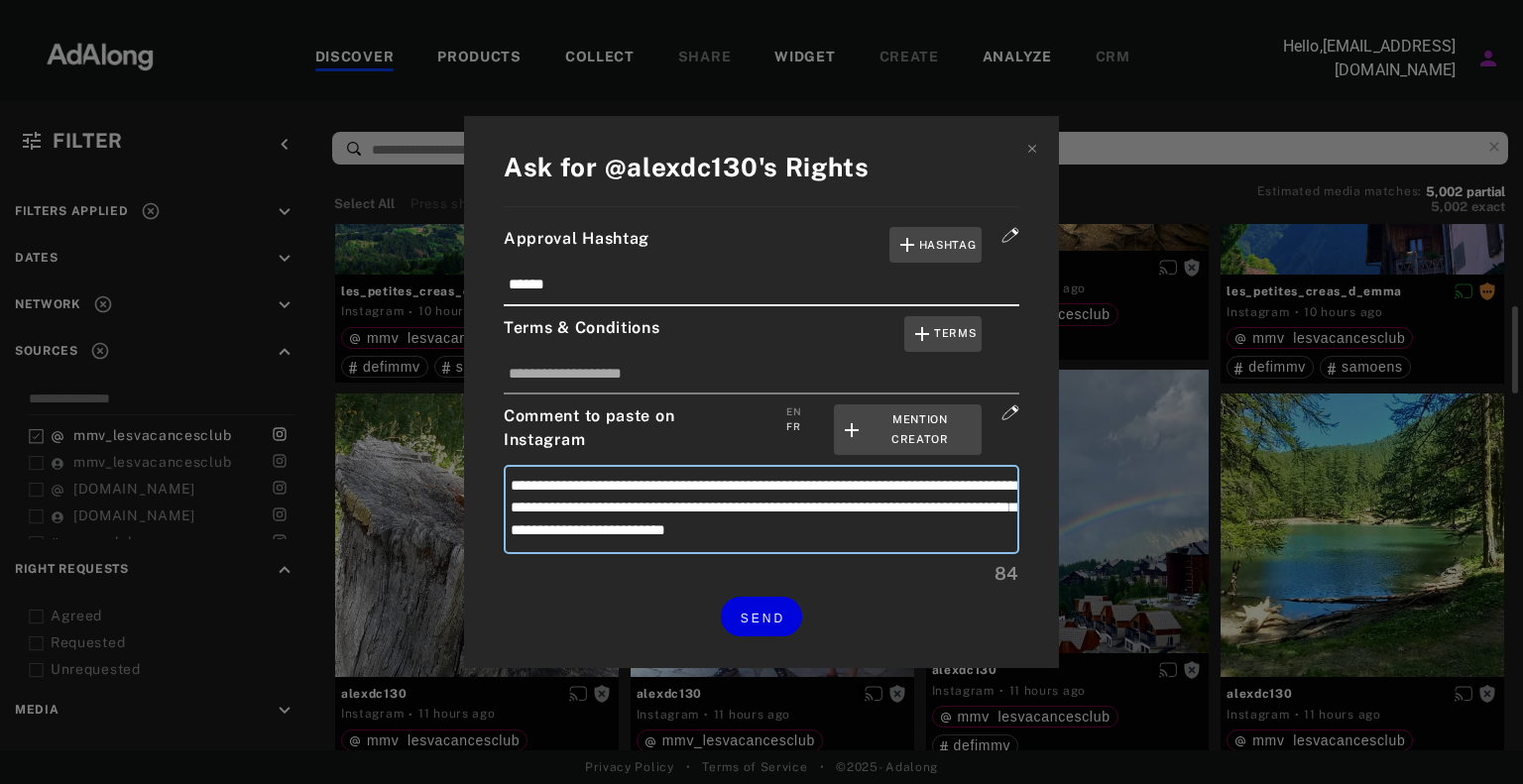 type on "**********" 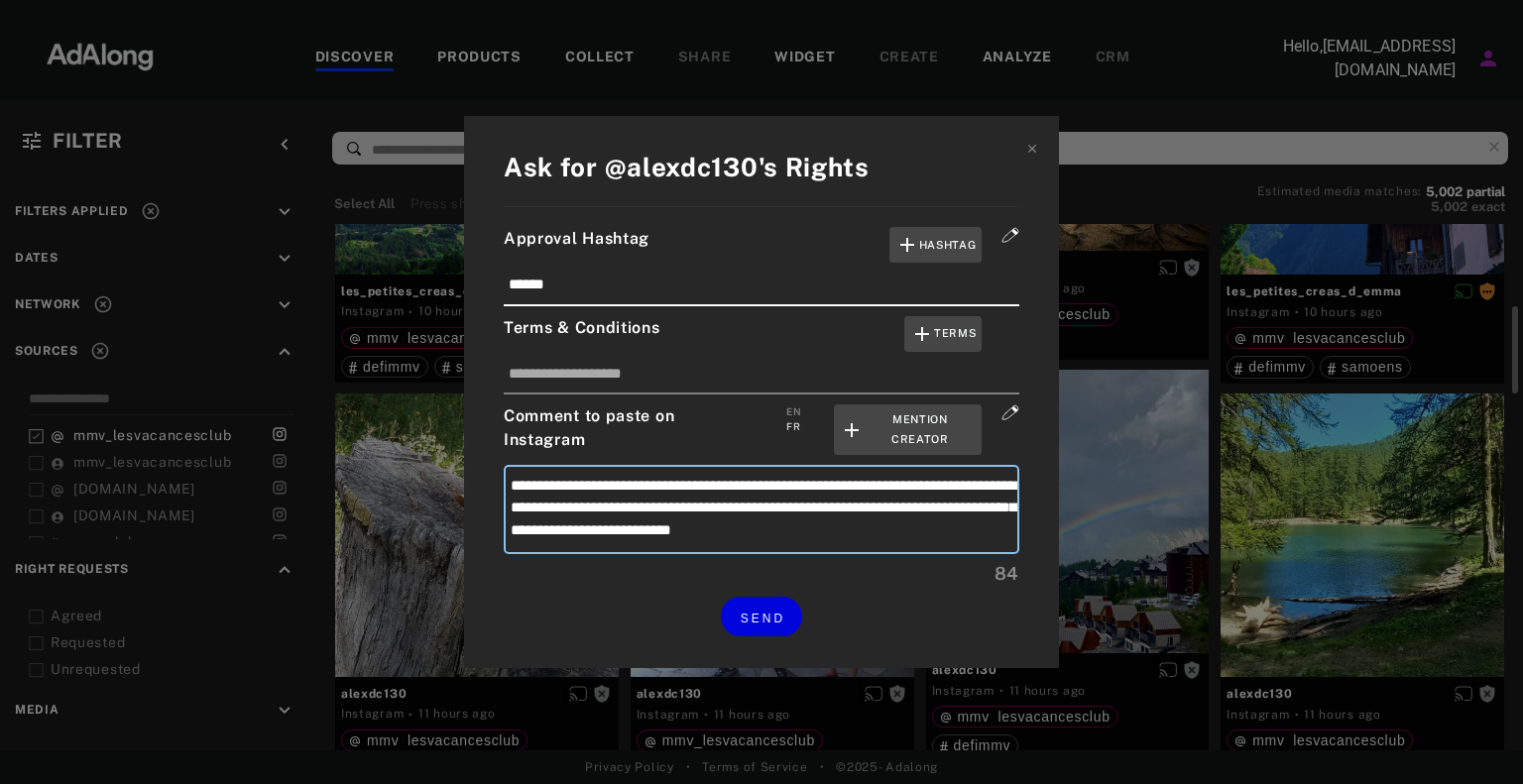 type on "**********" 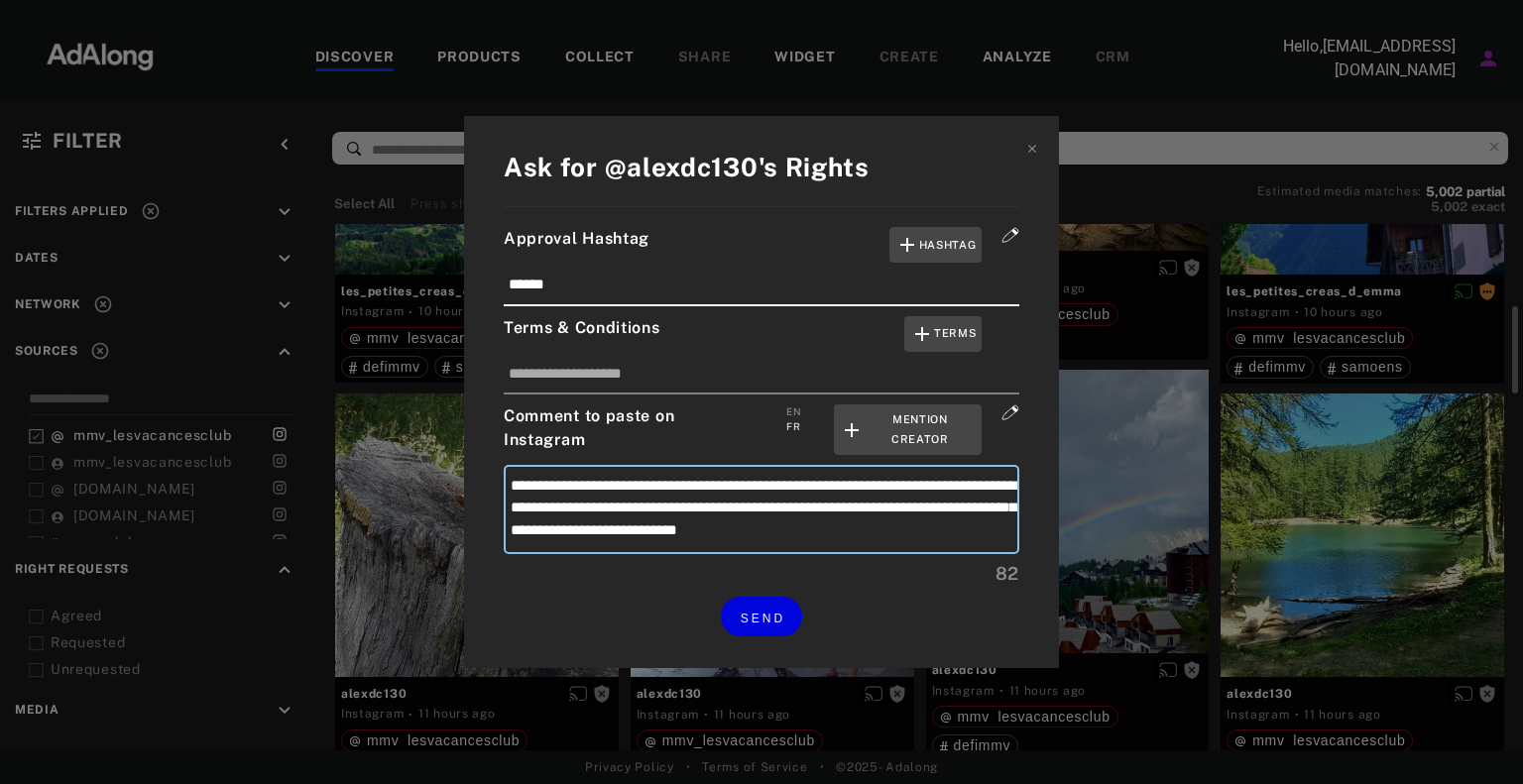 type on "**********" 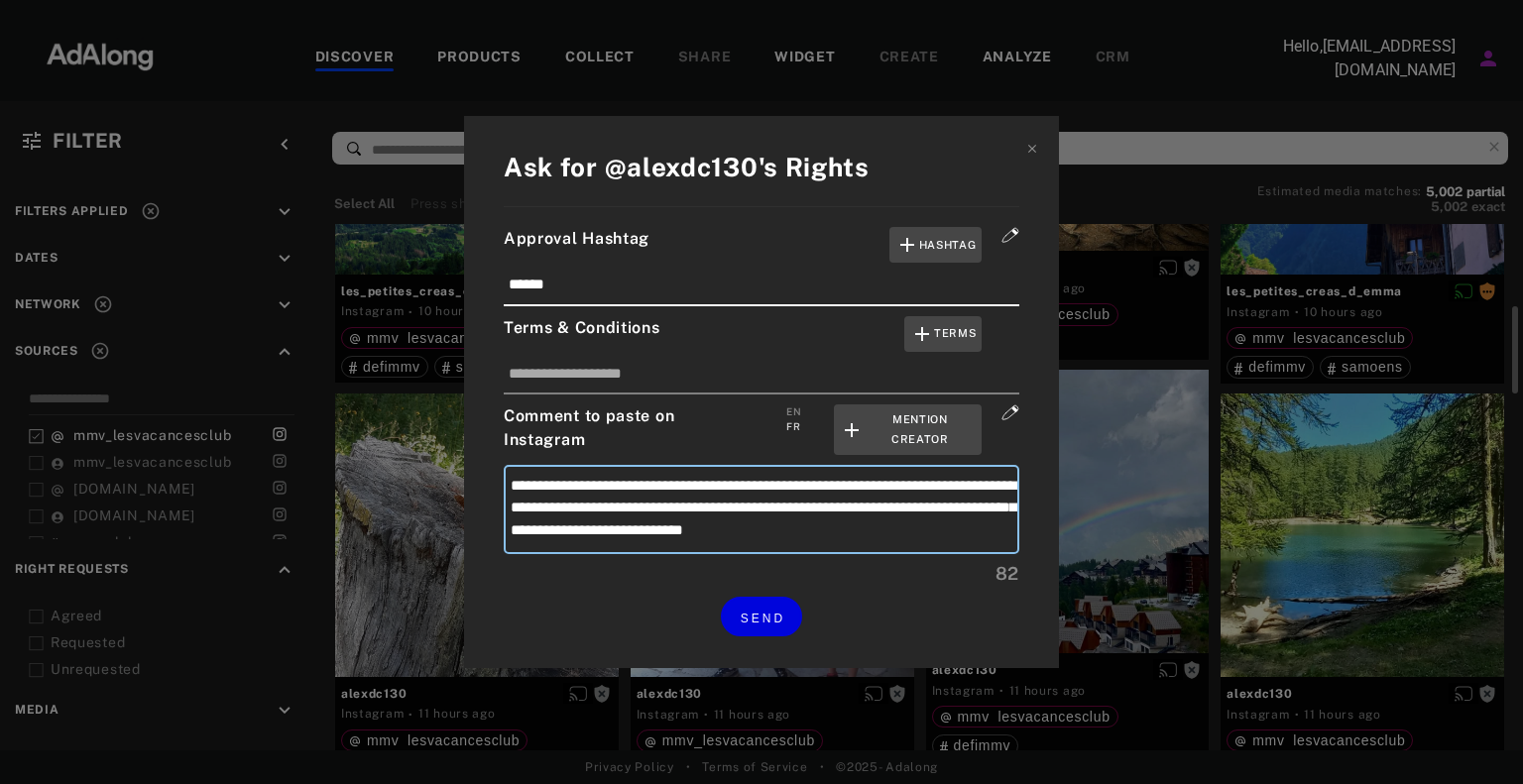 type on "**********" 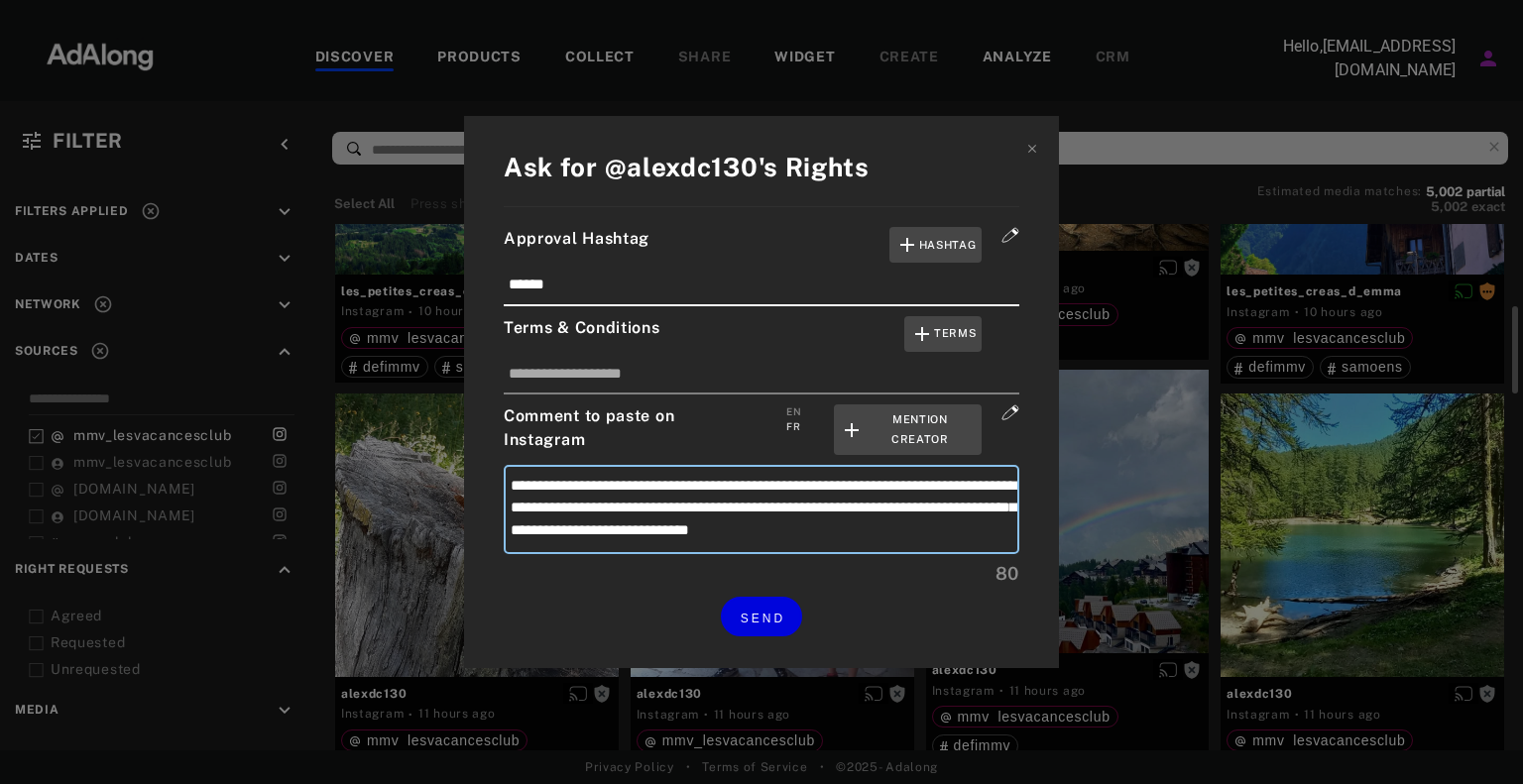 type on "**********" 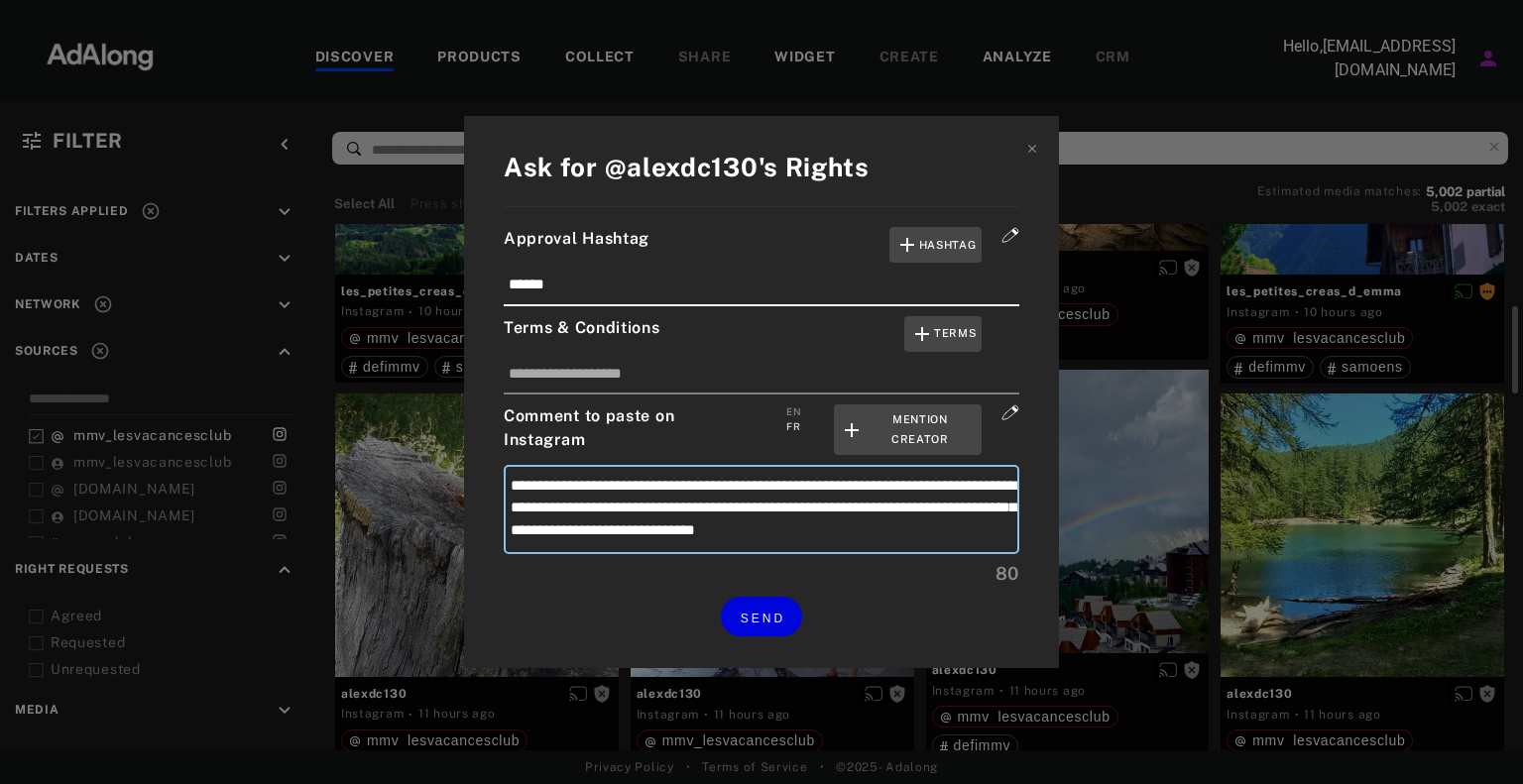 type on "**********" 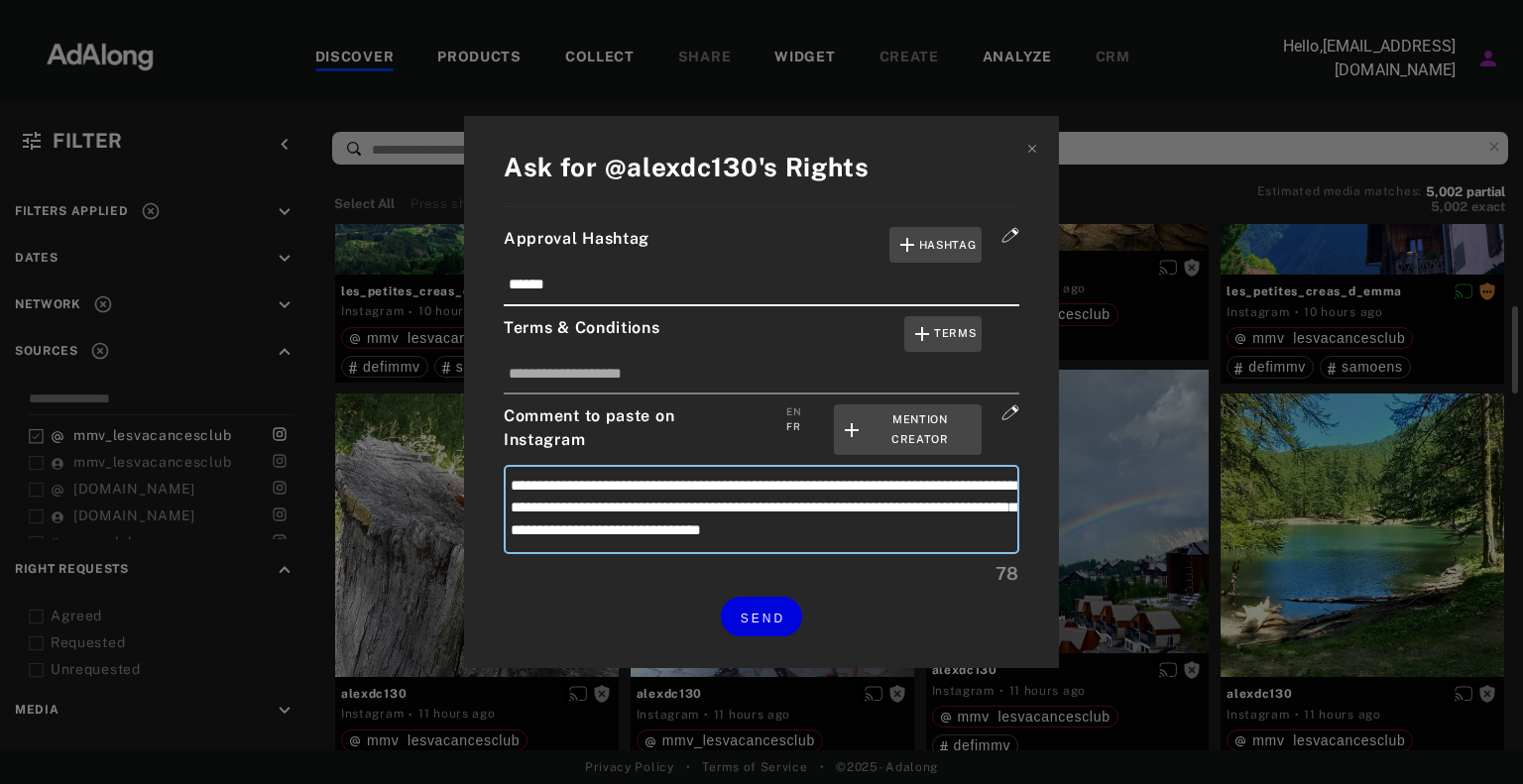 type on "**********" 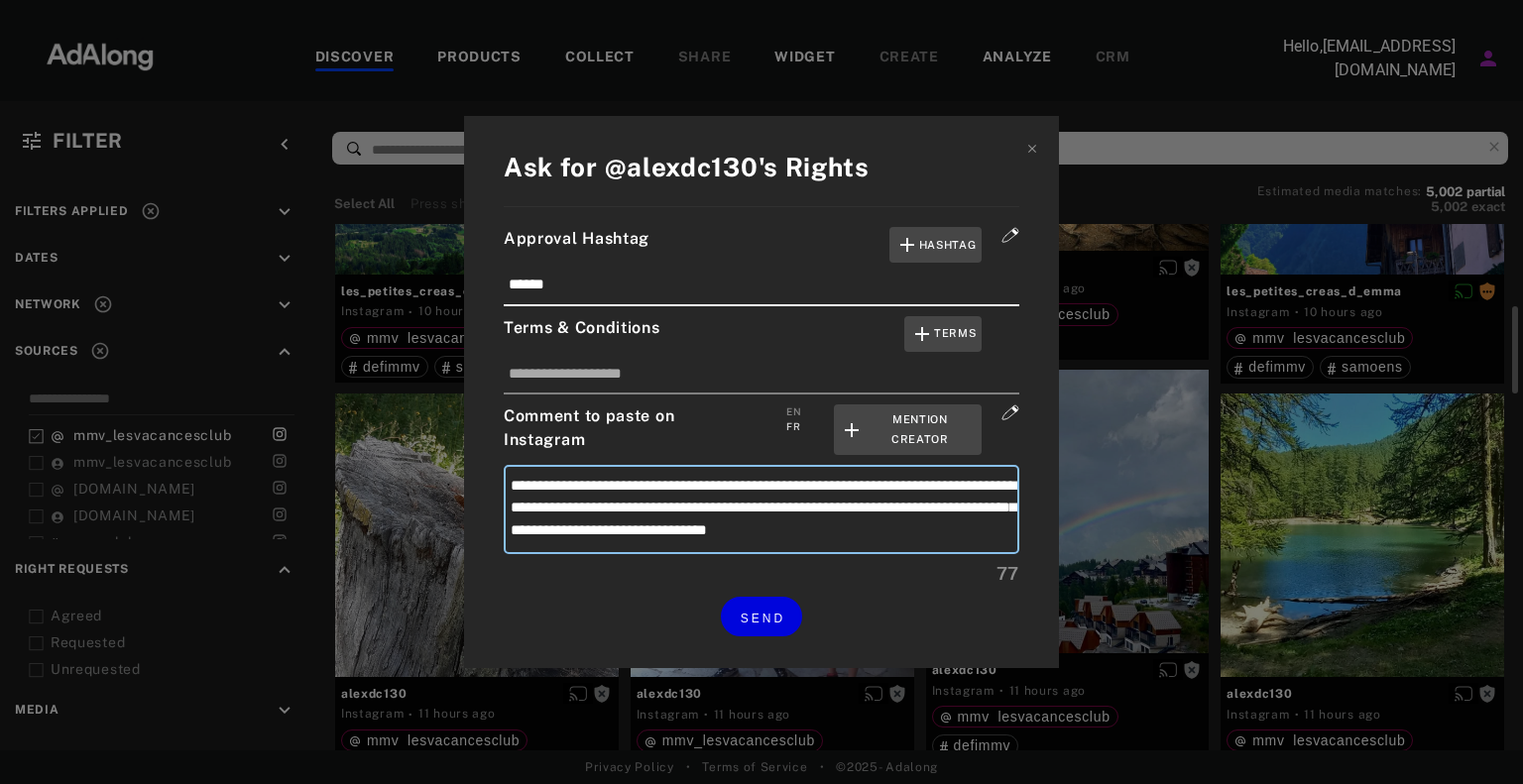 type on "**********" 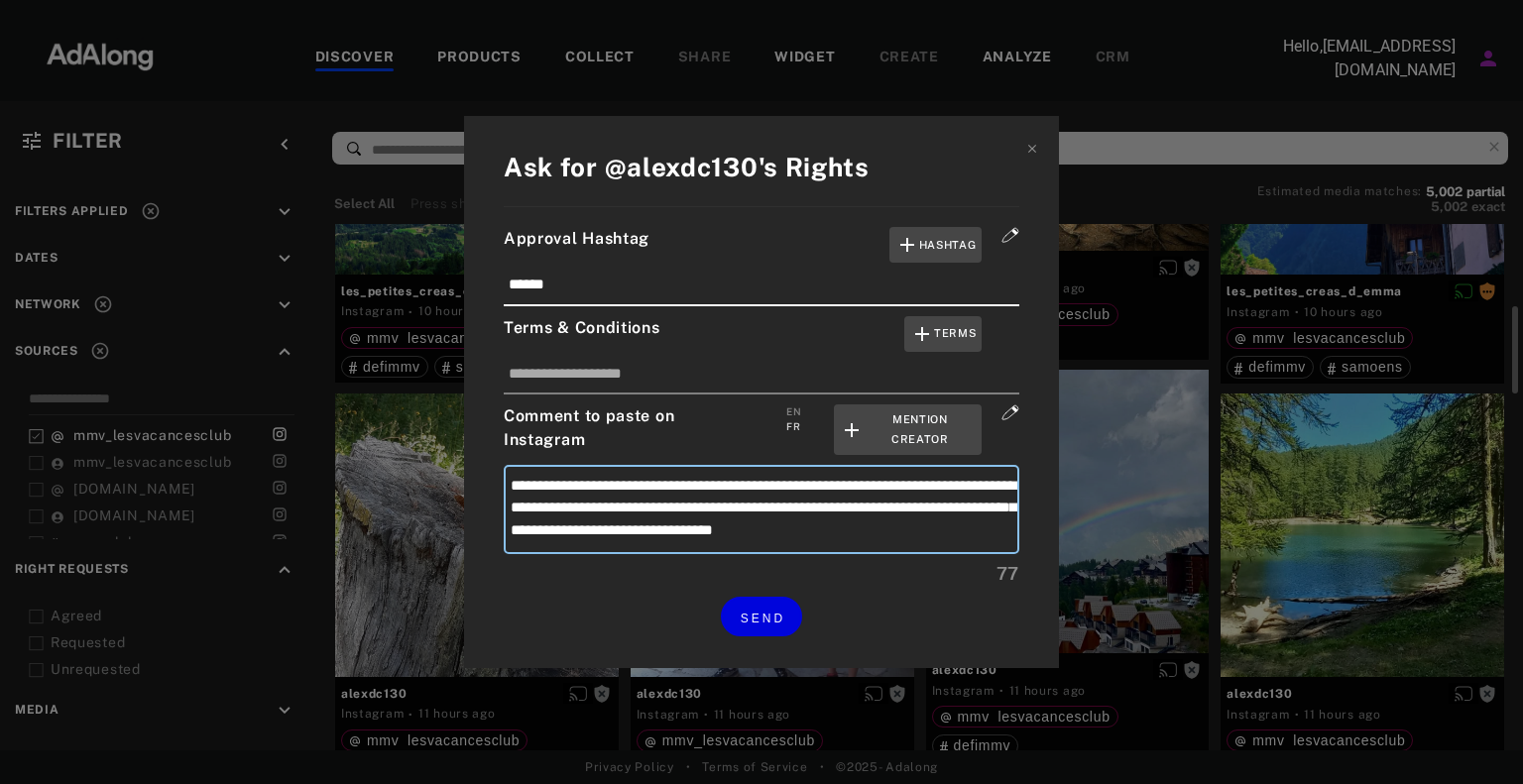 type on "**********" 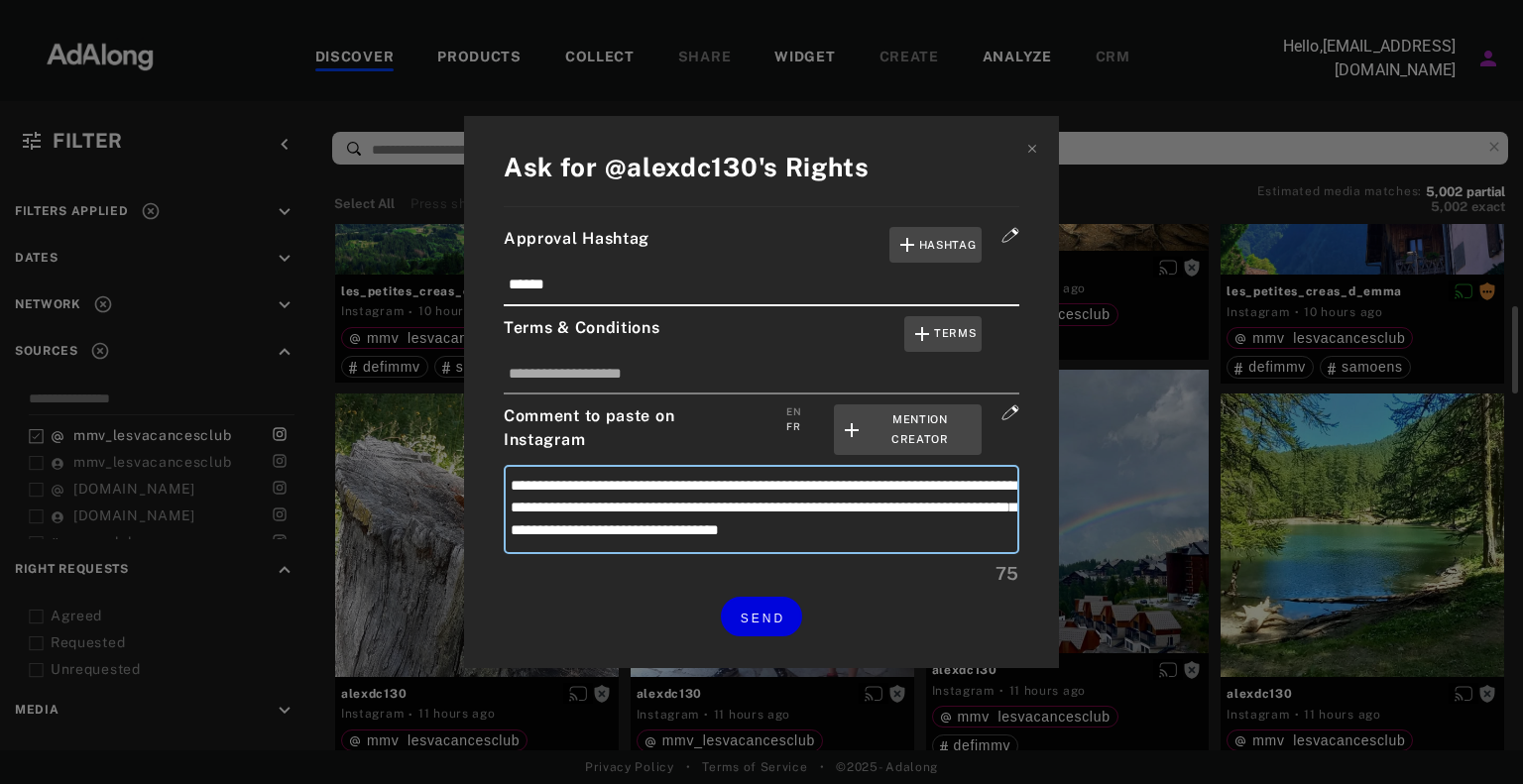 type on "**********" 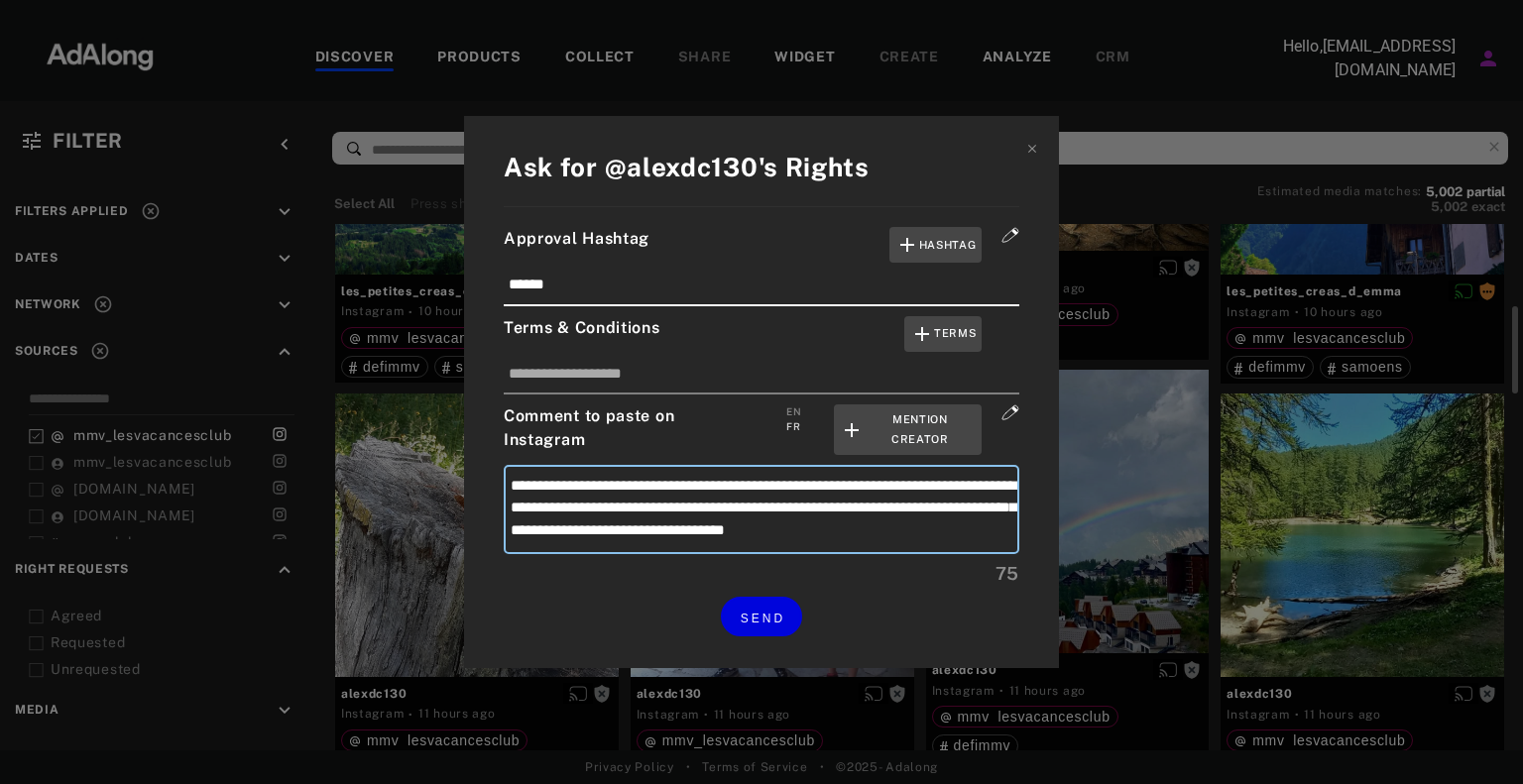 type on "**********" 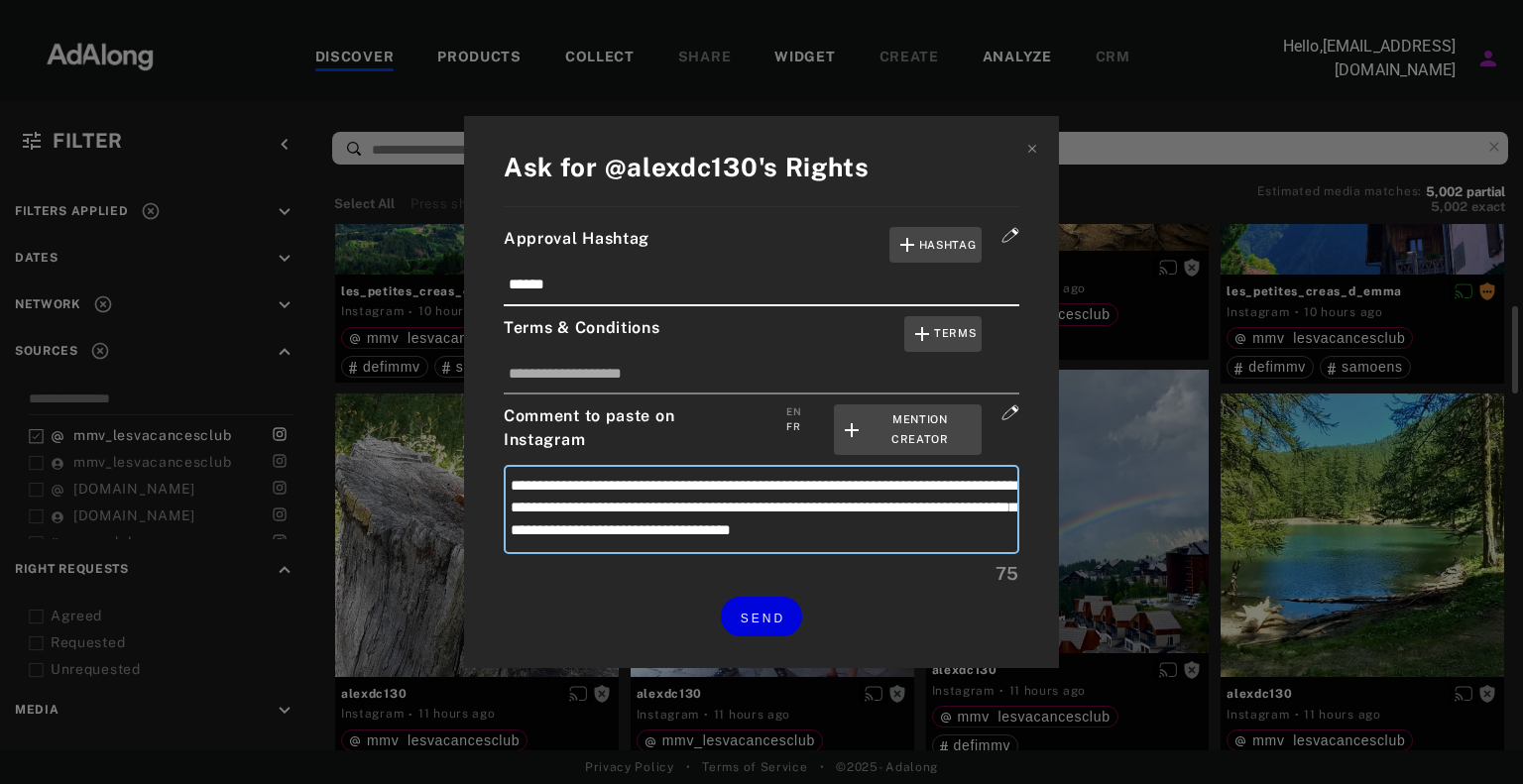 type on "**********" 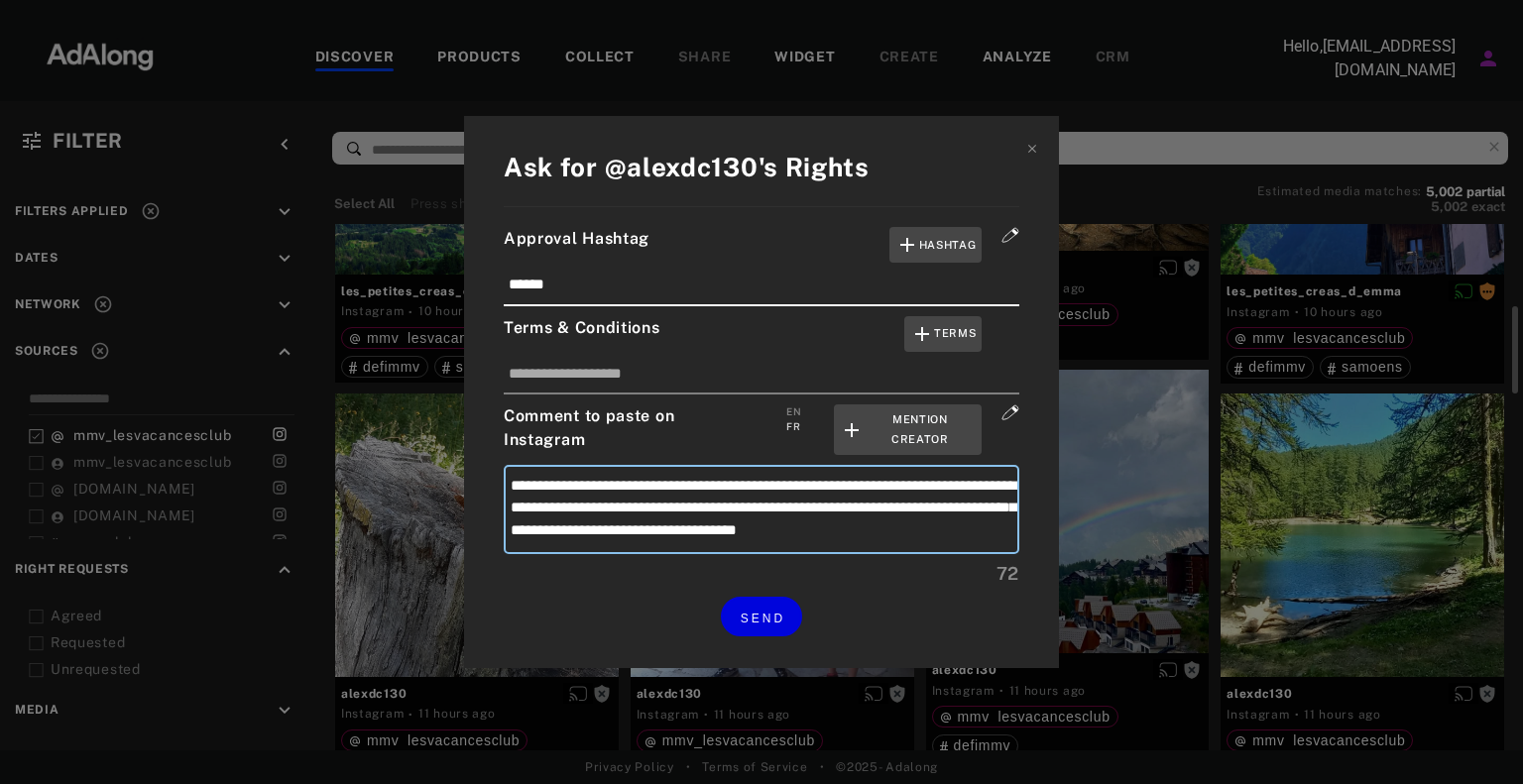 type on "**********" 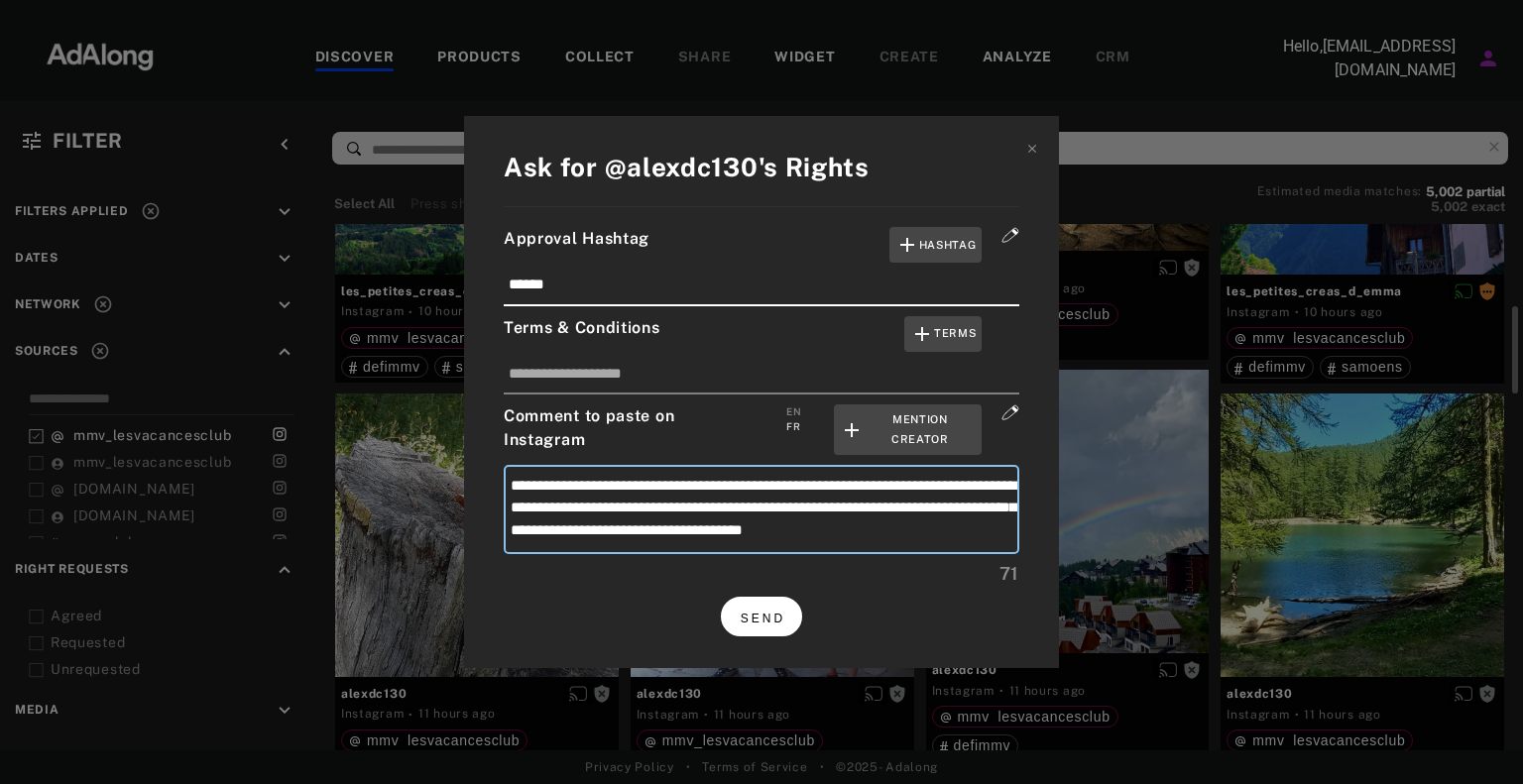 type on "**********" 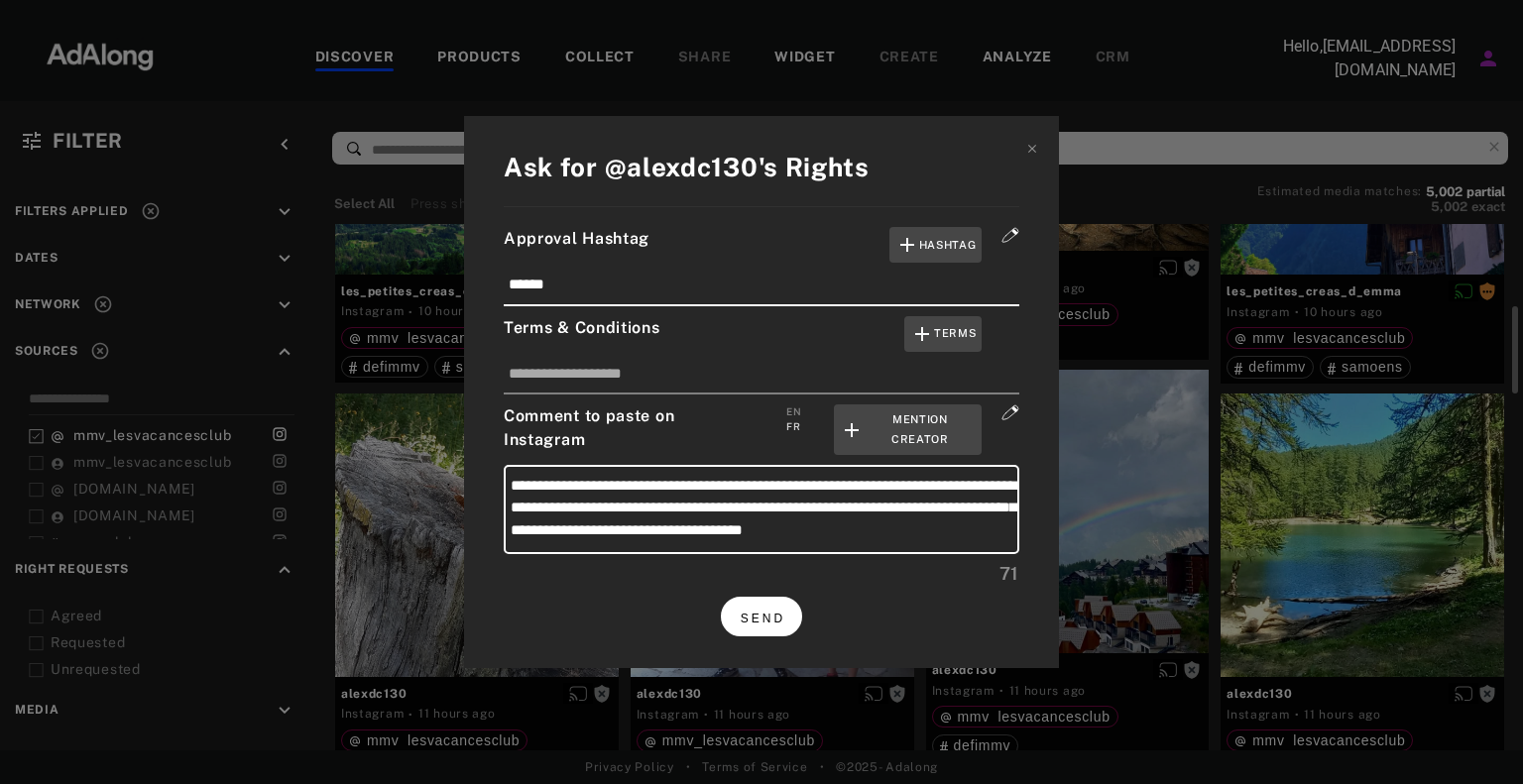 click on "SEND" at bounding box center [762, 616] 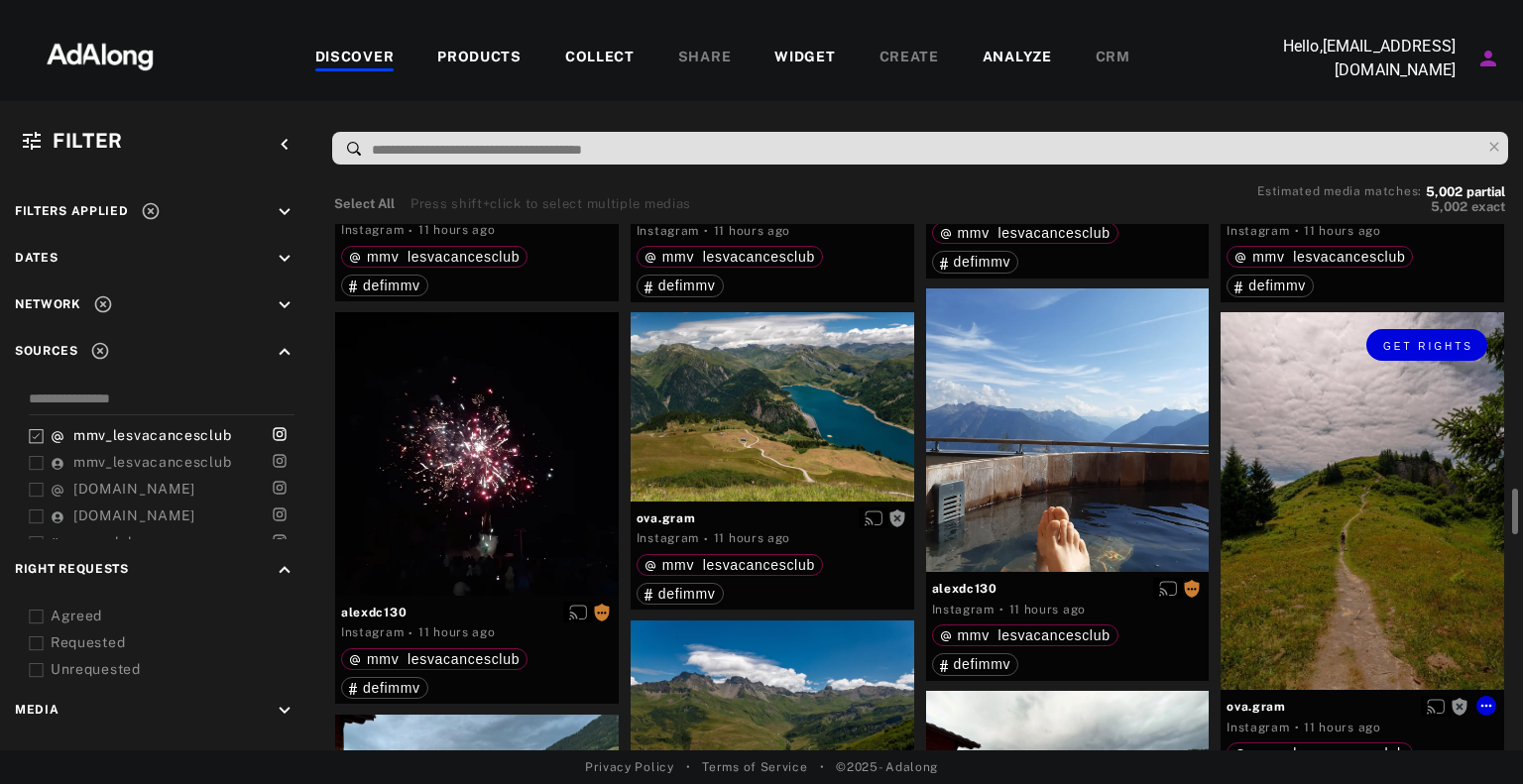 scroll, scrollTop: 1883, scrollLeft: 0, axis: vertical 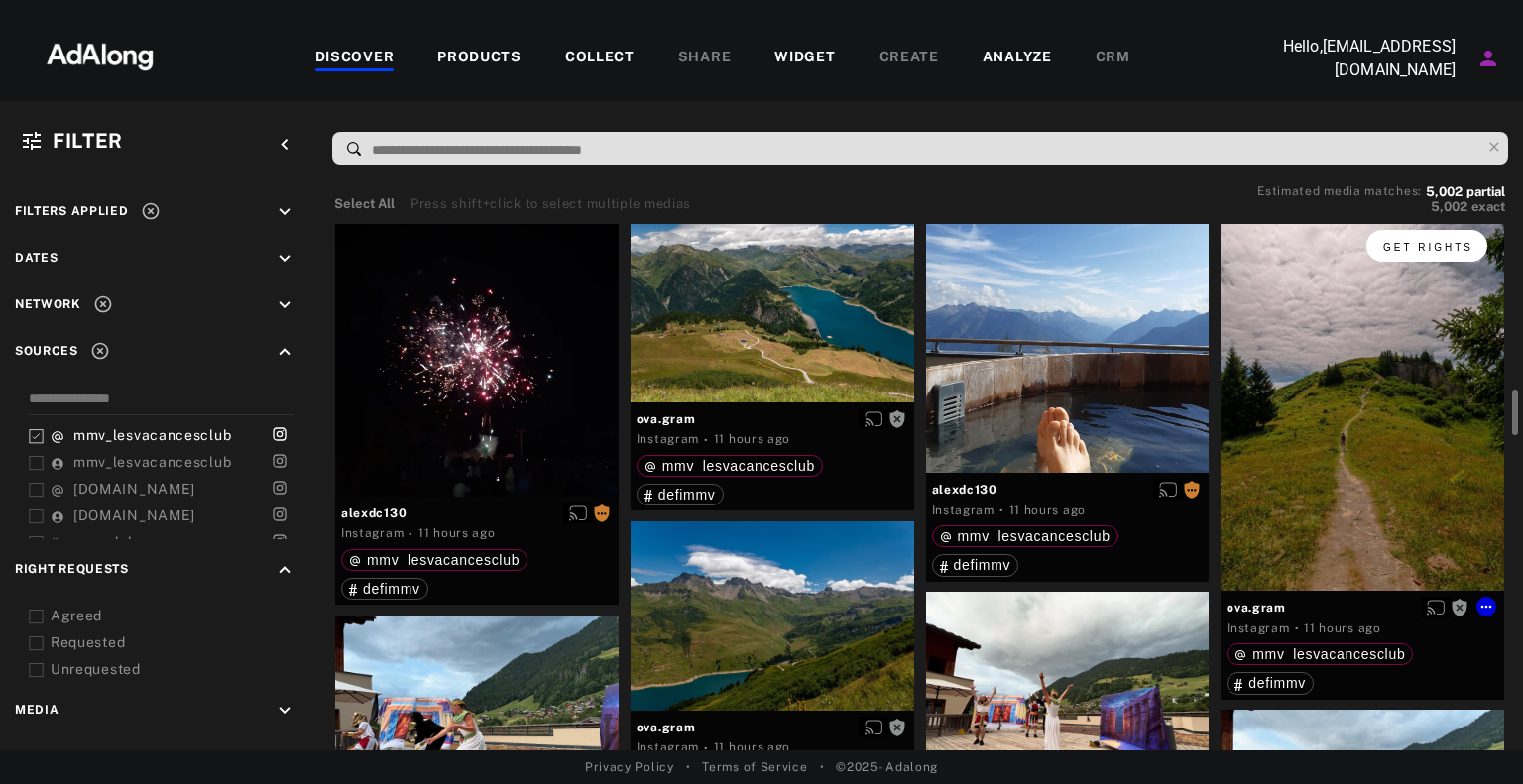 click on "Get rights" at bounding box center [1427, 246] 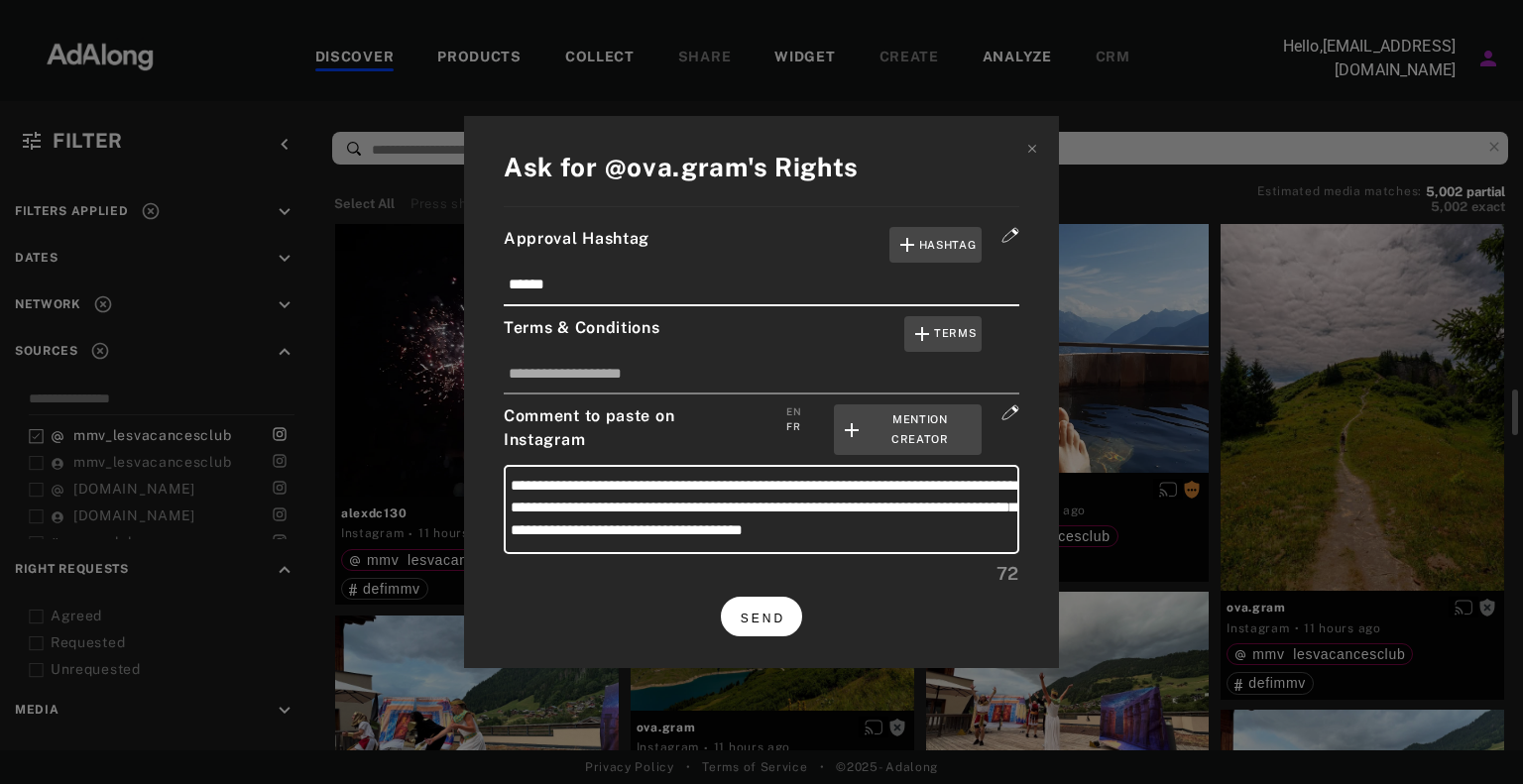 click on "SEND" at bounding box center (762, 618) 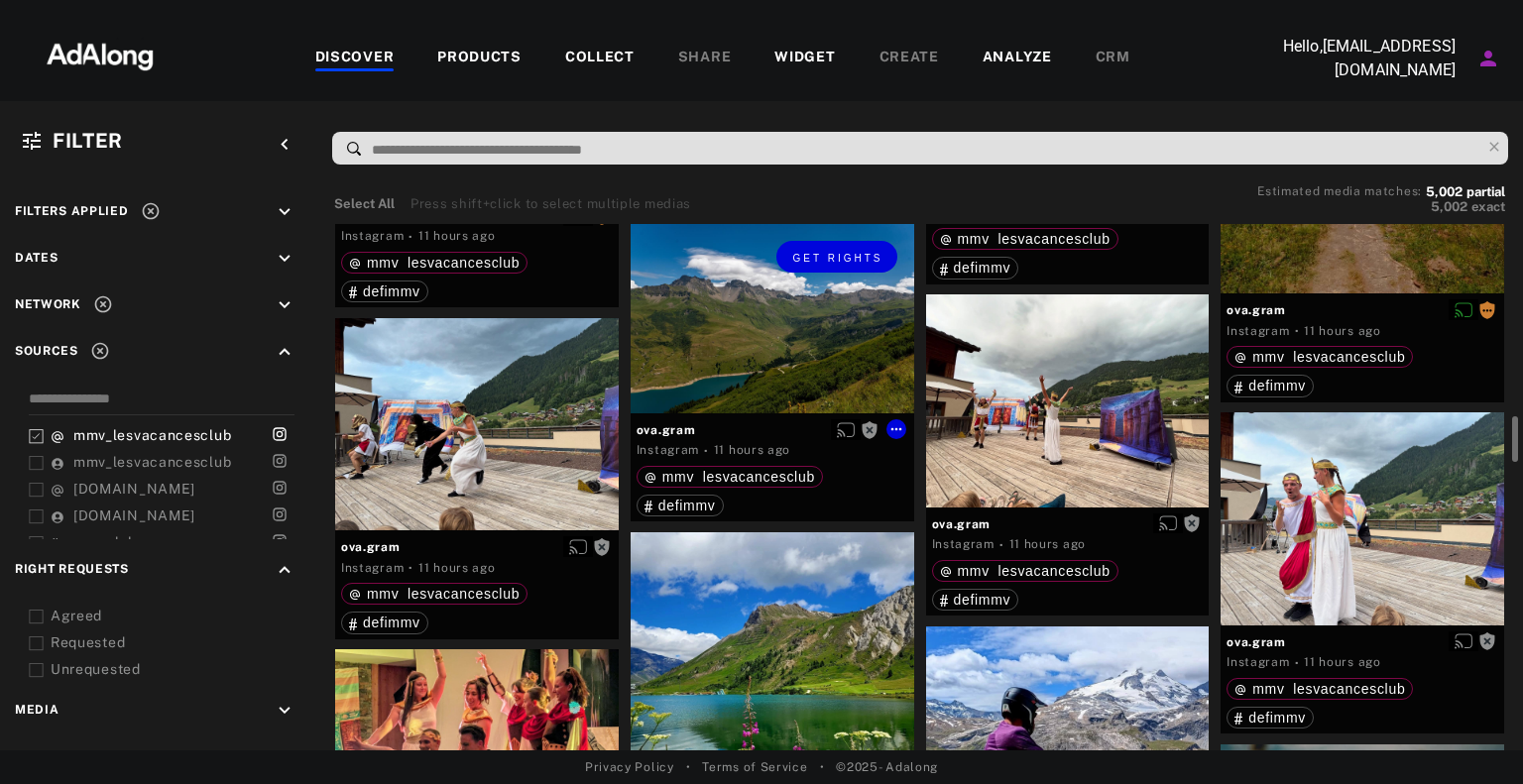 scroll, scrollTop: 2081, scrollLeft: 0, axis: vertical 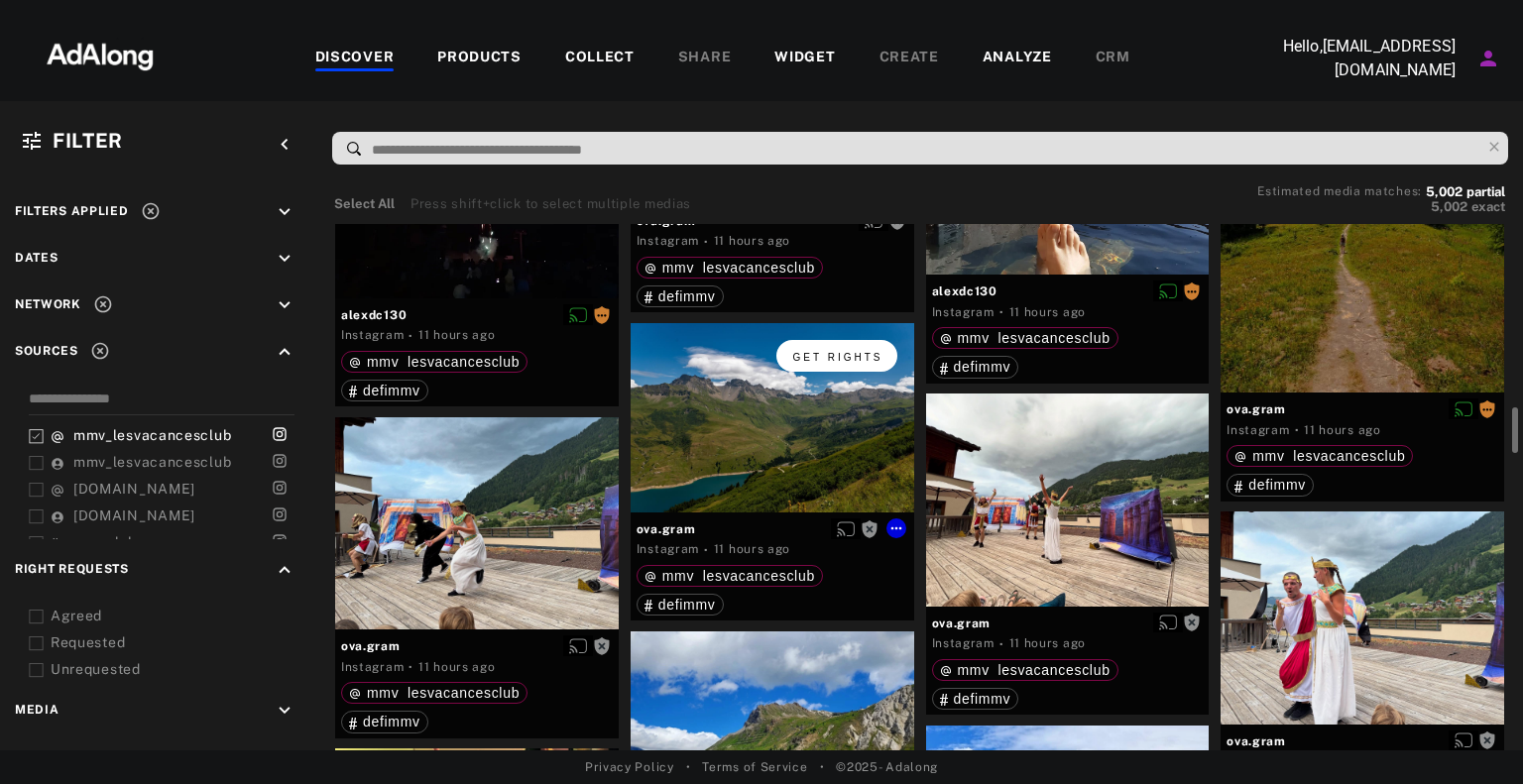 click on "Get rights" at bounding box center (838, 357) 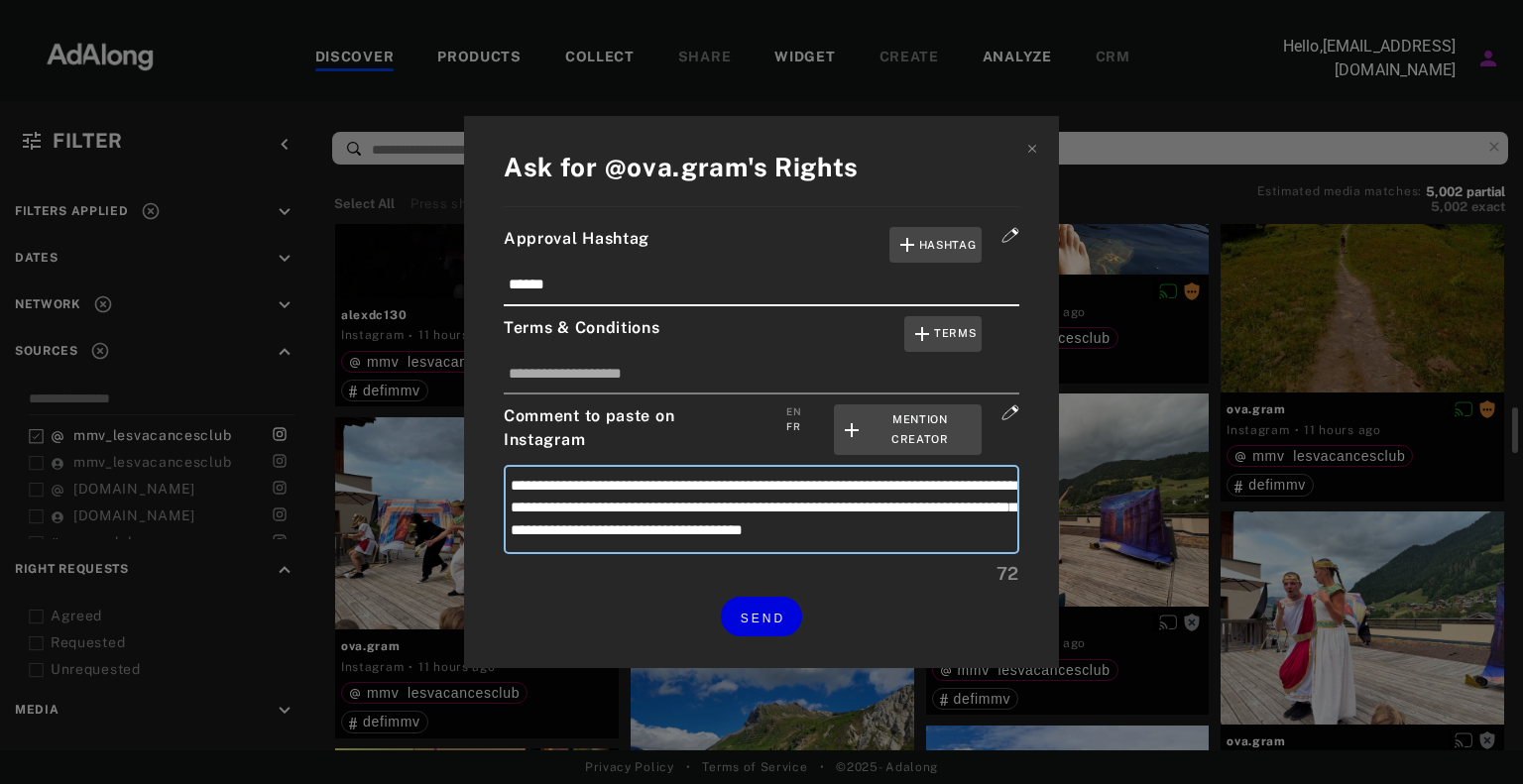 drag, startPoint x: 834, startPoint y: 480, endPoint x: 516, endPoint y: 510, distance: 319.412 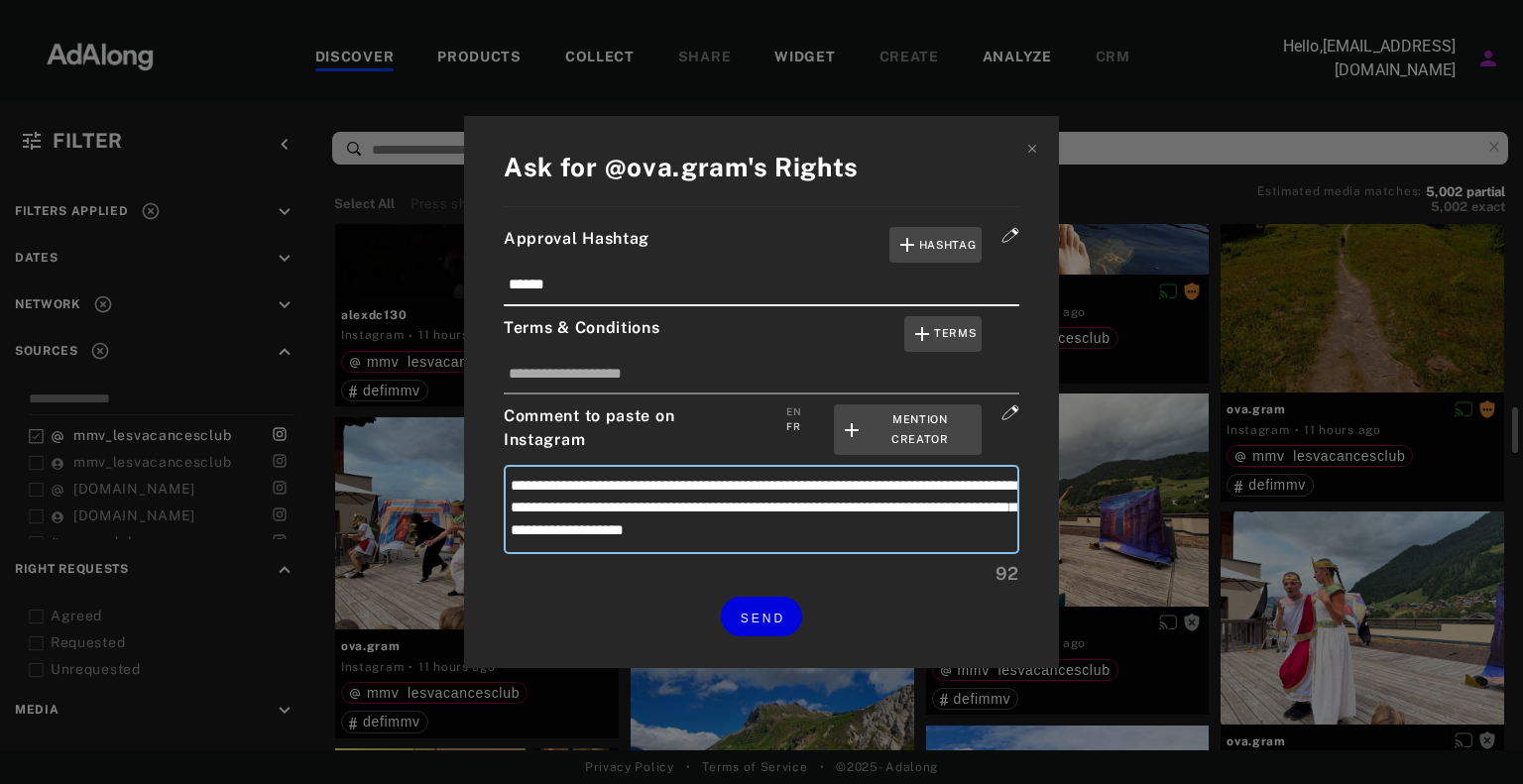 type on "**********" 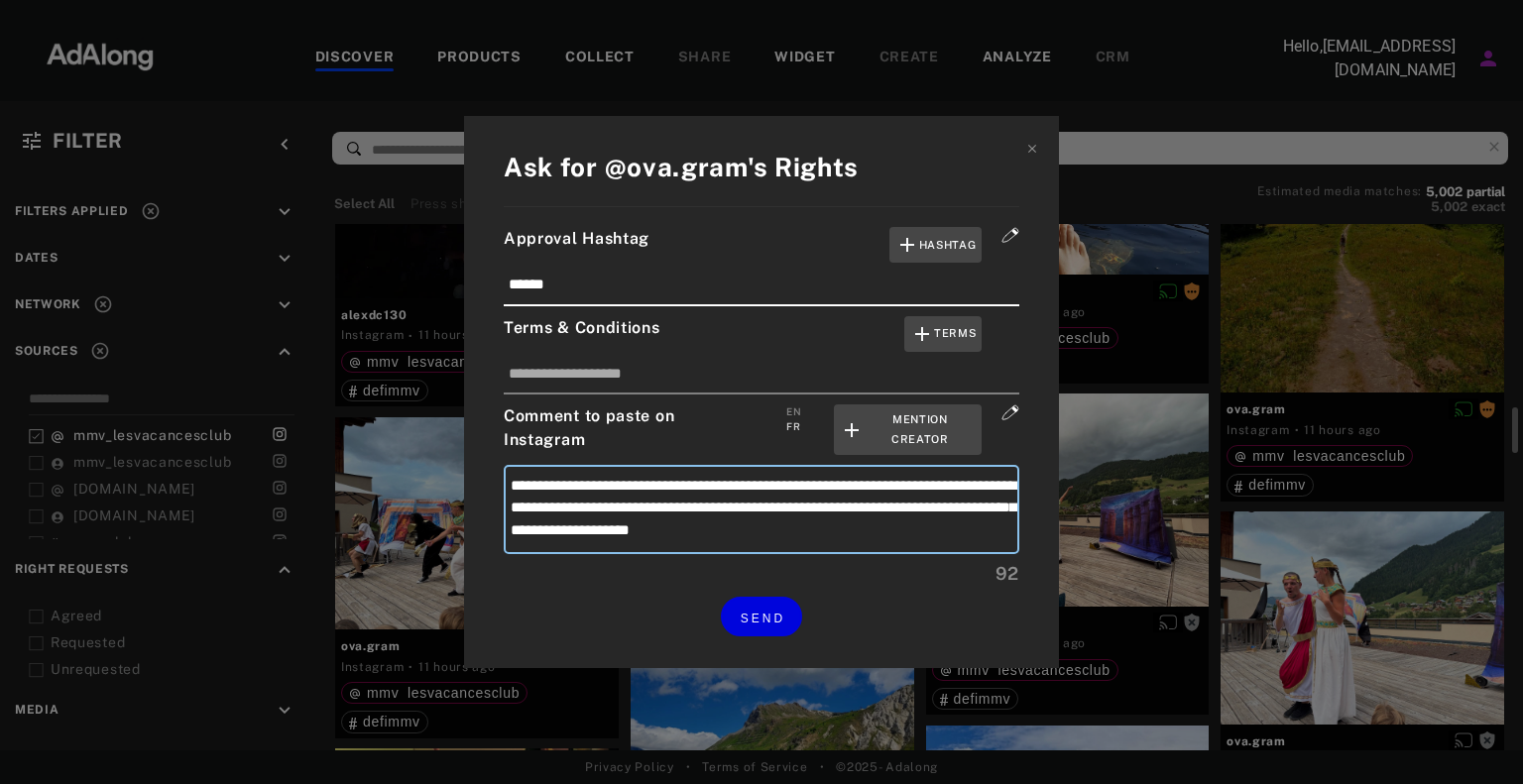 type on "**********" 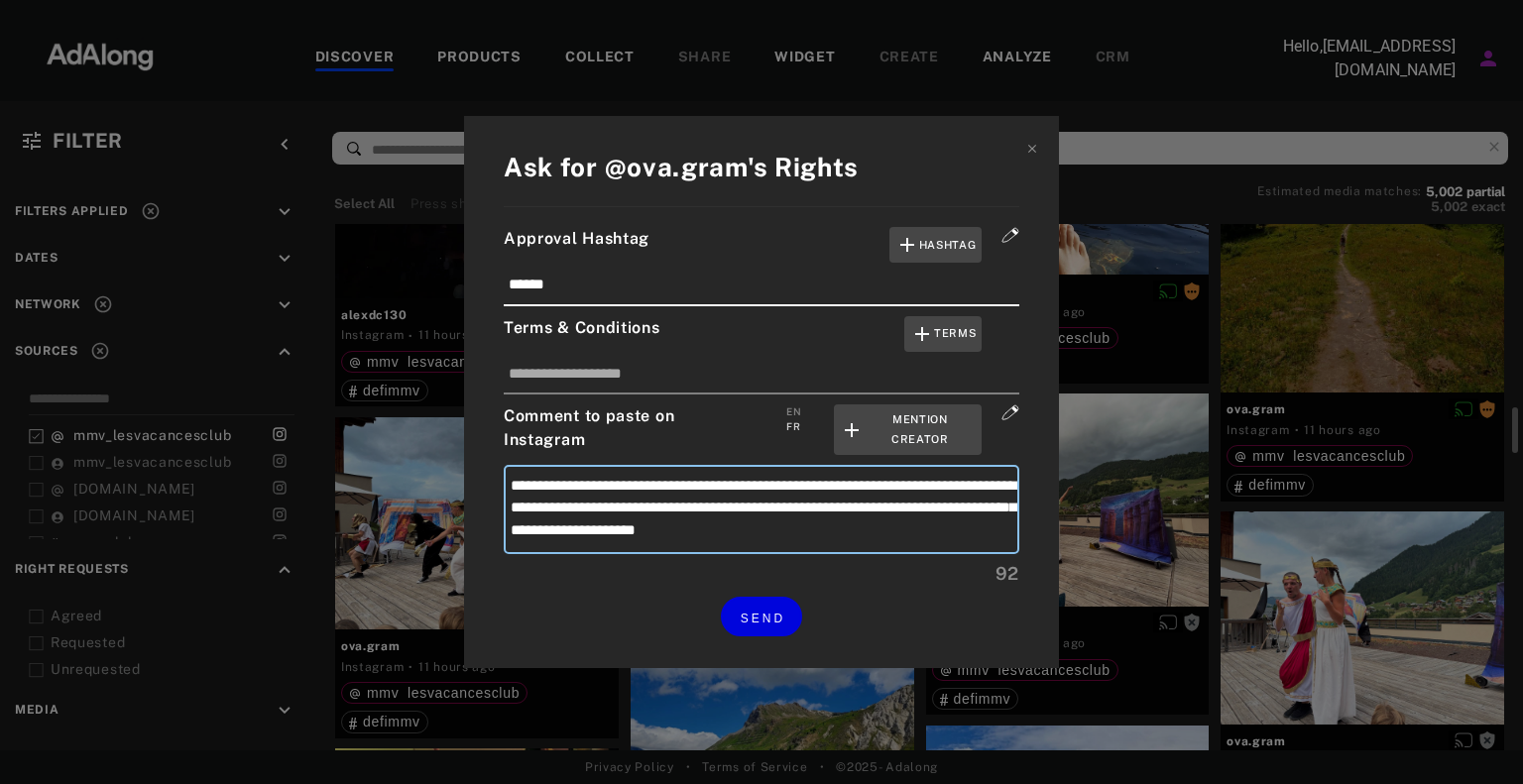 type on "**********" 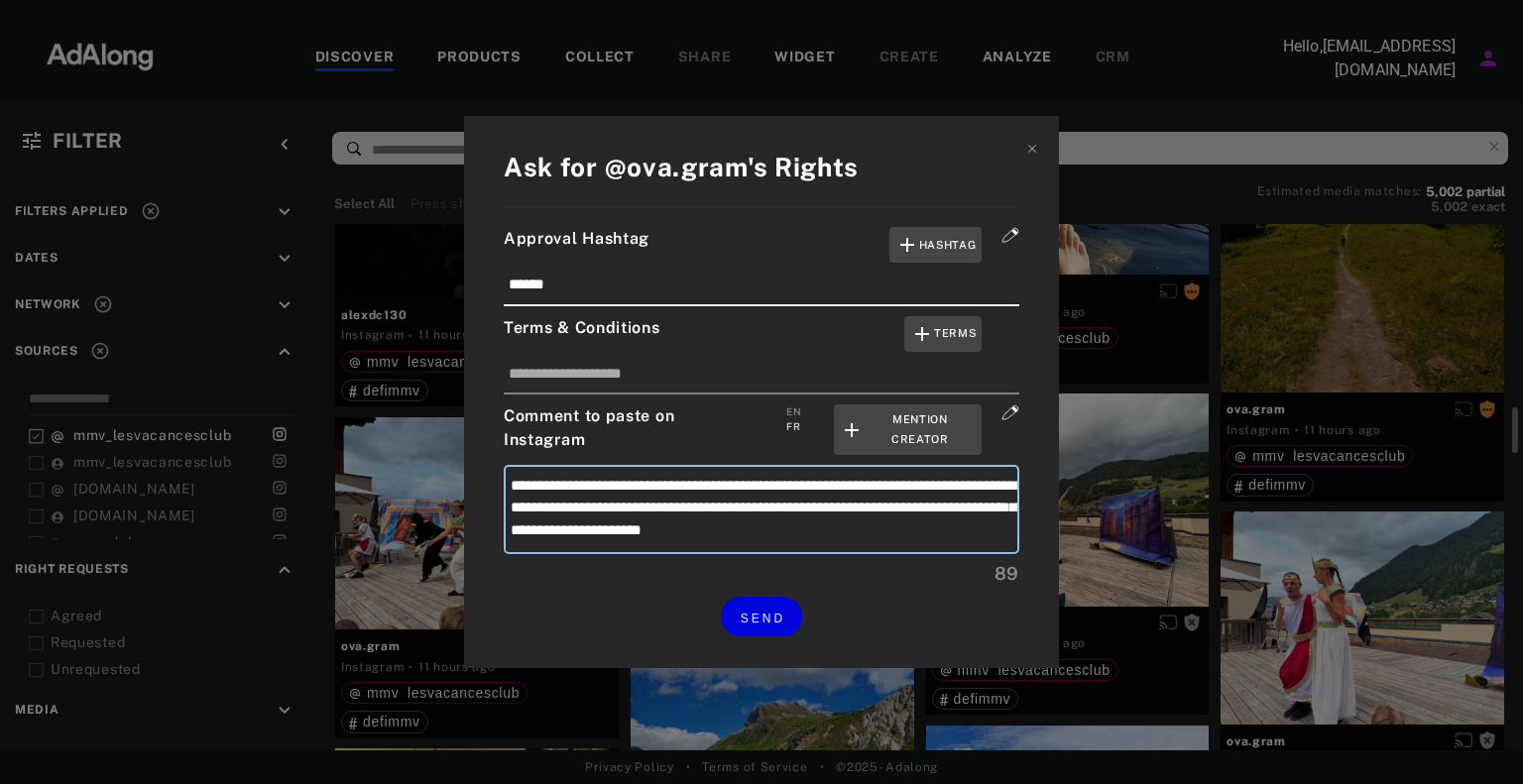 type on "**********" 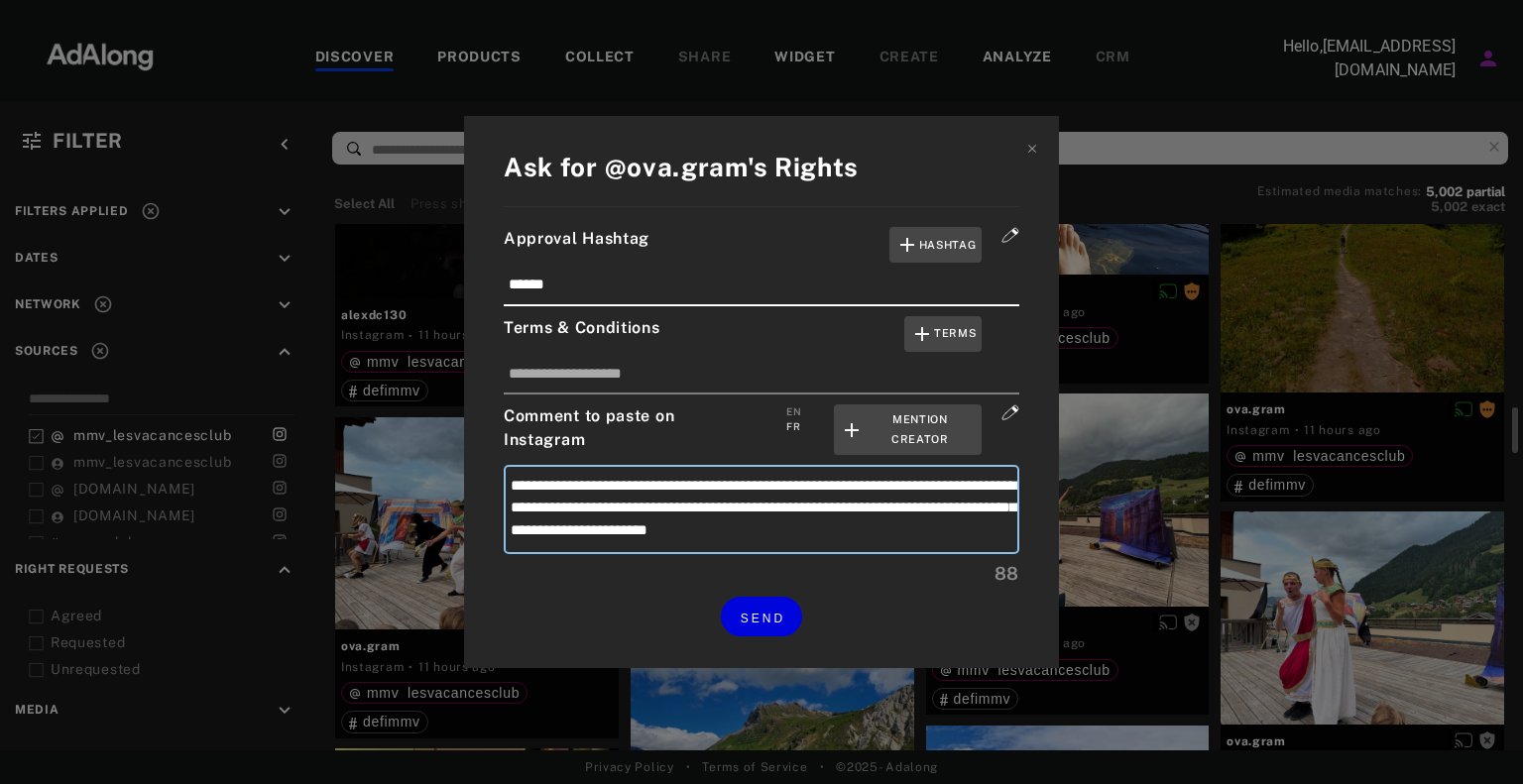 type on "**********" 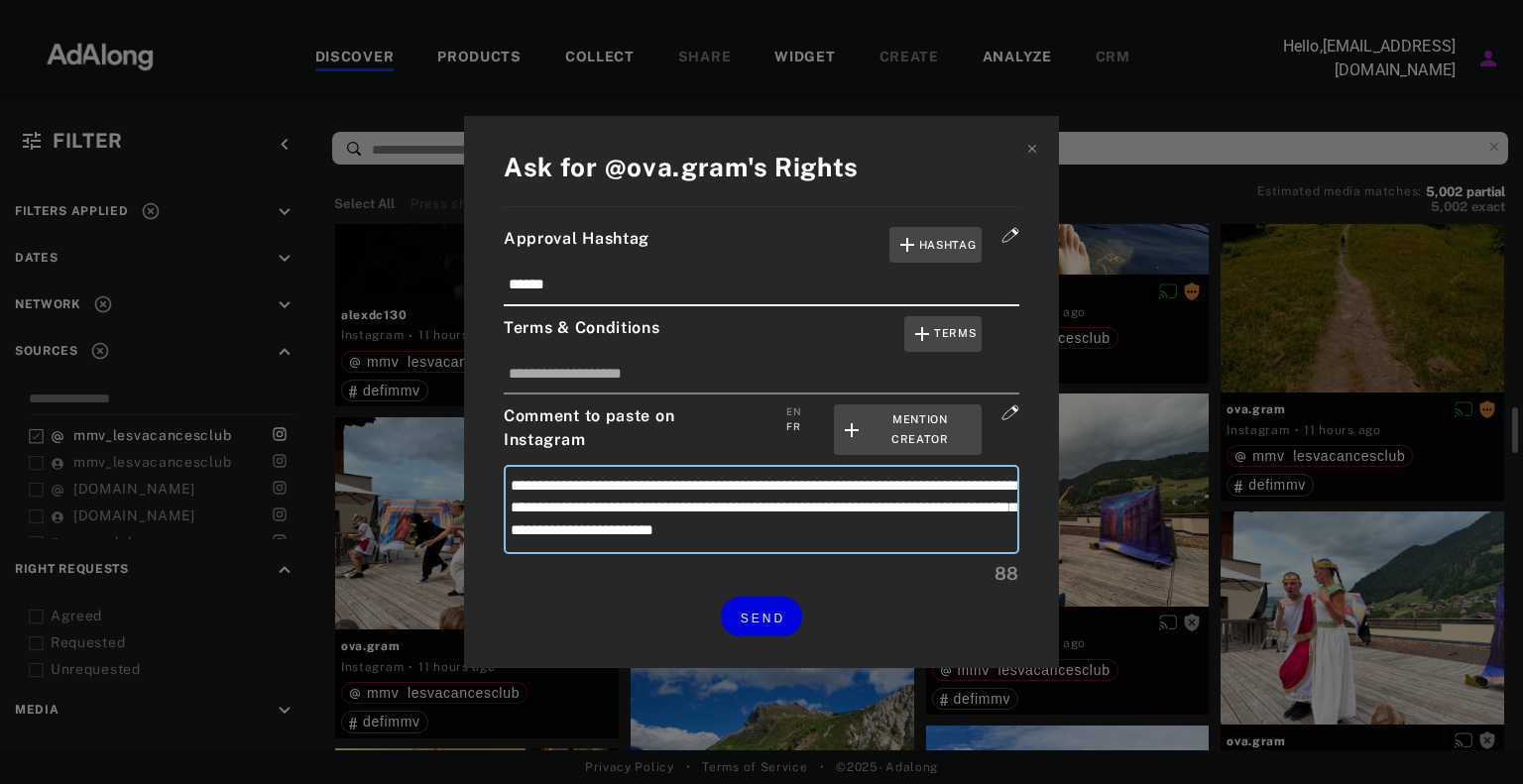type on "**********" 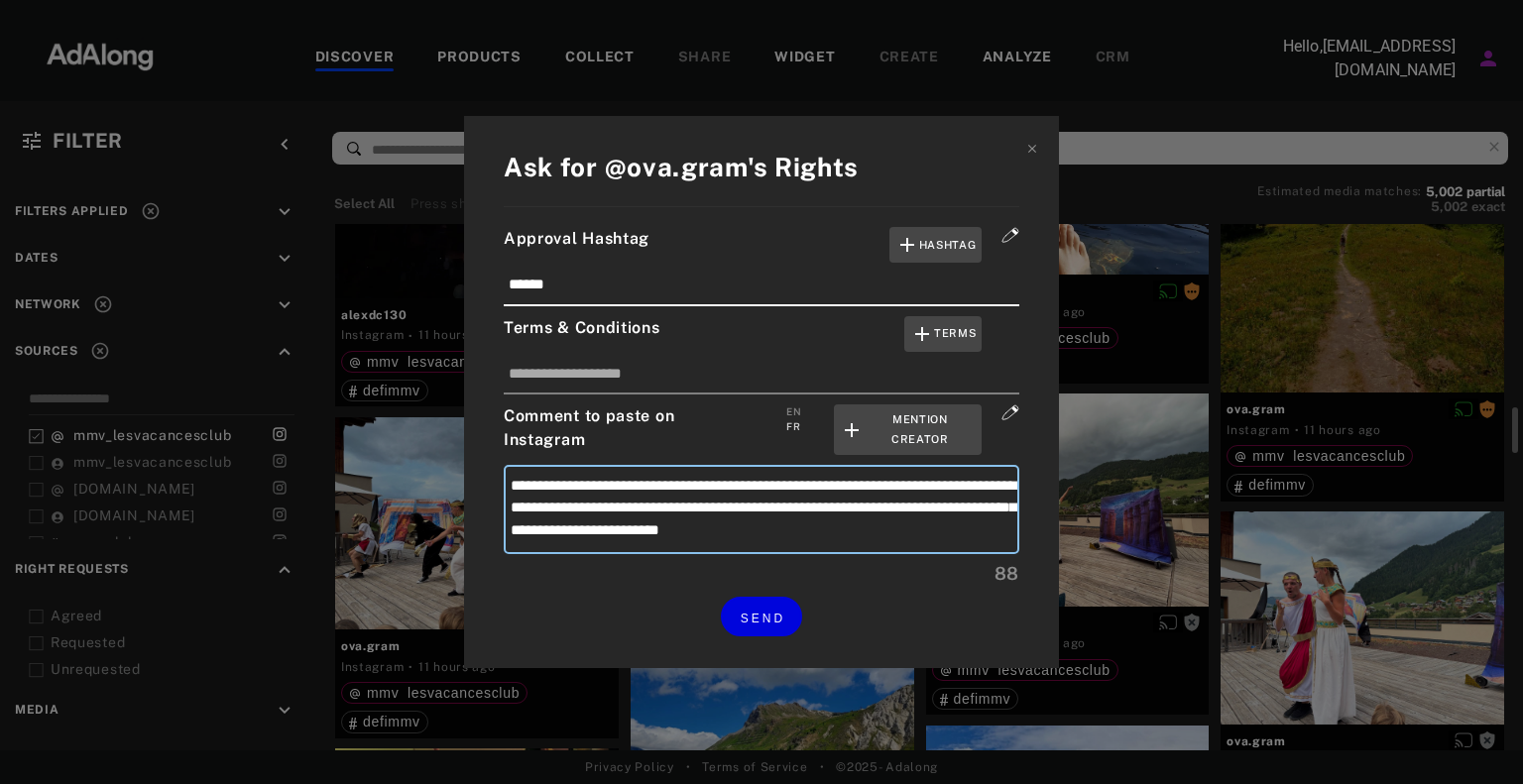 type on "**********" 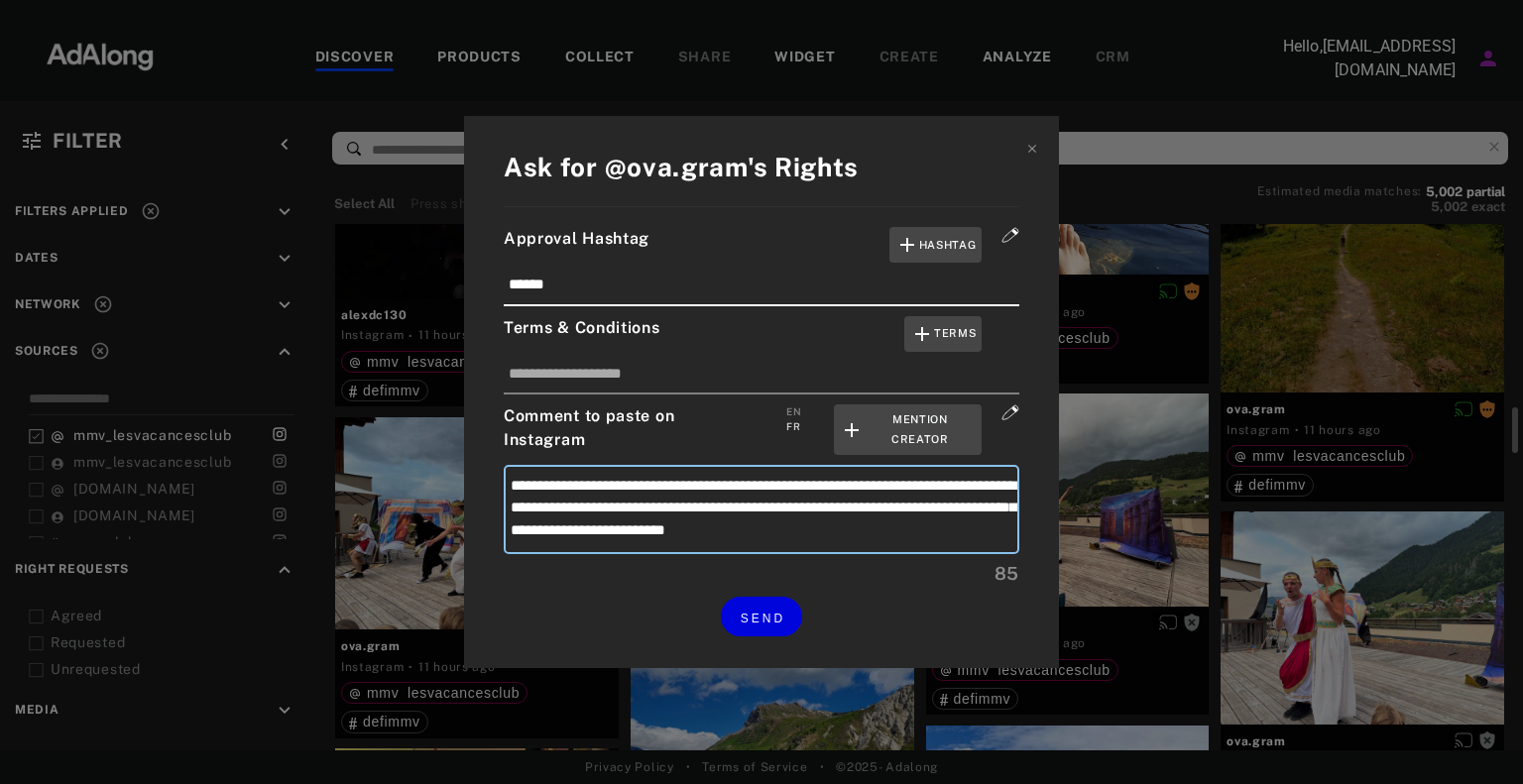 type on "**********" 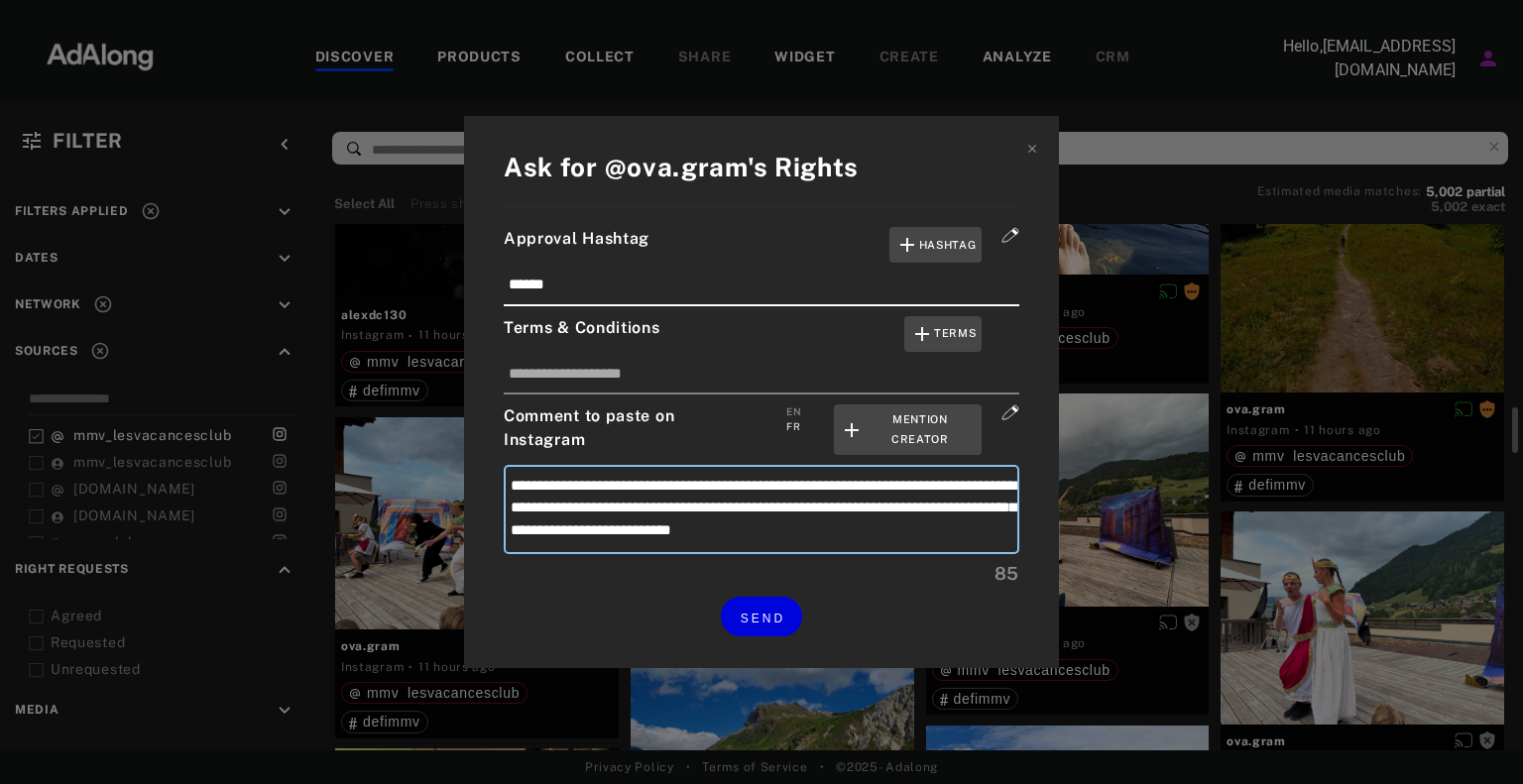 type on "**********" 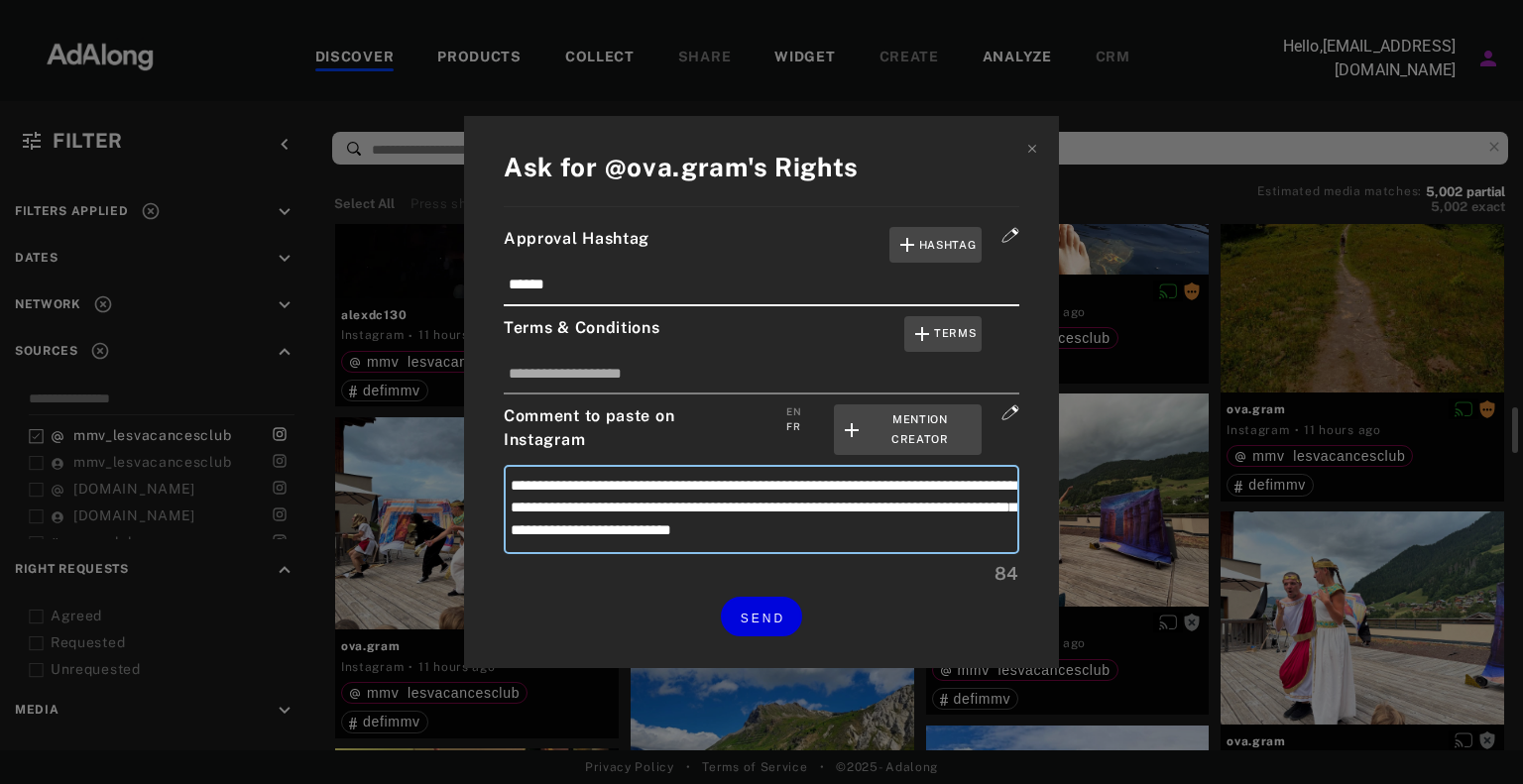 click on "**********" at bounding box center [762, 509] 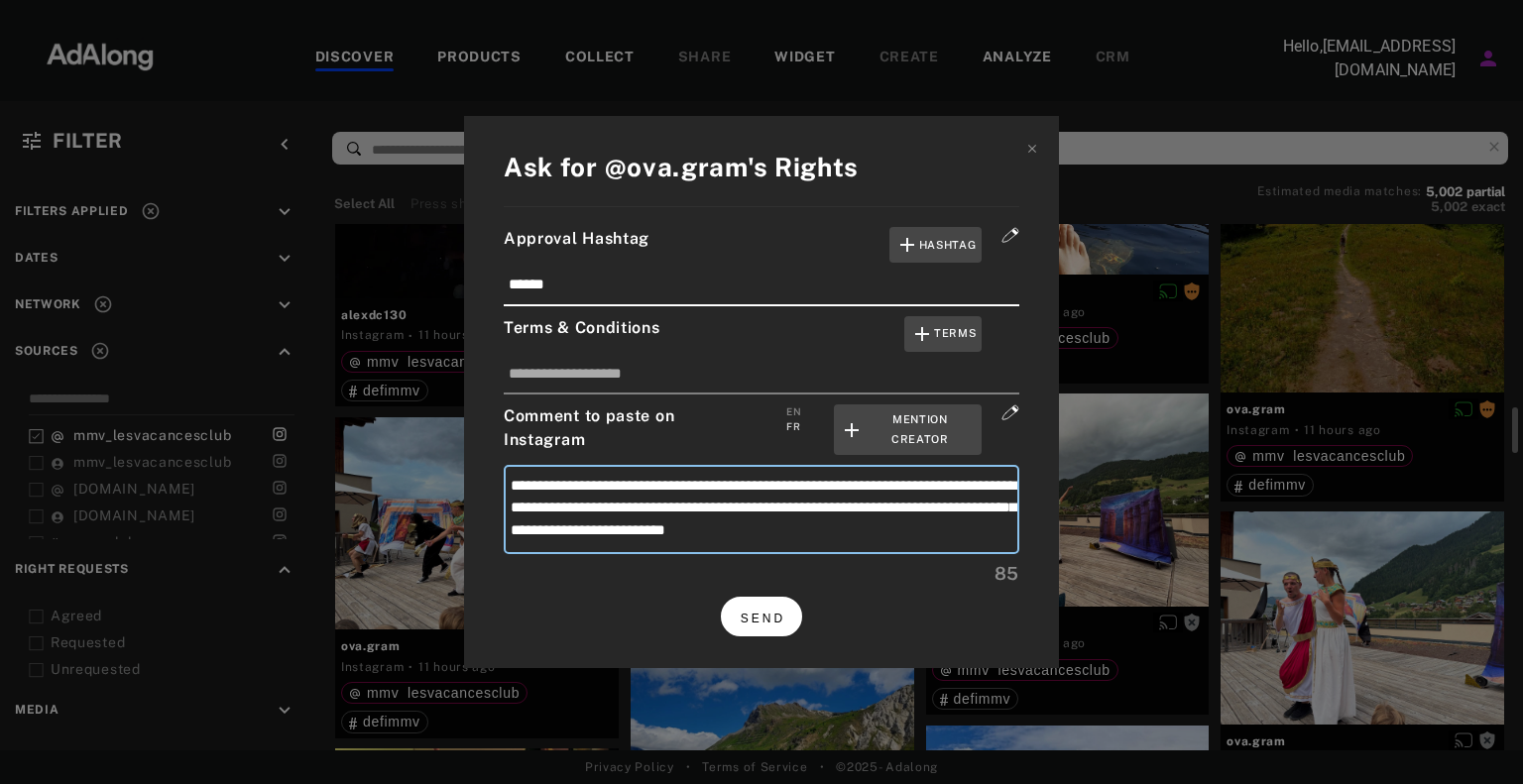 type on "**********" 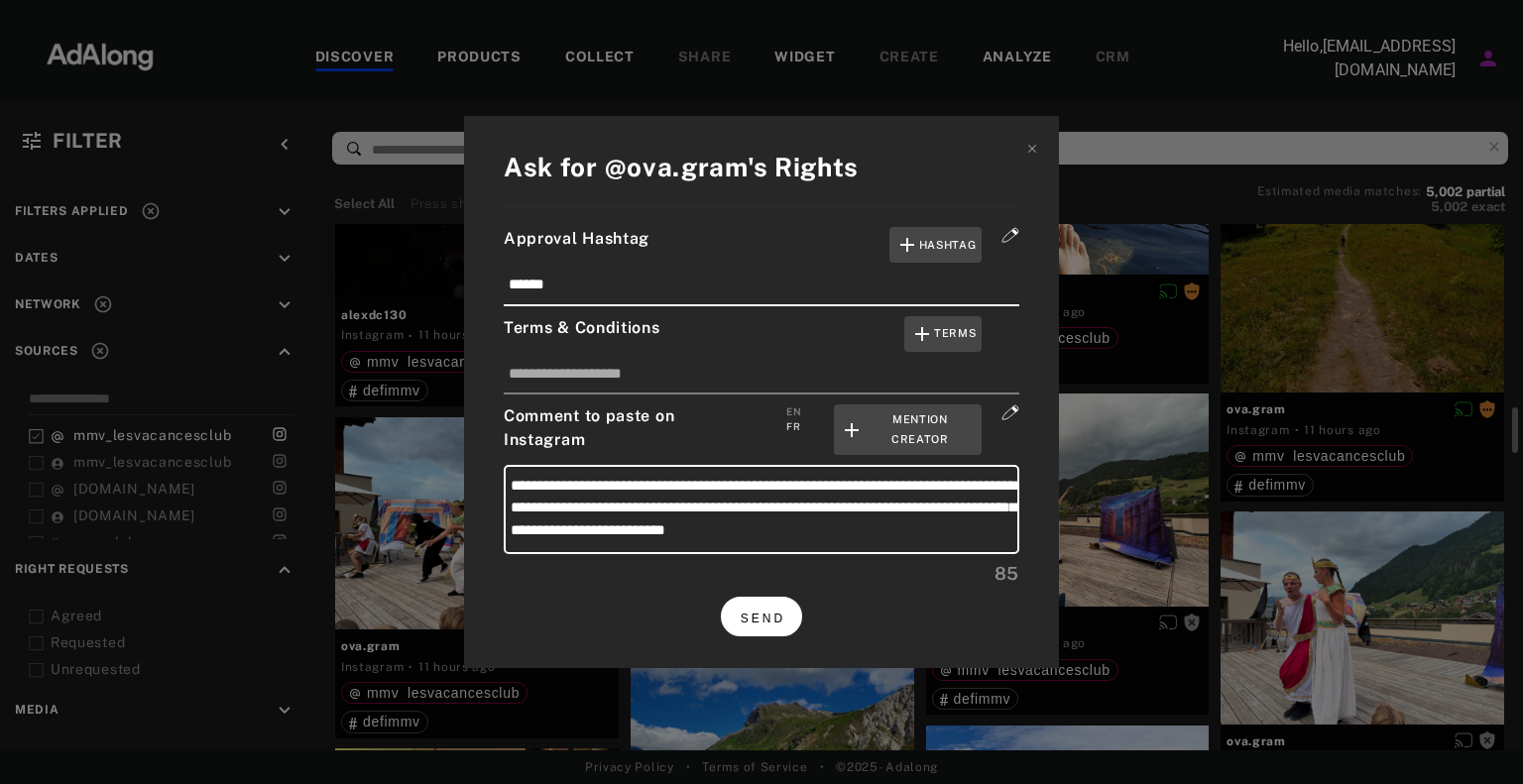 click on "SEND" at bounding box center [762, 618] 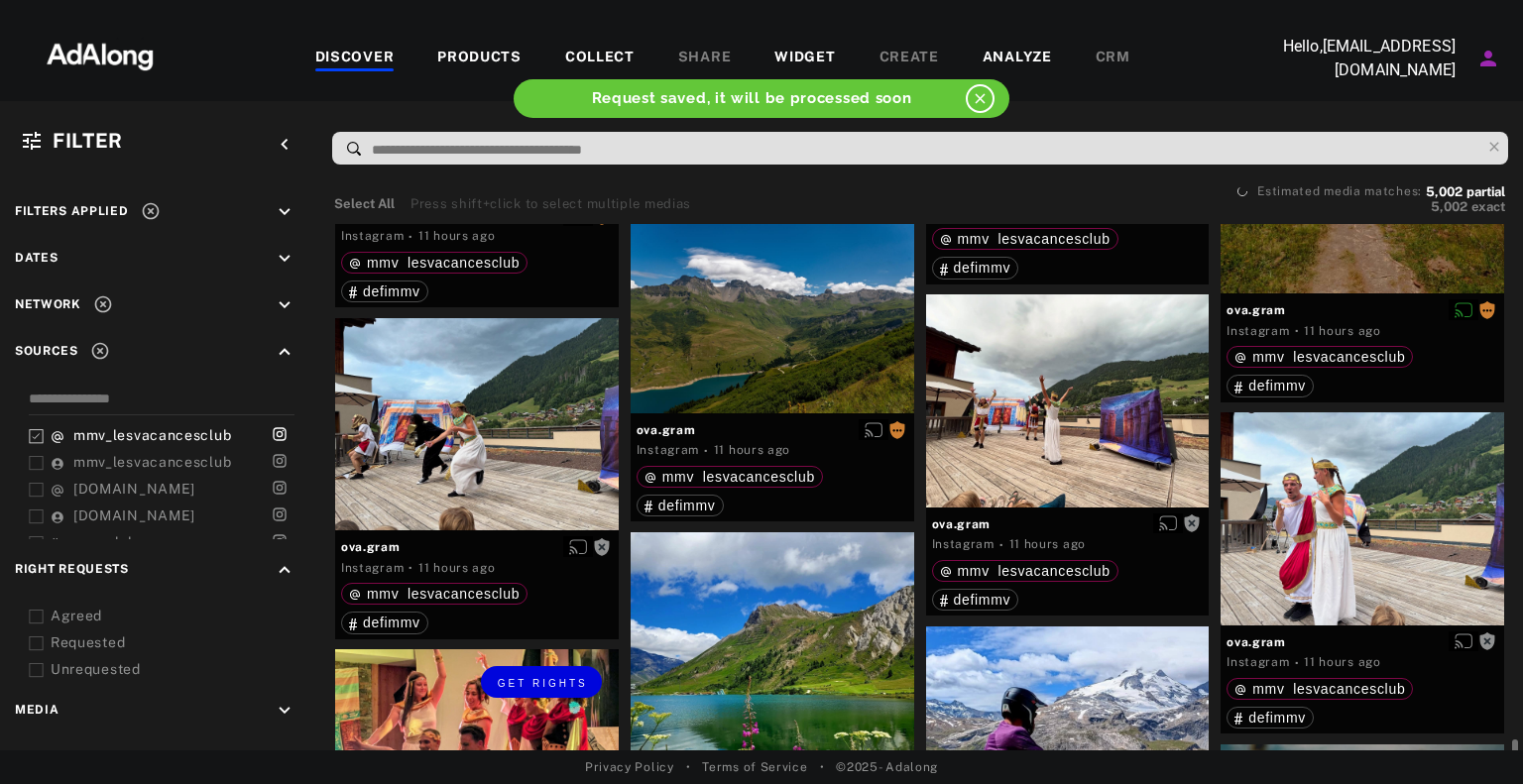 scroll, scrollTop: 2478, scrollLeft: 0, axis: vertical 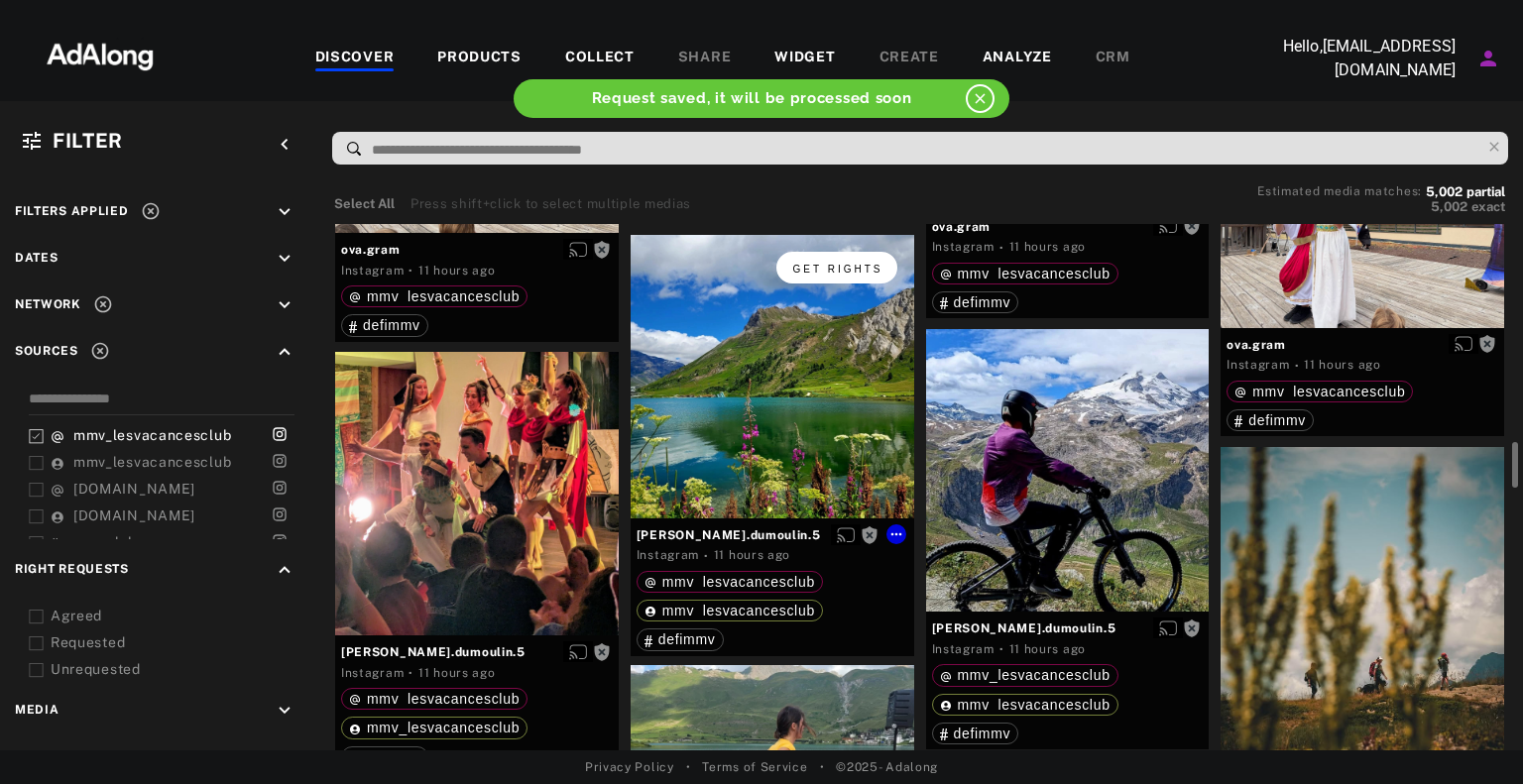 click on "Get rights" at bounding box center (838, 269) 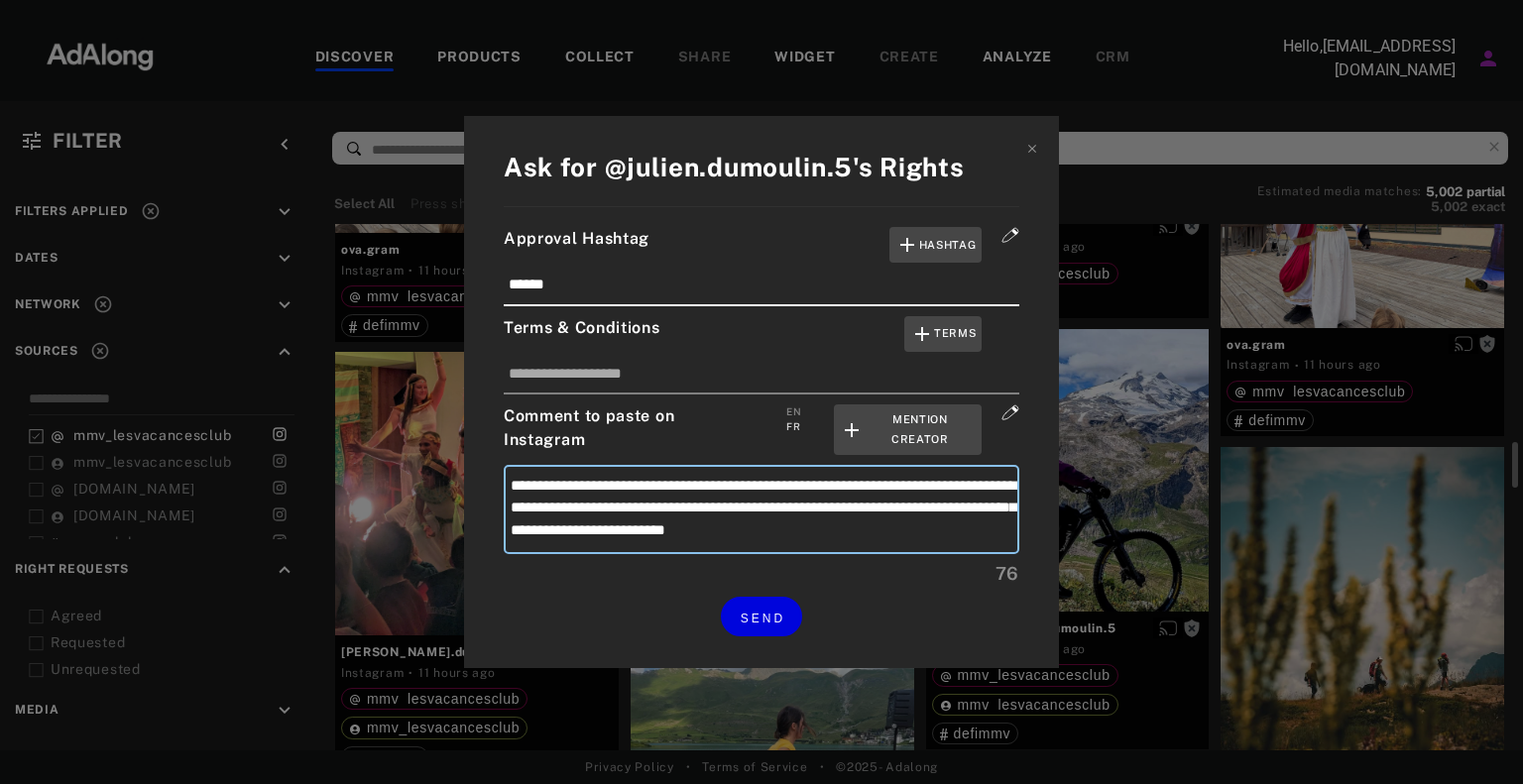 drag, startPoint x: 893, startPoint y: 485, endPoint x: 824, endPoint y: 482, distance: 69.065187 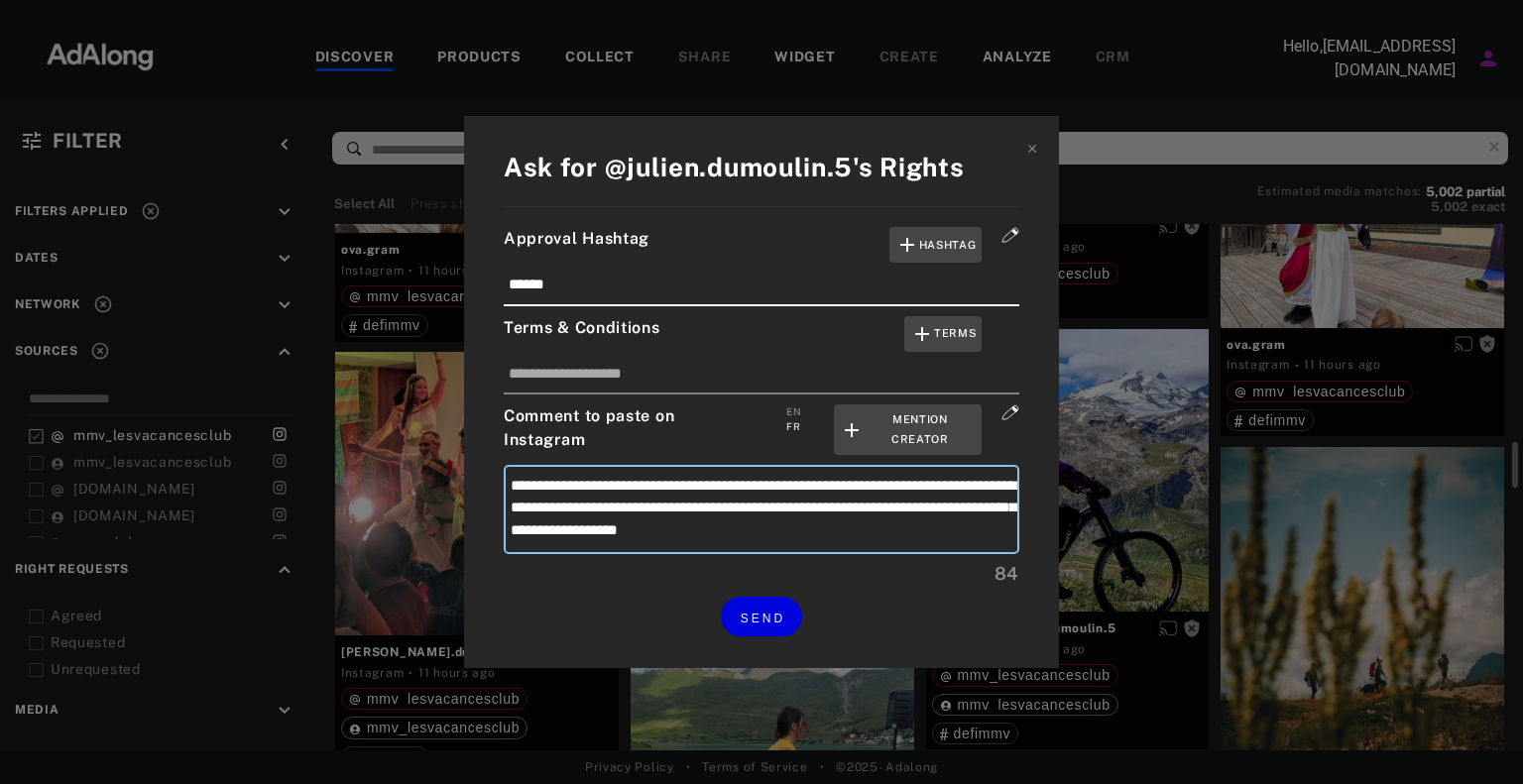 type on "**********" 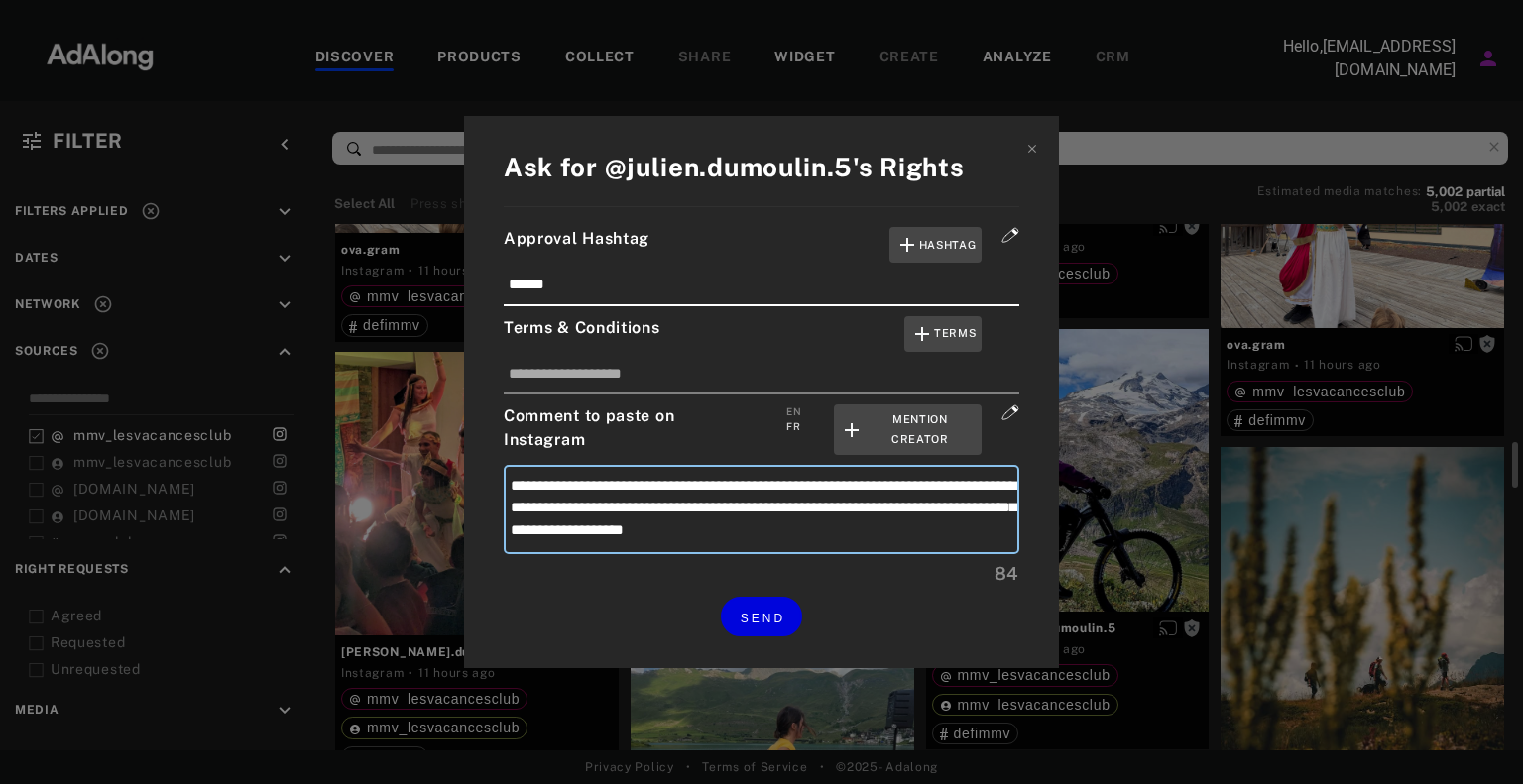 type on "**********" 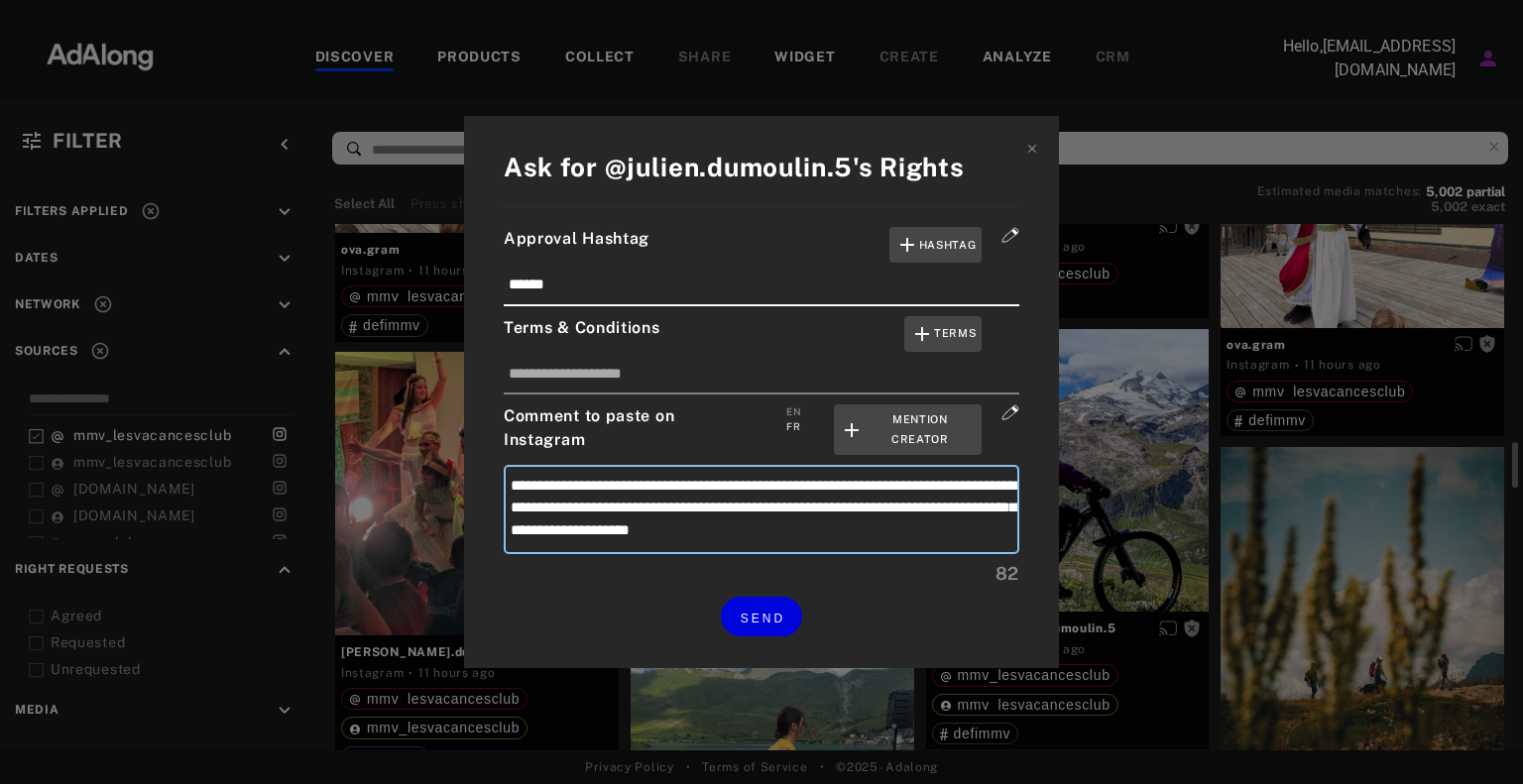 type on "**********" 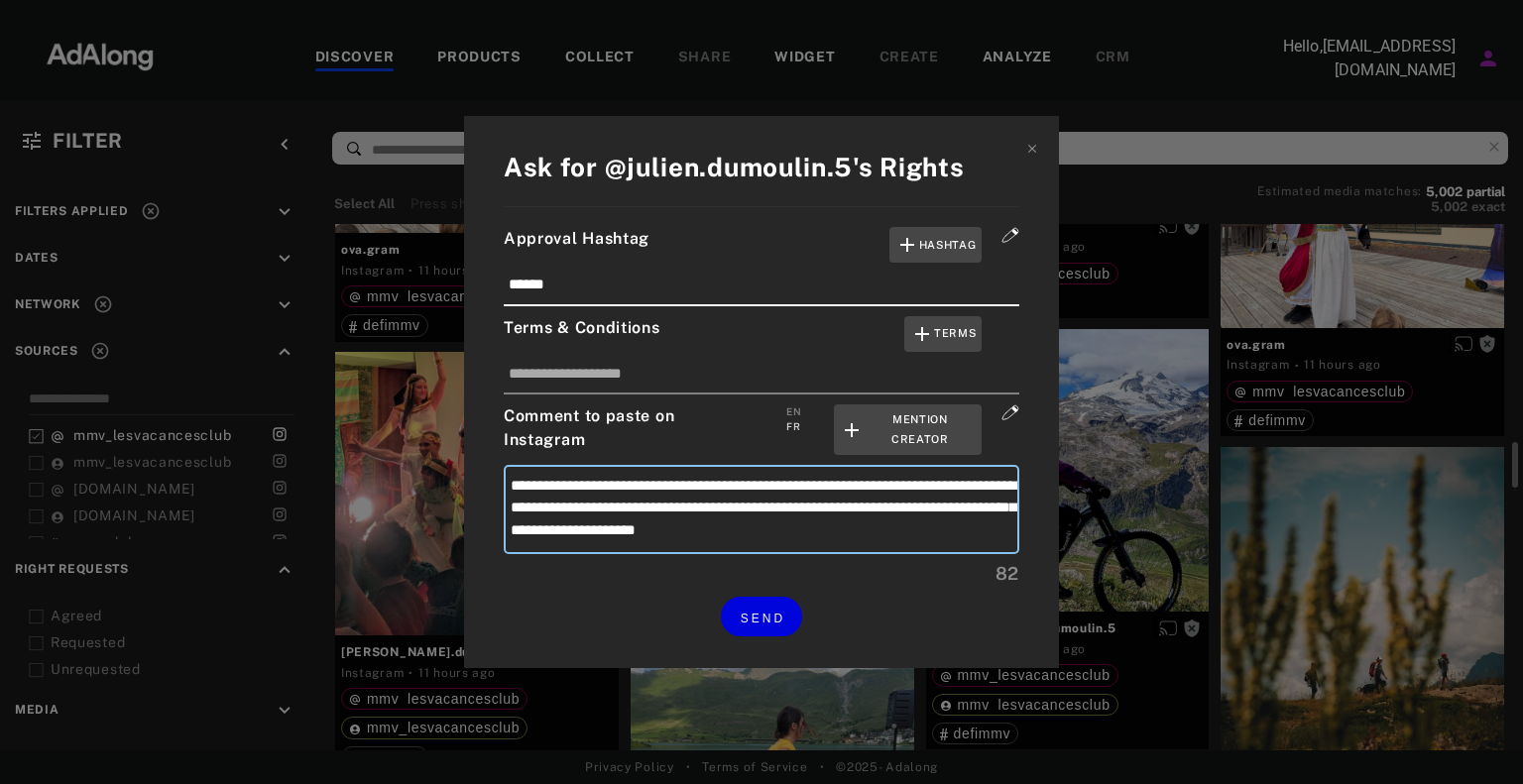 type on "**********" 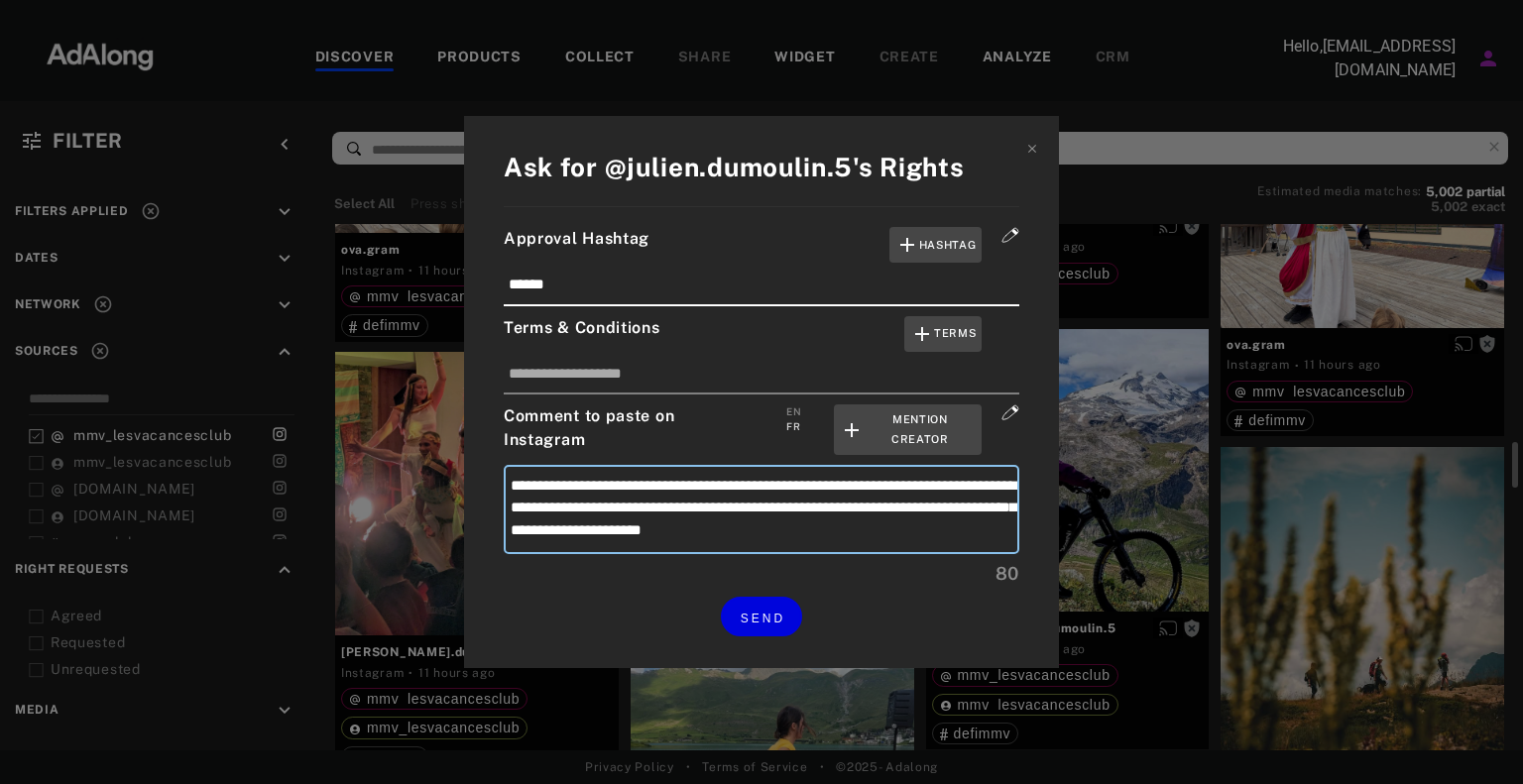type on "**********" 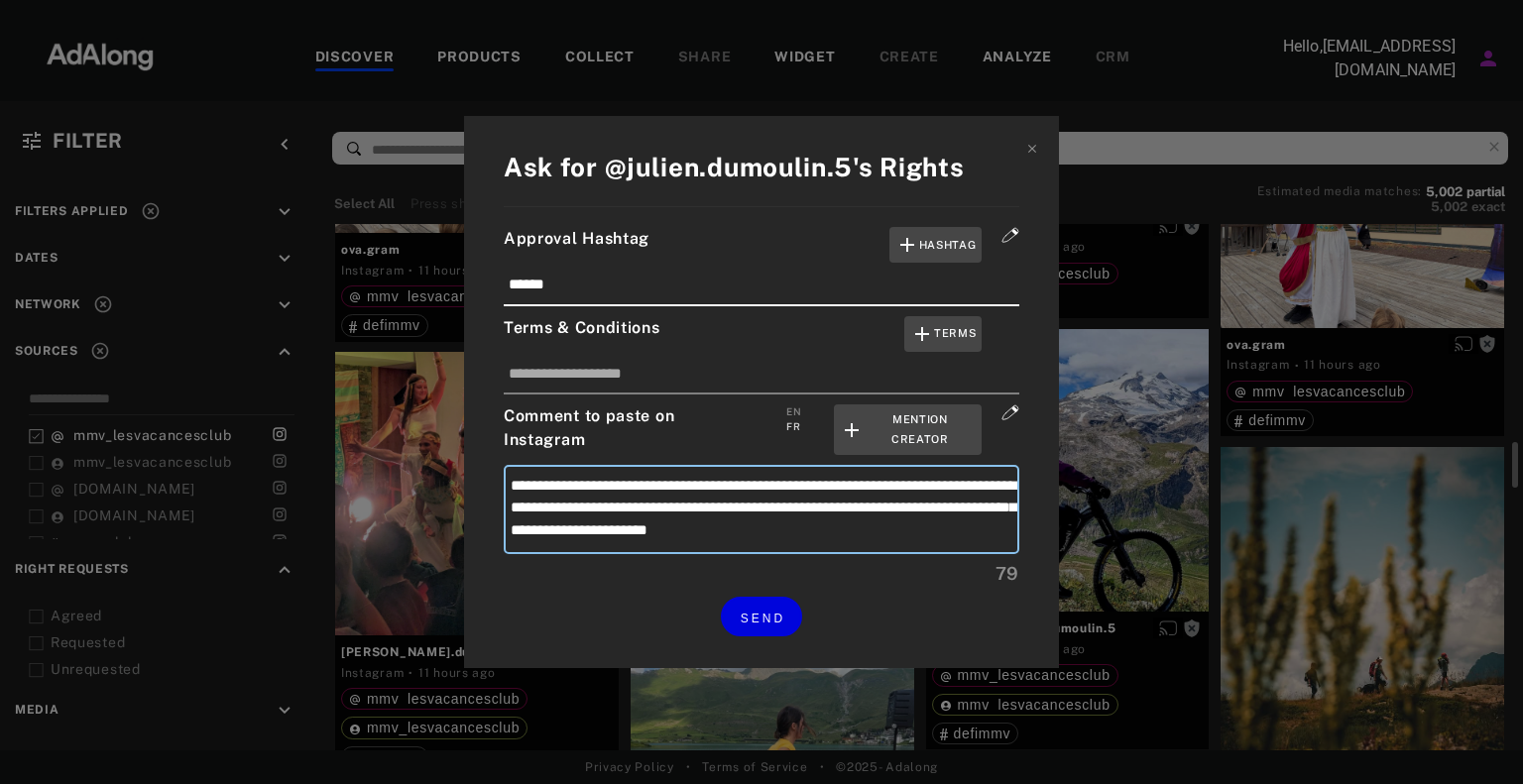 type on "**********" 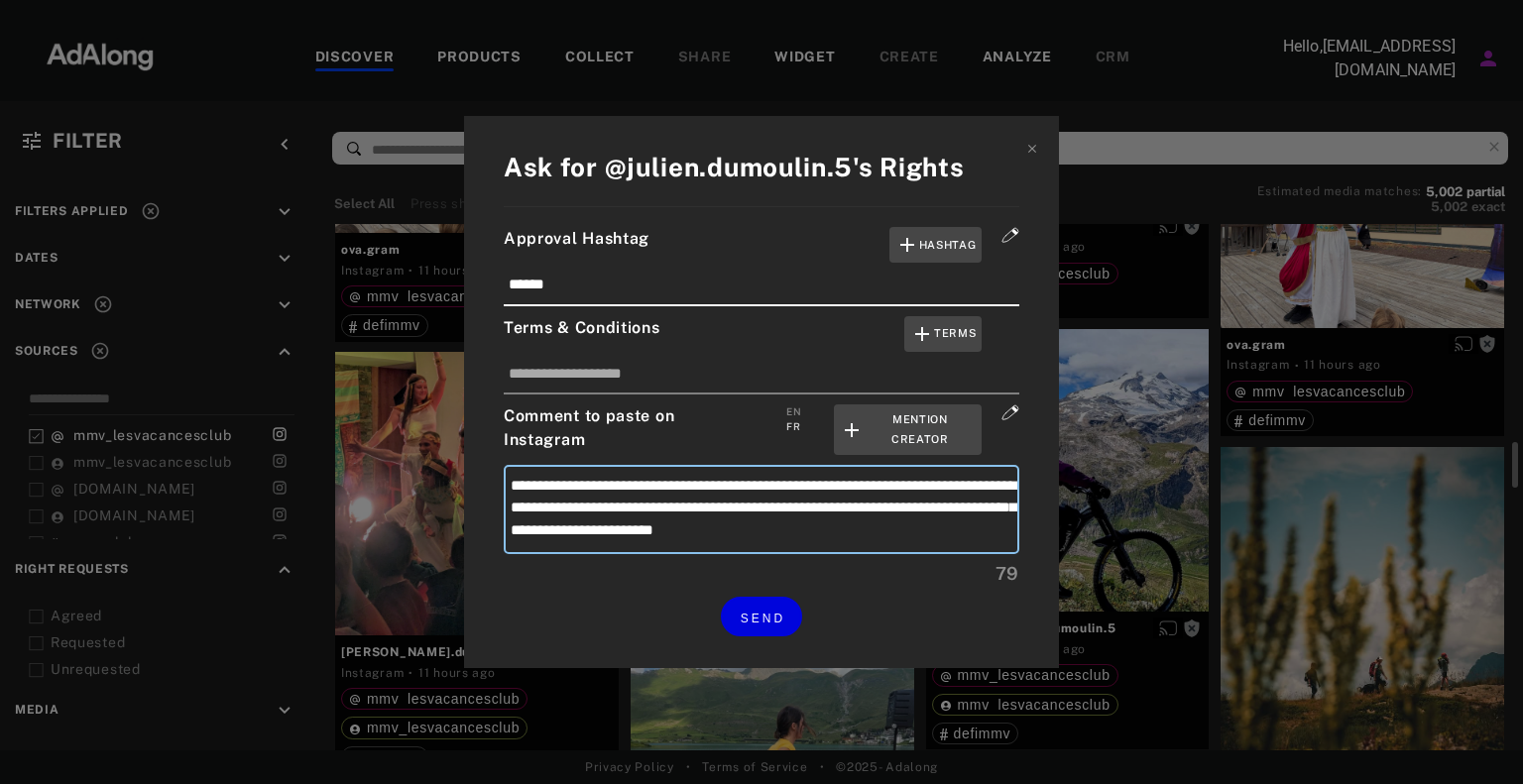 type on "**********" 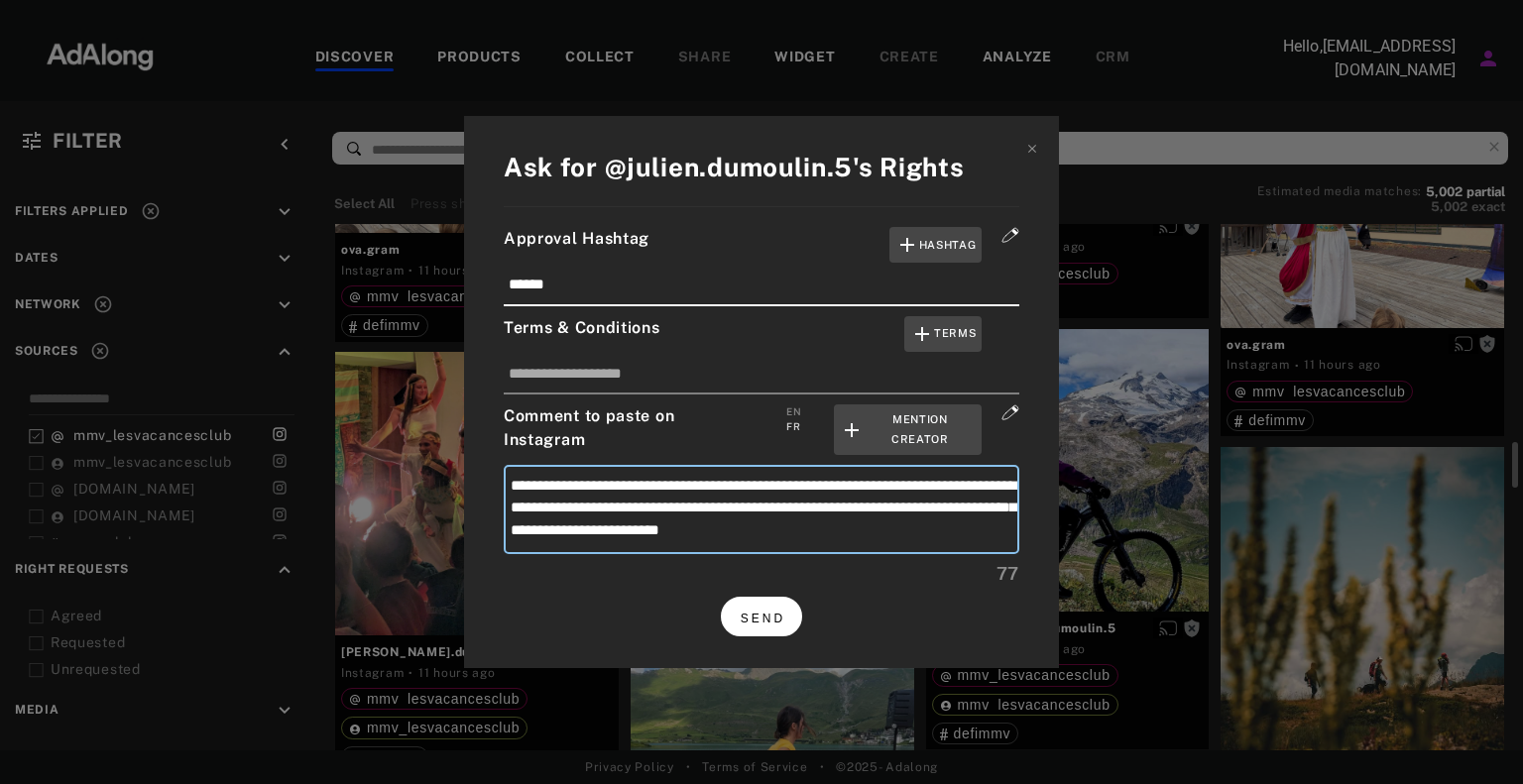 type on "**********" 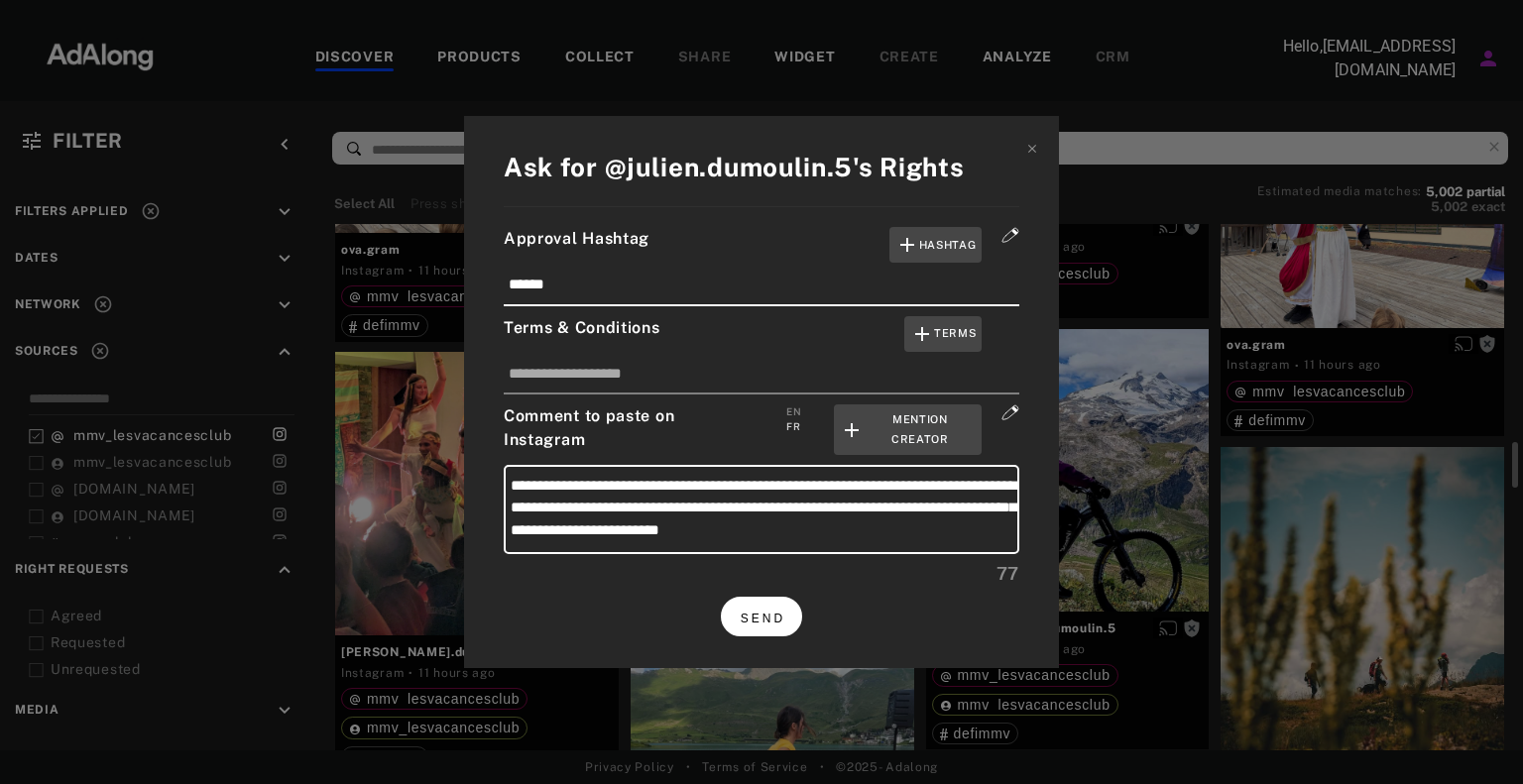 click on "SEND" at bounding box center (762, 618) 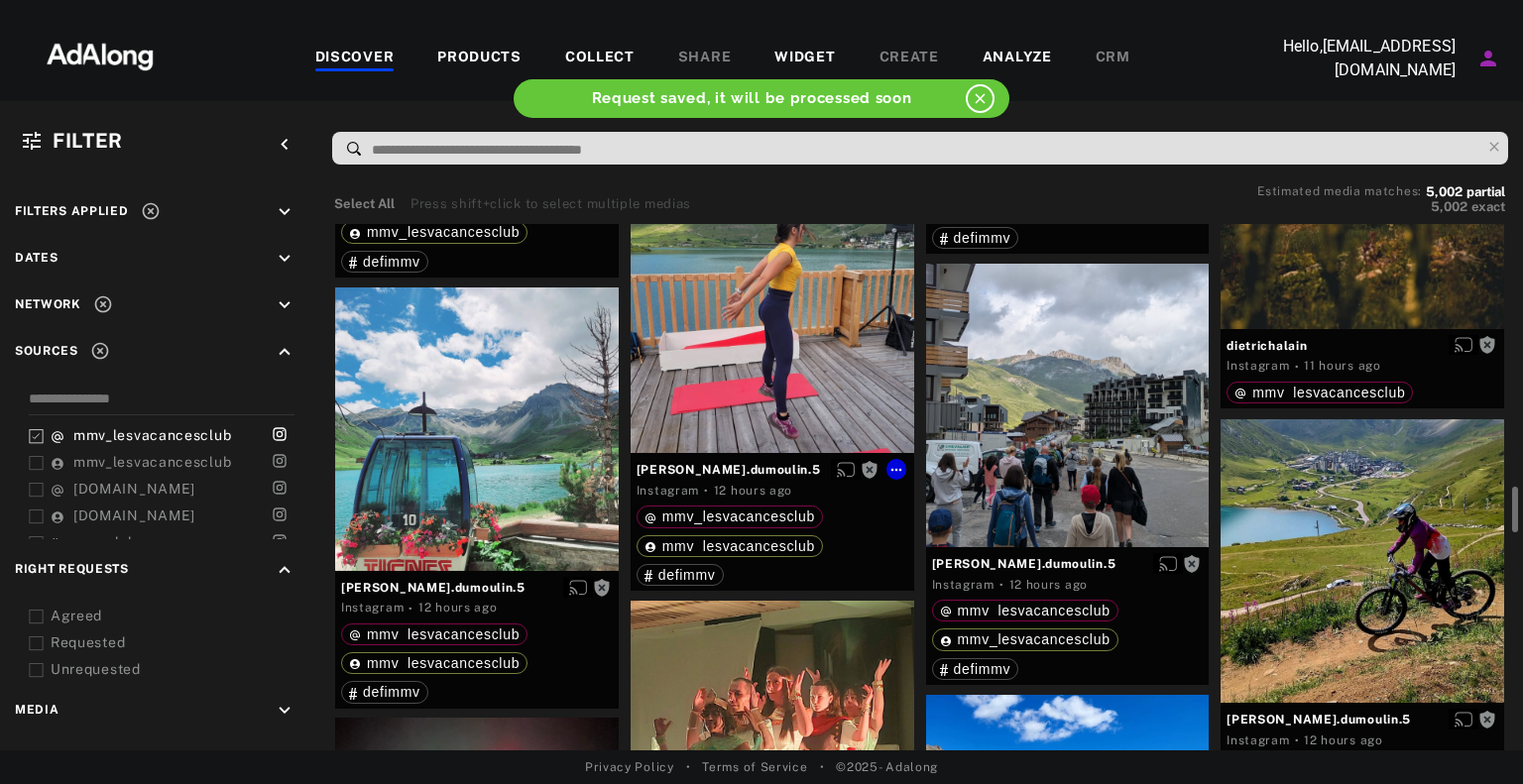 scroll, scrollTop: 2874, scrollLeft: 0, axis: vertical 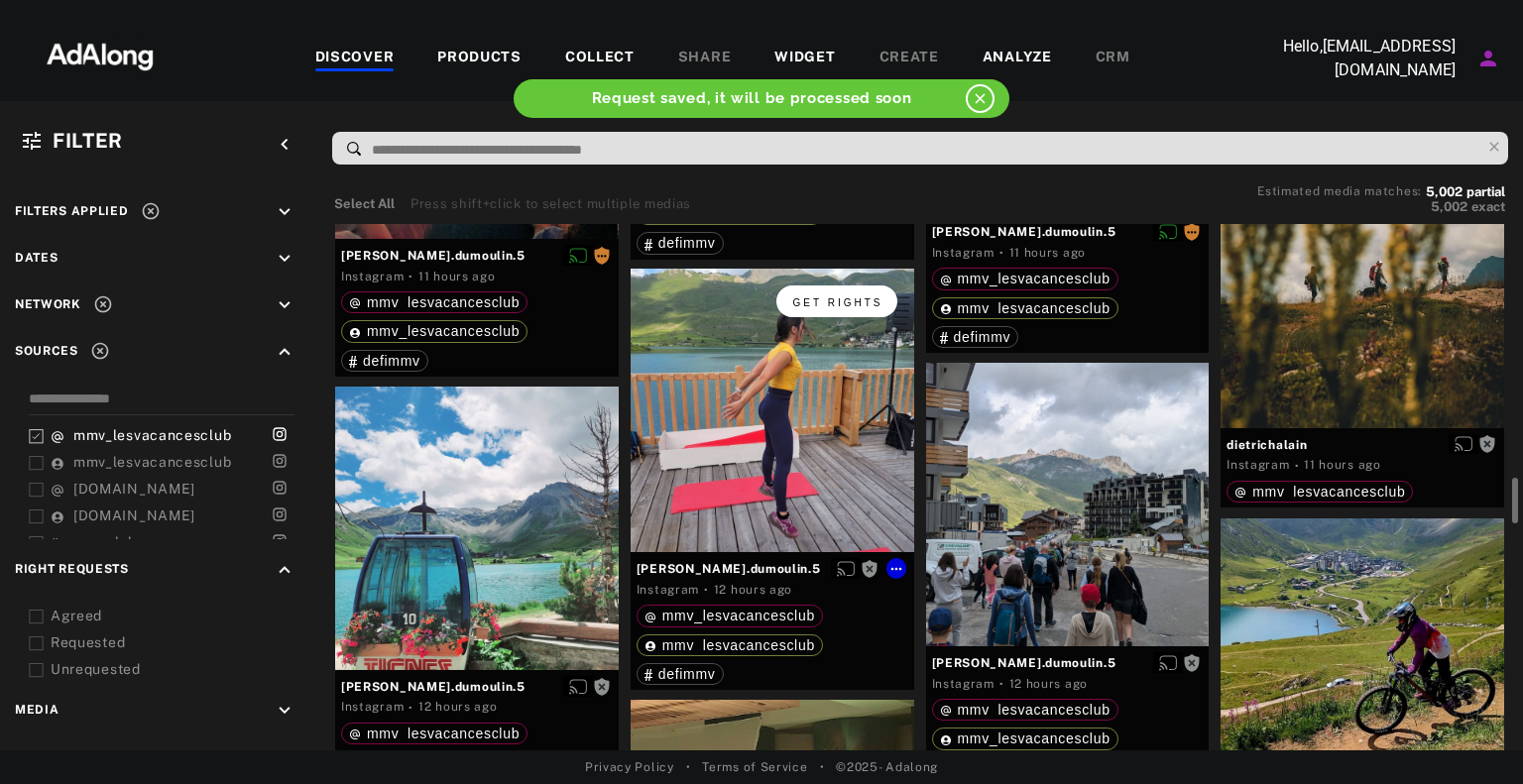 click on "Get rights" at bounding box center [838, 302] 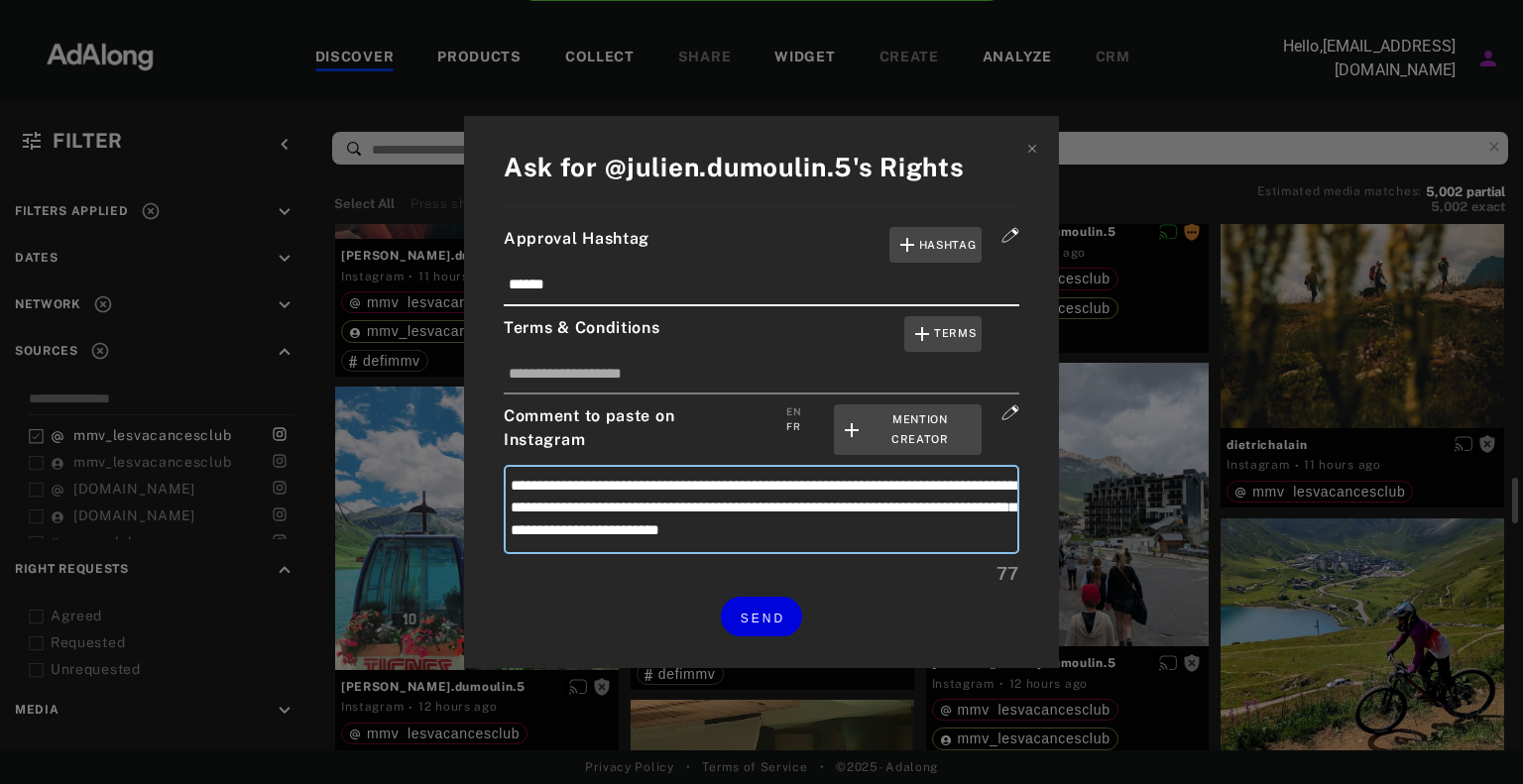 drag, startPoint x: 892, startPoint y: 477, endPoint x: 841, endPoint y: 476, distance: 51.009803 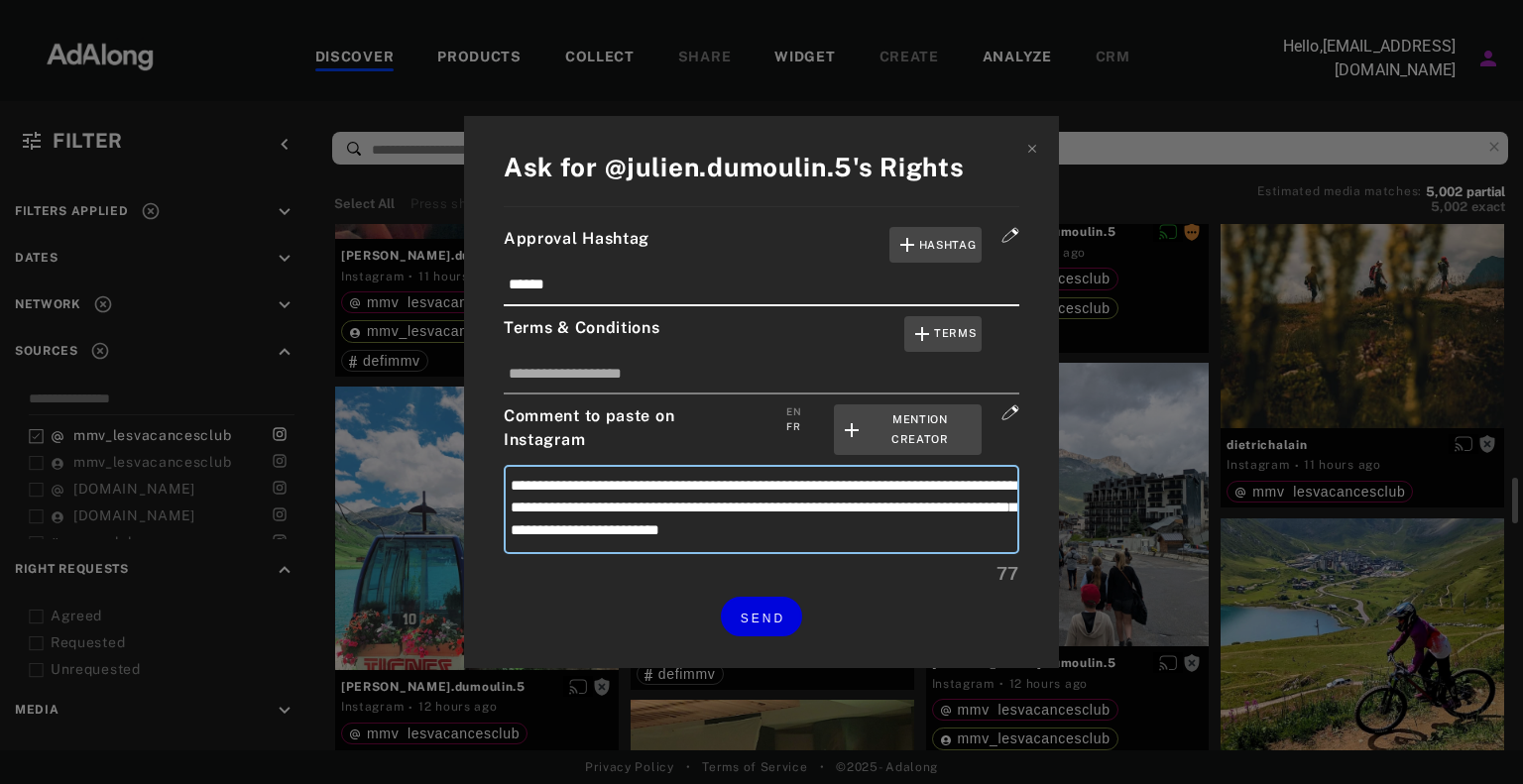 type on "**********" 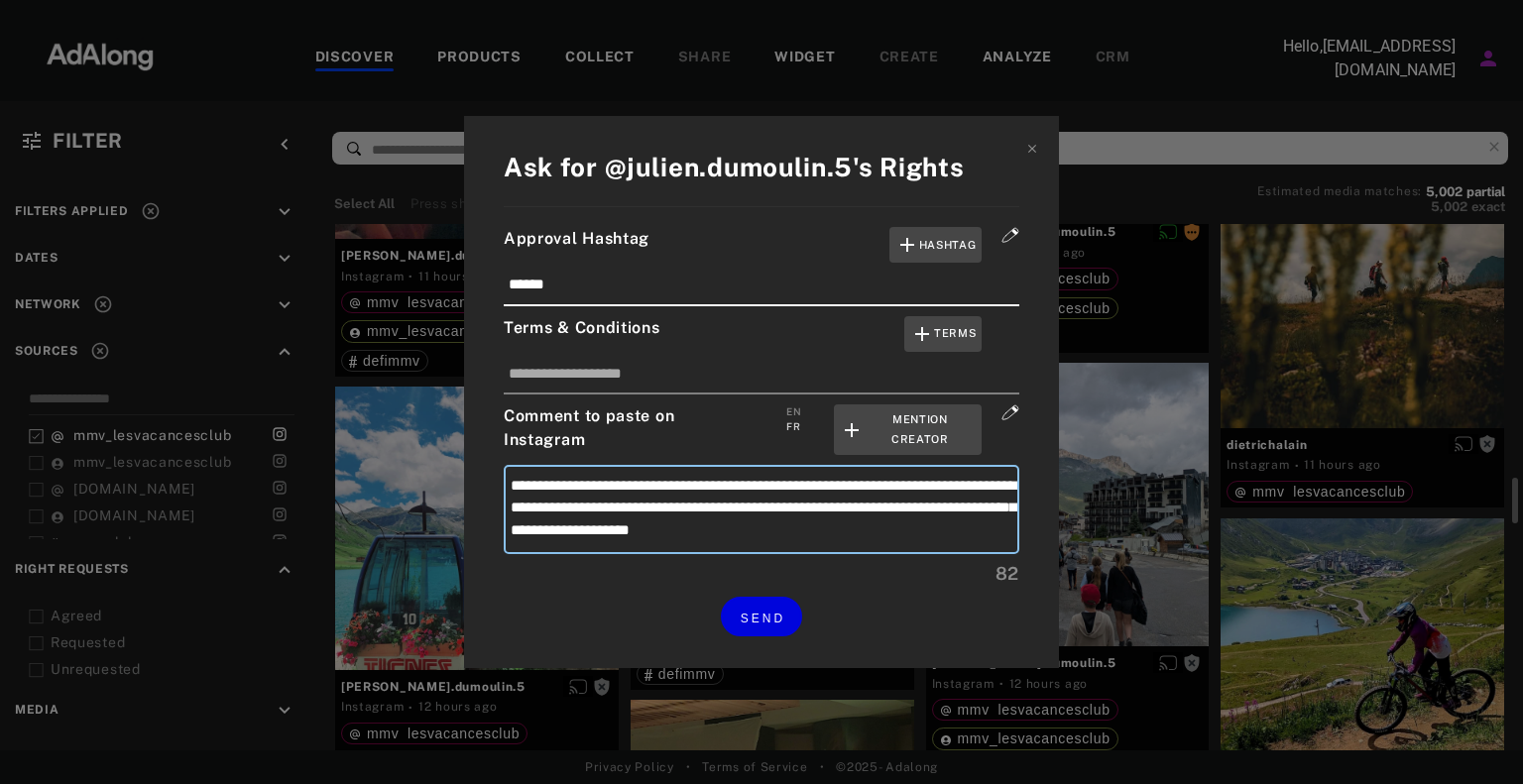 type on "**********" 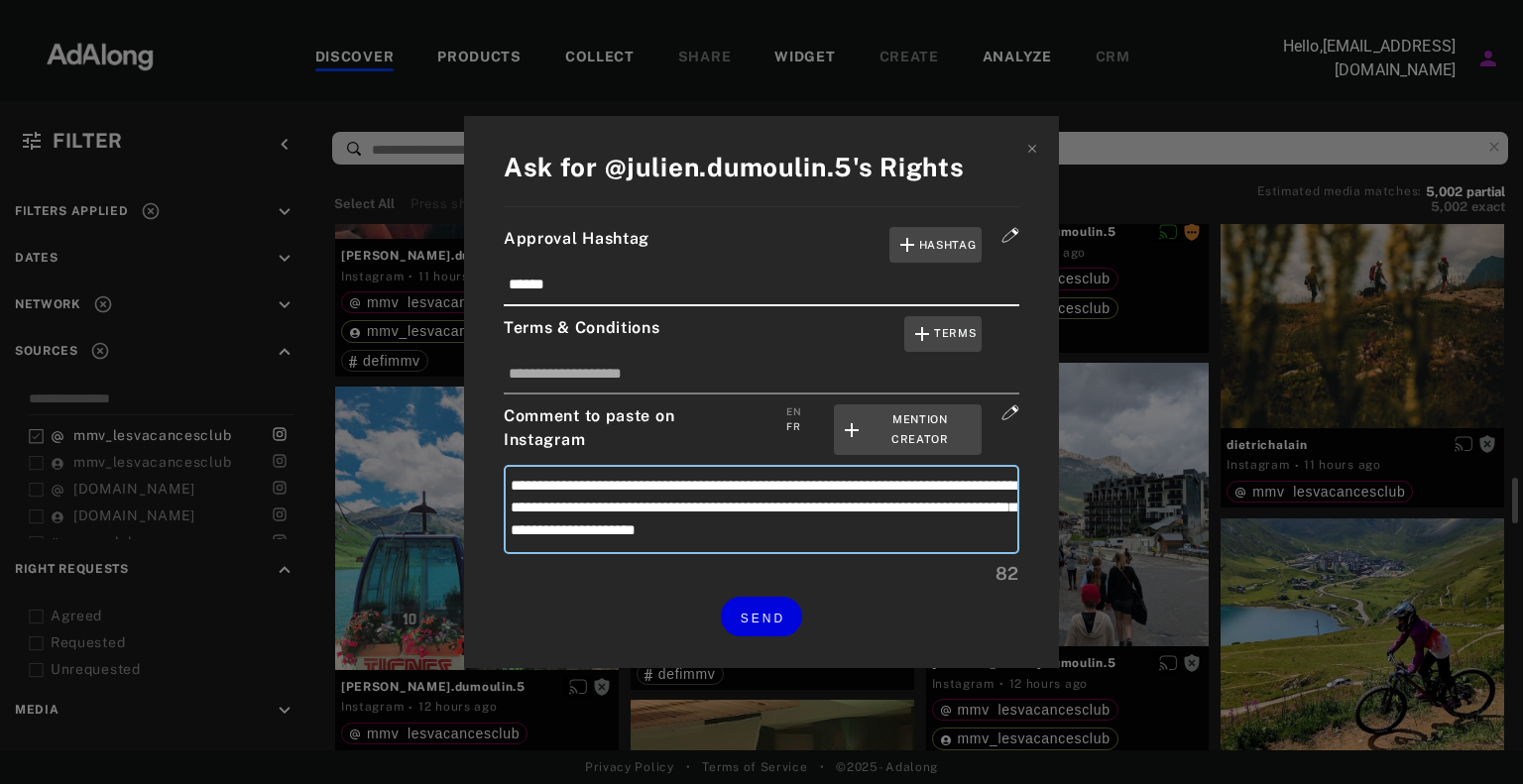 type on "**********" 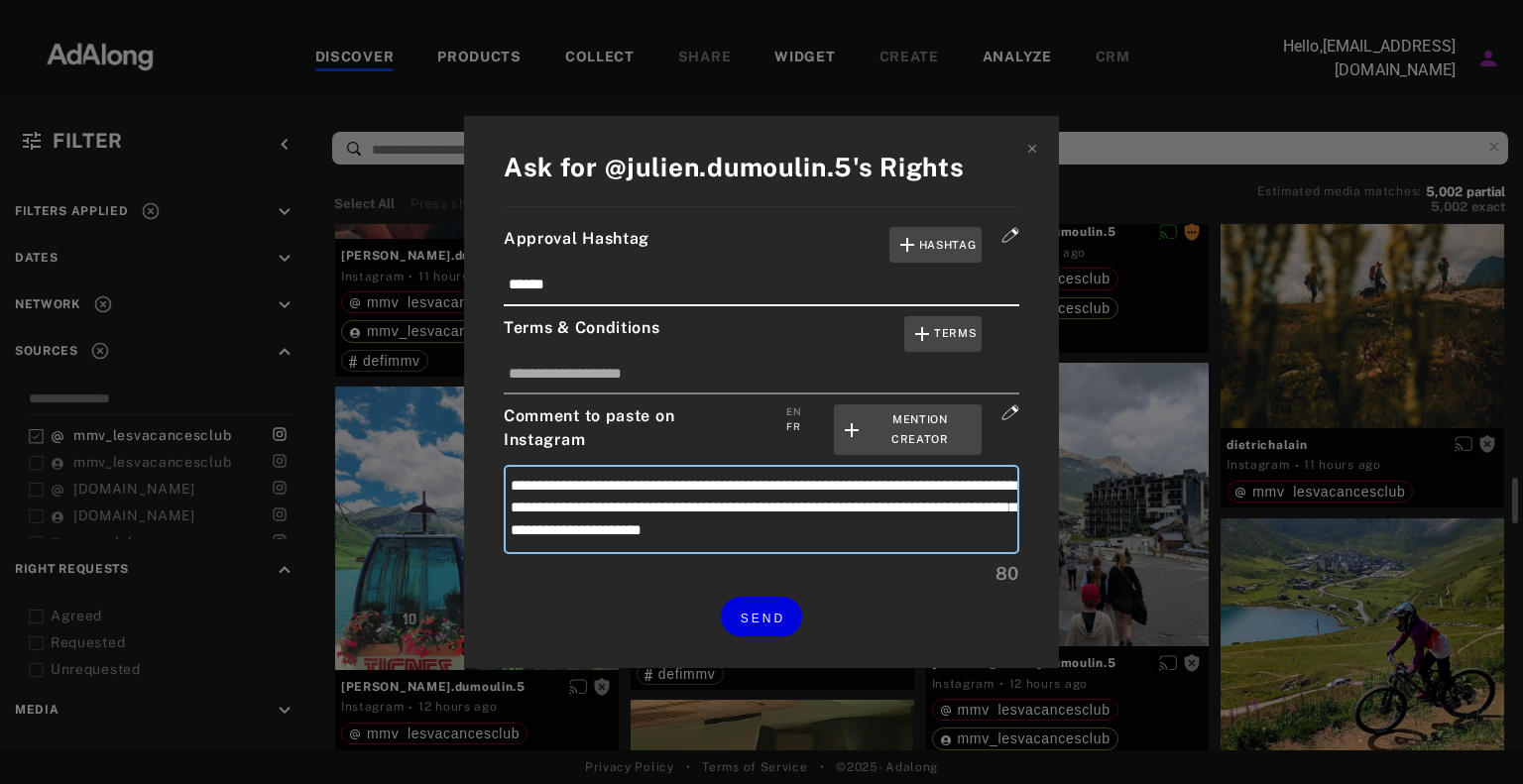 type on "**********" 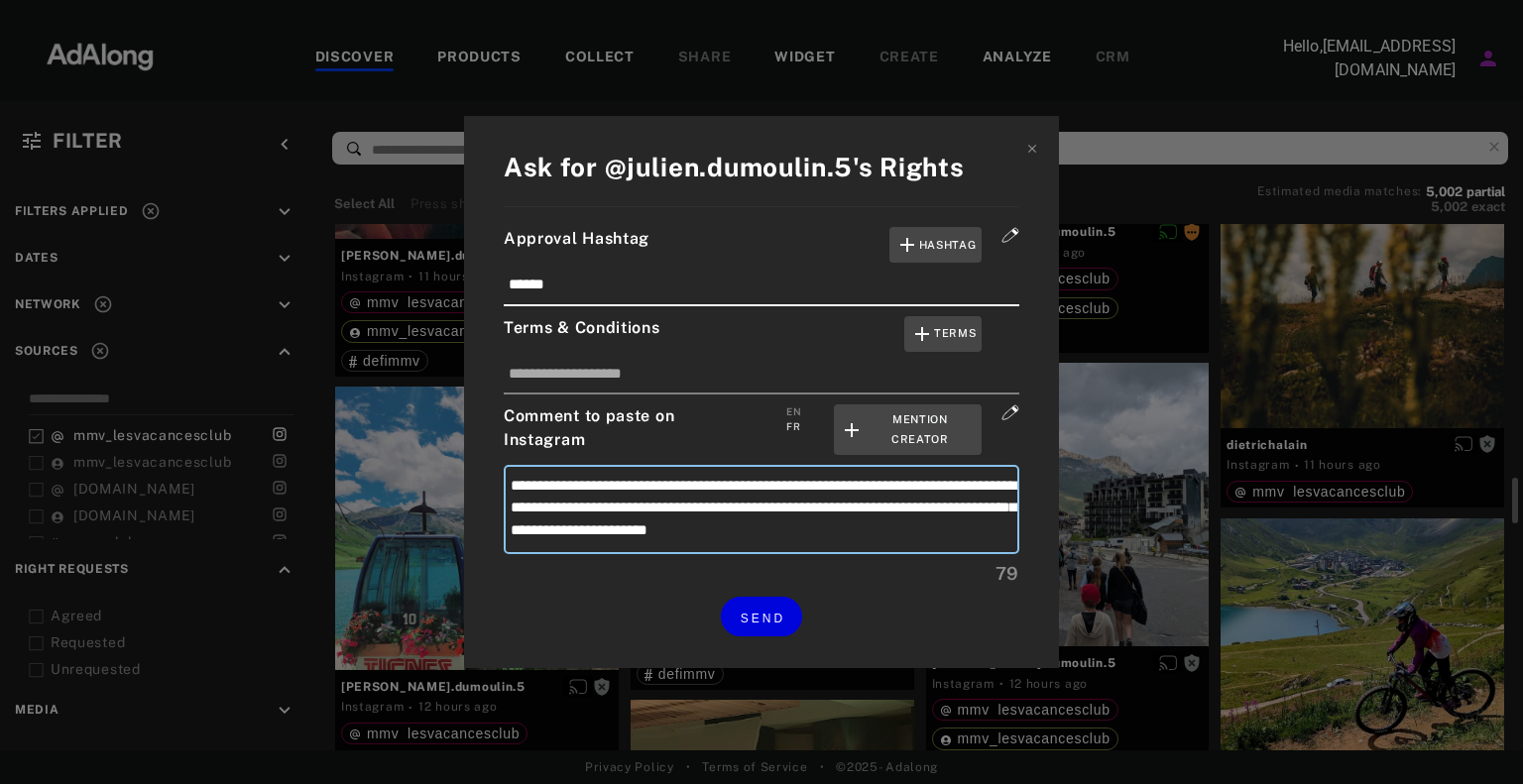 type on "**********" 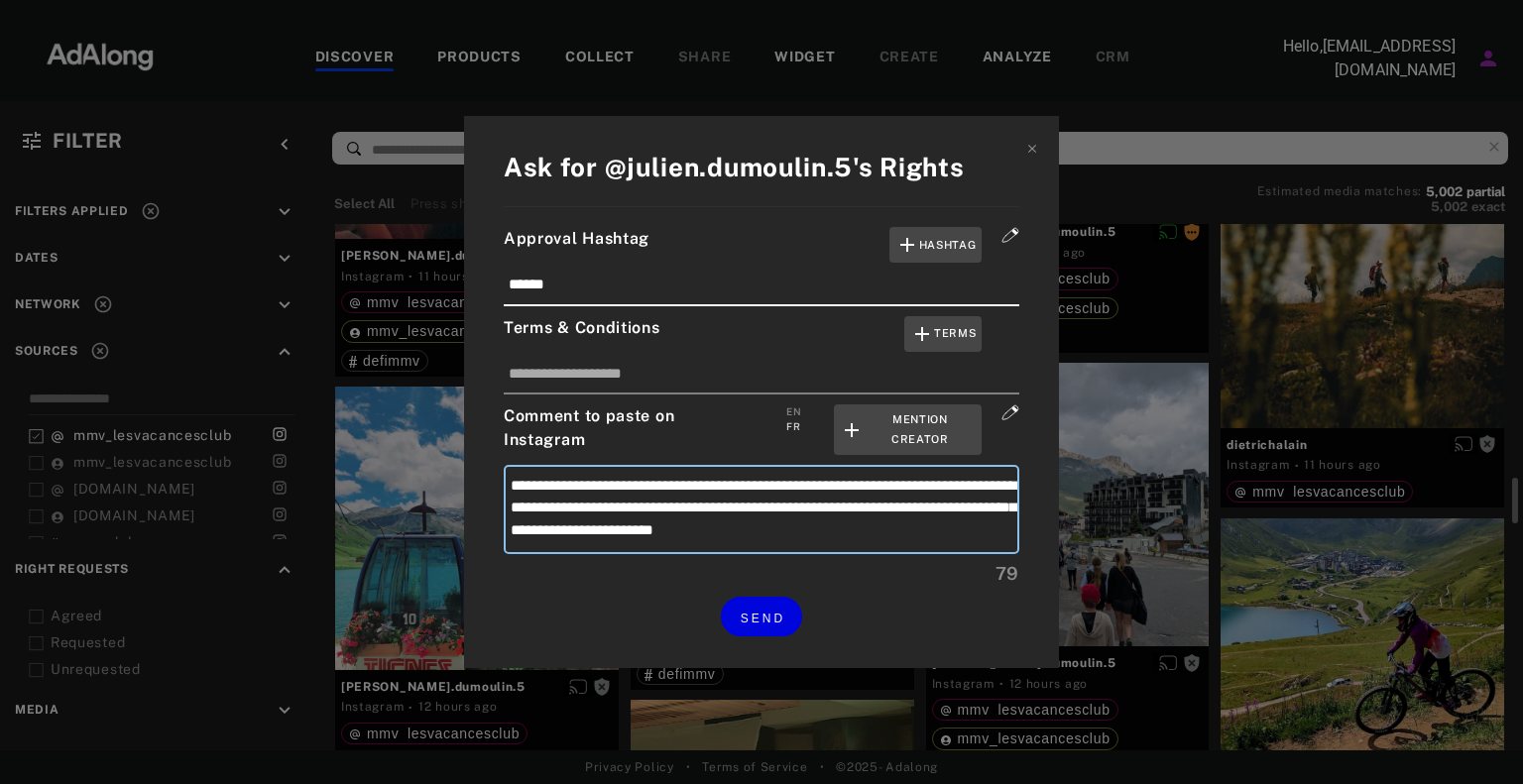 type on "**********" 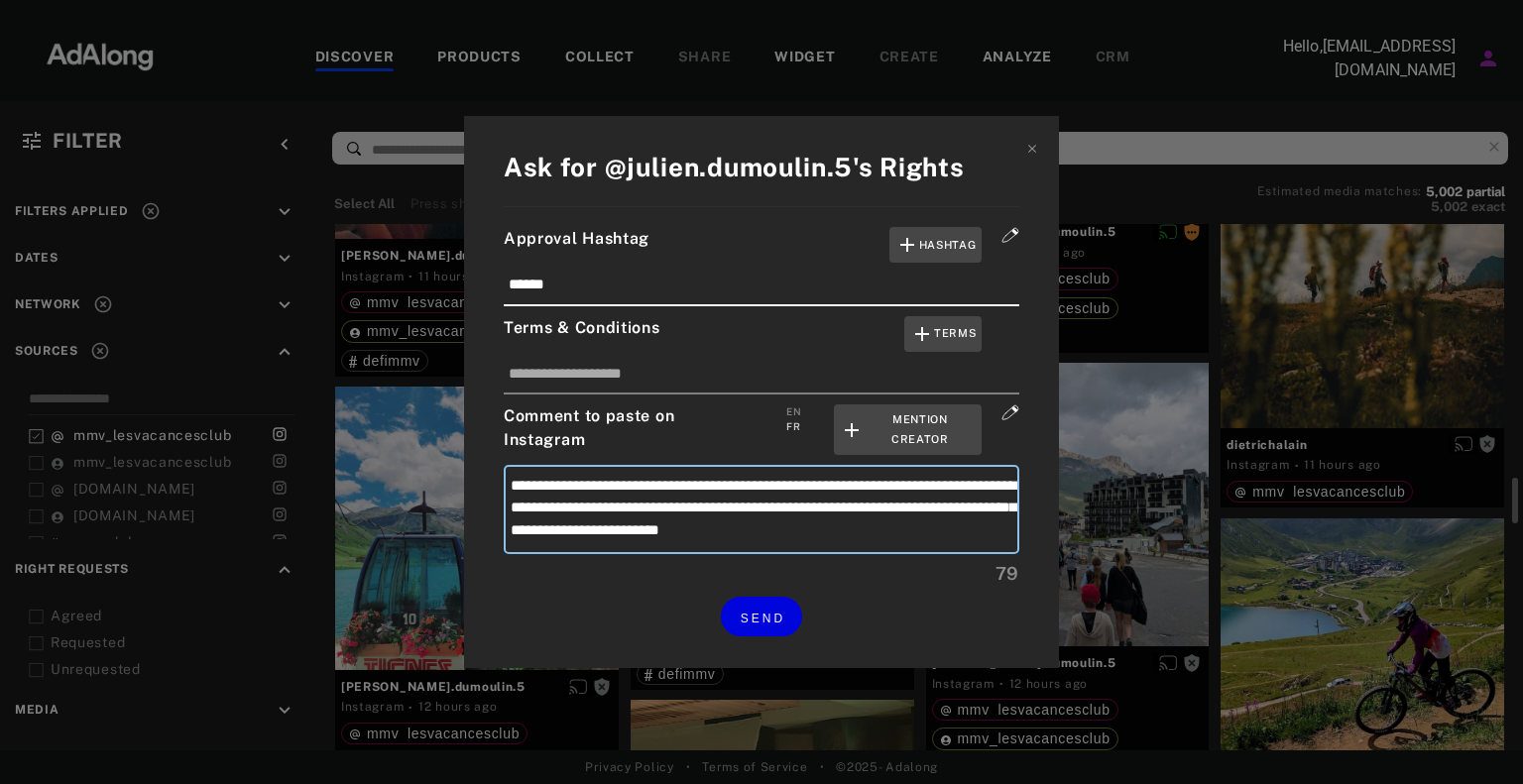 type on "**********" 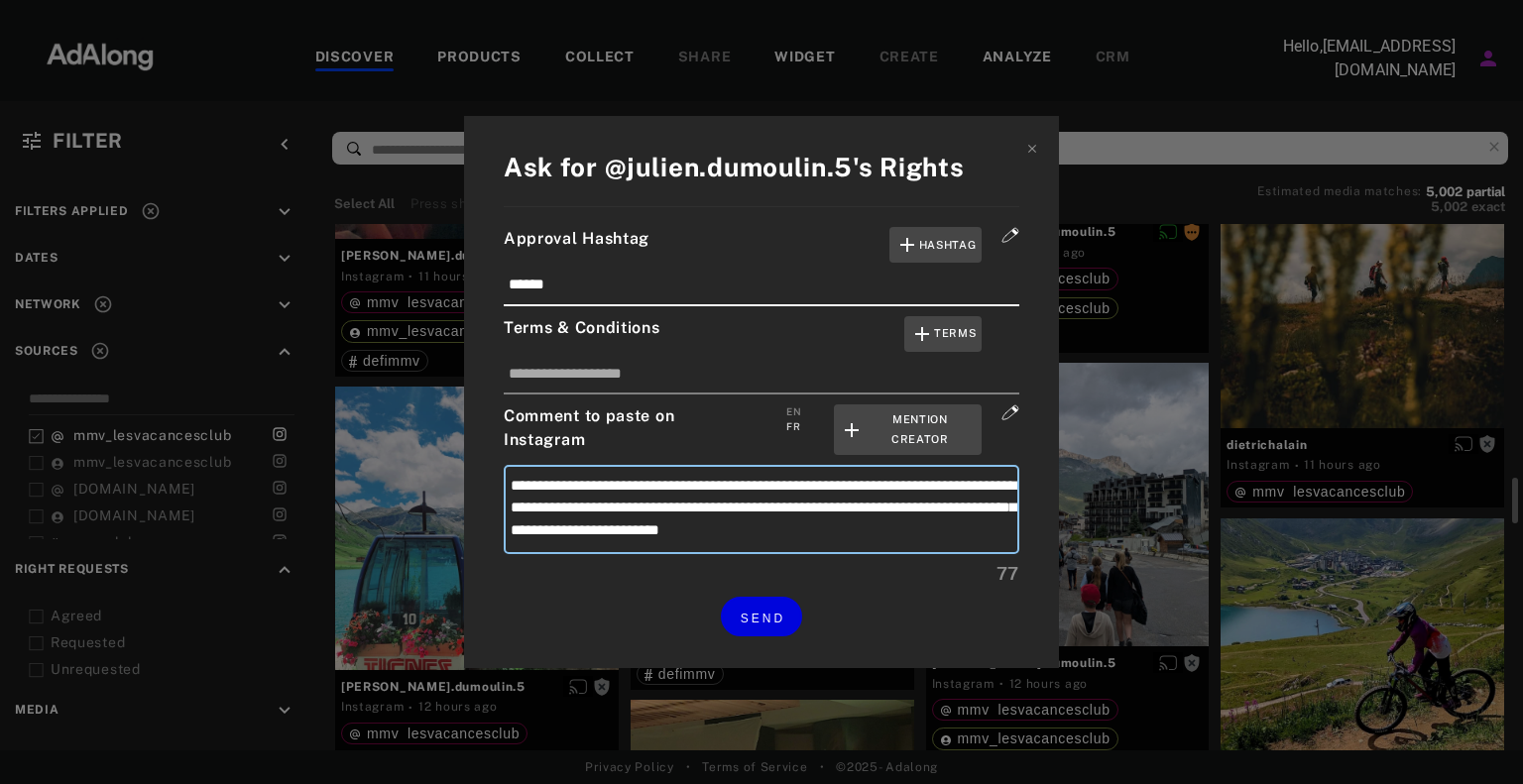 type on "**********" 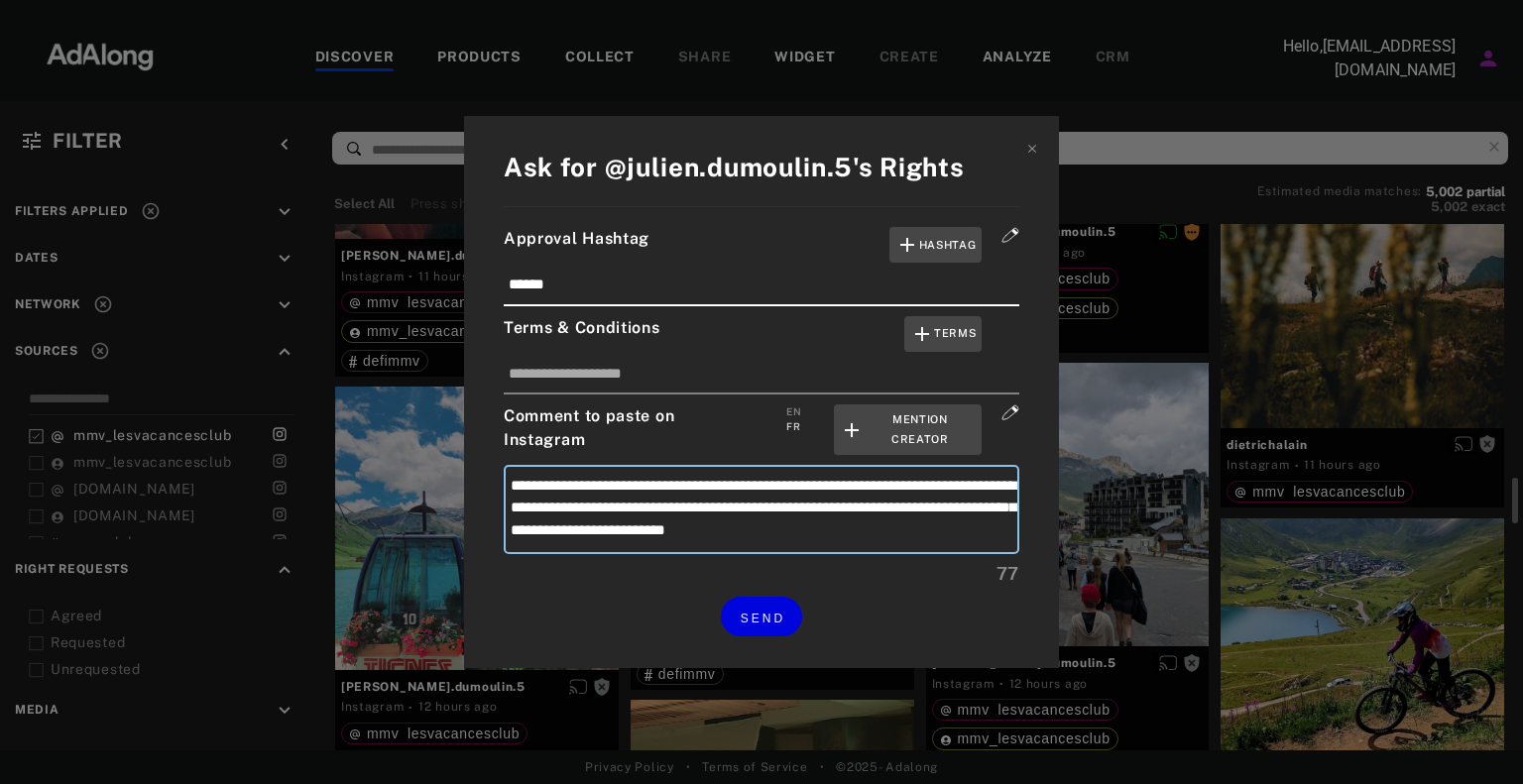type on "**********" 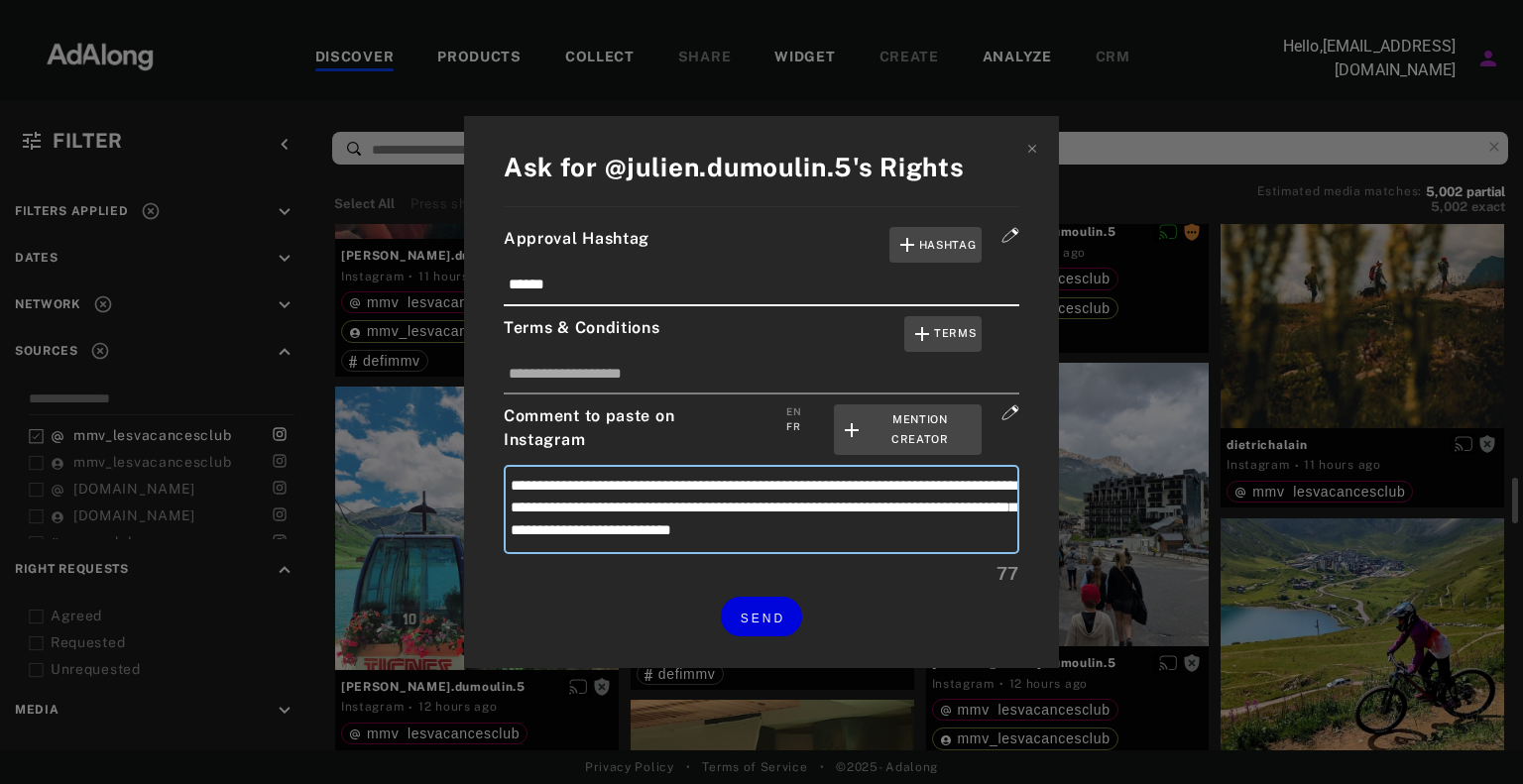type on "**********" 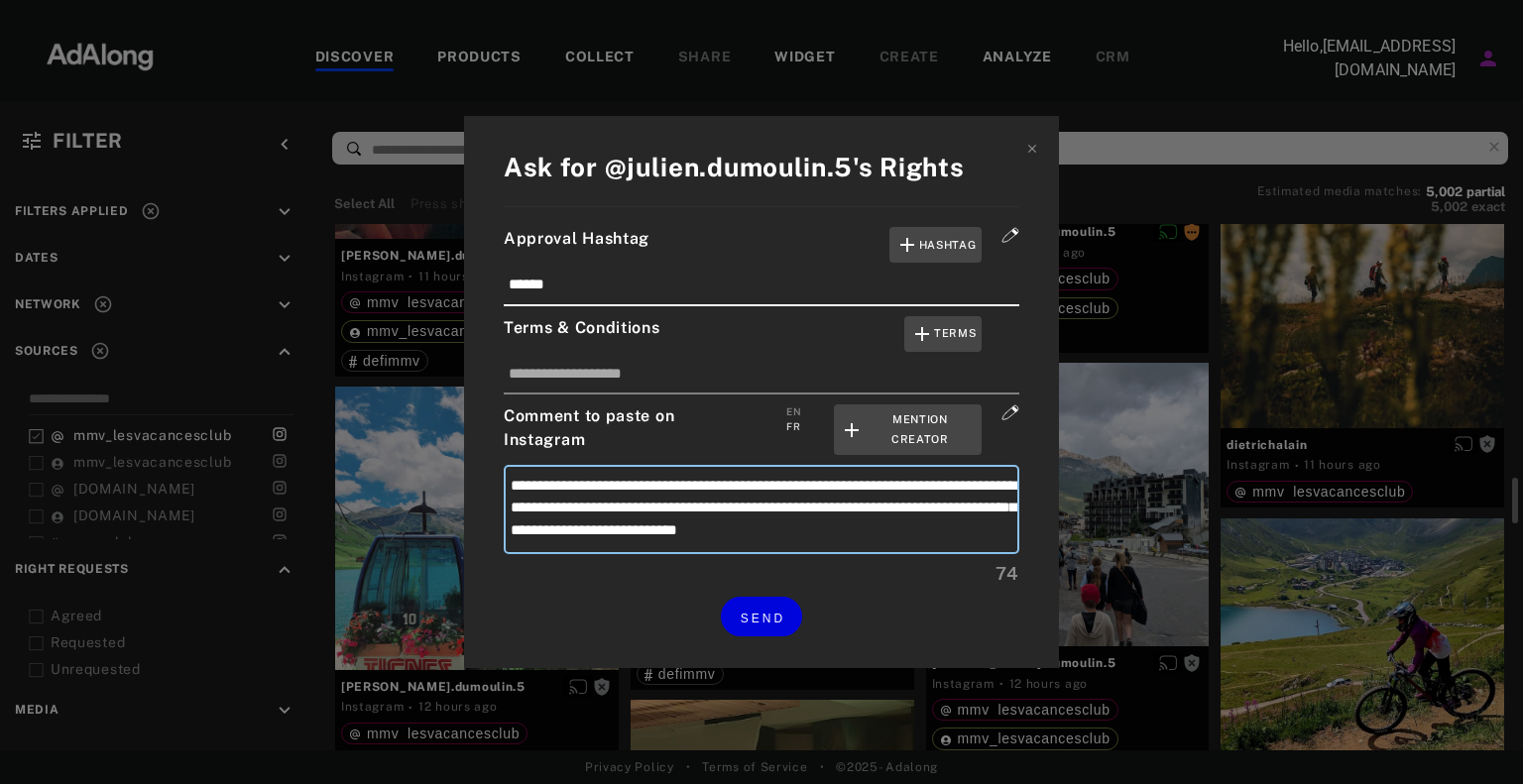 type on "**********" 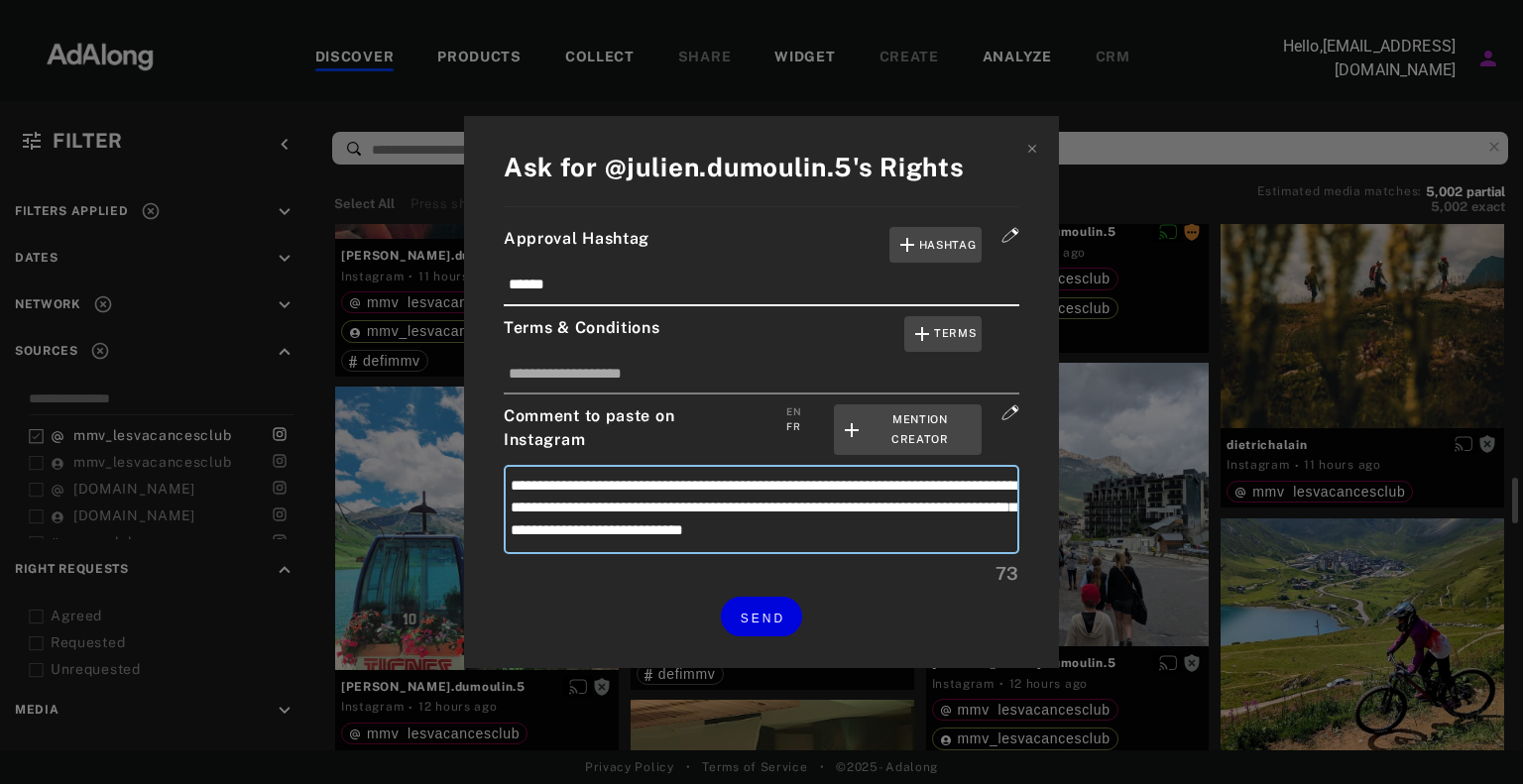 type on "**********" 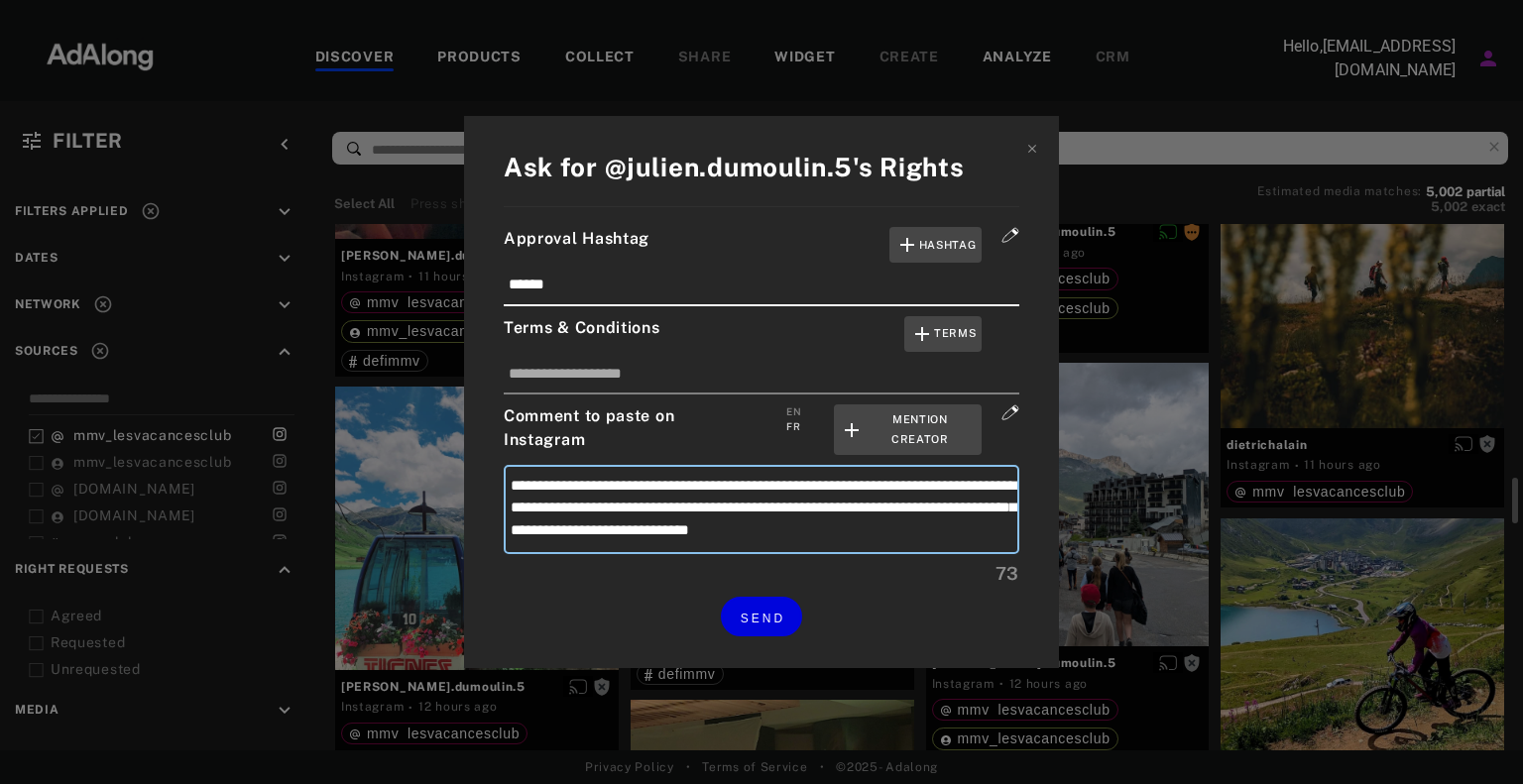 type on "**********" 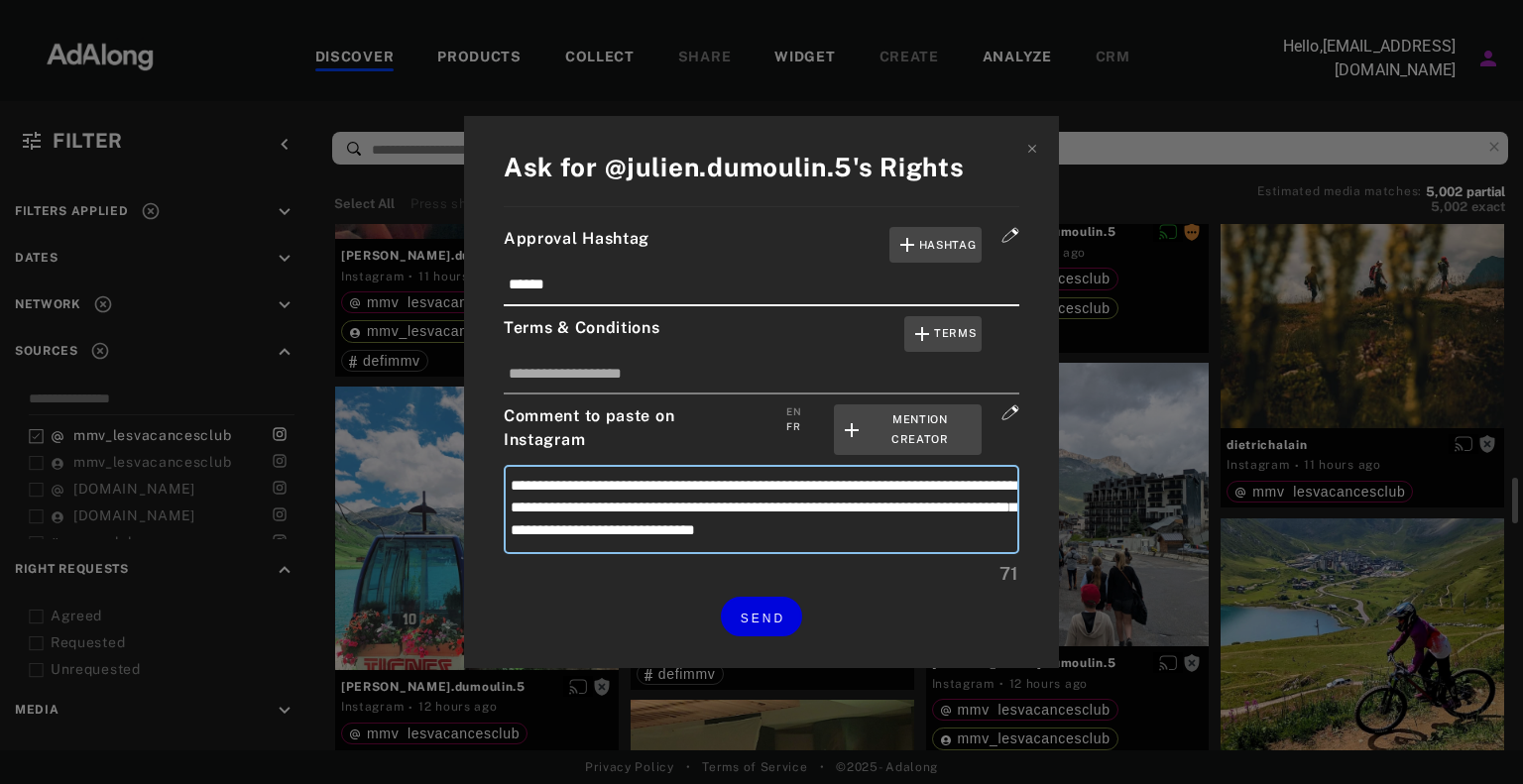 type on "**********" 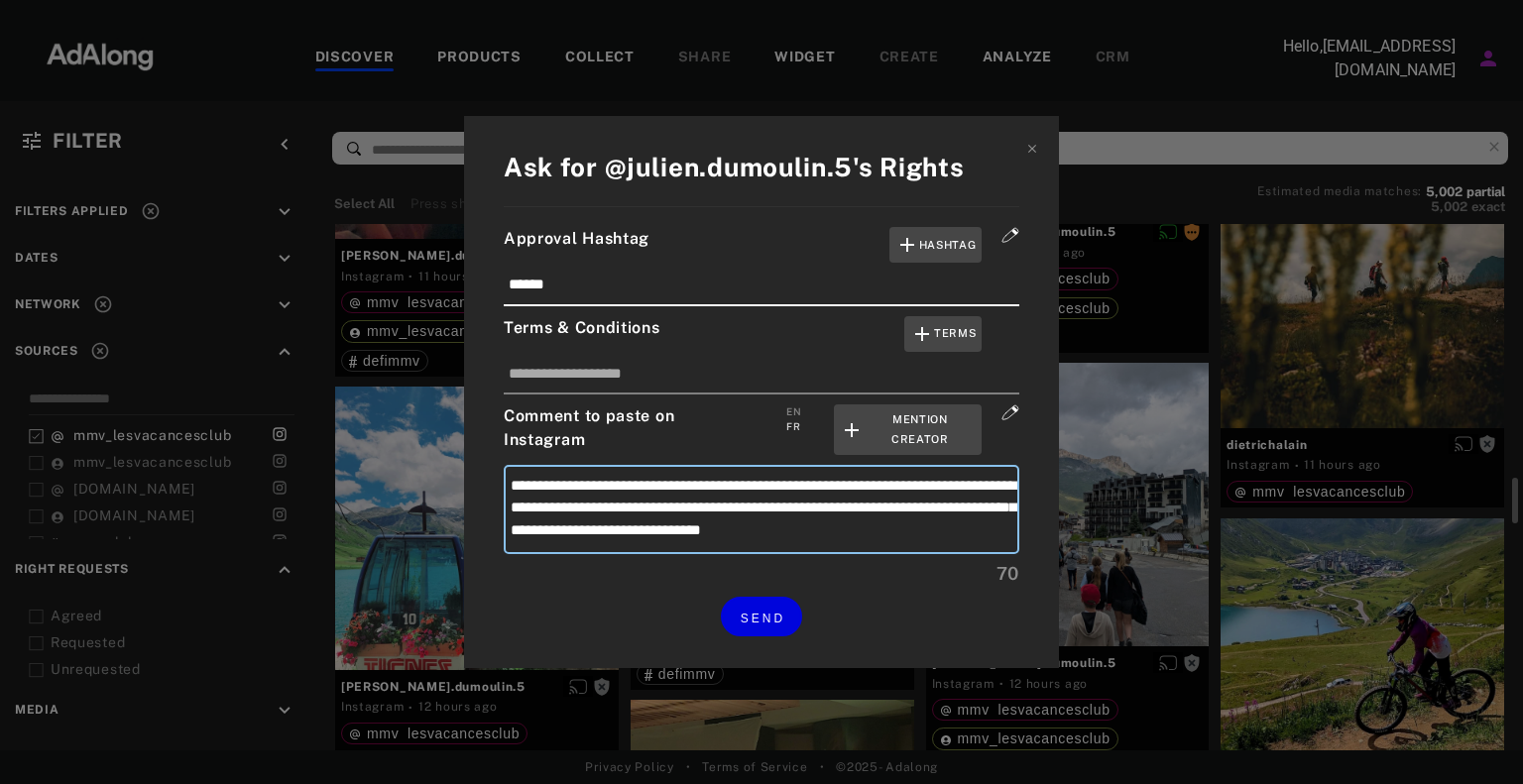 type on "**********" 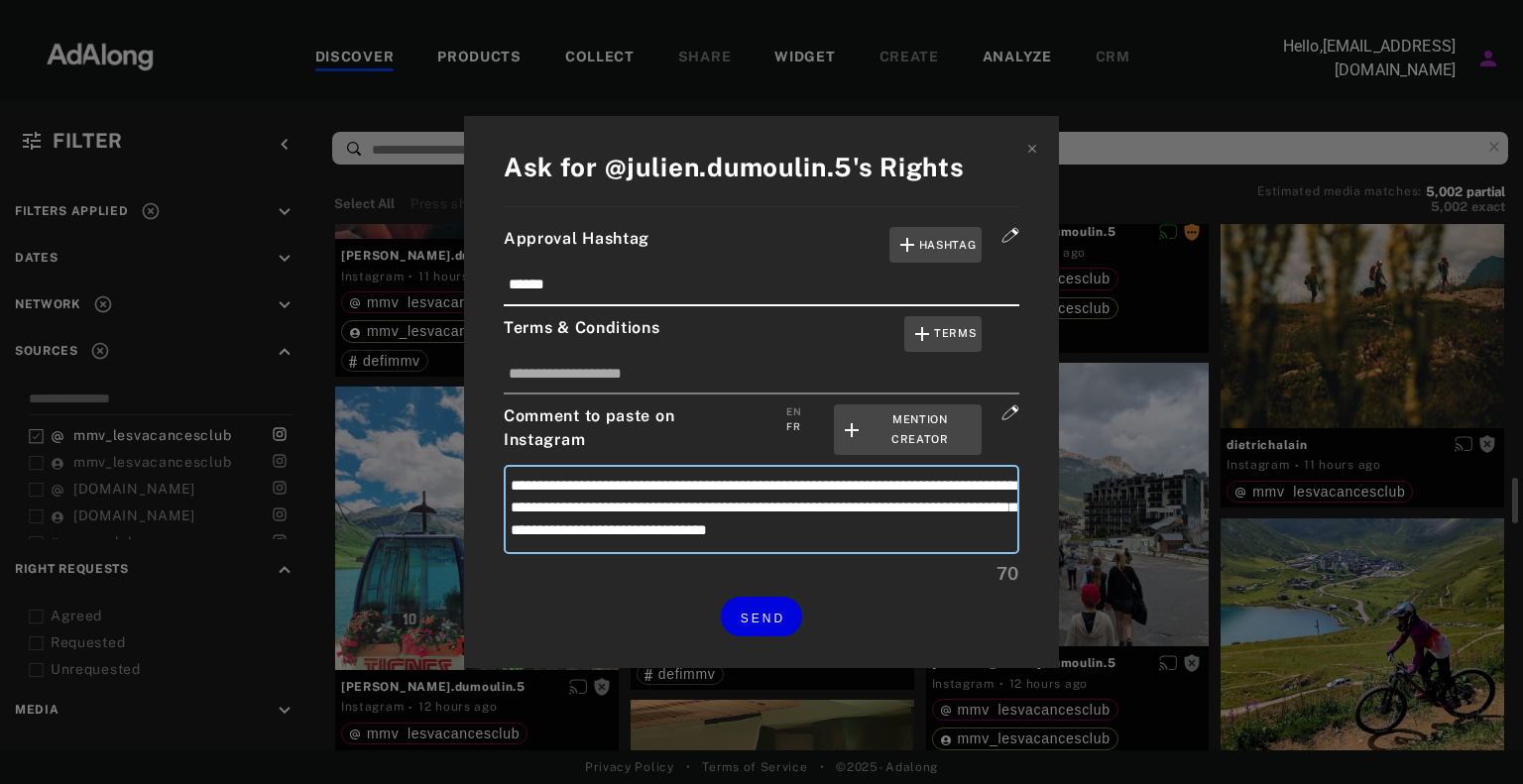 type on "**********" 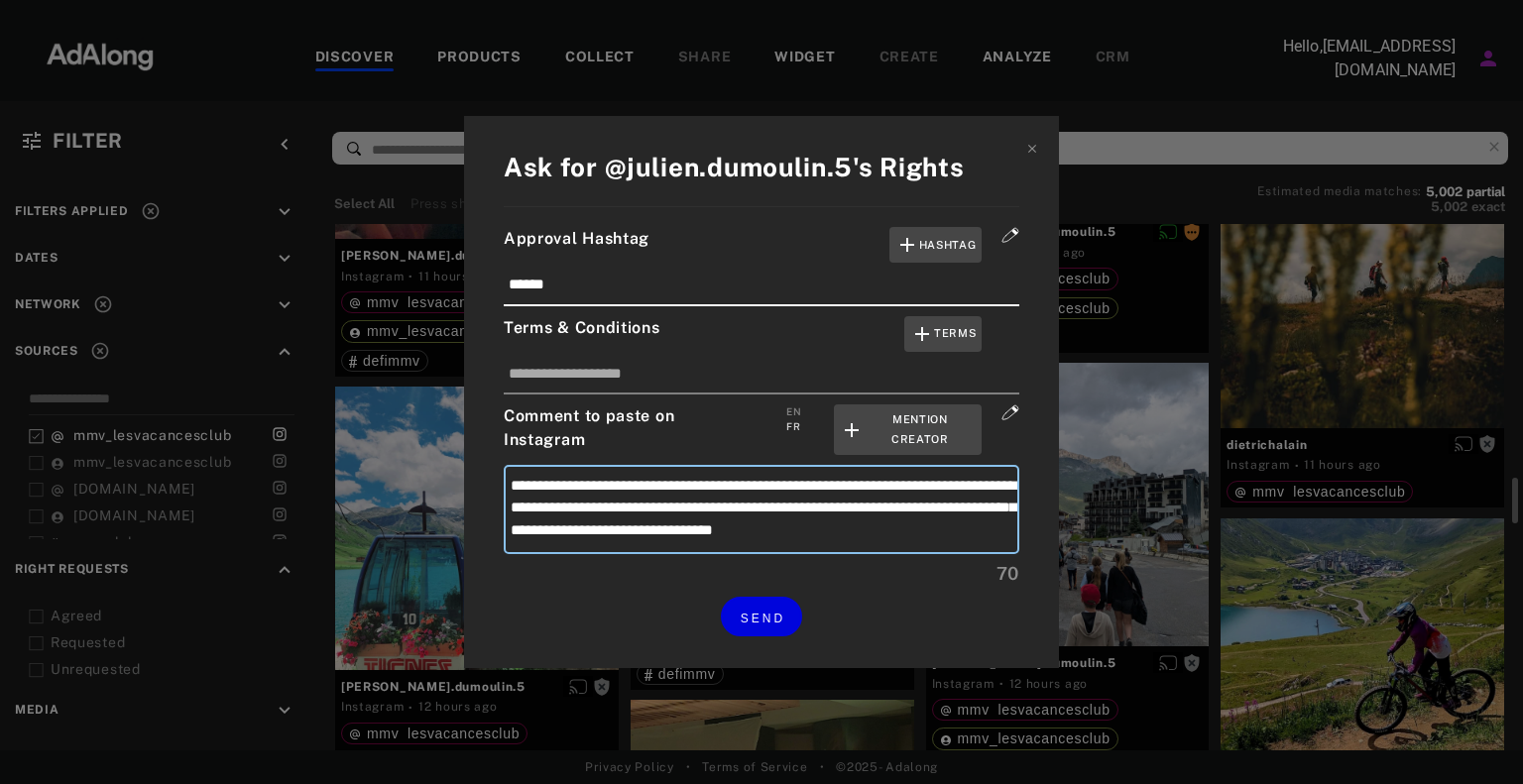 type on "**********" 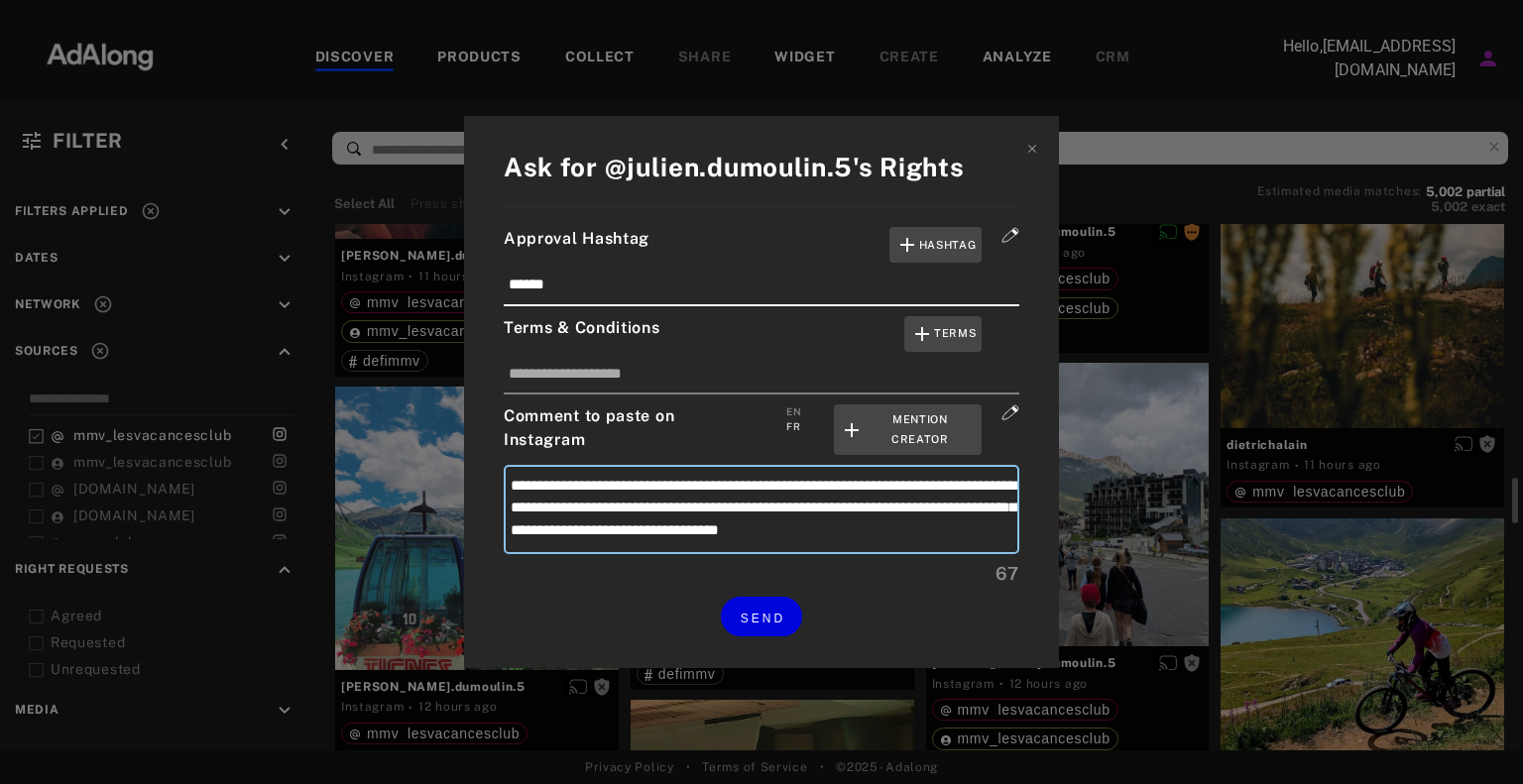 type on "**********" 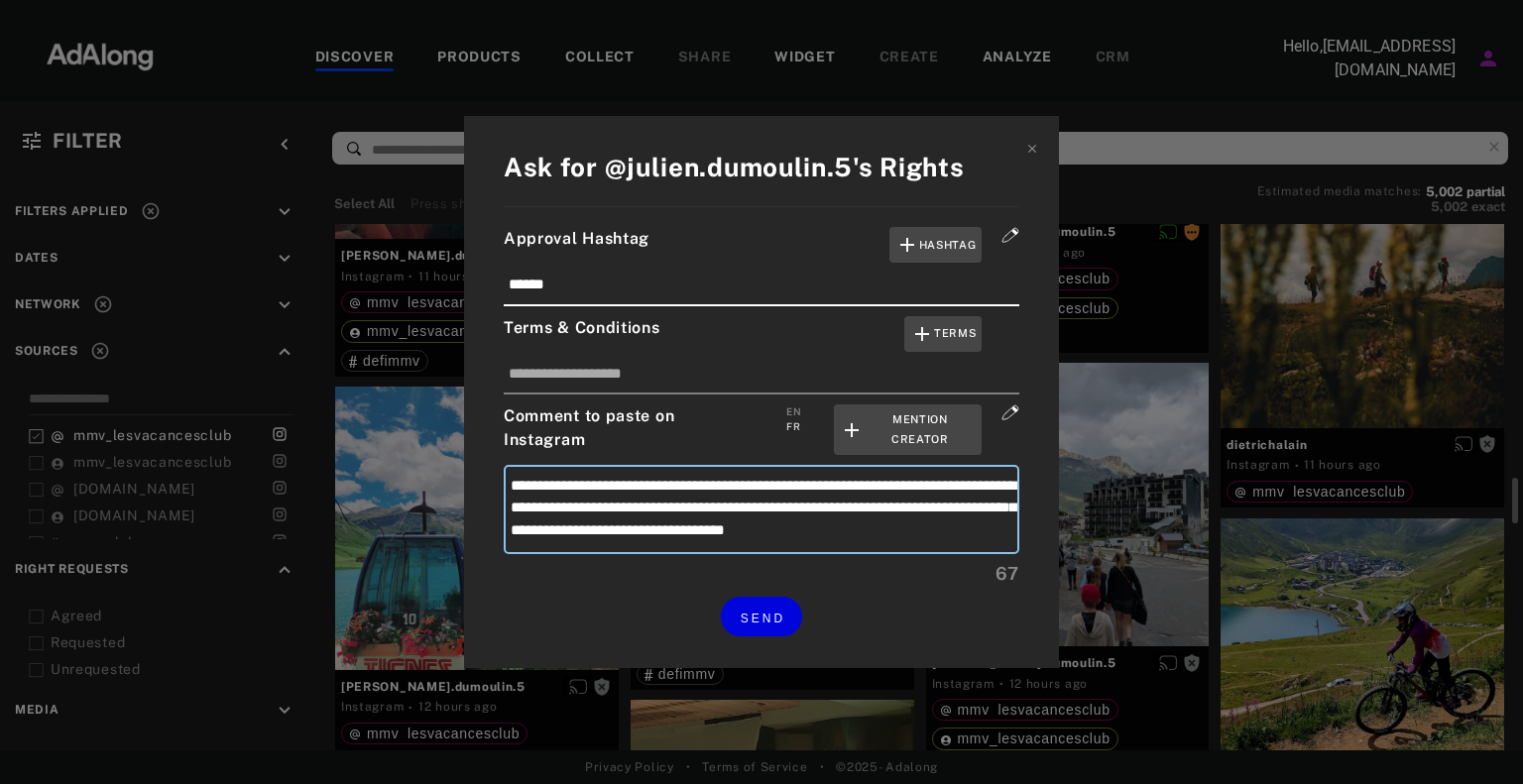 type on "**********" 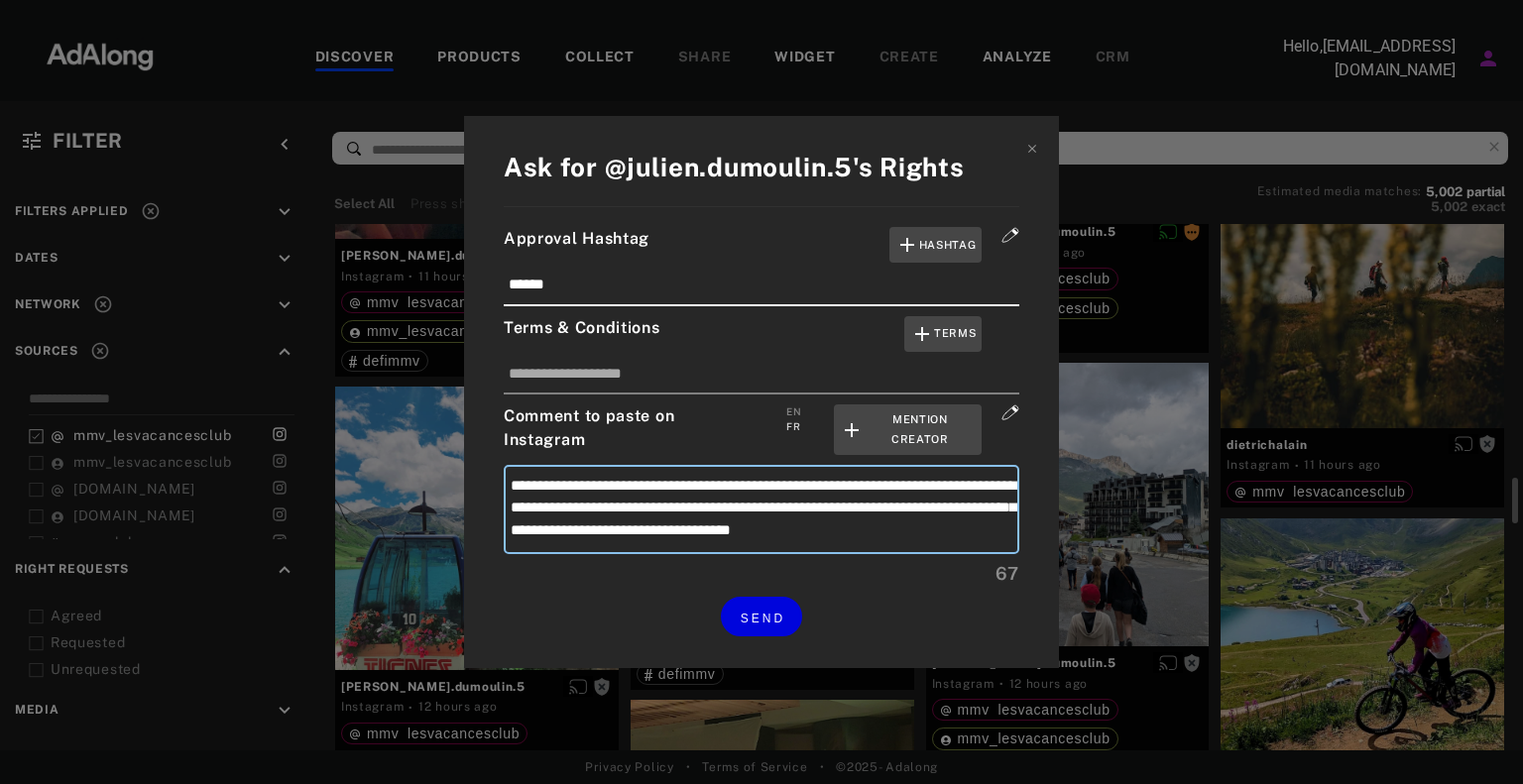 type on "**********" 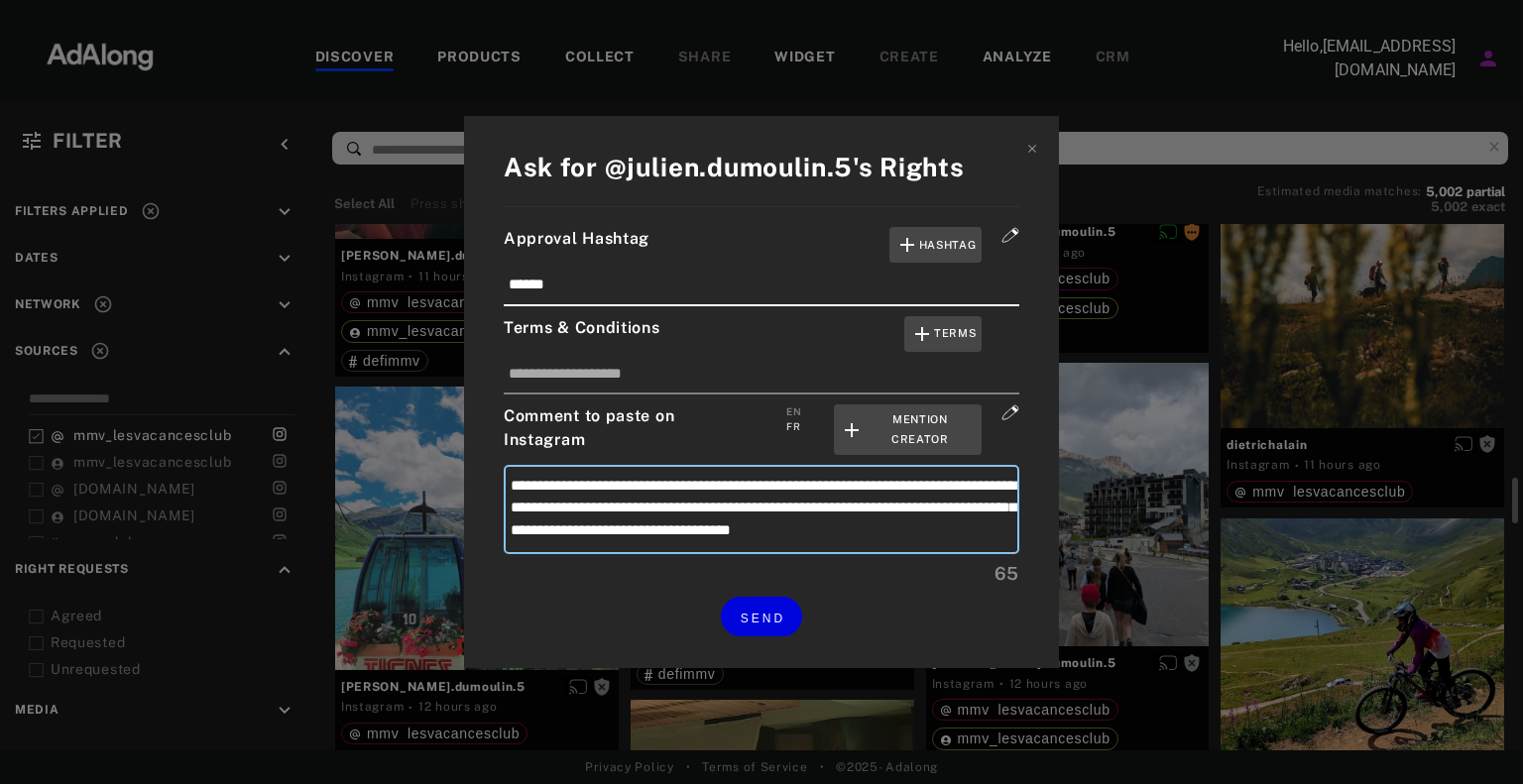 type on "**********" 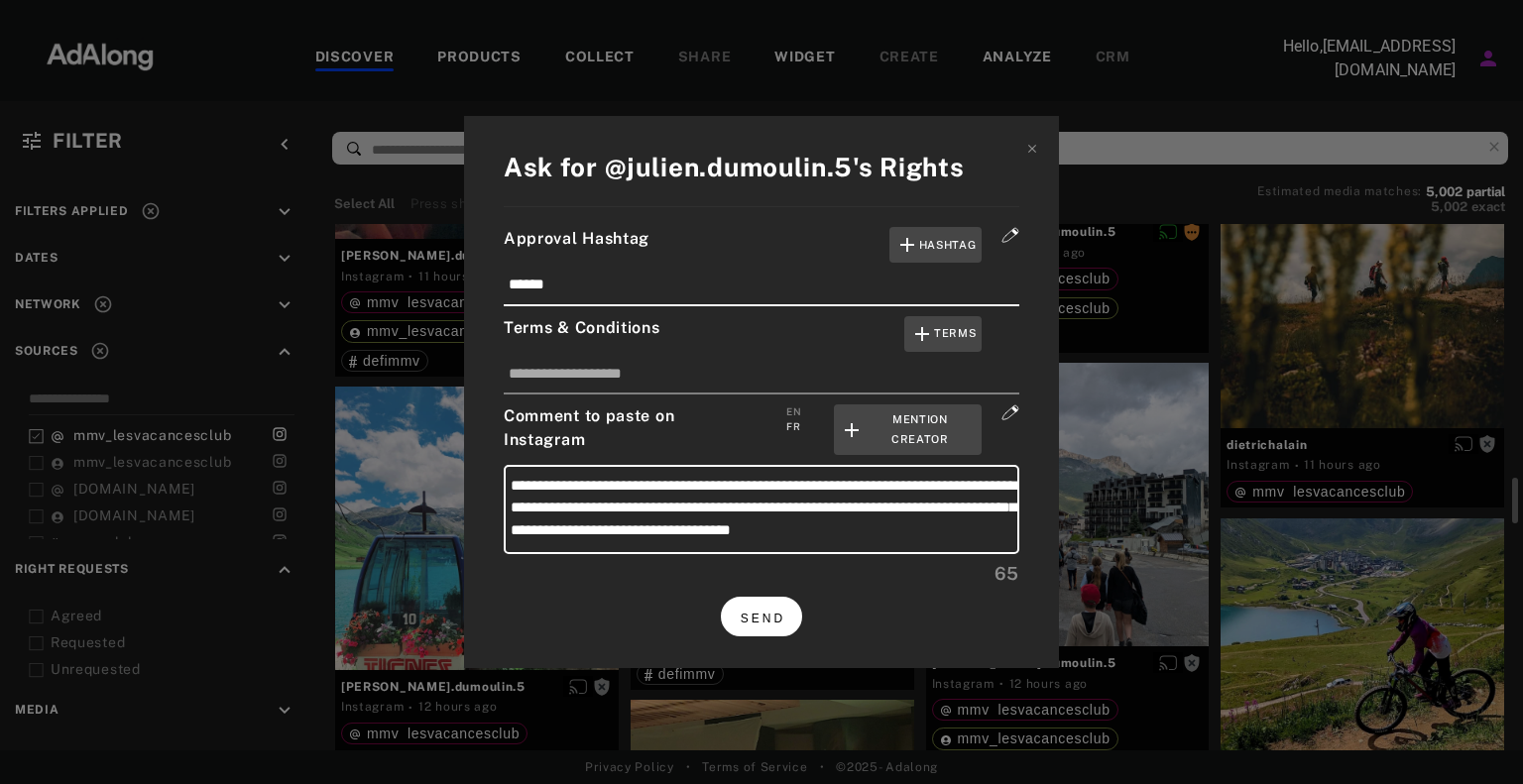drag, startPoint x: 762, startPoint y: 633, endPoint x: 763, endPoint y: 621, distance: 12.041595 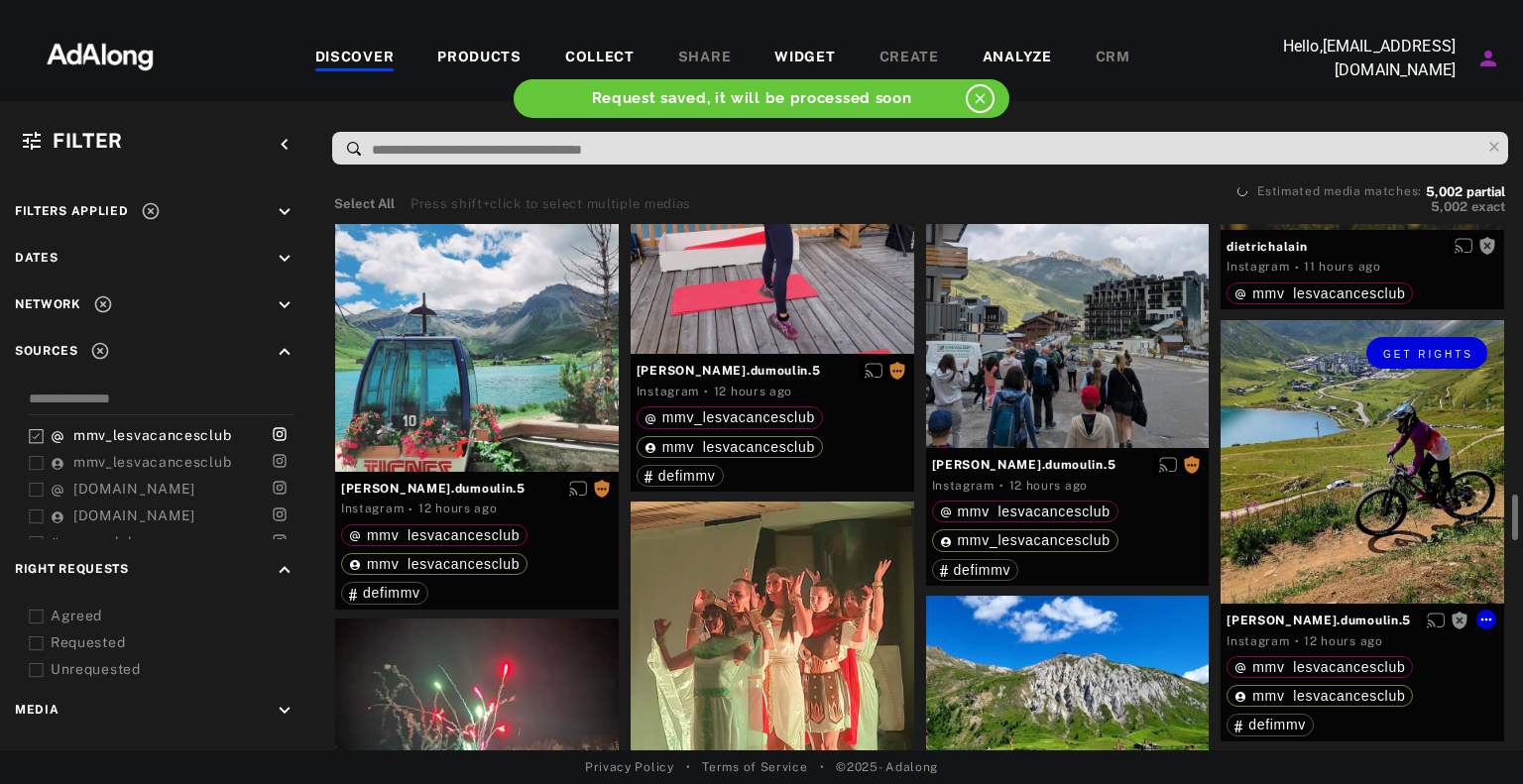 scroll, scrollTop: 3172, scrollLeft: 0, axis: vertical 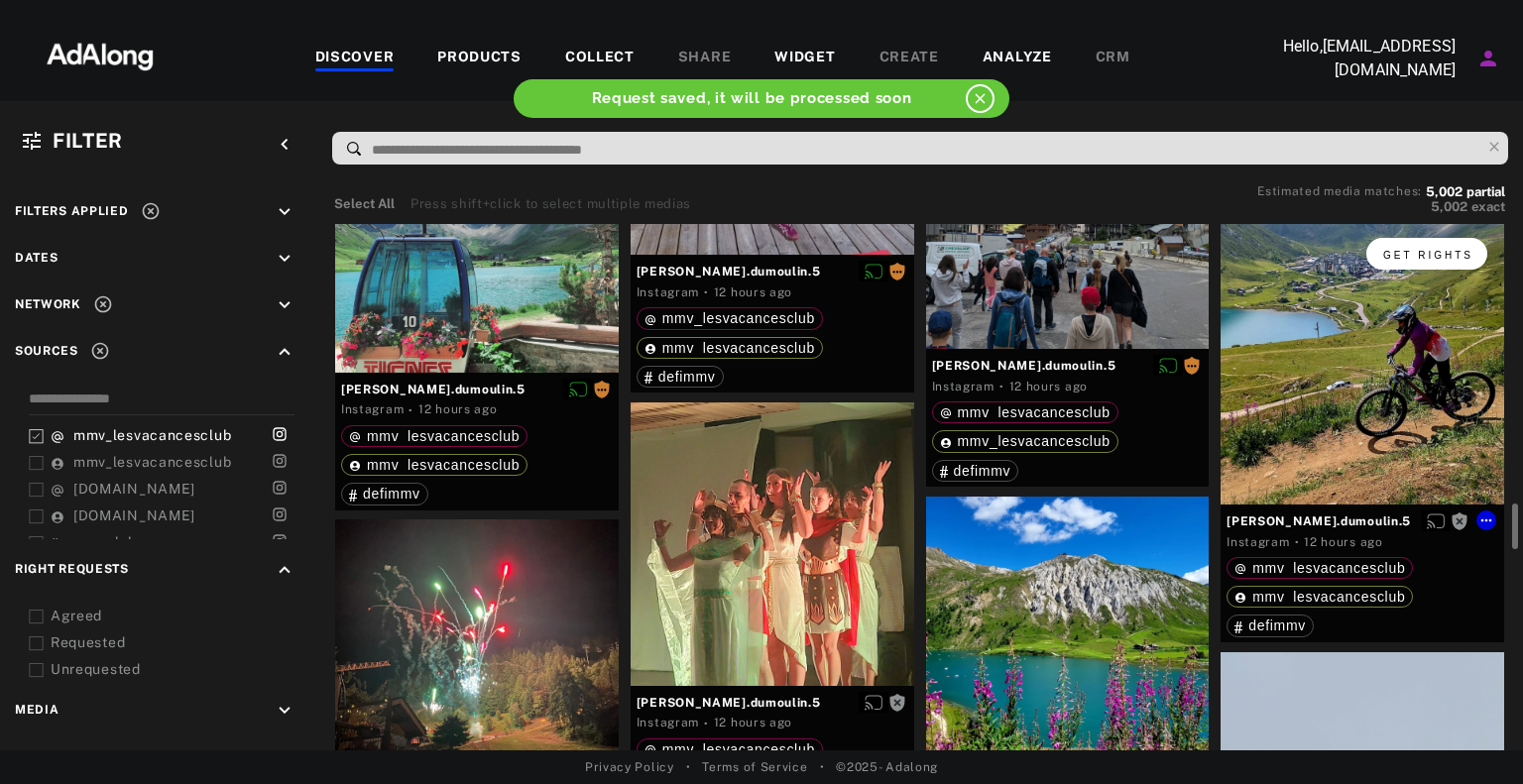 click on "Get rights" at bounding box center (1428, 255) 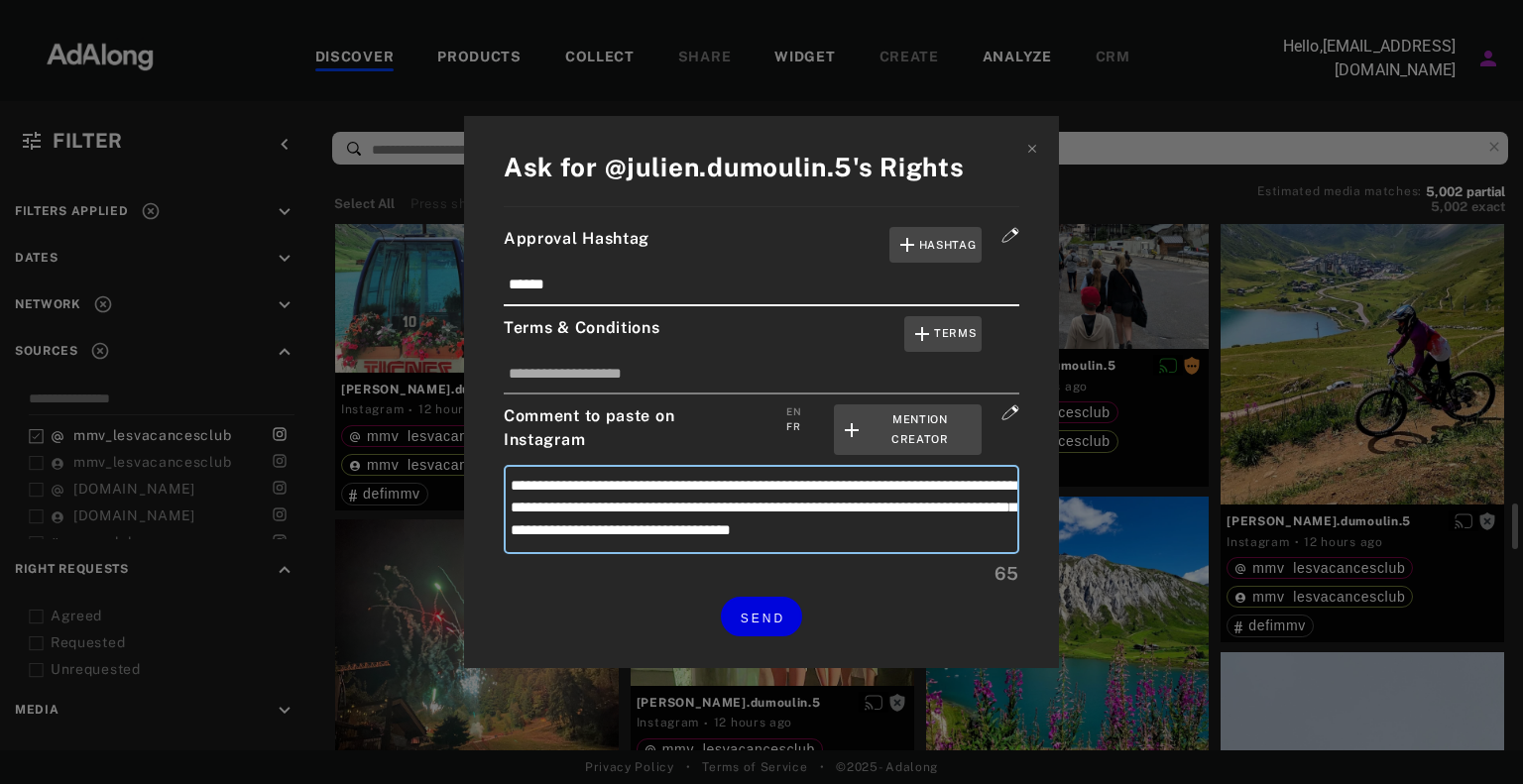drag, startPoint x: 993, startPoint y: 479, endPoint x: 919, endPoint y: 474, distance: 74.168727 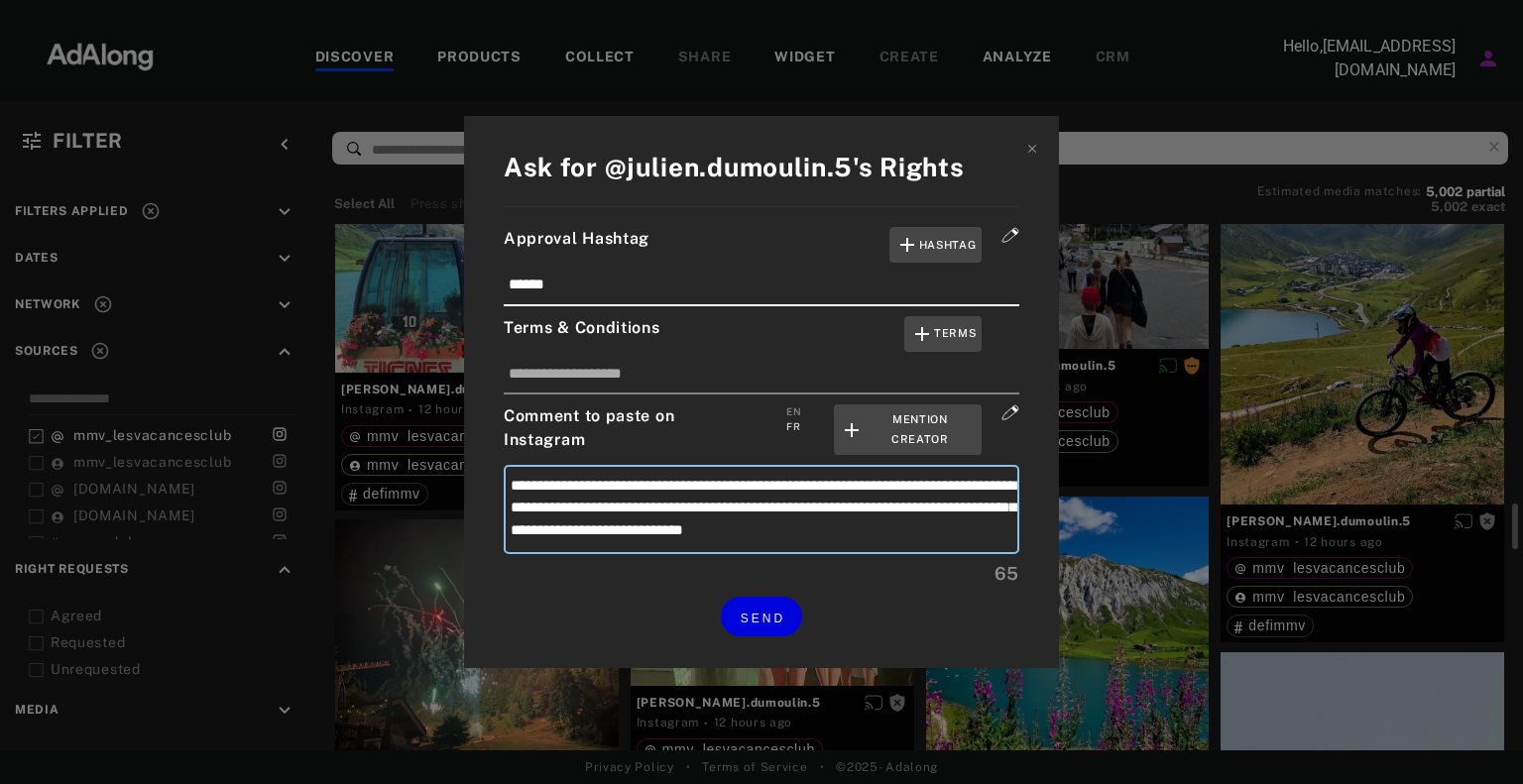 type on "**********" 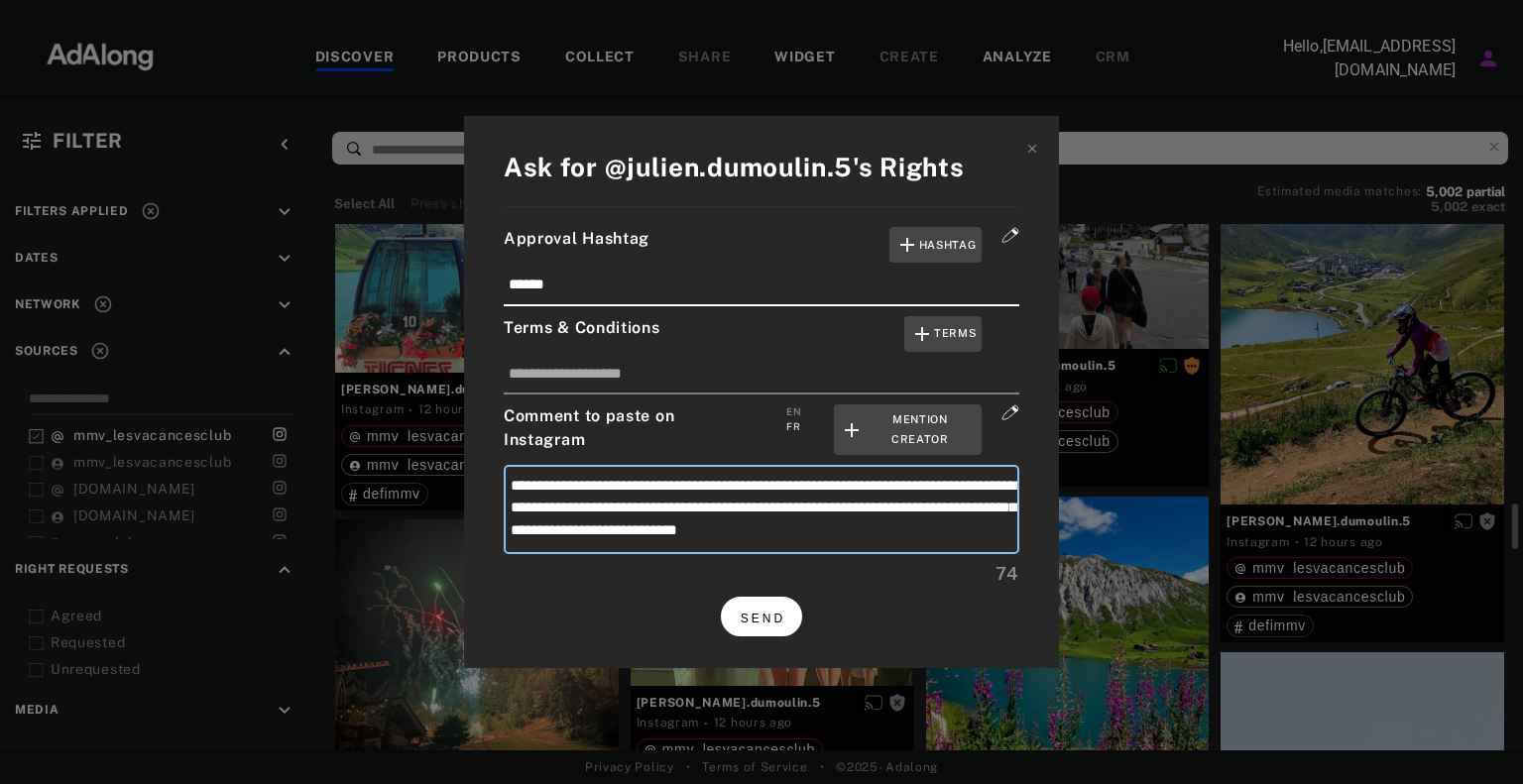 type on "**********" 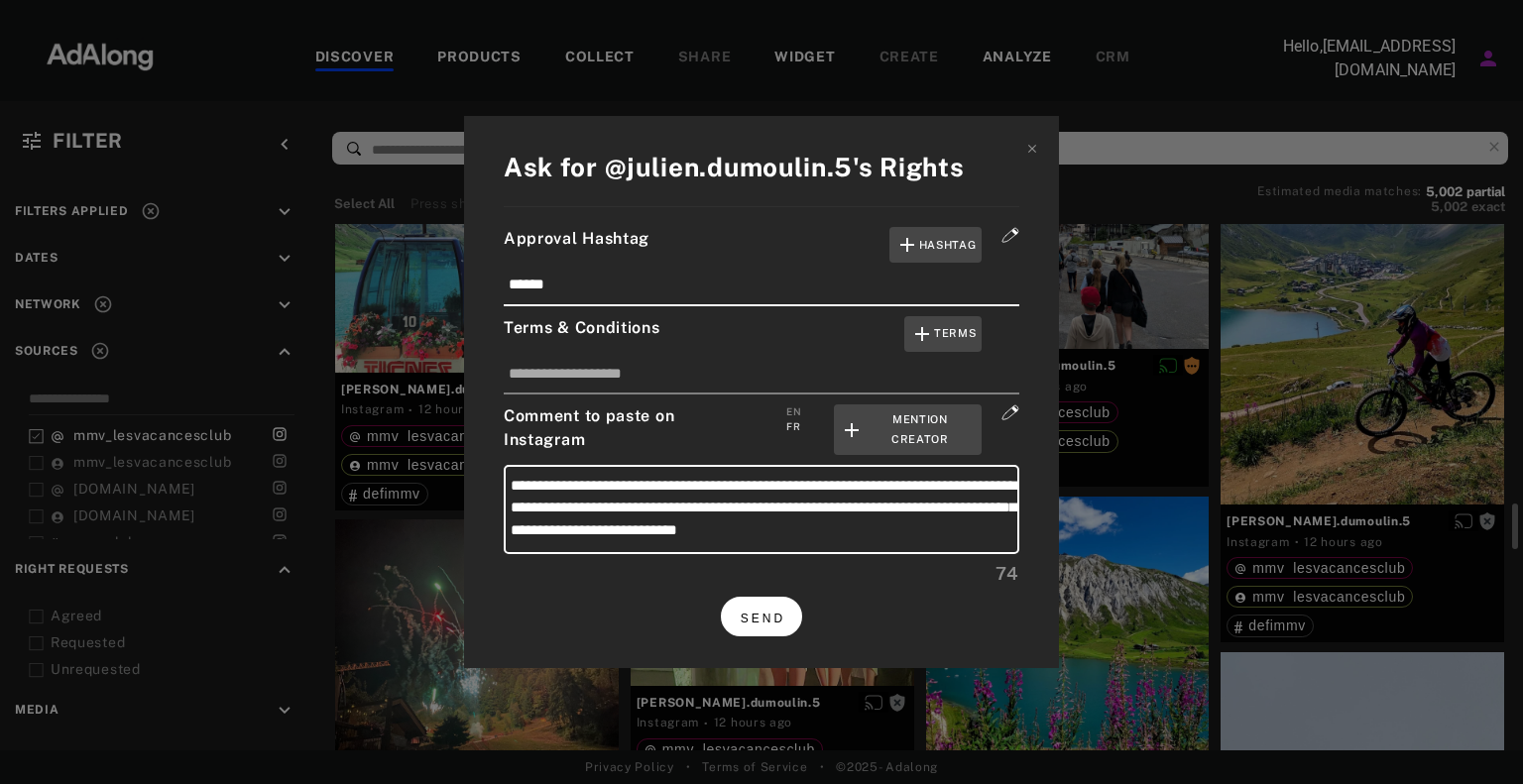 click on "SEND" at bounding box center (762, 616) 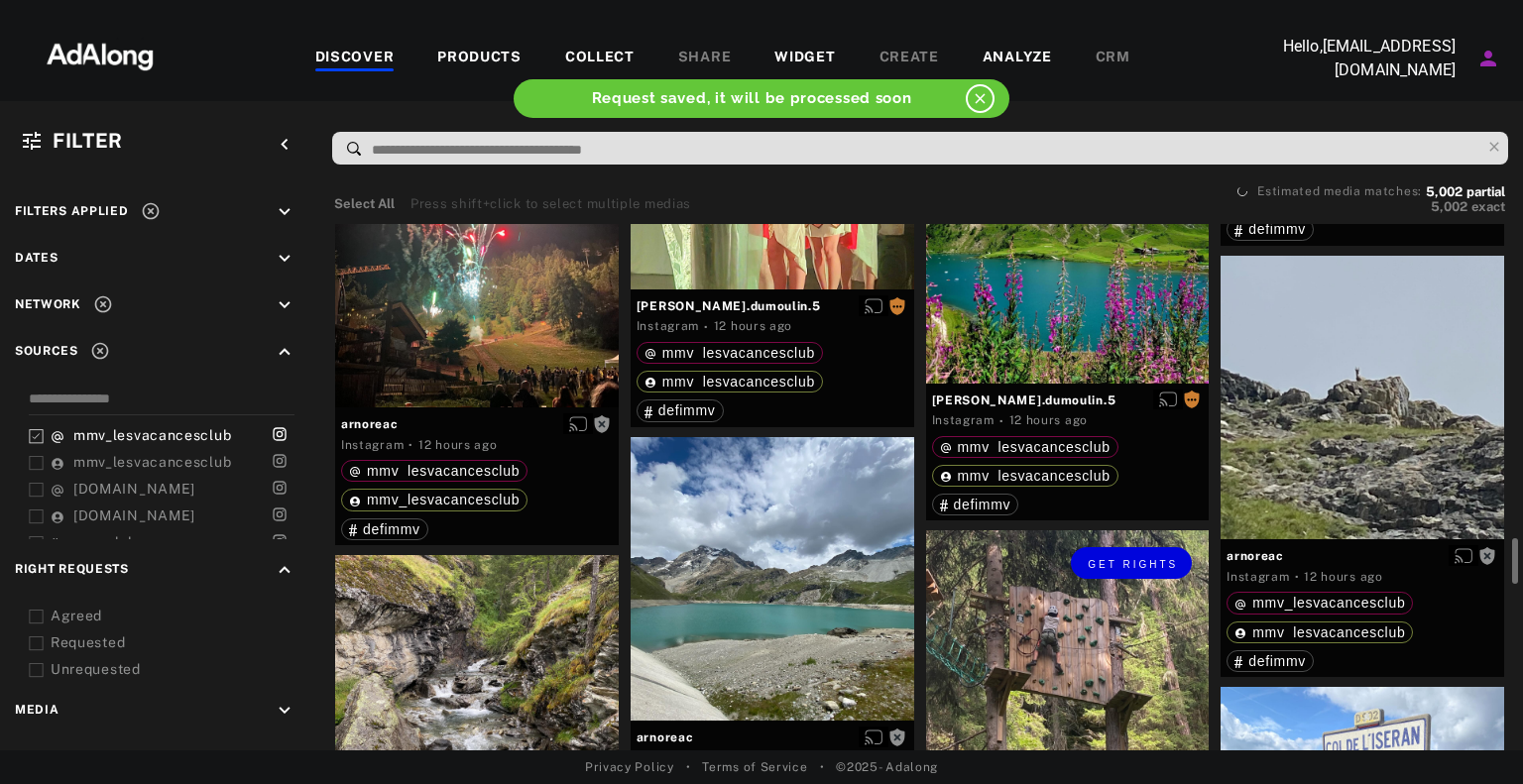 scroll, scrollTop: 3667, scrollLeft: 0, axis: vertical 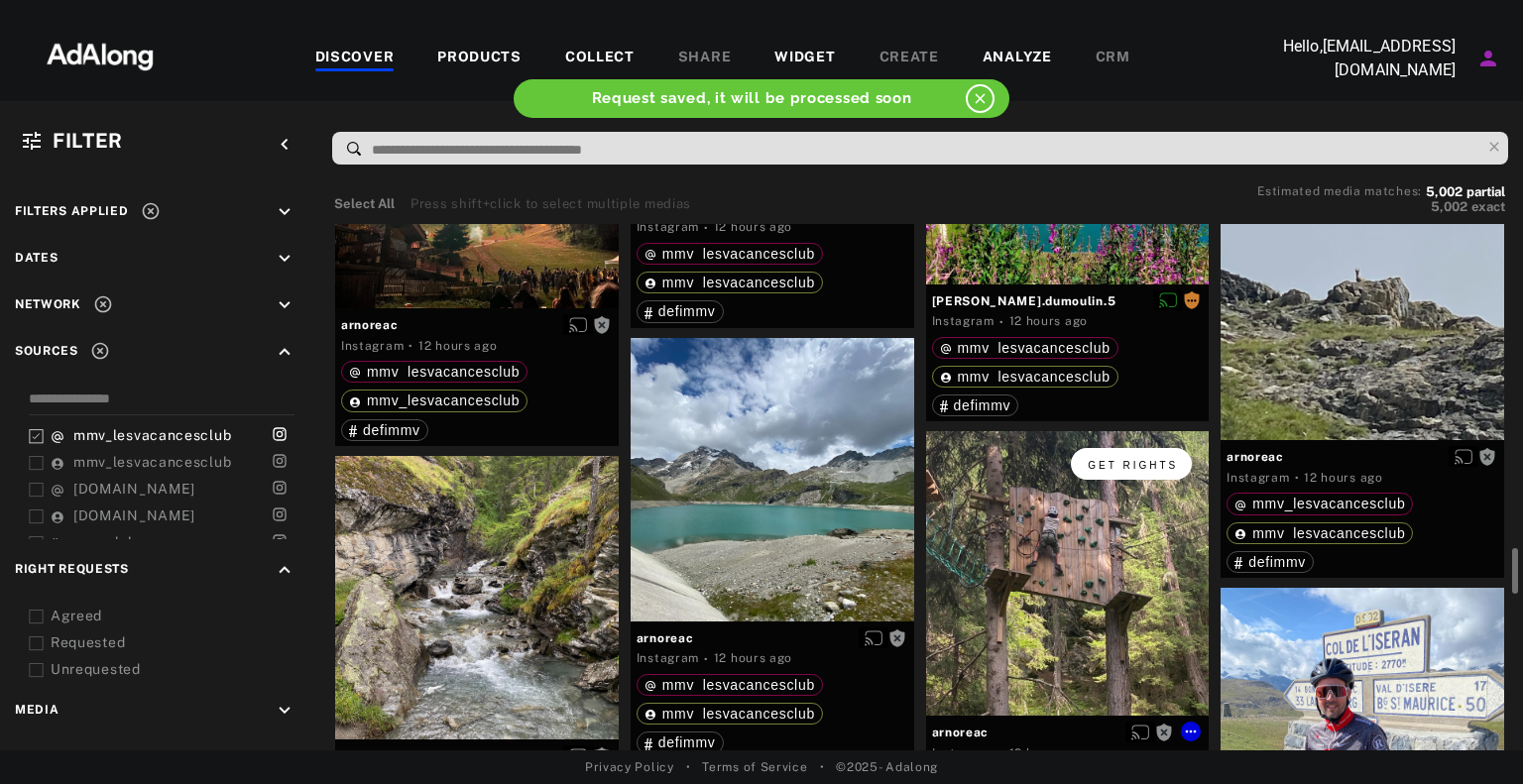 click on "Get rights" at bounding box center [1132, 465] 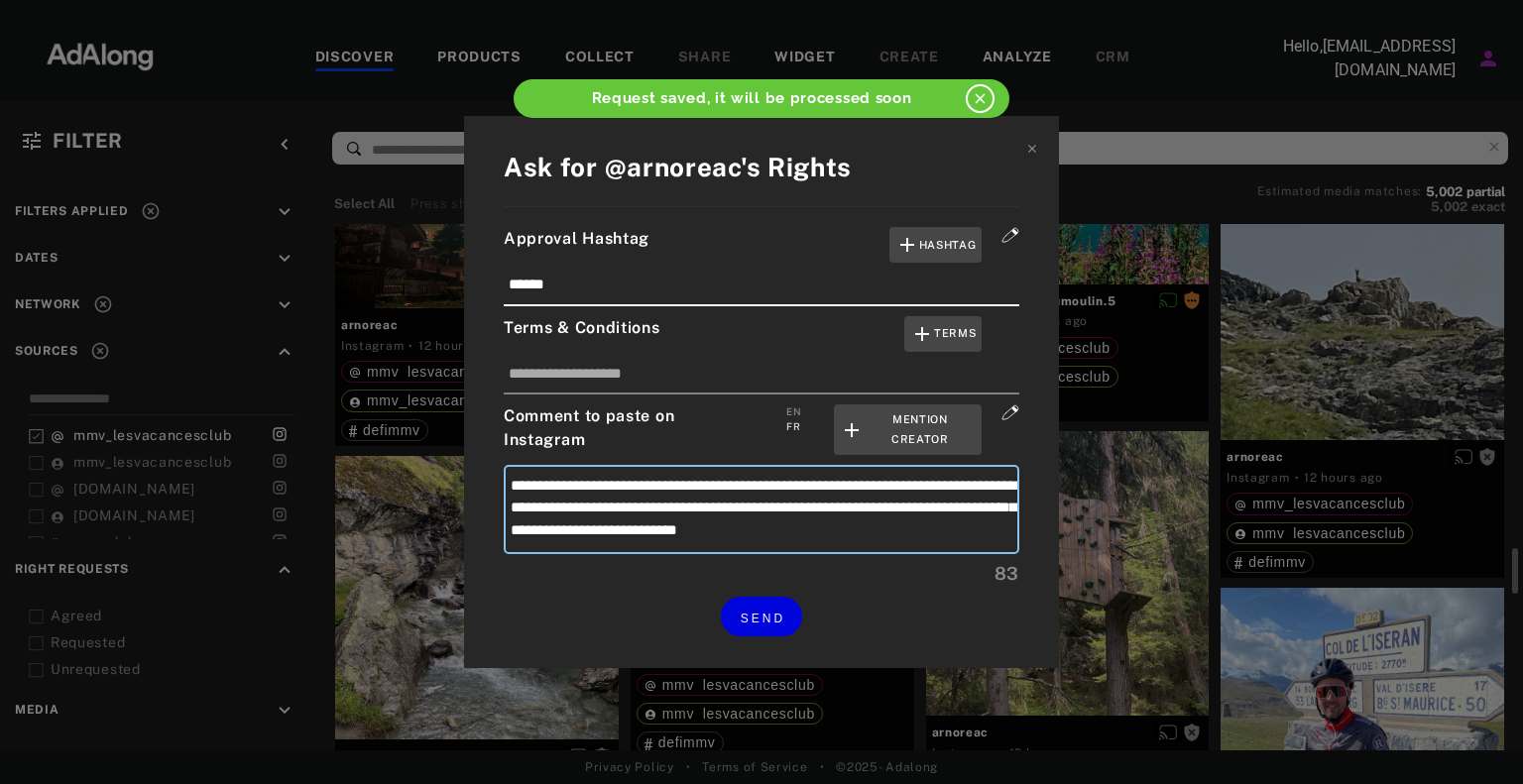 drag, startPoint x: 912, startPoint y: 485, endPoint x: 843, endPoint y: 485, distance: 69 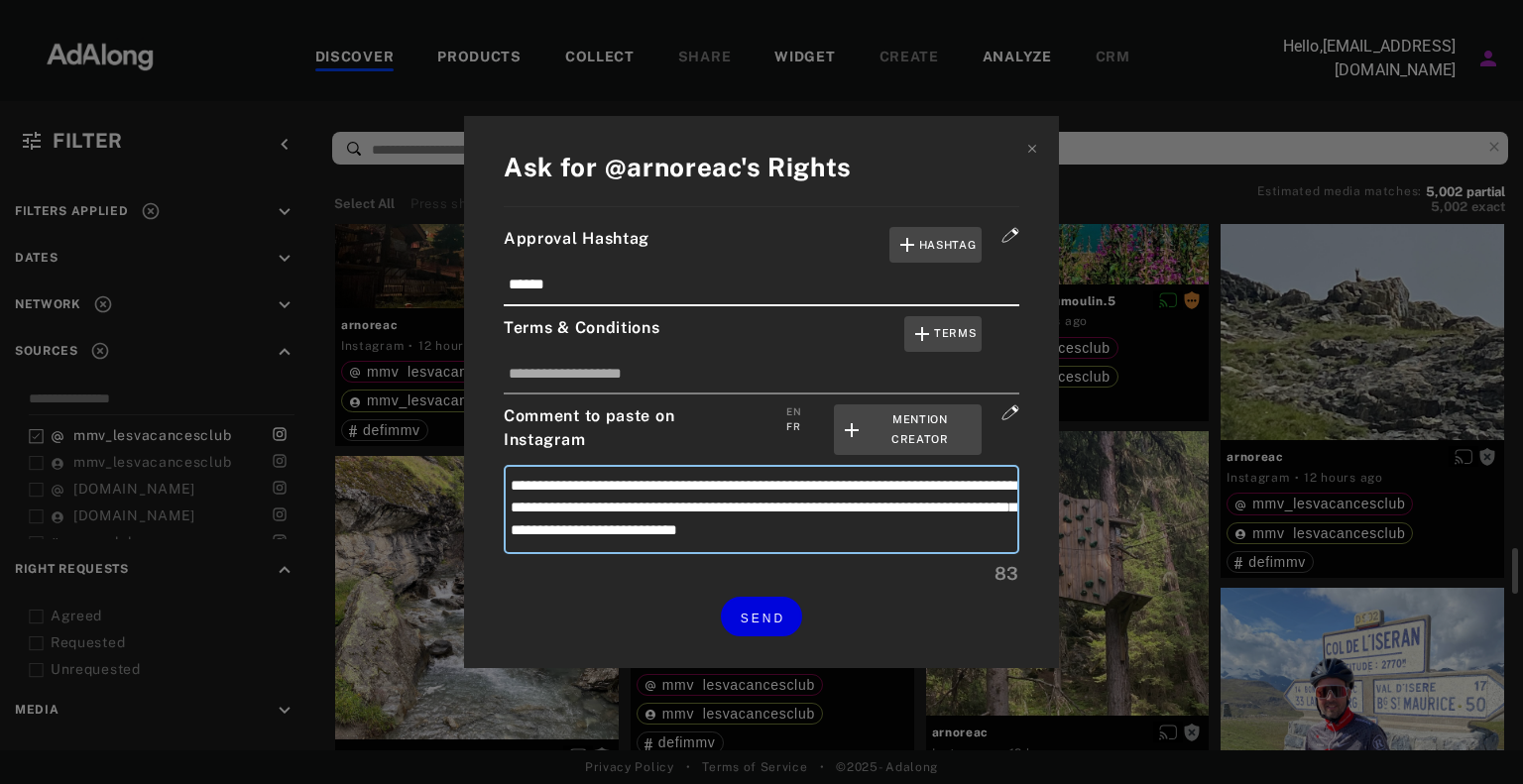 type on "**********" 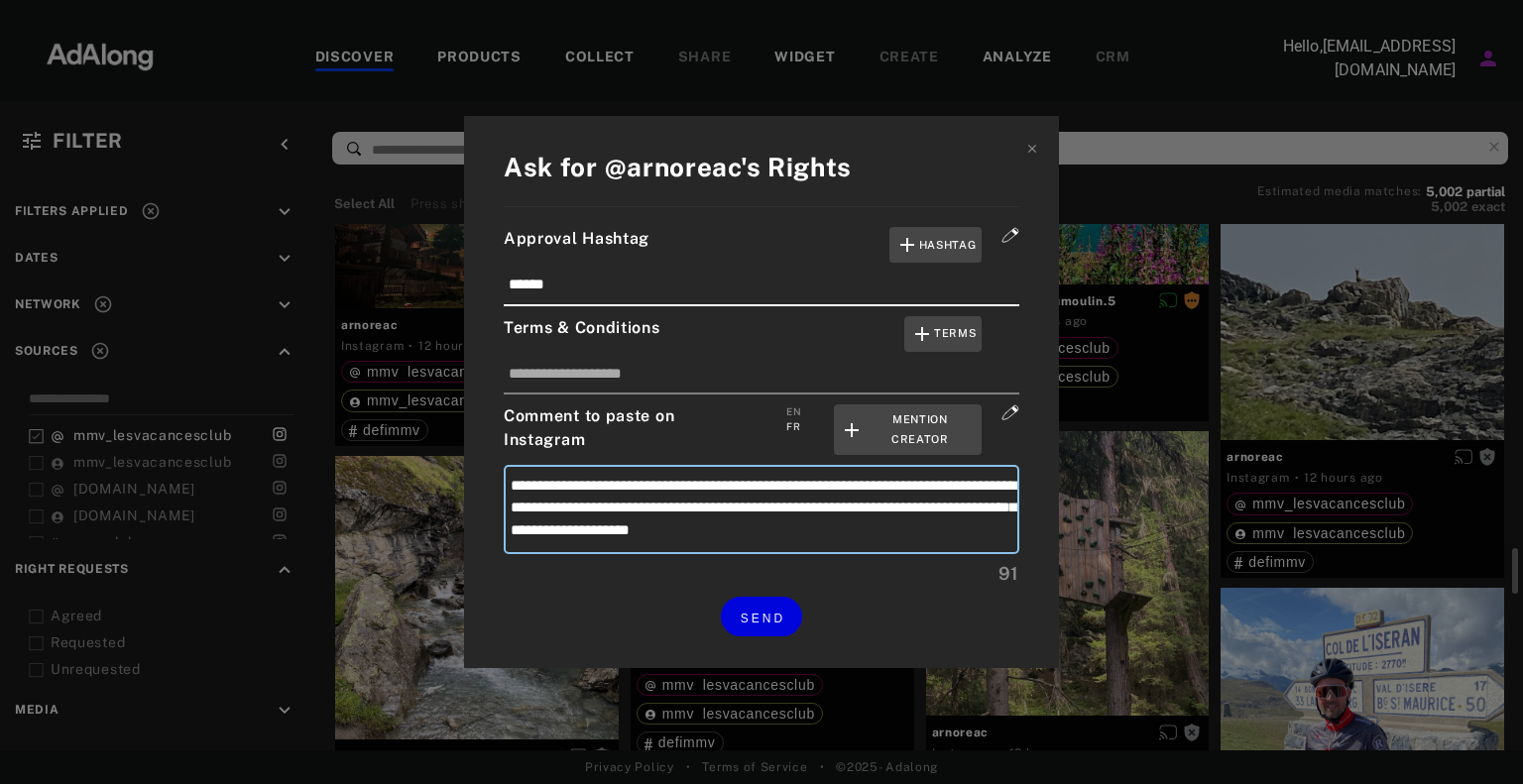type on "**********" 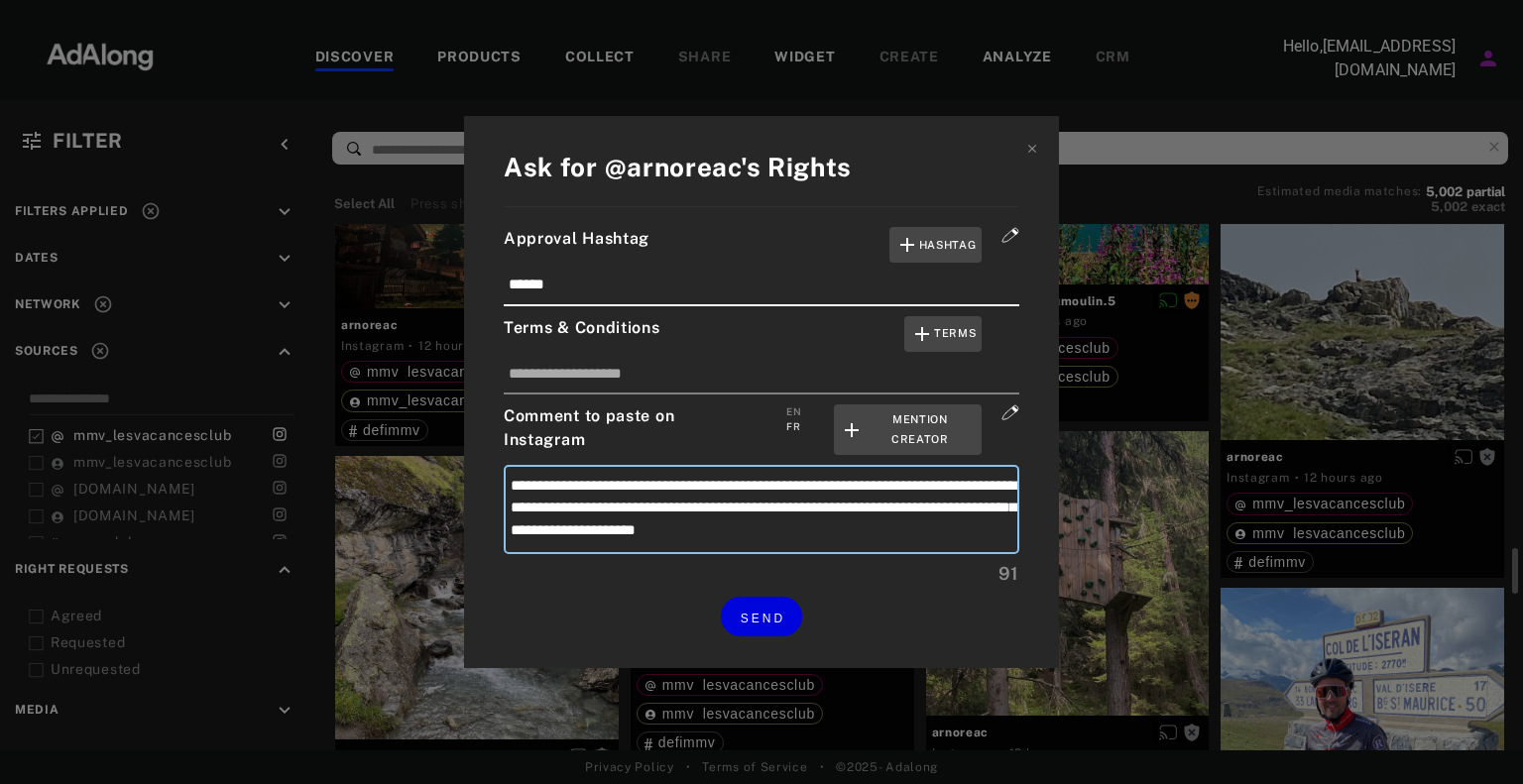 type on "**********" 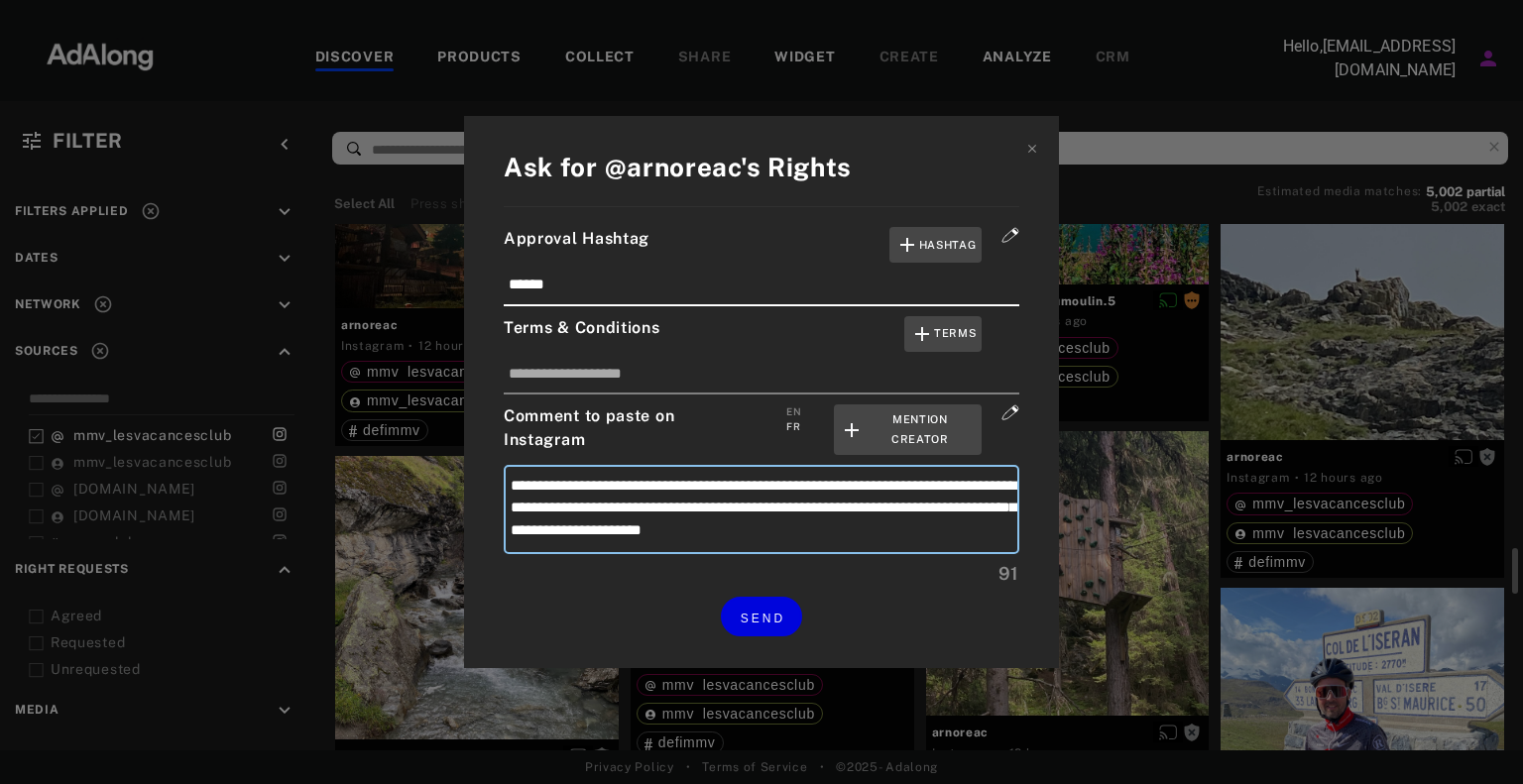 type on "**********" 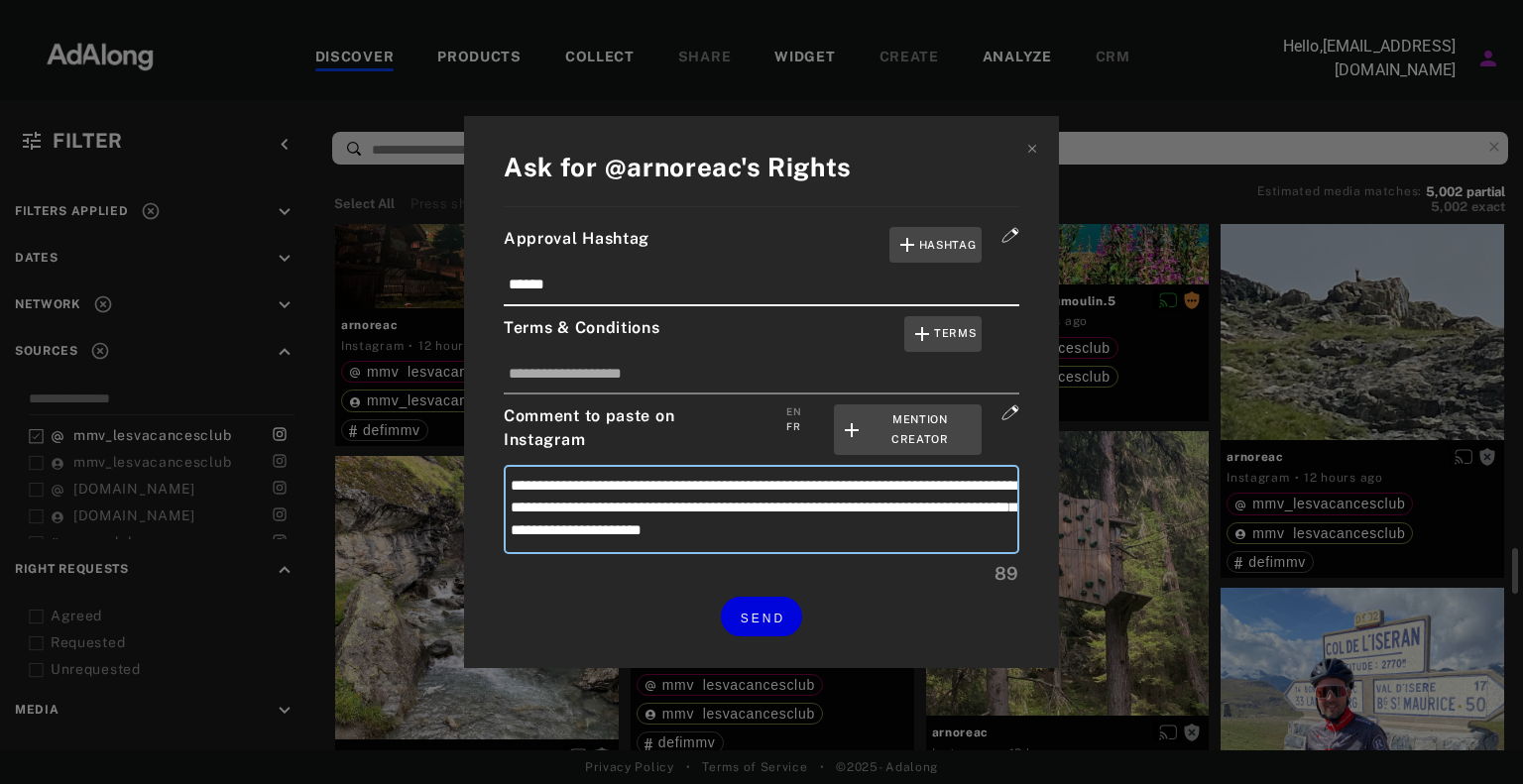 type on "**********" 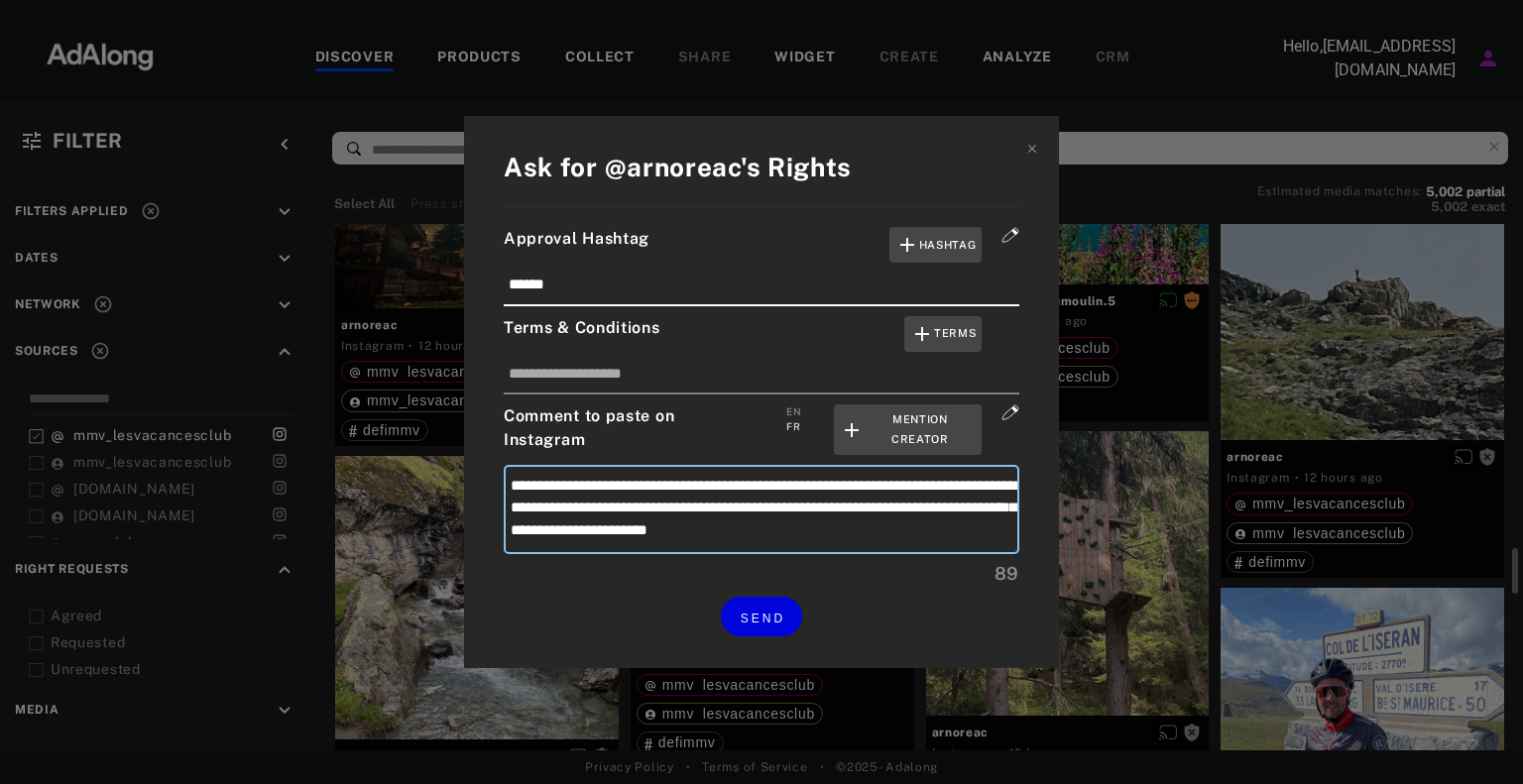 type on "**********" 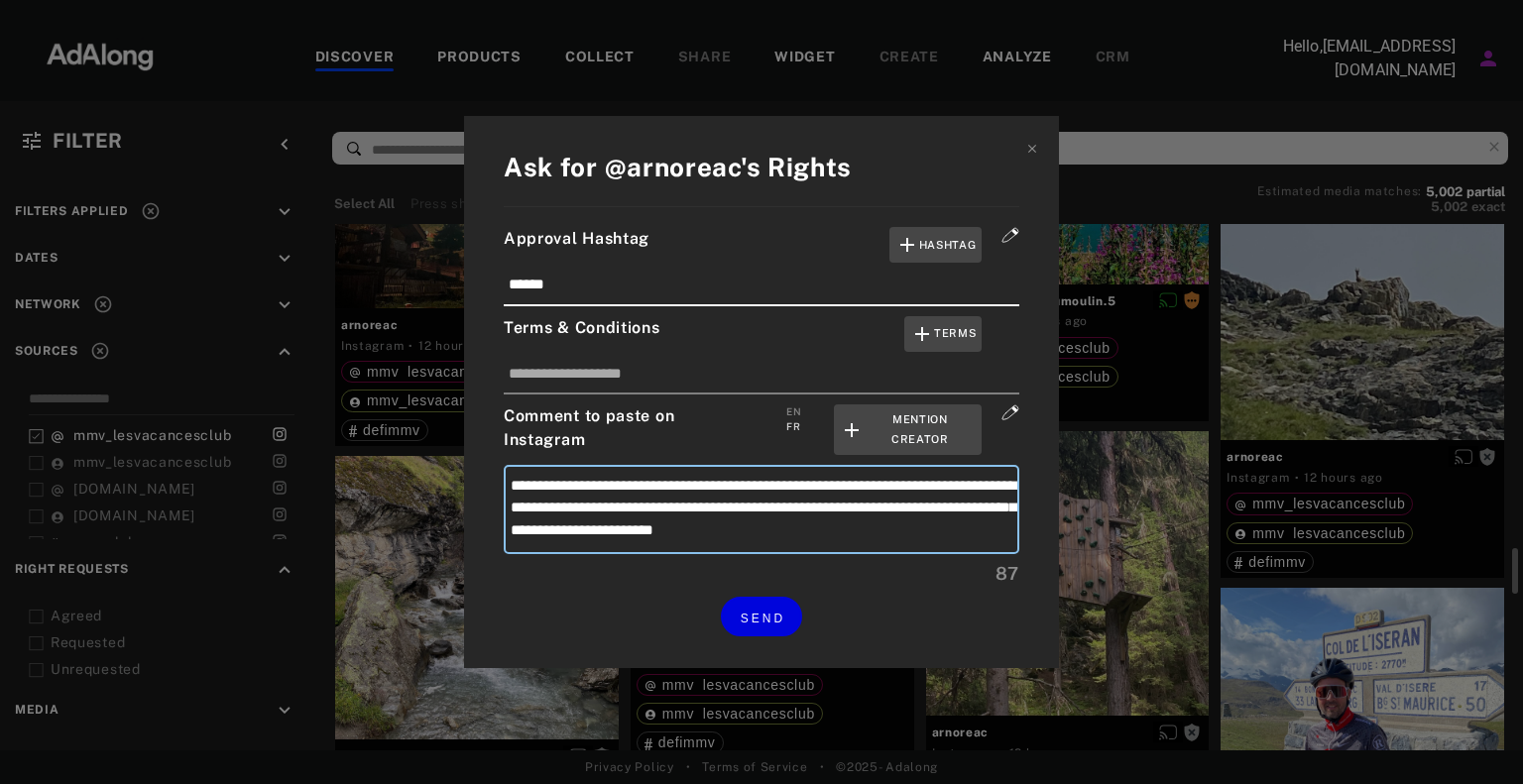type on "**********" 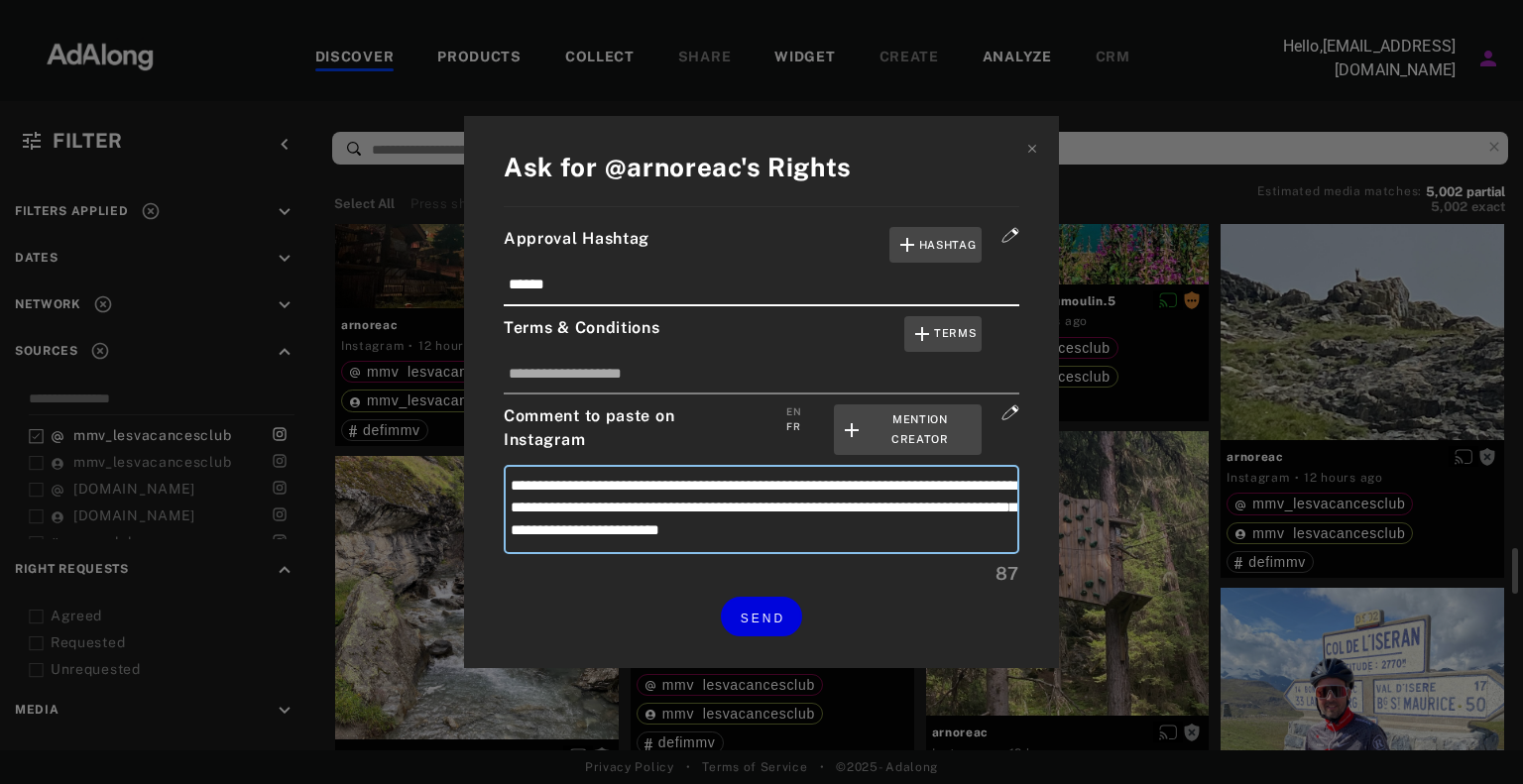 type on "**********" 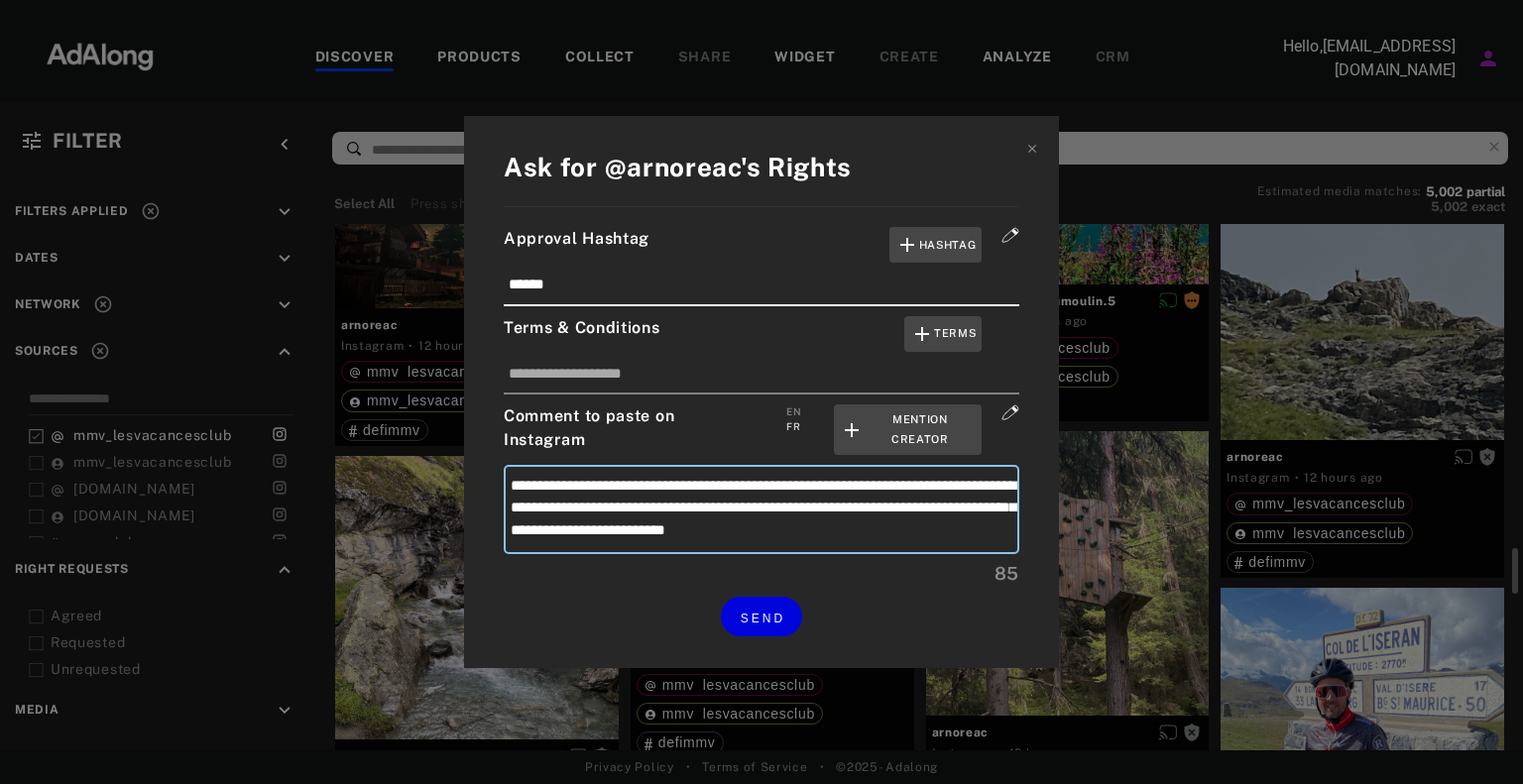type on "**********" 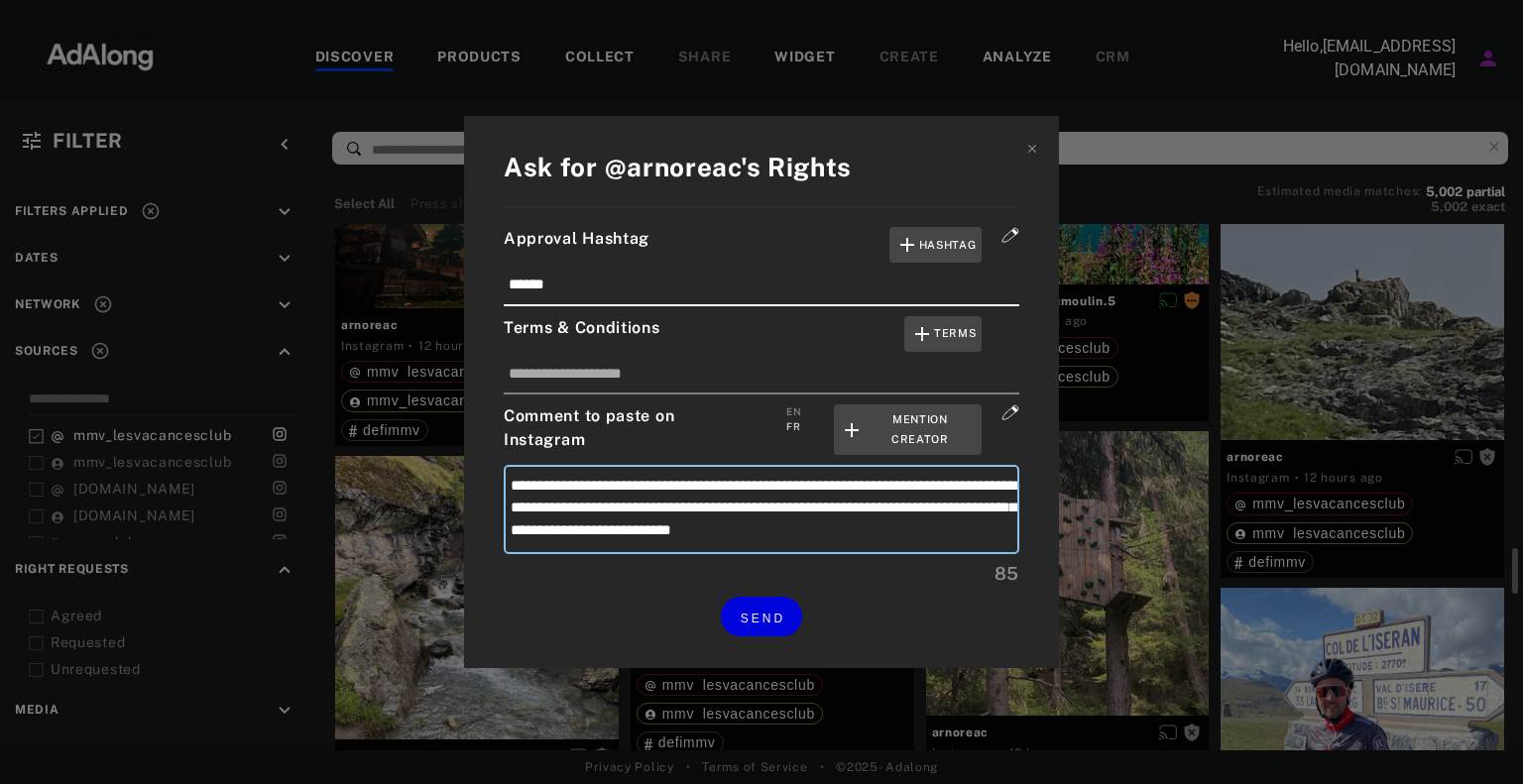 type on "**********" 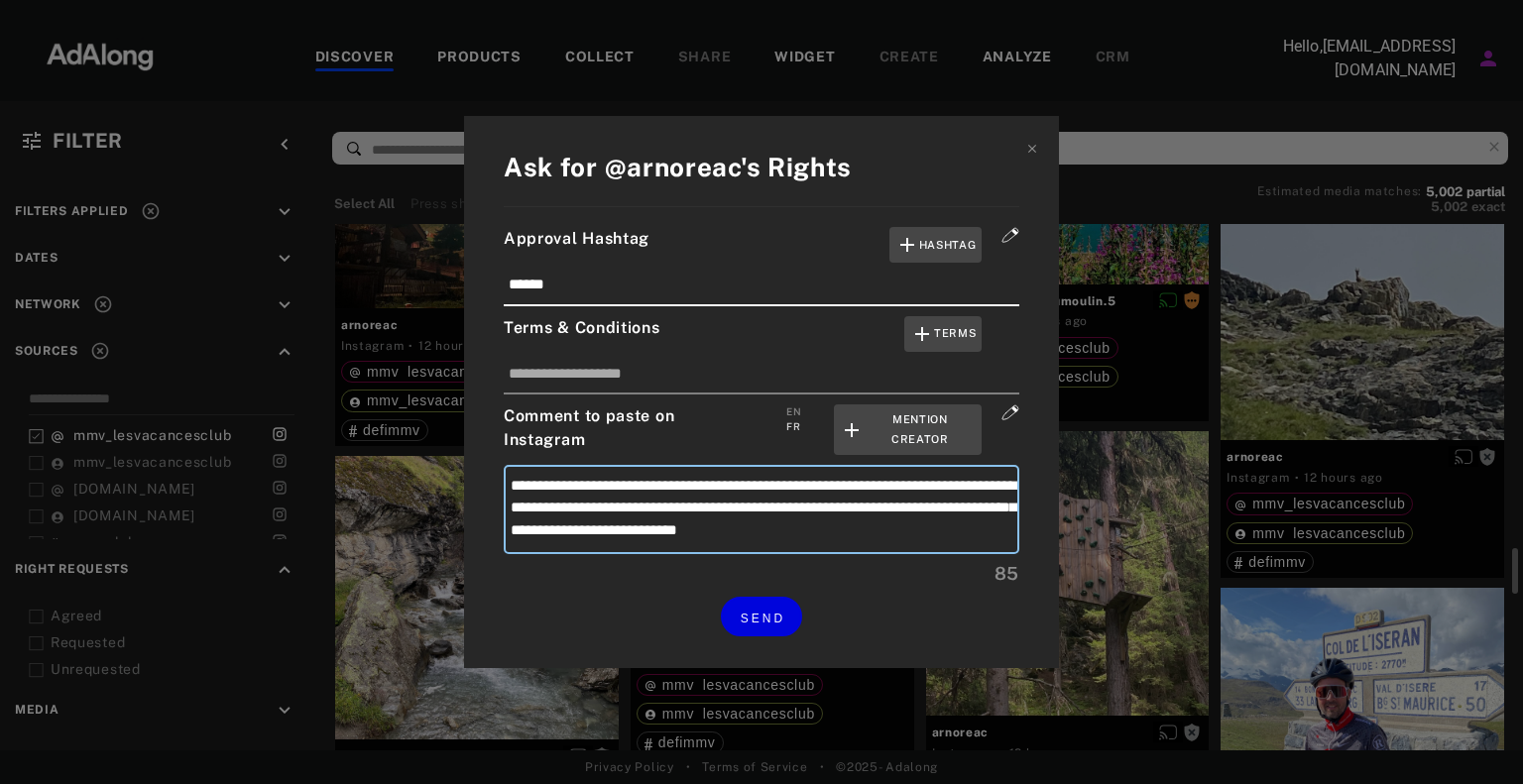 type on "**********" 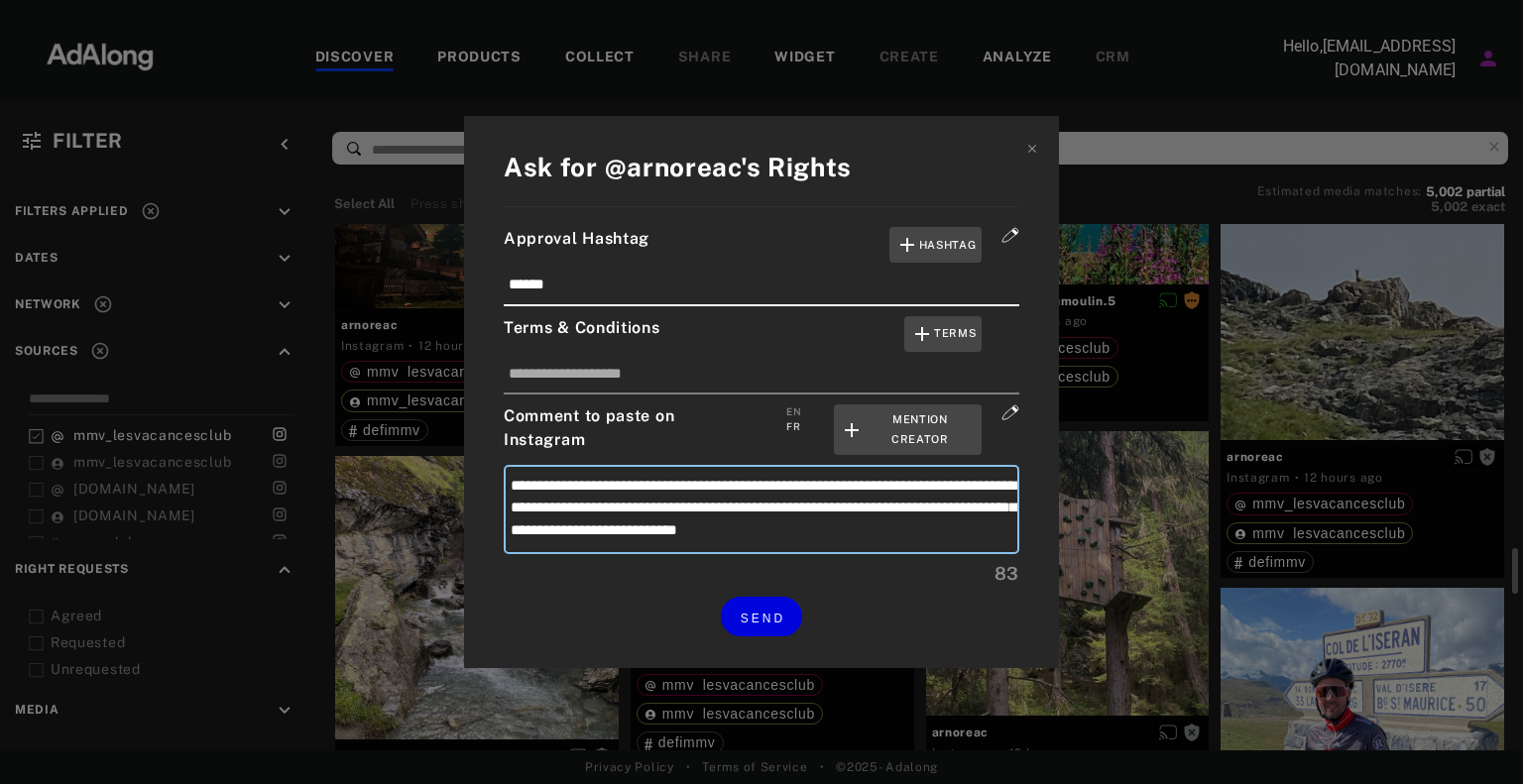 type on "**********" 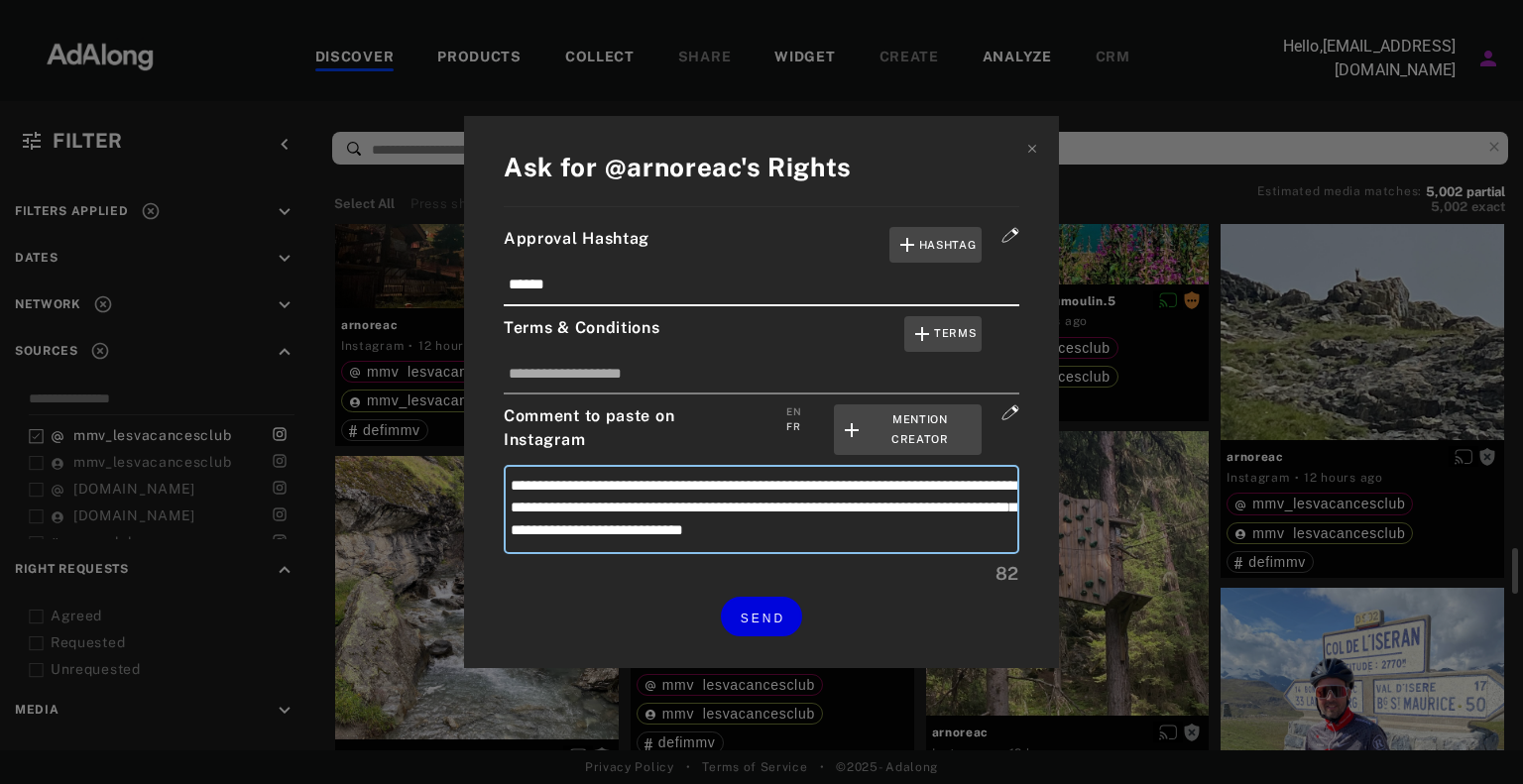 type on "**********" 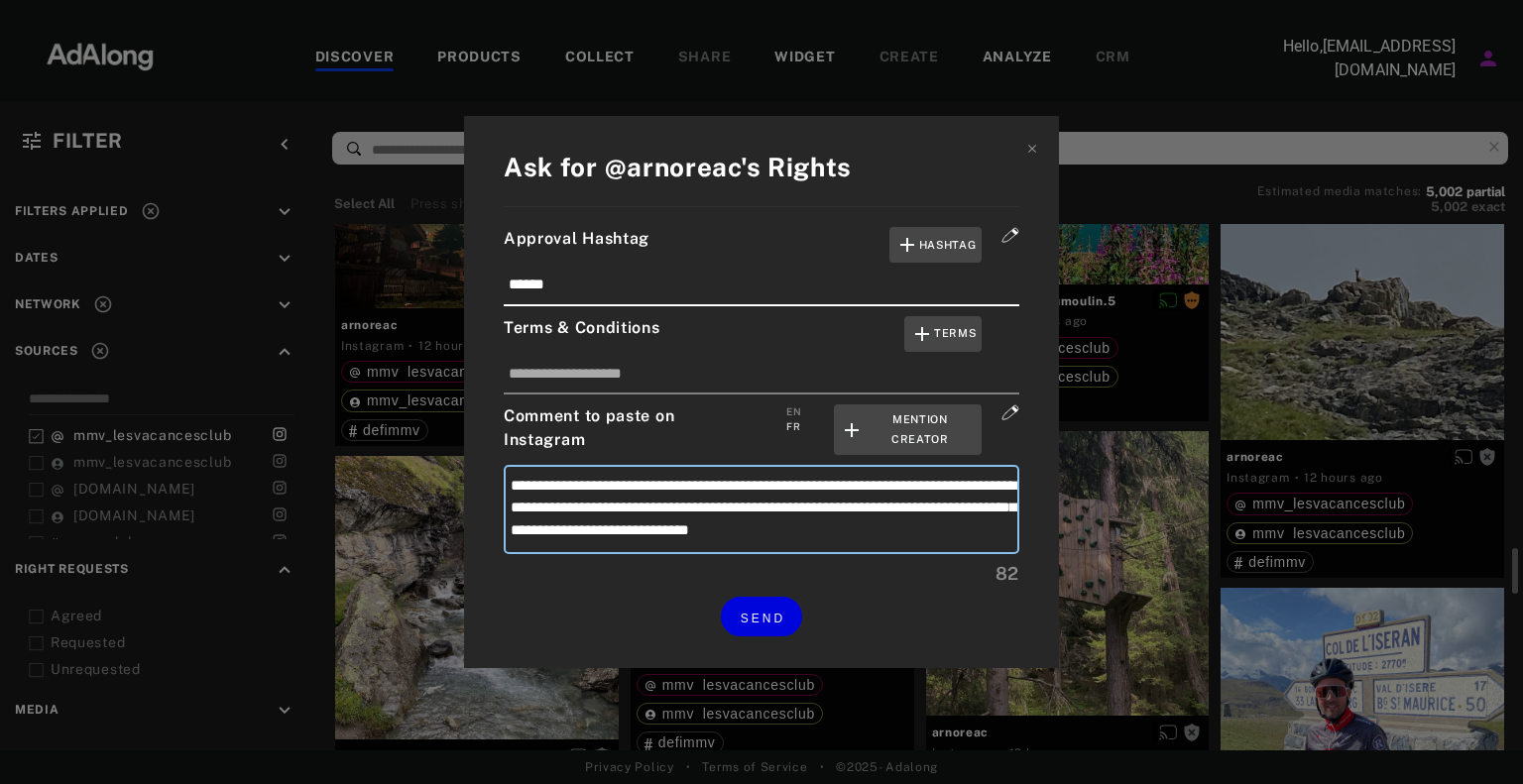 type on "**********" 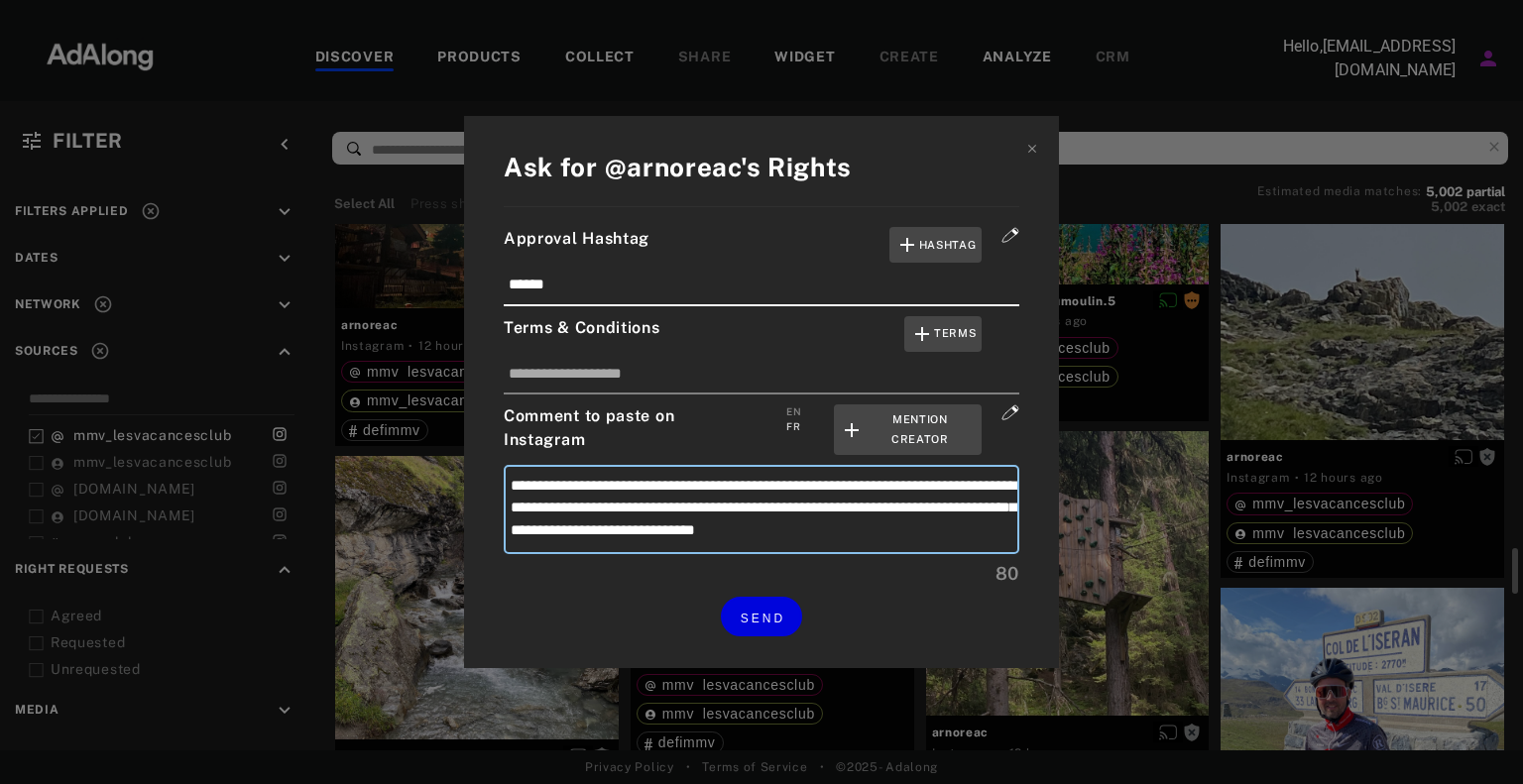 type on "**********" 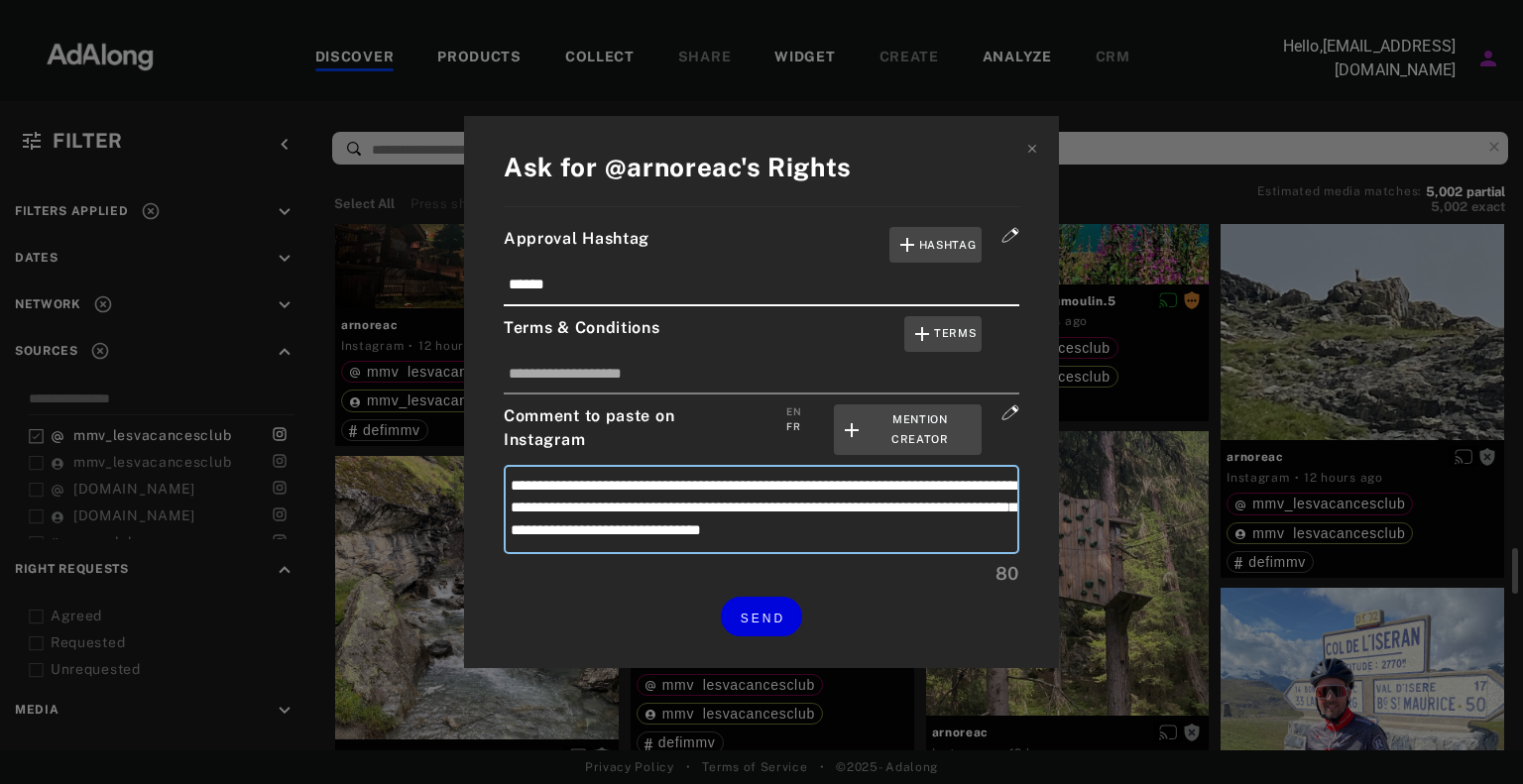 type on "**********" 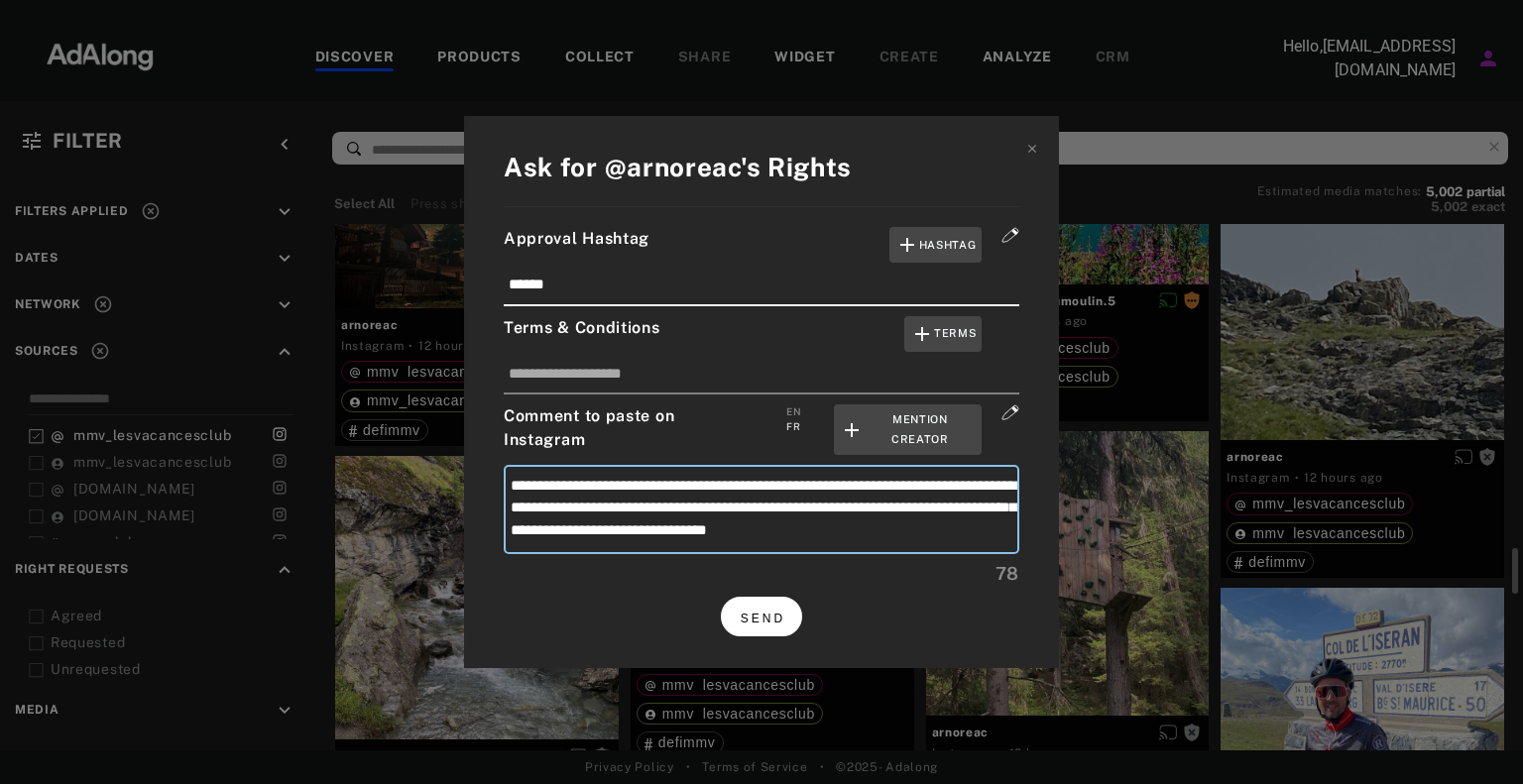 type on "**********" 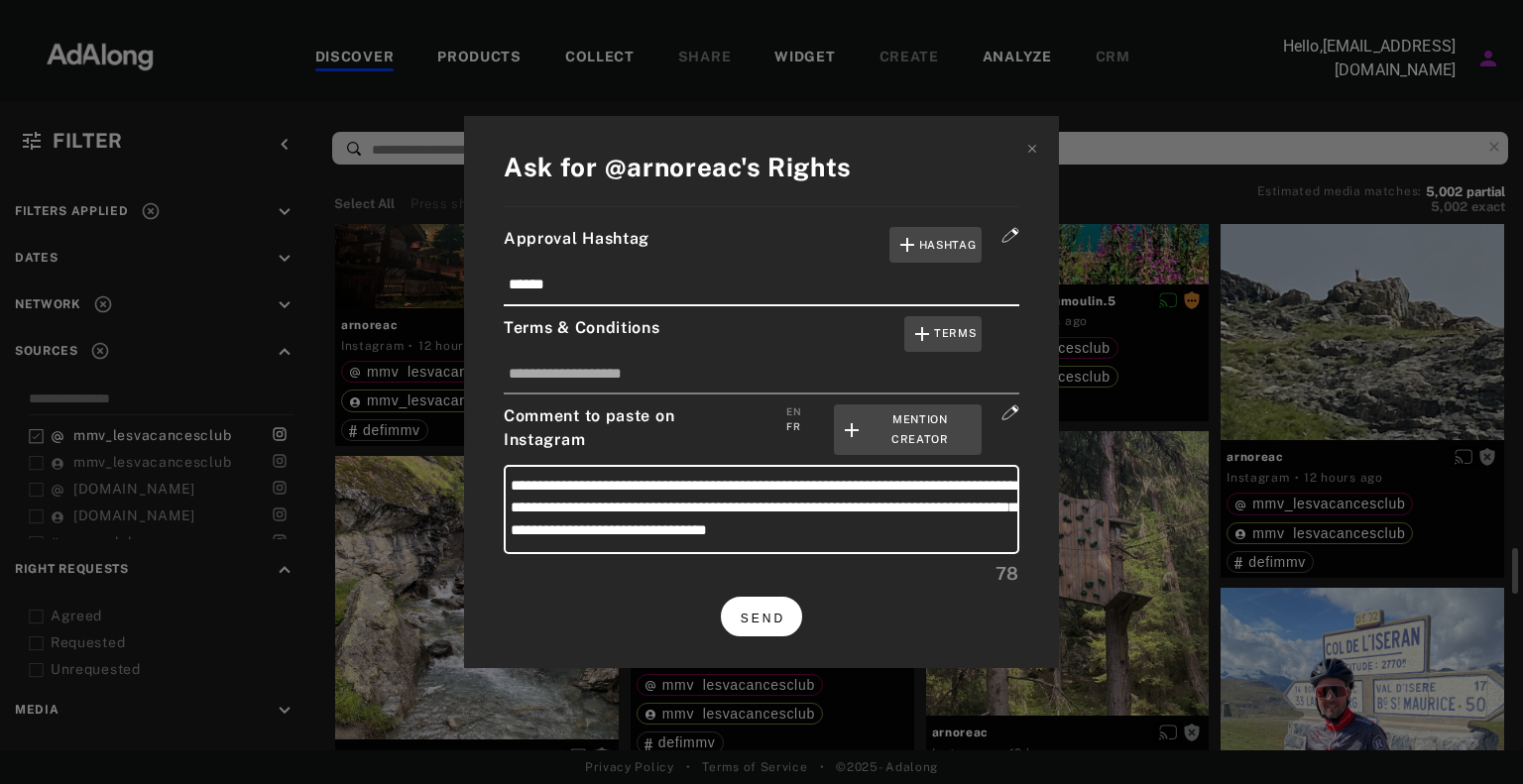 click on "SEND" at bounding box center [762, 618] 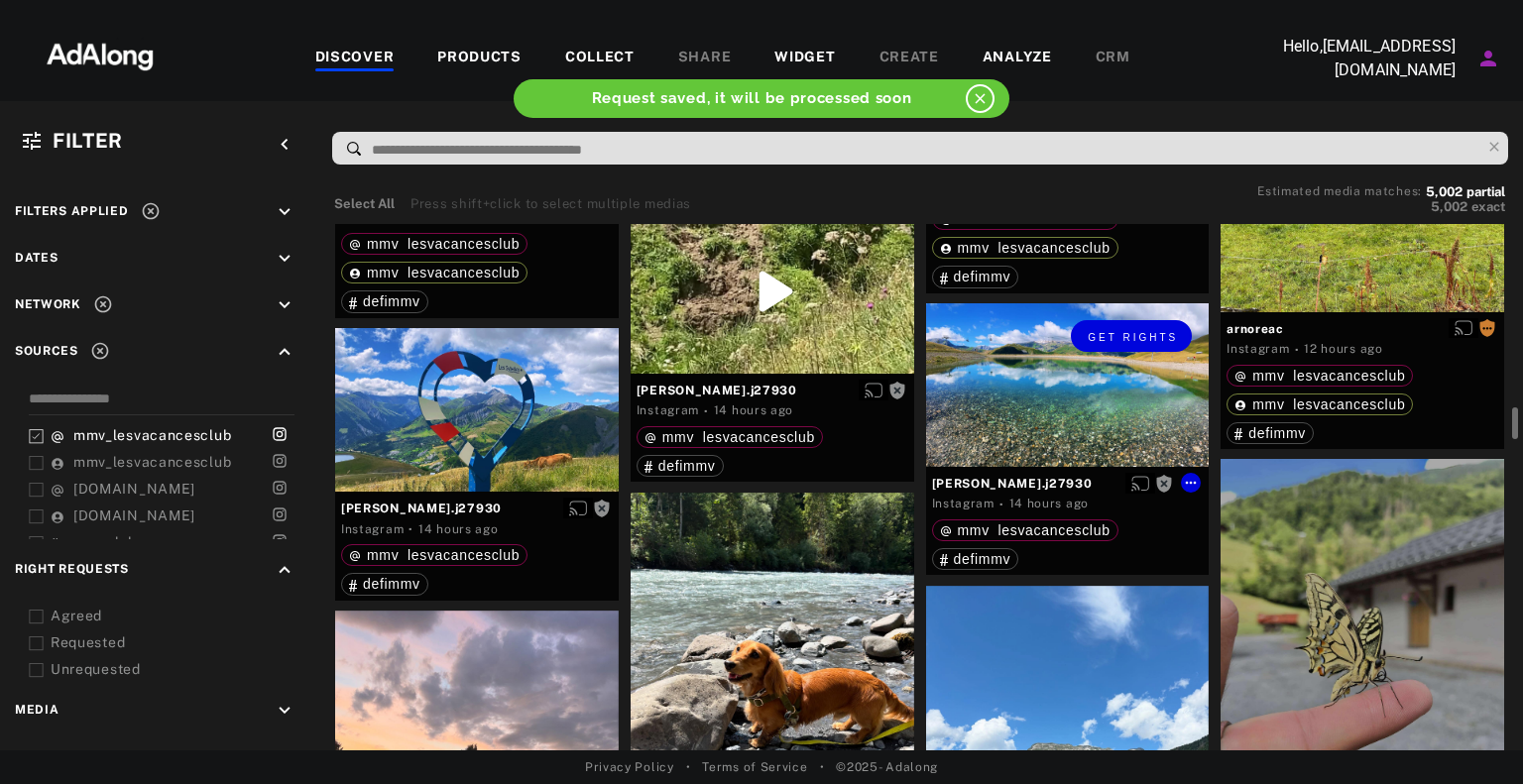 scroll, scrollTop: 4559, scrollLeft: 0, axis: vertical 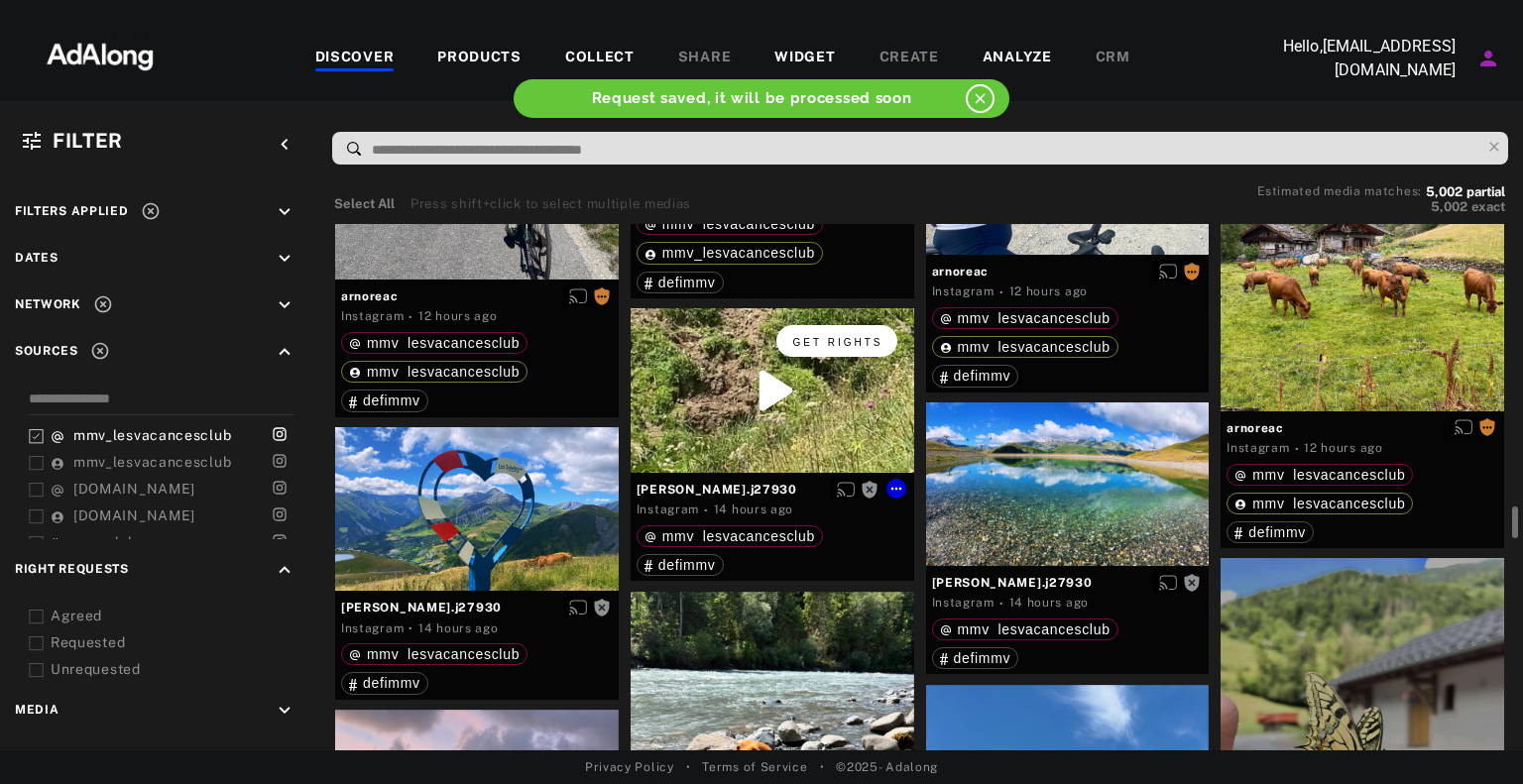 click on "Get rights" at bounding box center (837, 341) 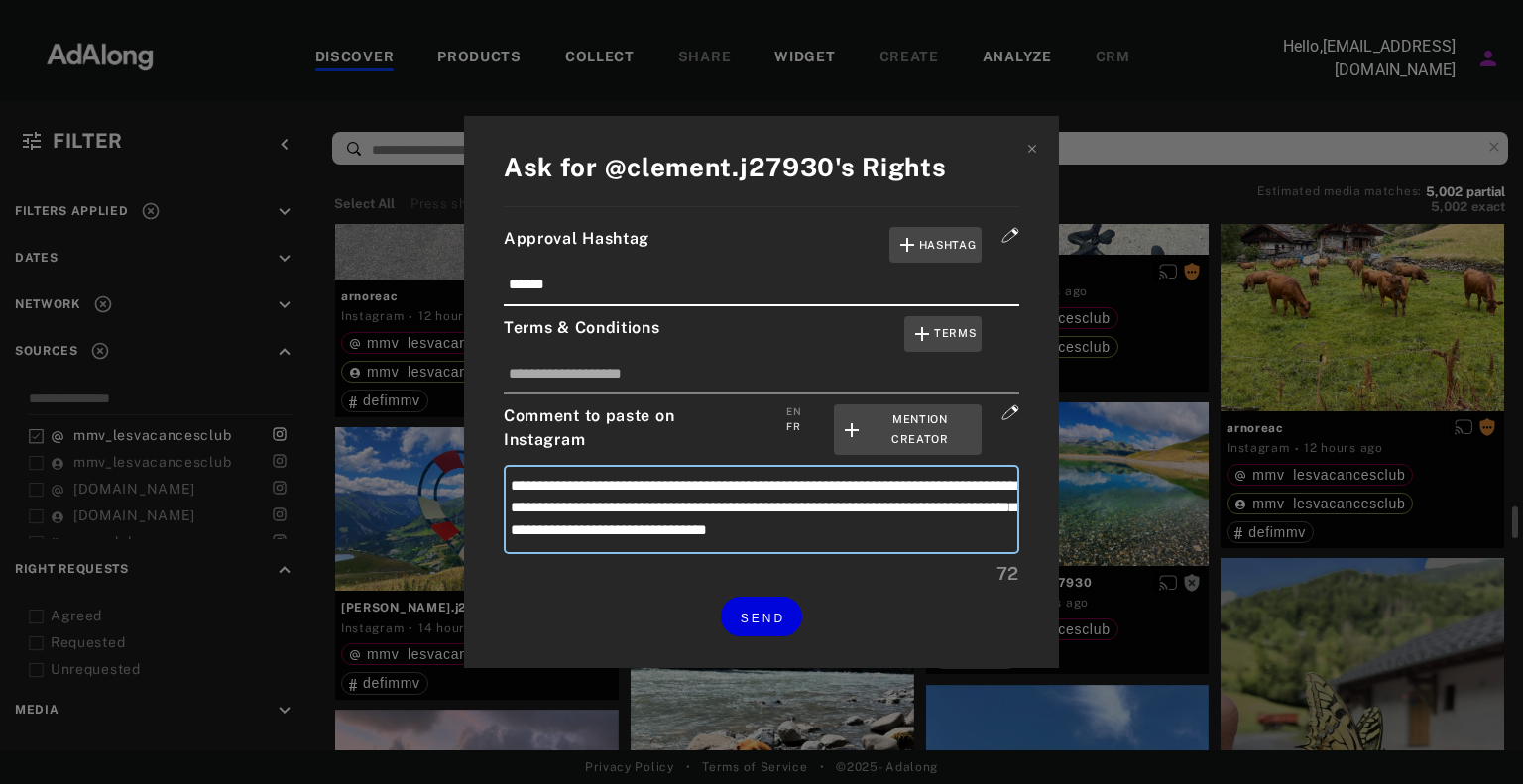 drag, startPoint x: 957, startPoint y: 483, endPoint x: 900, endPoint y: 484, distance: 57.00877 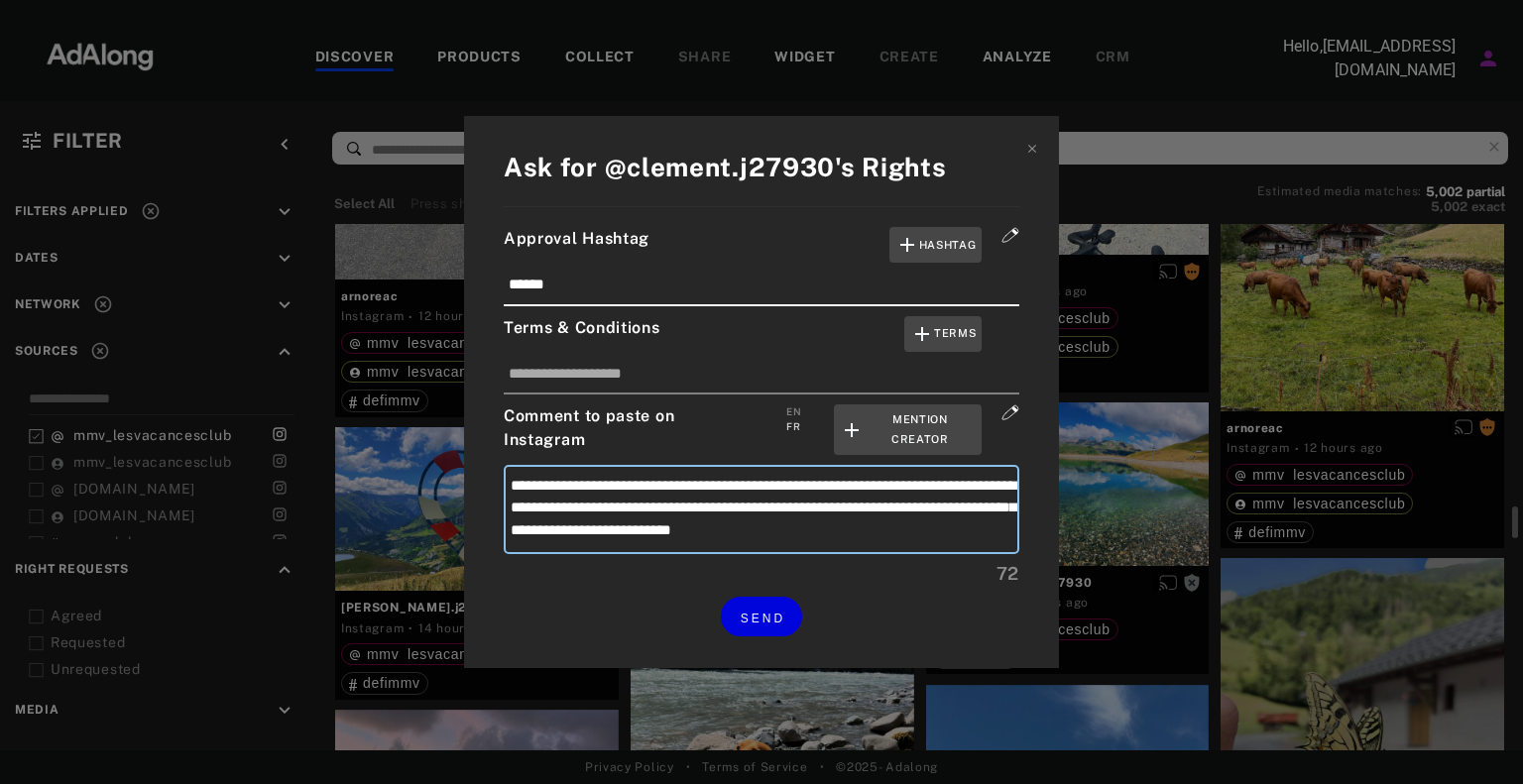 type on "**********" 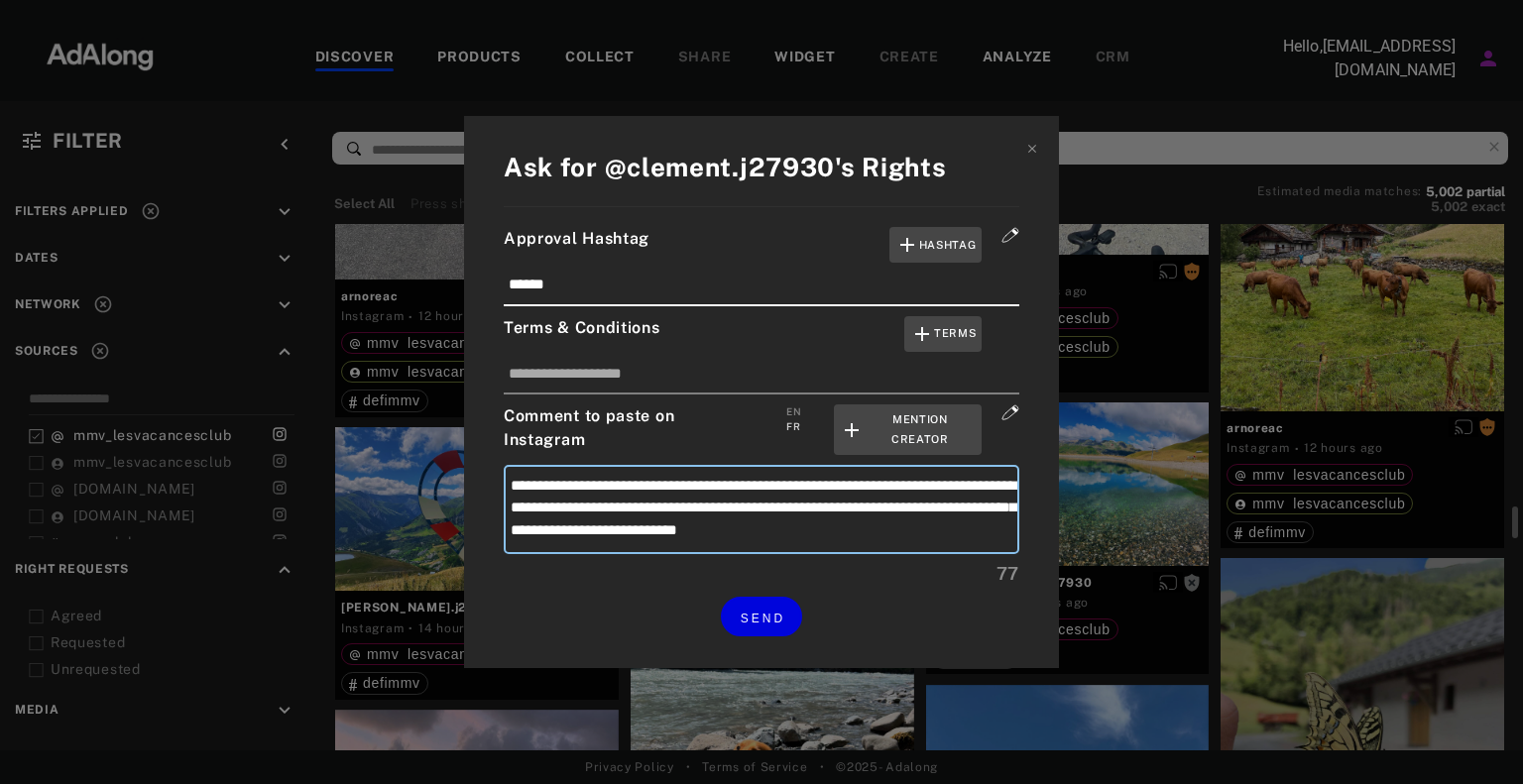 type on "**********" 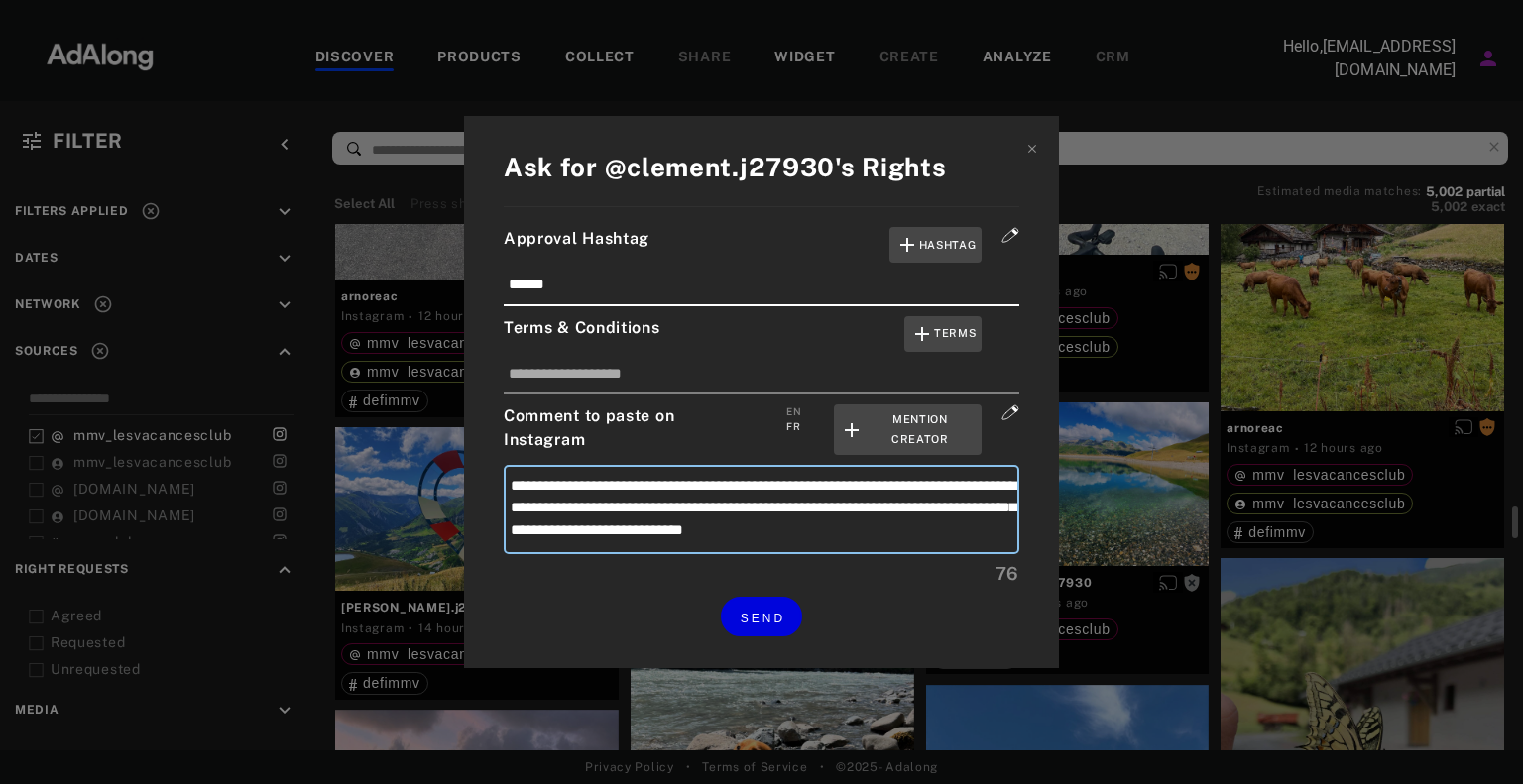type on "**********" 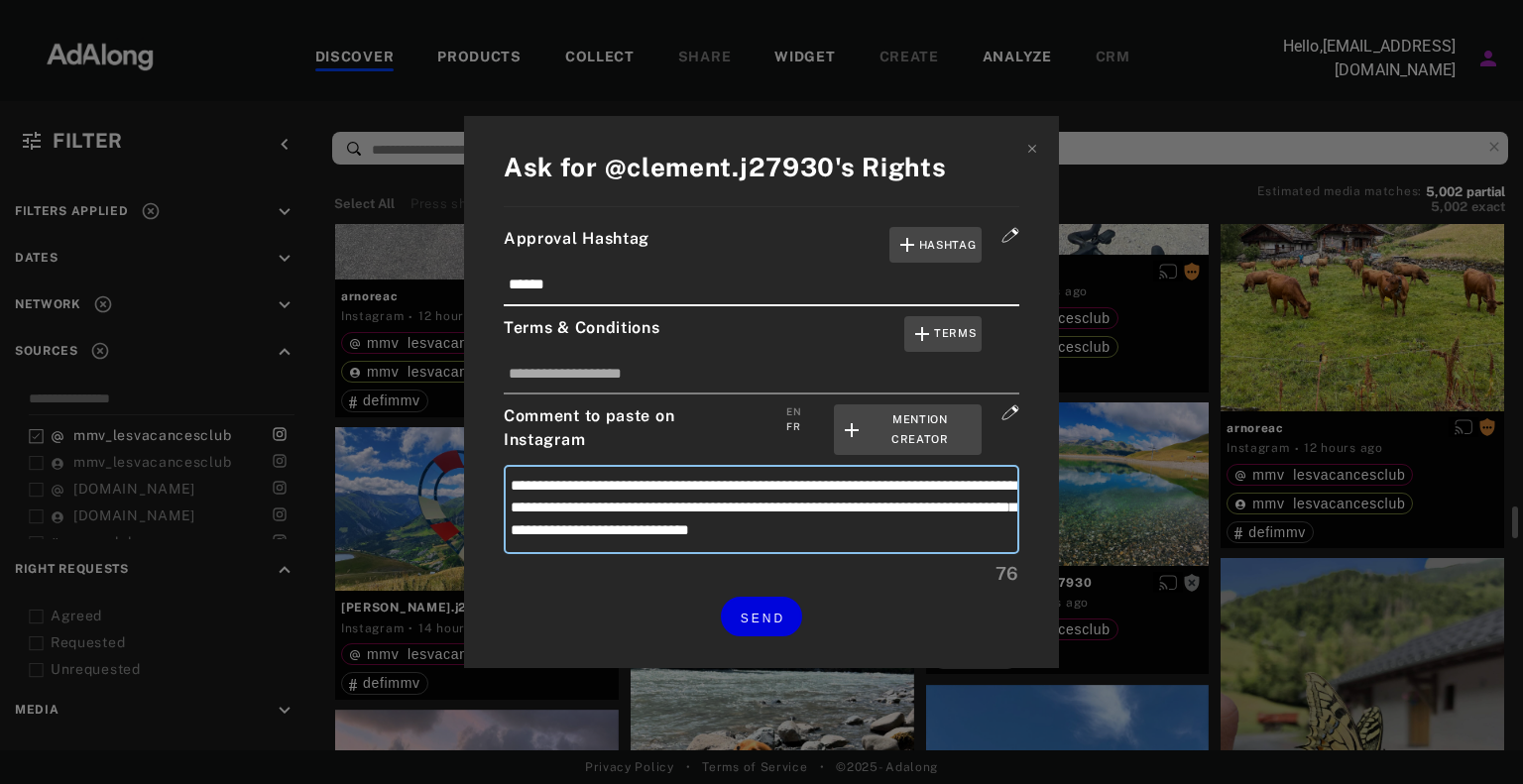 type on "**********" 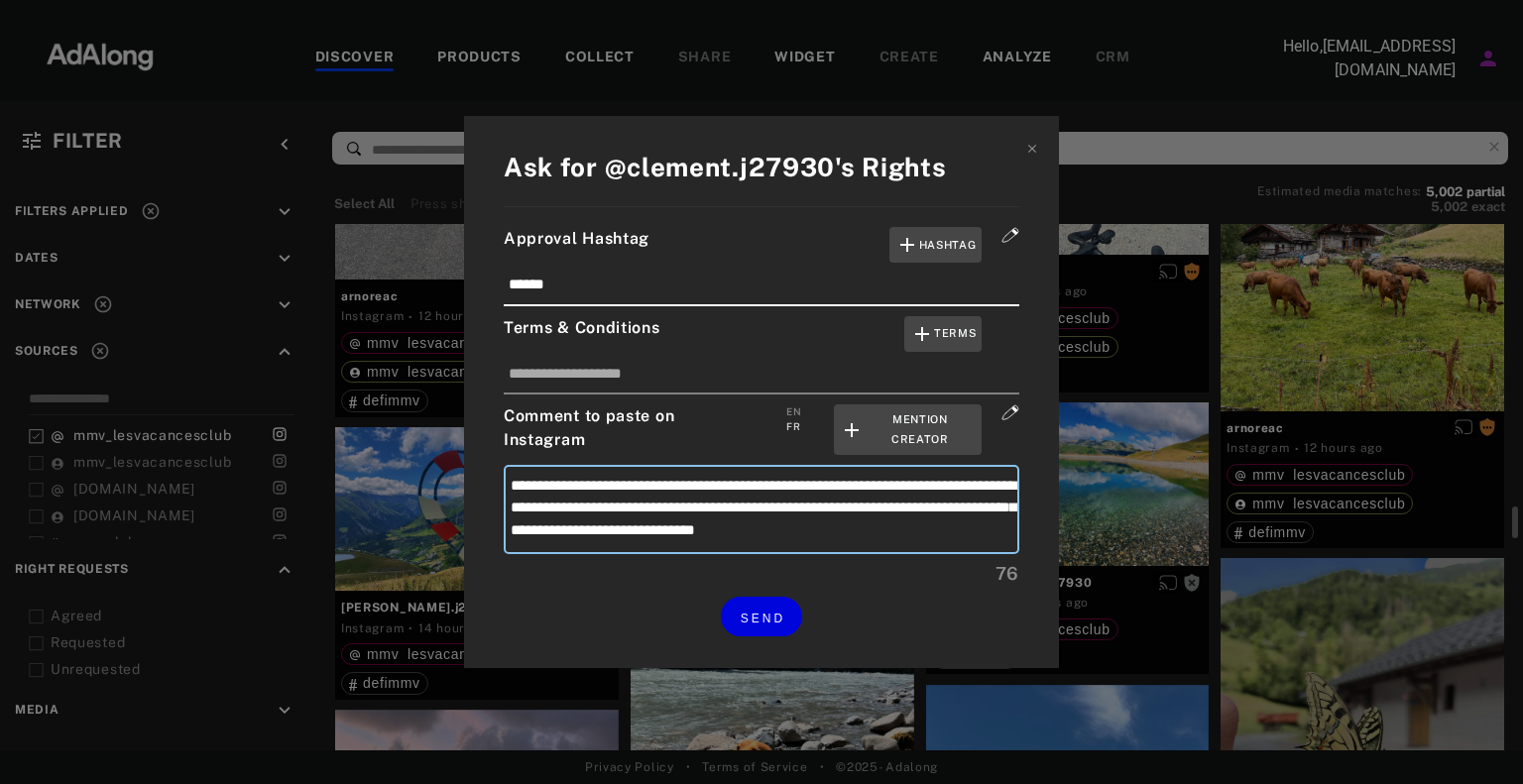 type on "**********" 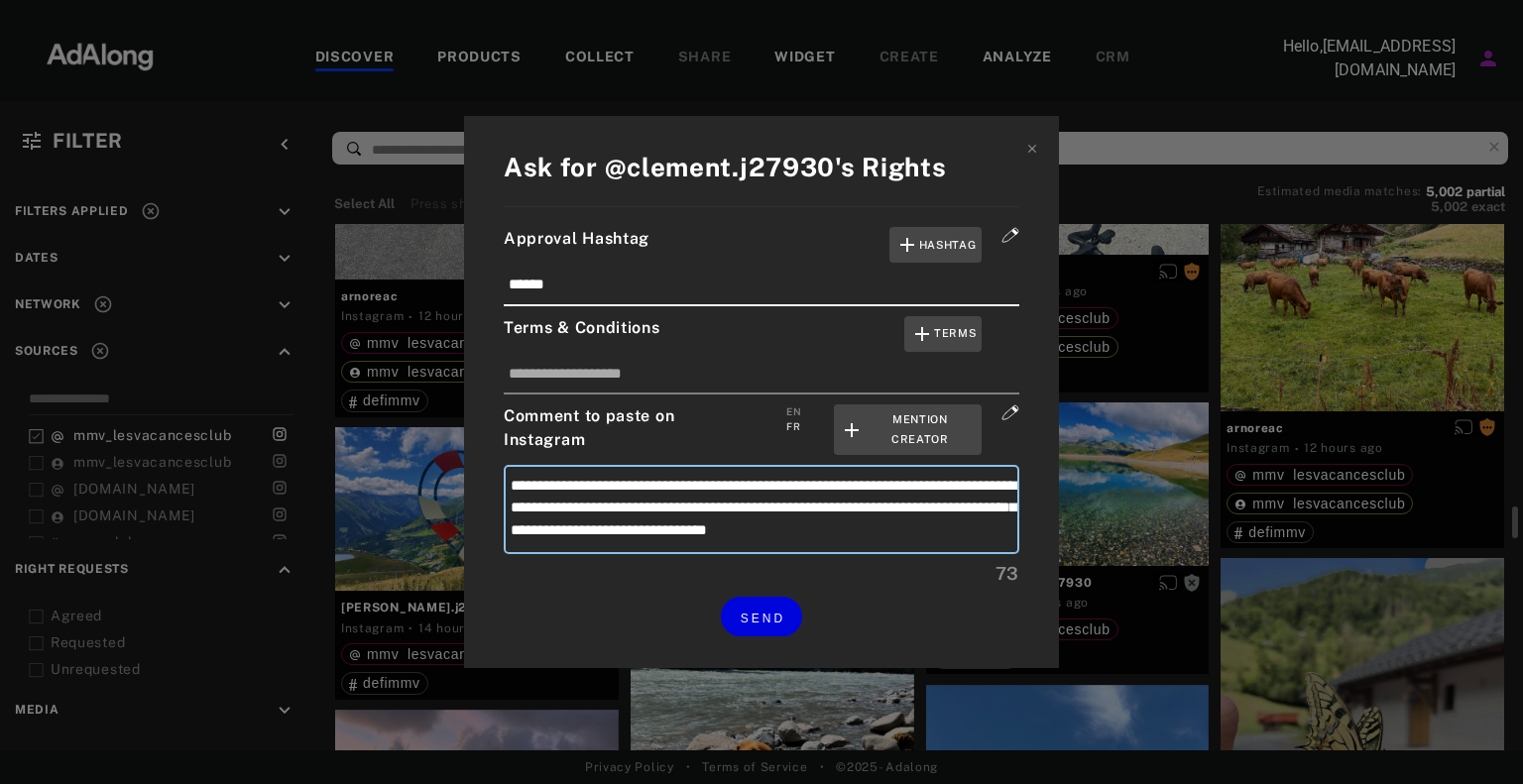 type on "**********" 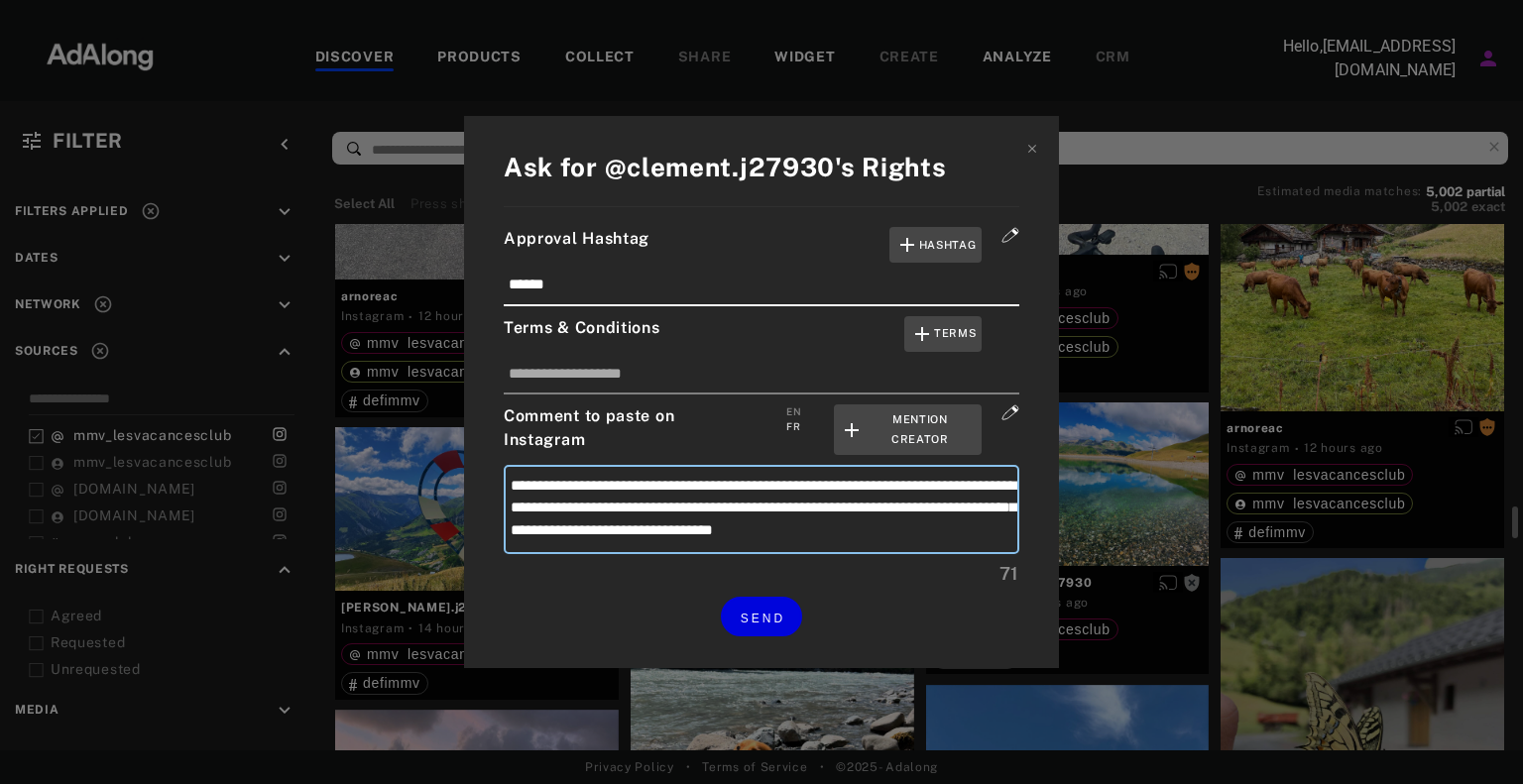 type on "**********" 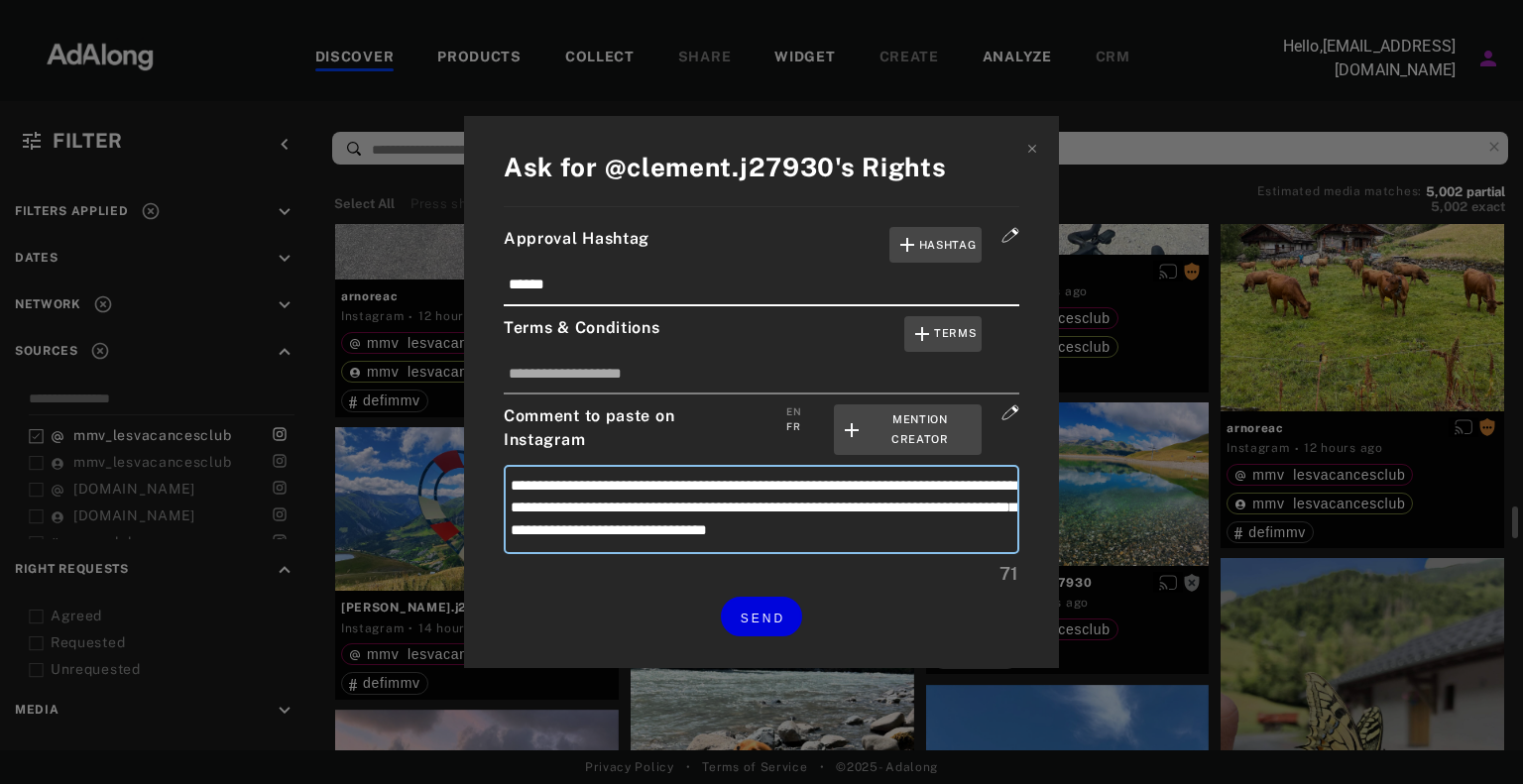 type on "**********" 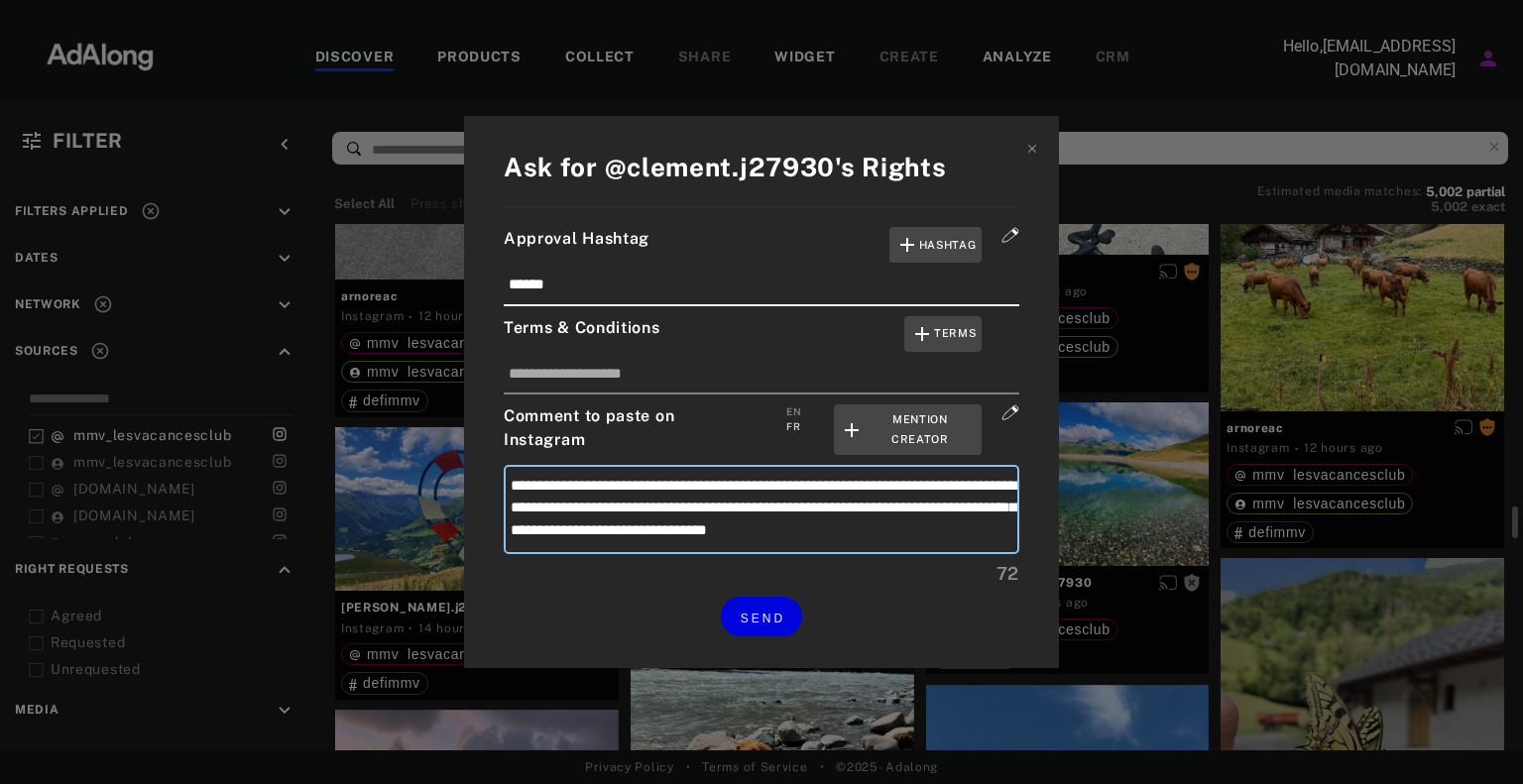 type 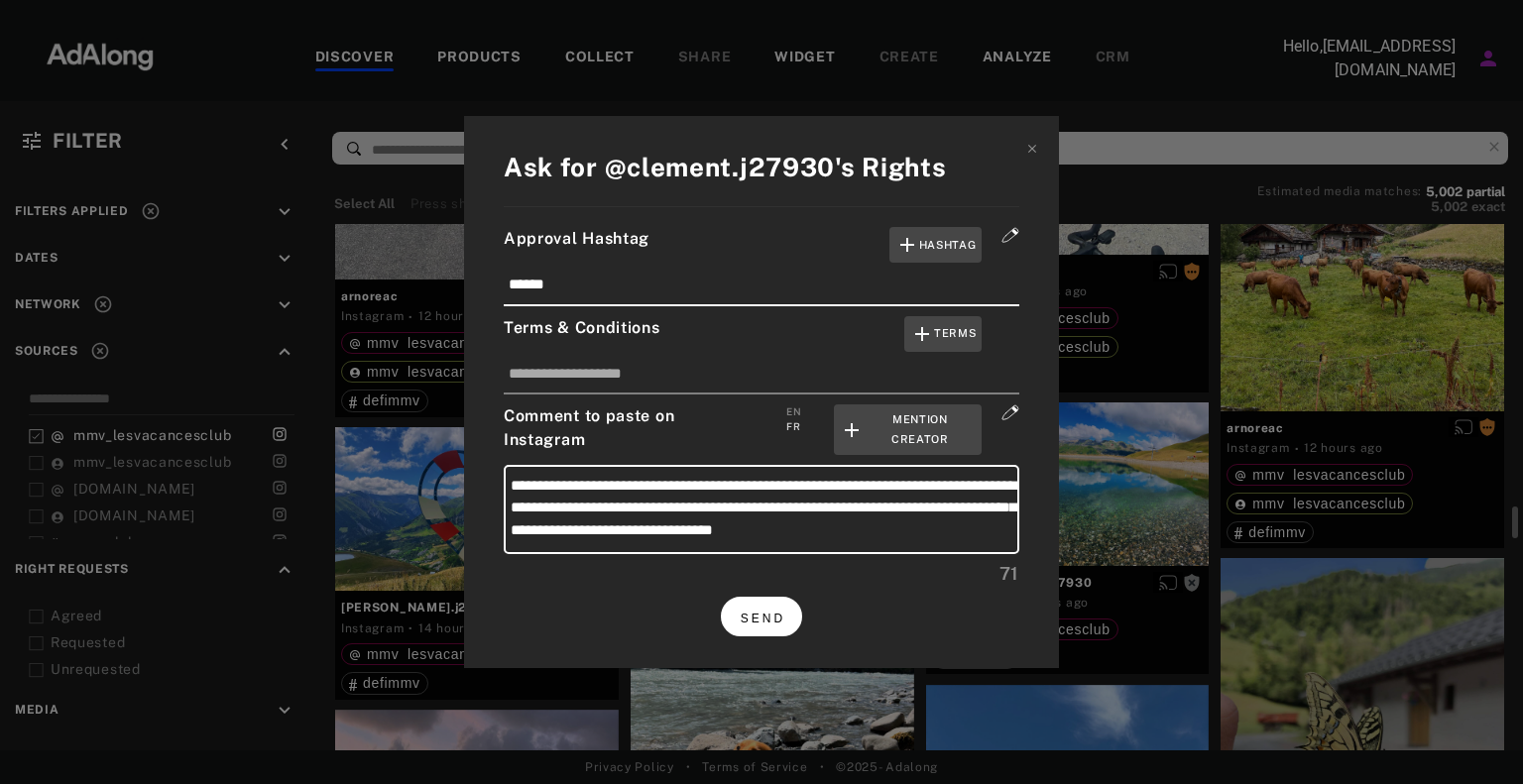 click on "SEND" at bounding box center (762, 618) 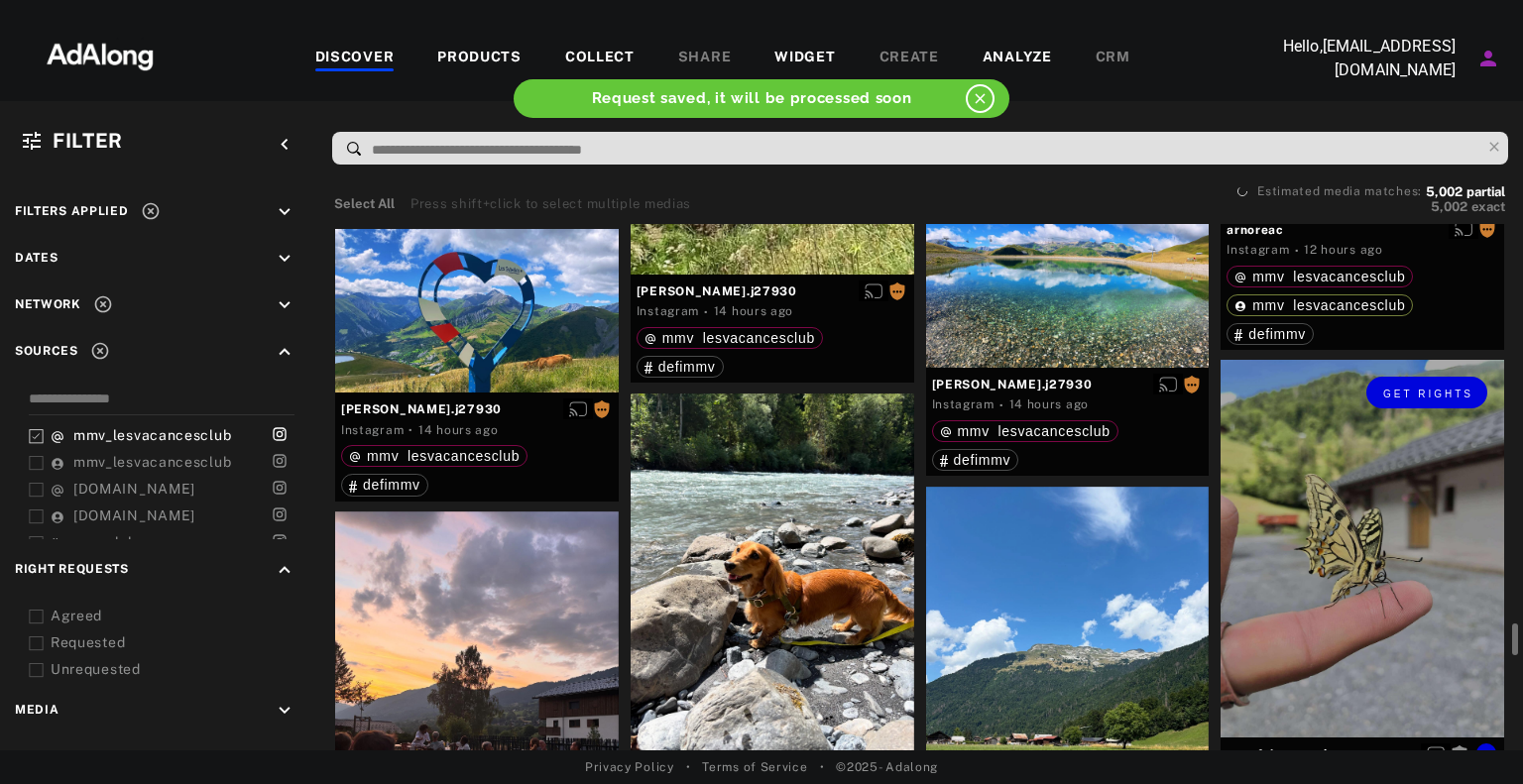 scroll, scrollTop: 4857, scrollLeft: 0, axis: vertical 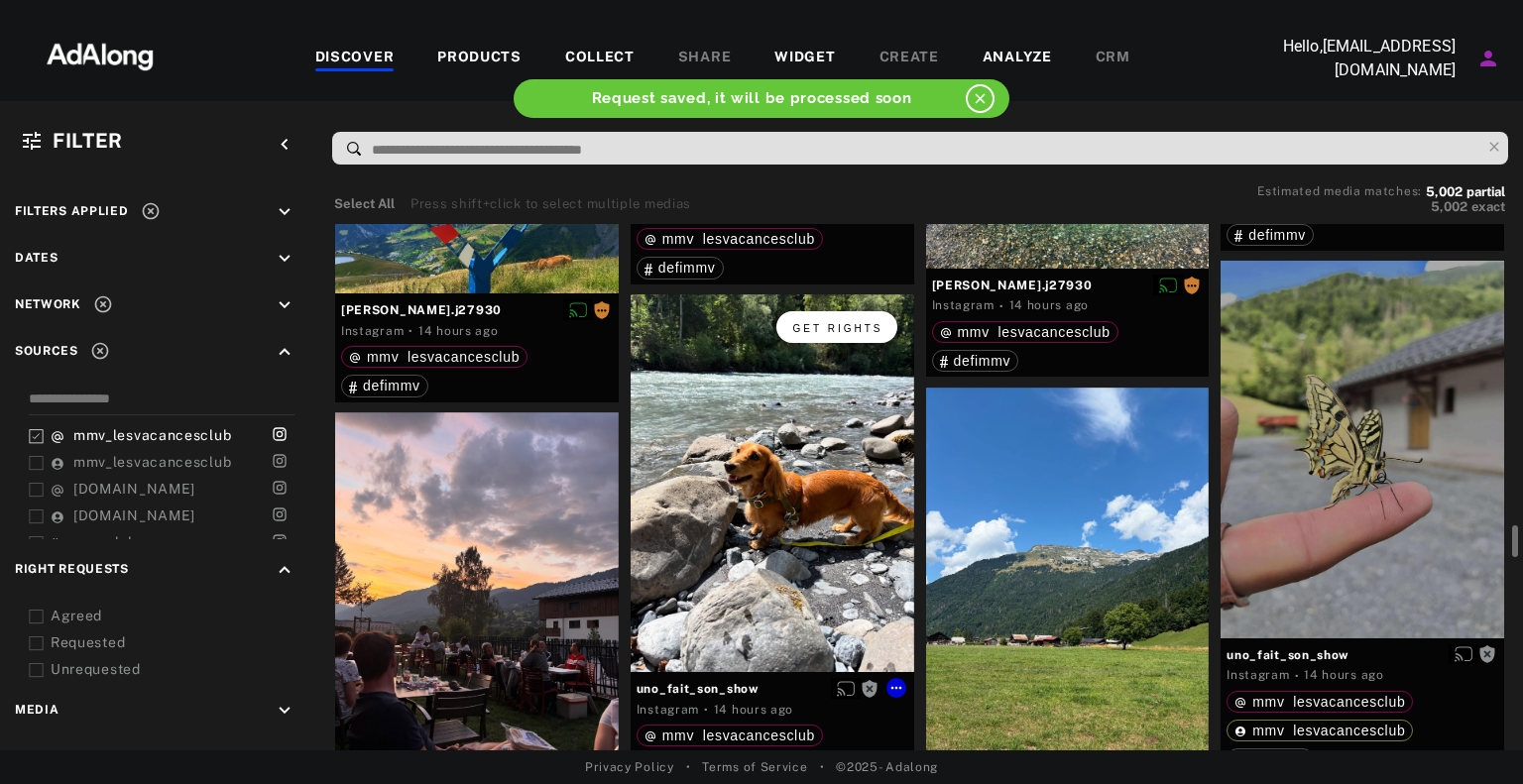 click on "Get rights" at bounding box center (838, 328) 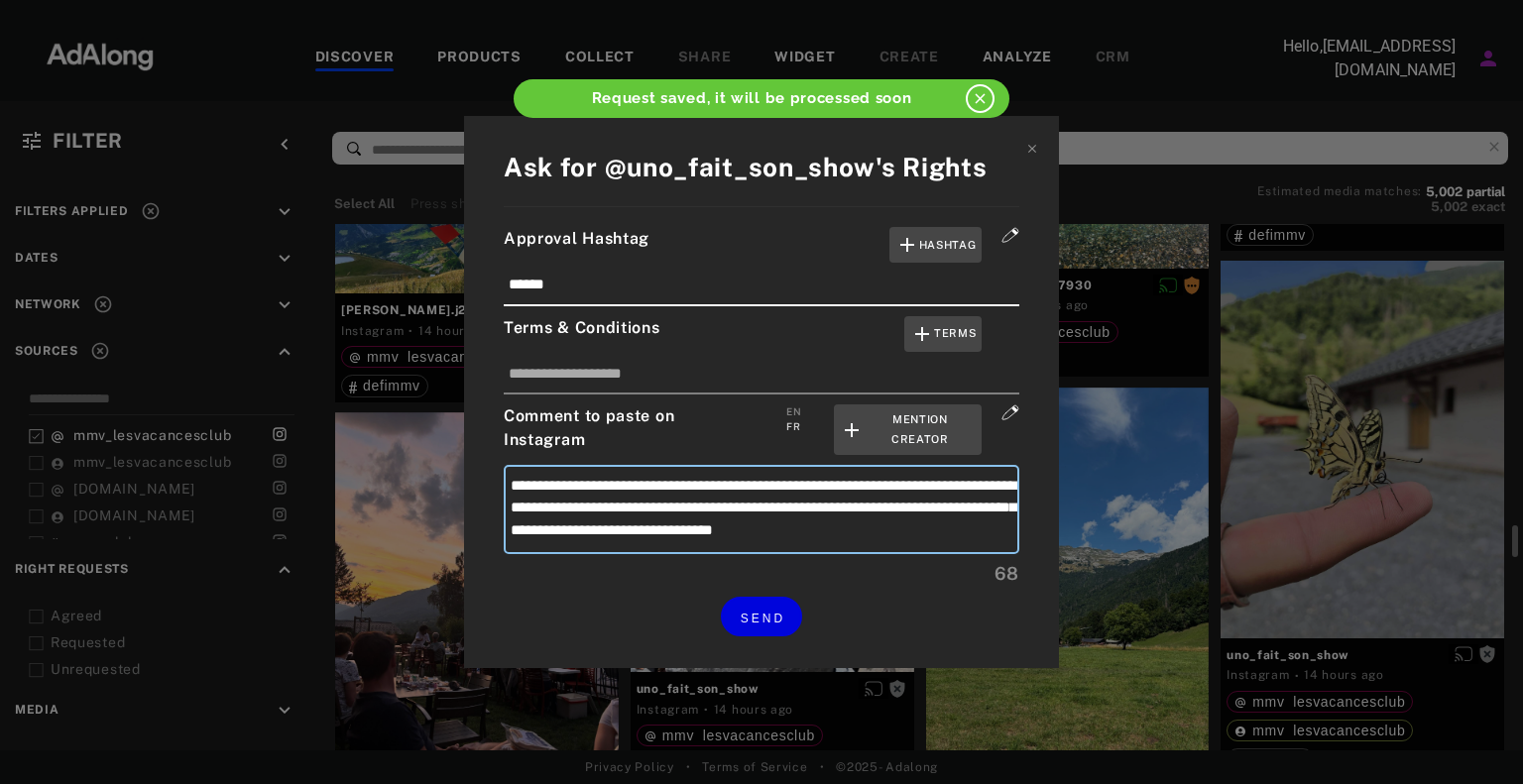 drag, startPoint x: 973, startPoint y: 480, endPoint x: 901, endPoint y: 480, distance: 72 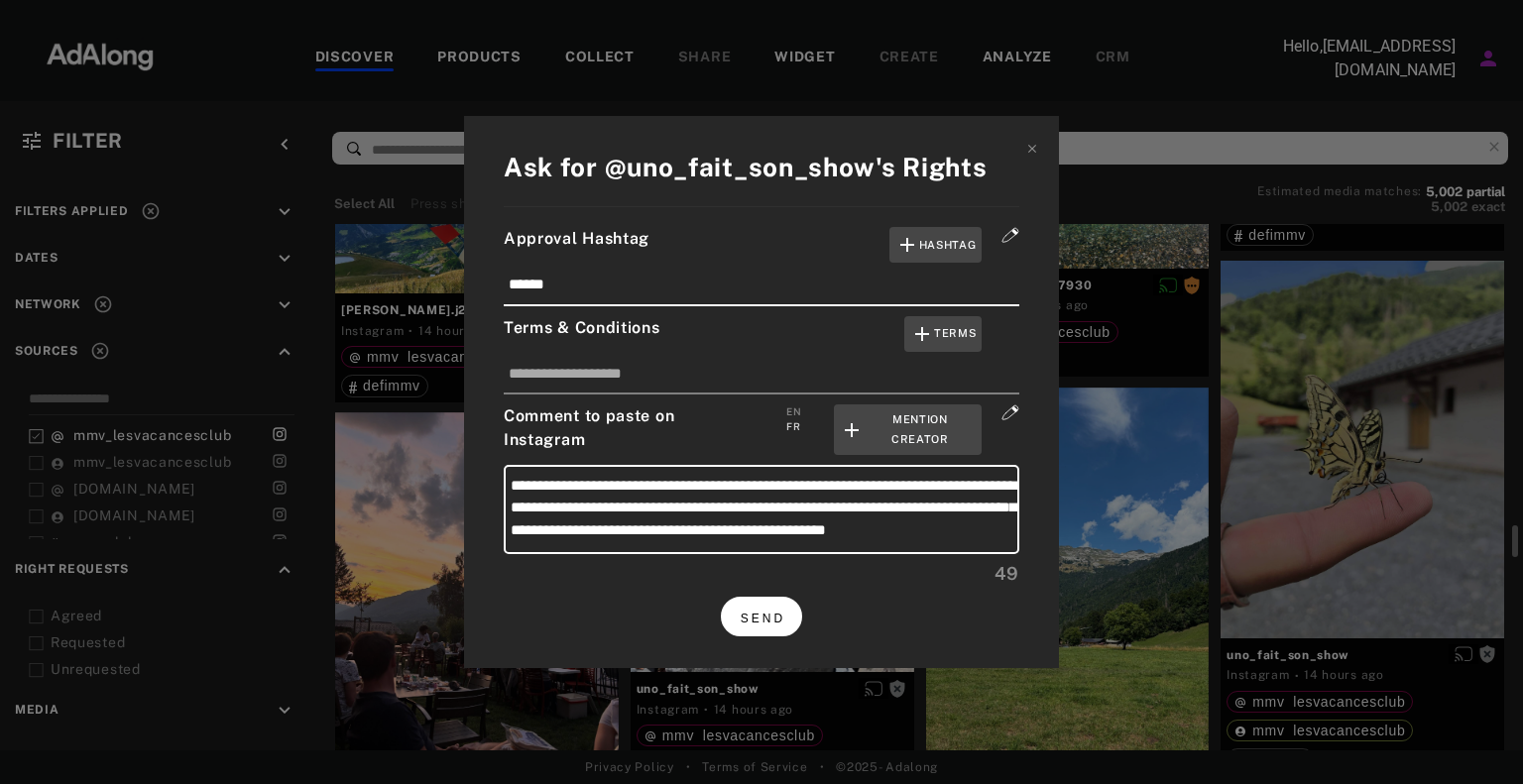 click on "SEND" at bounding box center [762, 618] 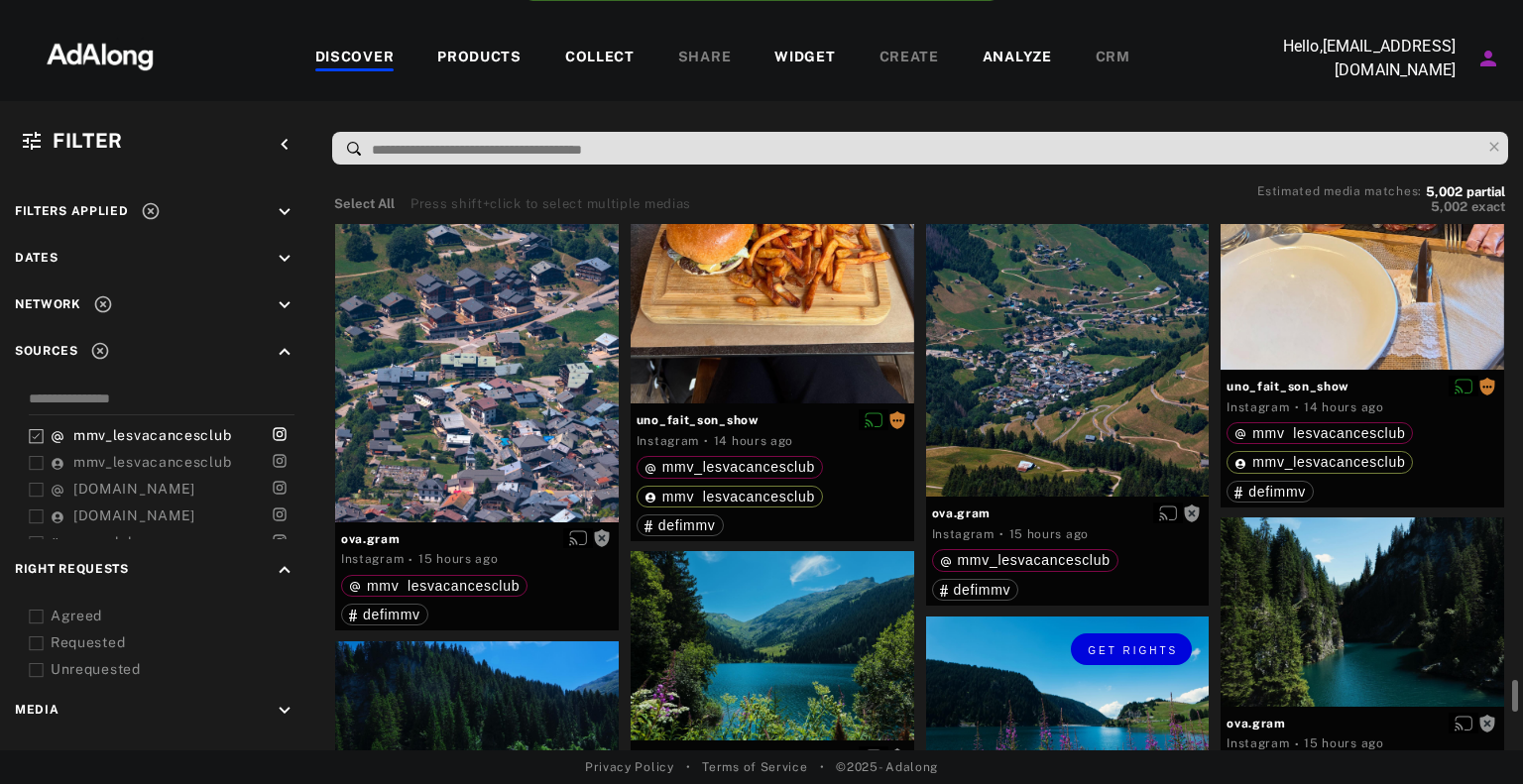 scroll, scrollTop: 5749, scrollLeft: 0, axis: vertical 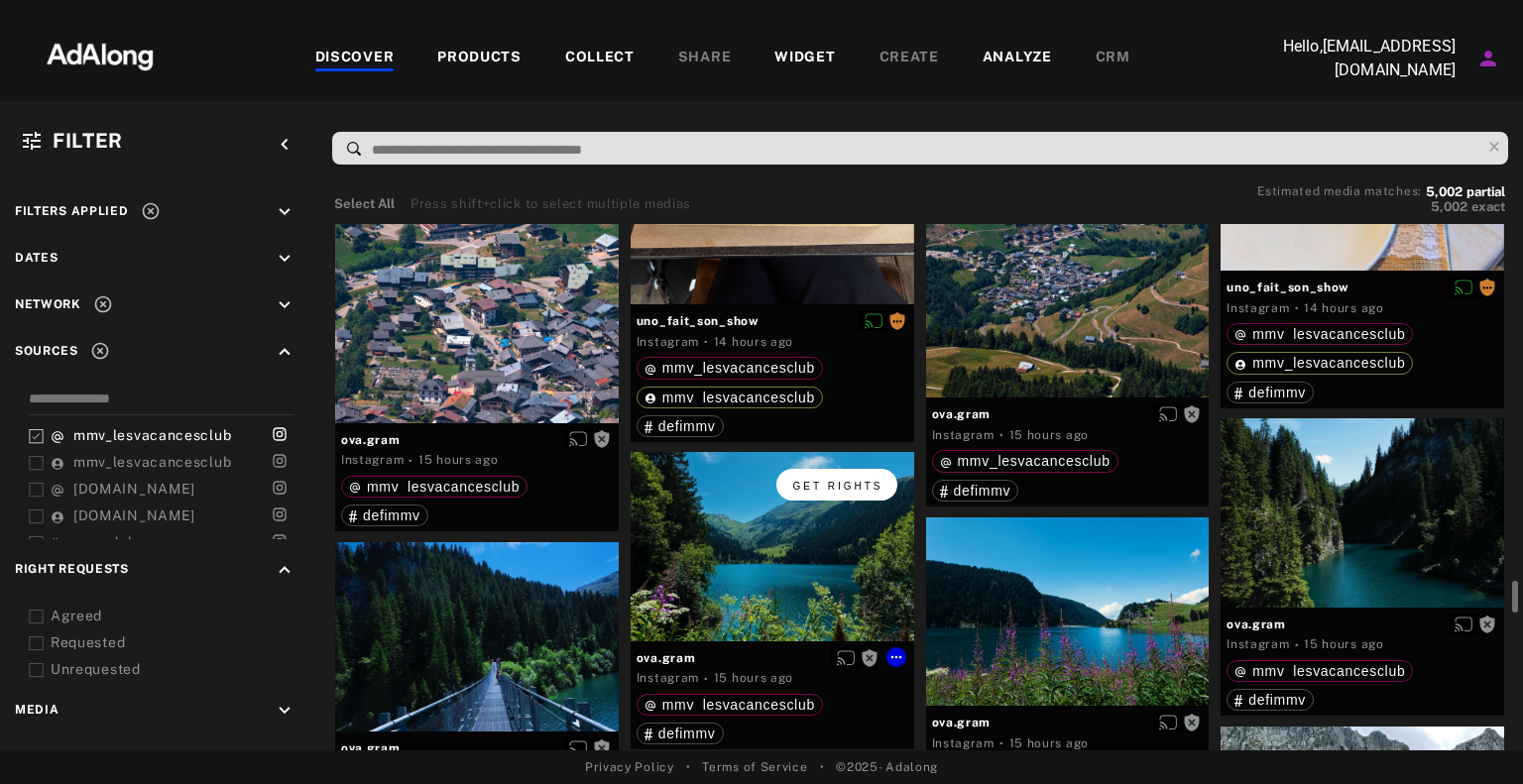 click on "Get rights" at bounding box center [837, 485] 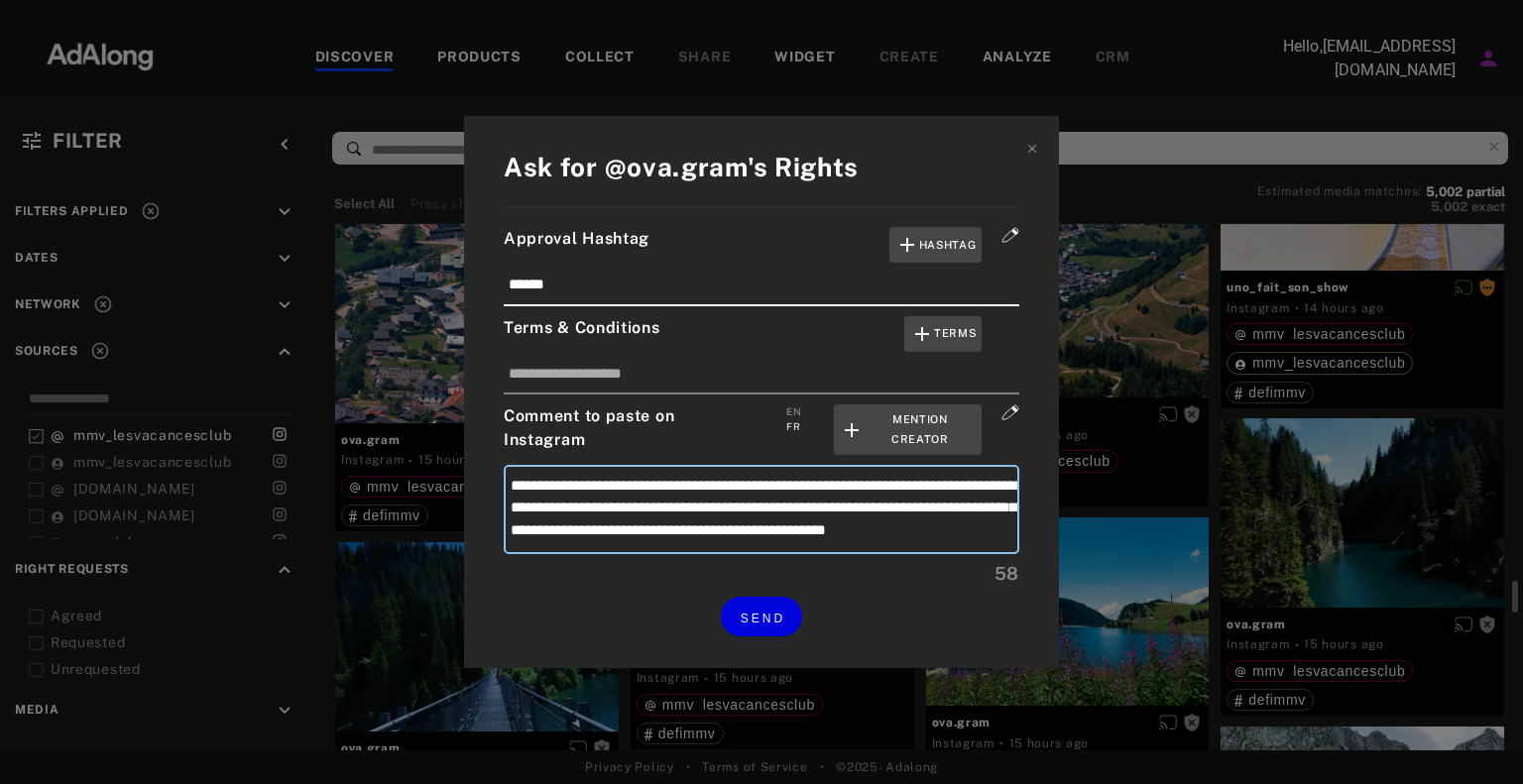 drag, startPoint x: 920, startPoint y: 486, endPoint x: 638, endPoint y: 503, distance: 282.51195 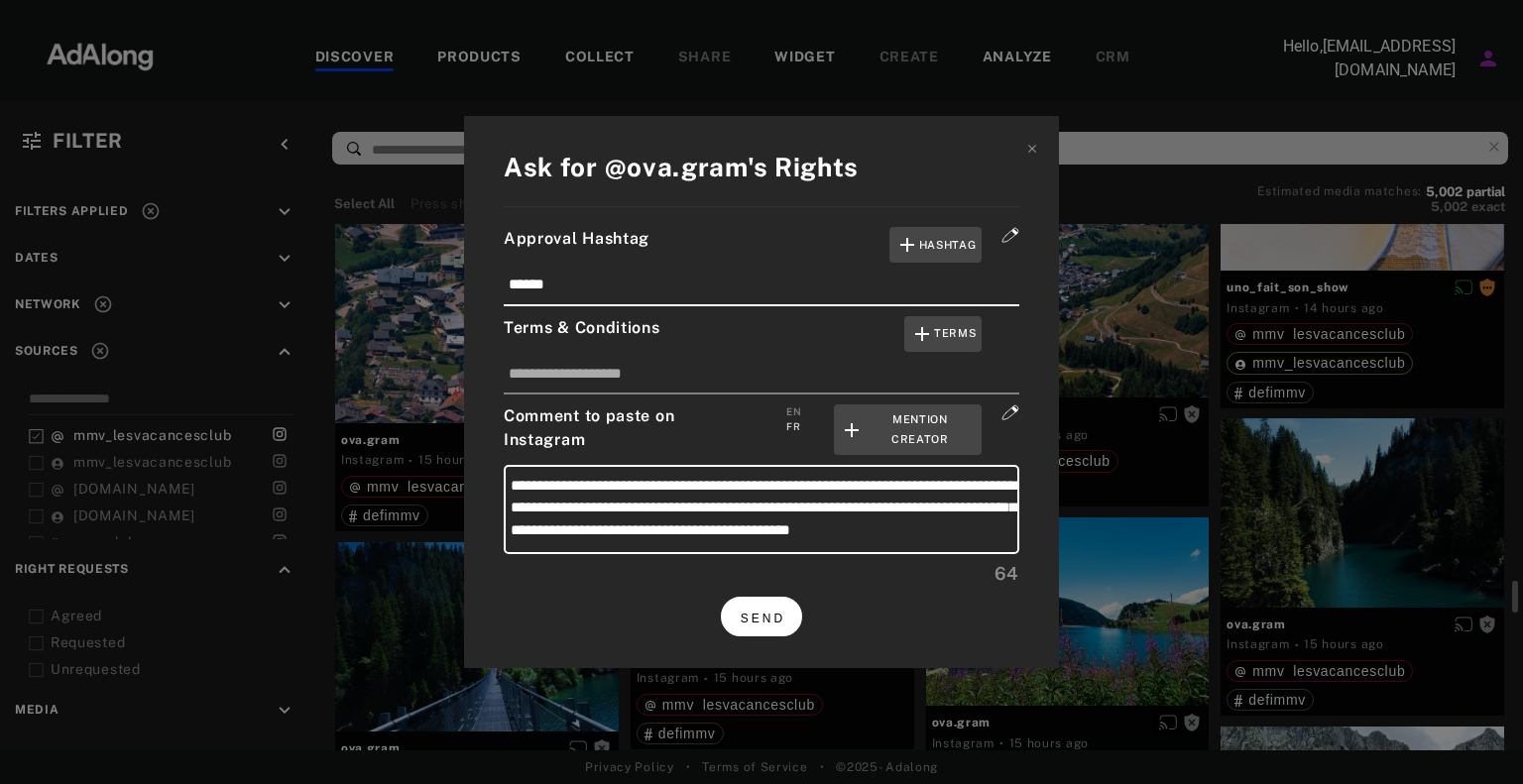 click on "SEND" at bounding box center [762, 618] 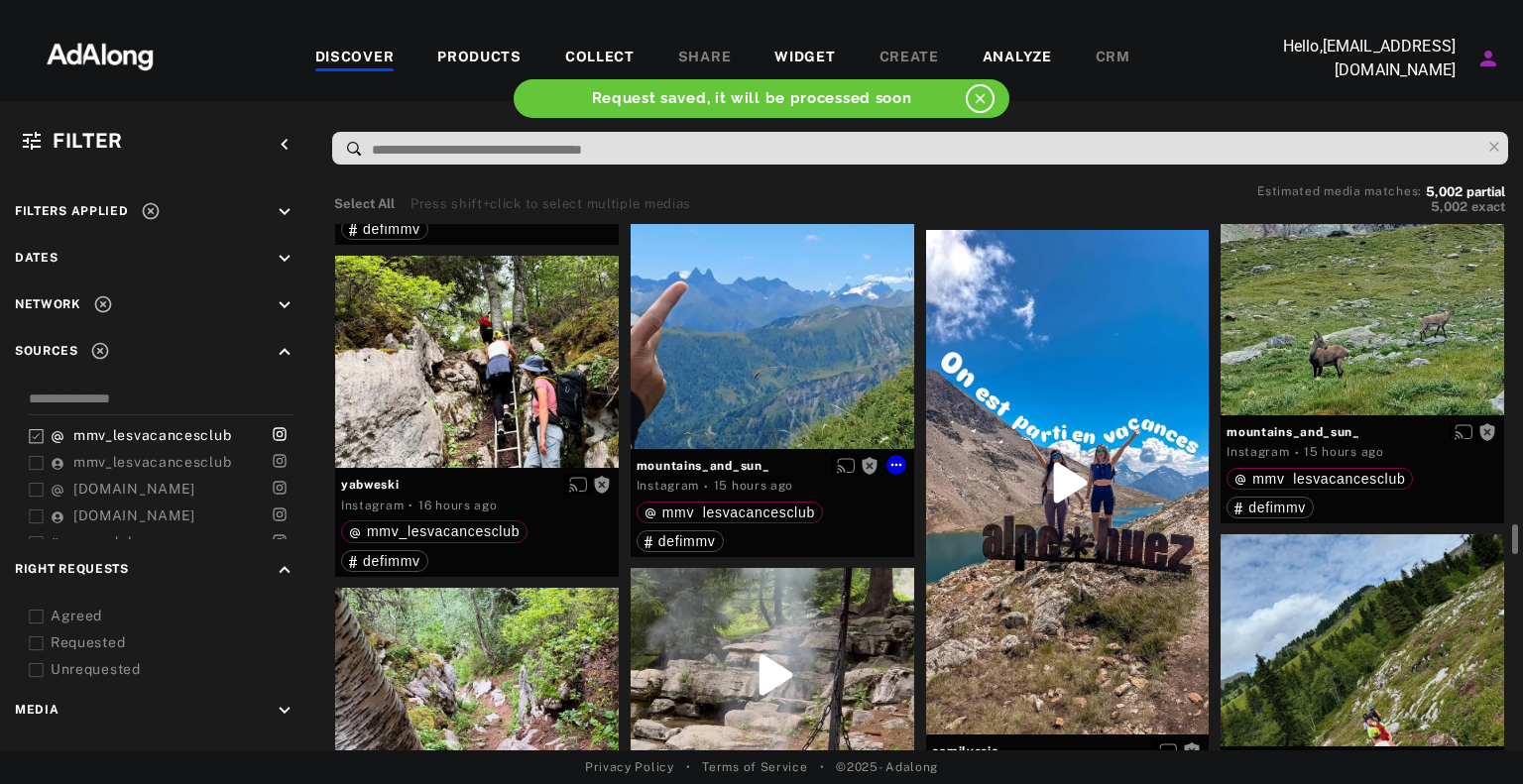 scroll, scrollTop: 6244, scrollLeft: 0, axis: vertical 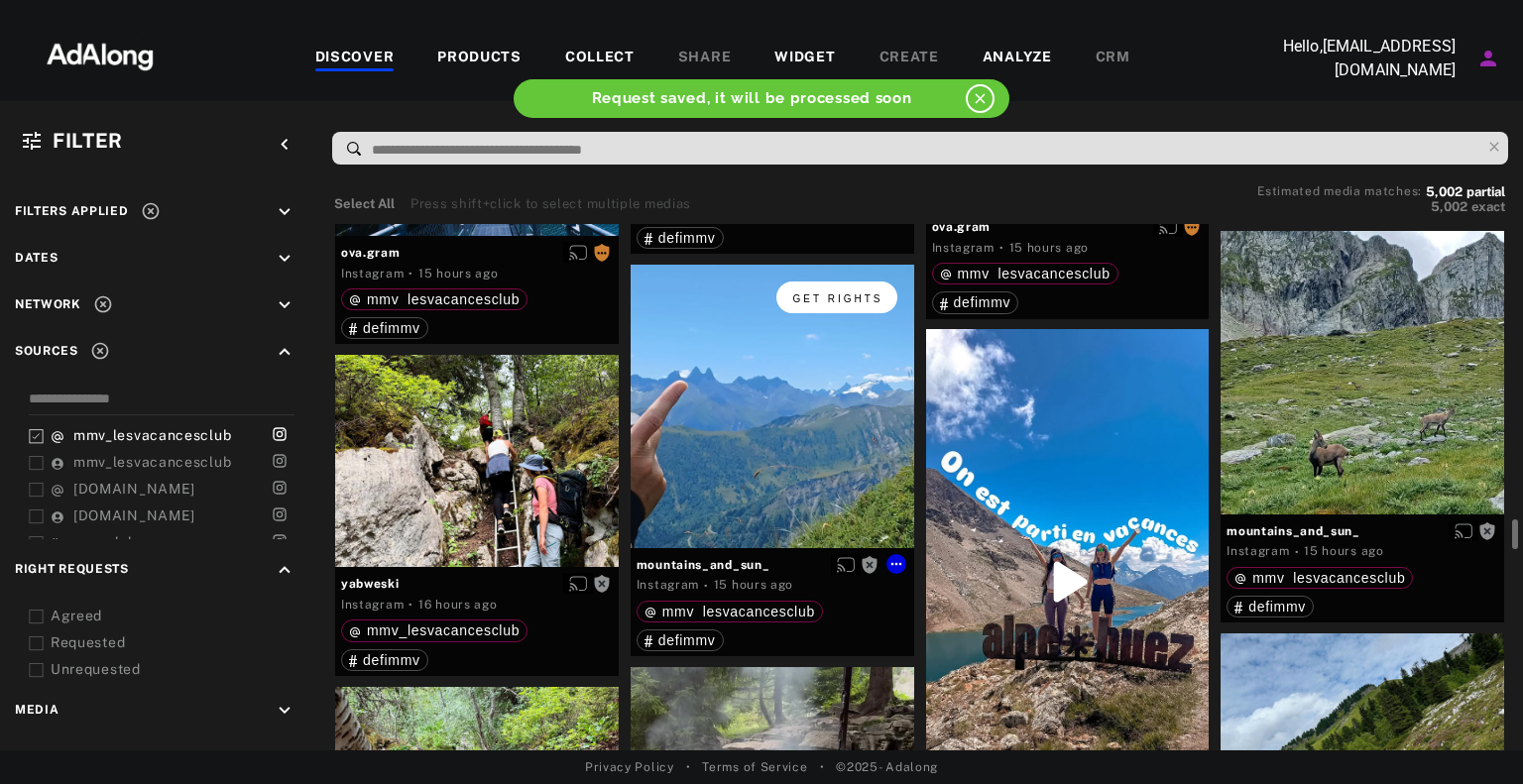 click on "Get rights" at bounding box center (838, 298) 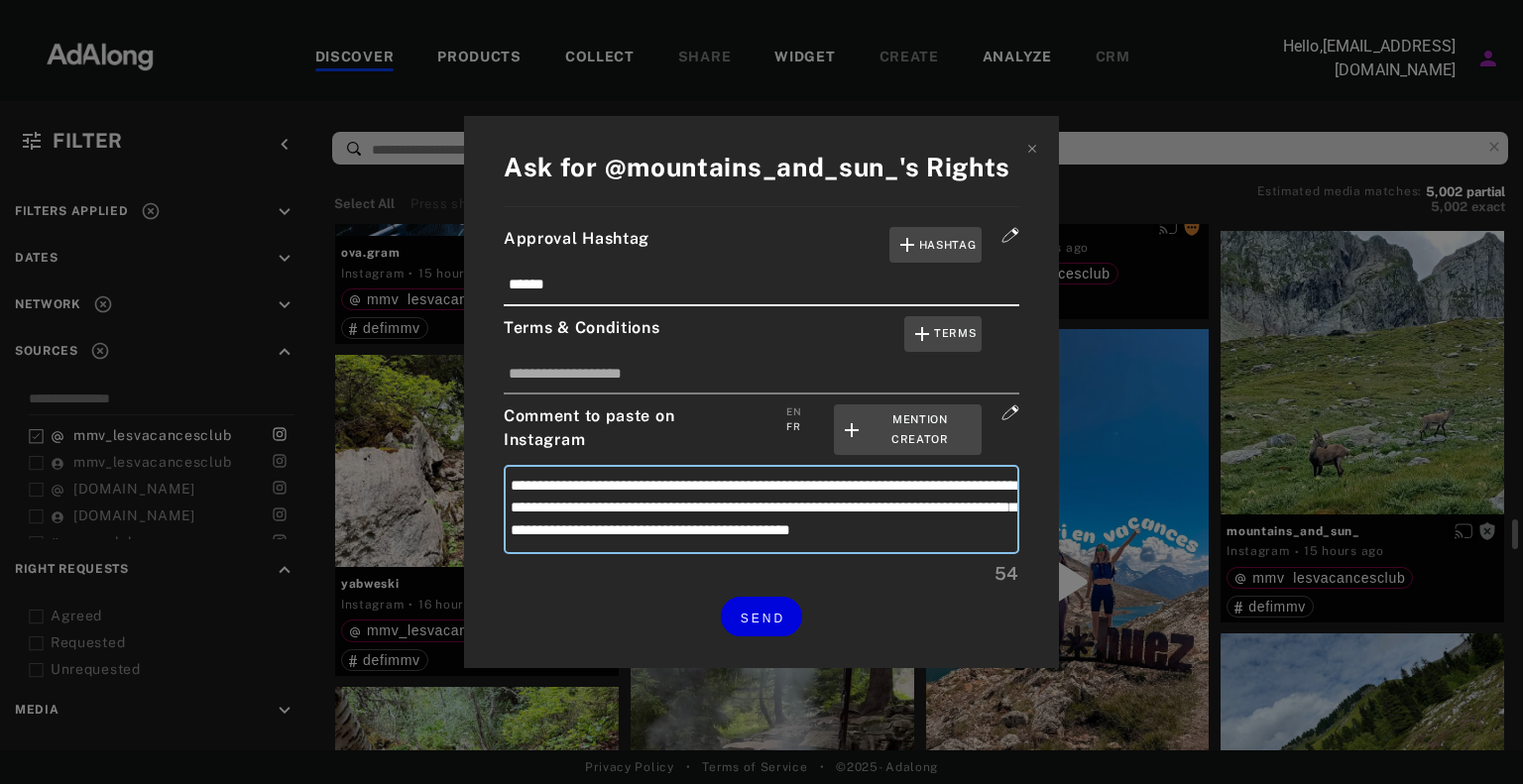 drag, startPoint x: 824, startPoint y: 486, endPoint x: 996, endPoint y: 482, distance: 172.04651 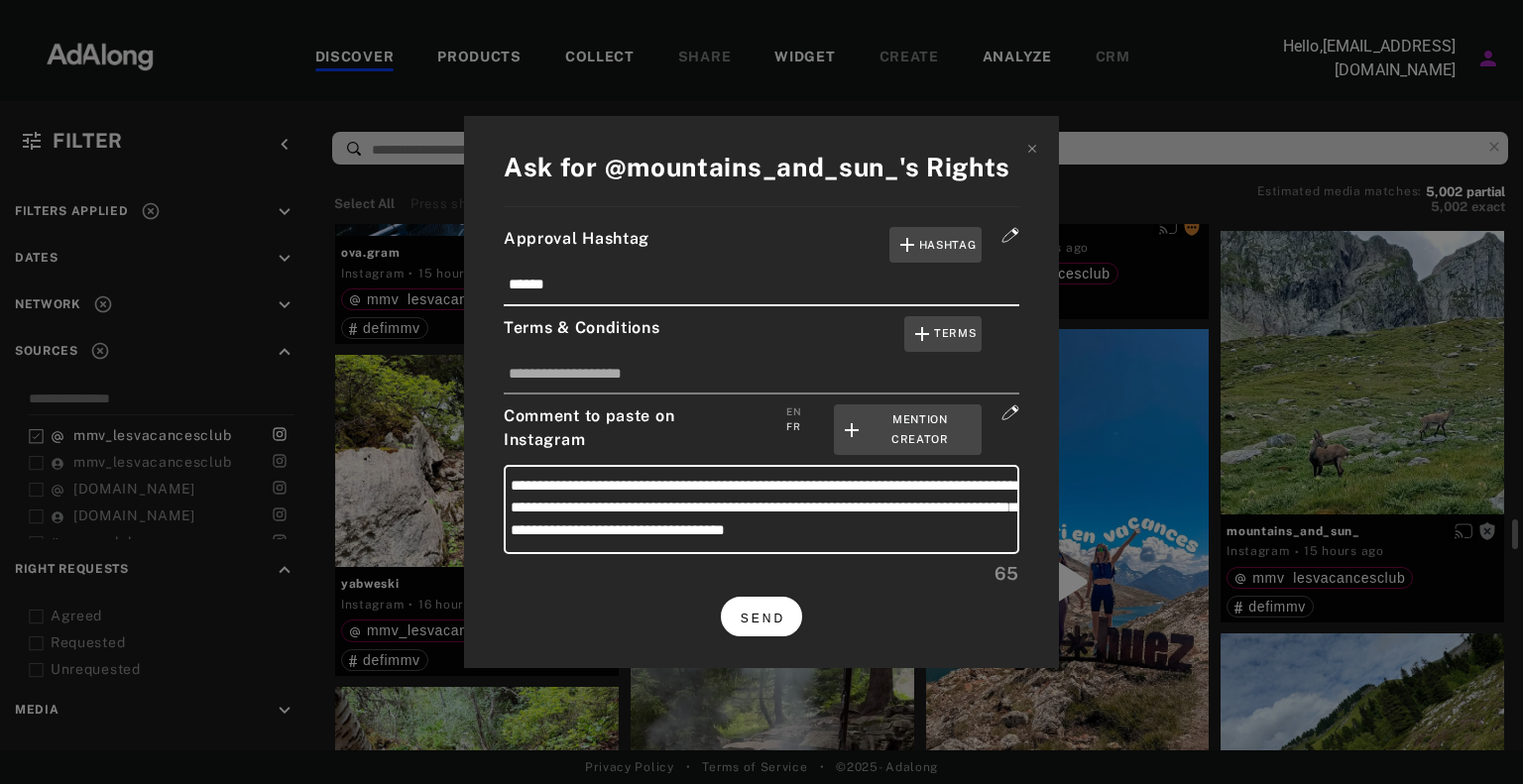 click on "SEND" at bounding box center (762, 616) 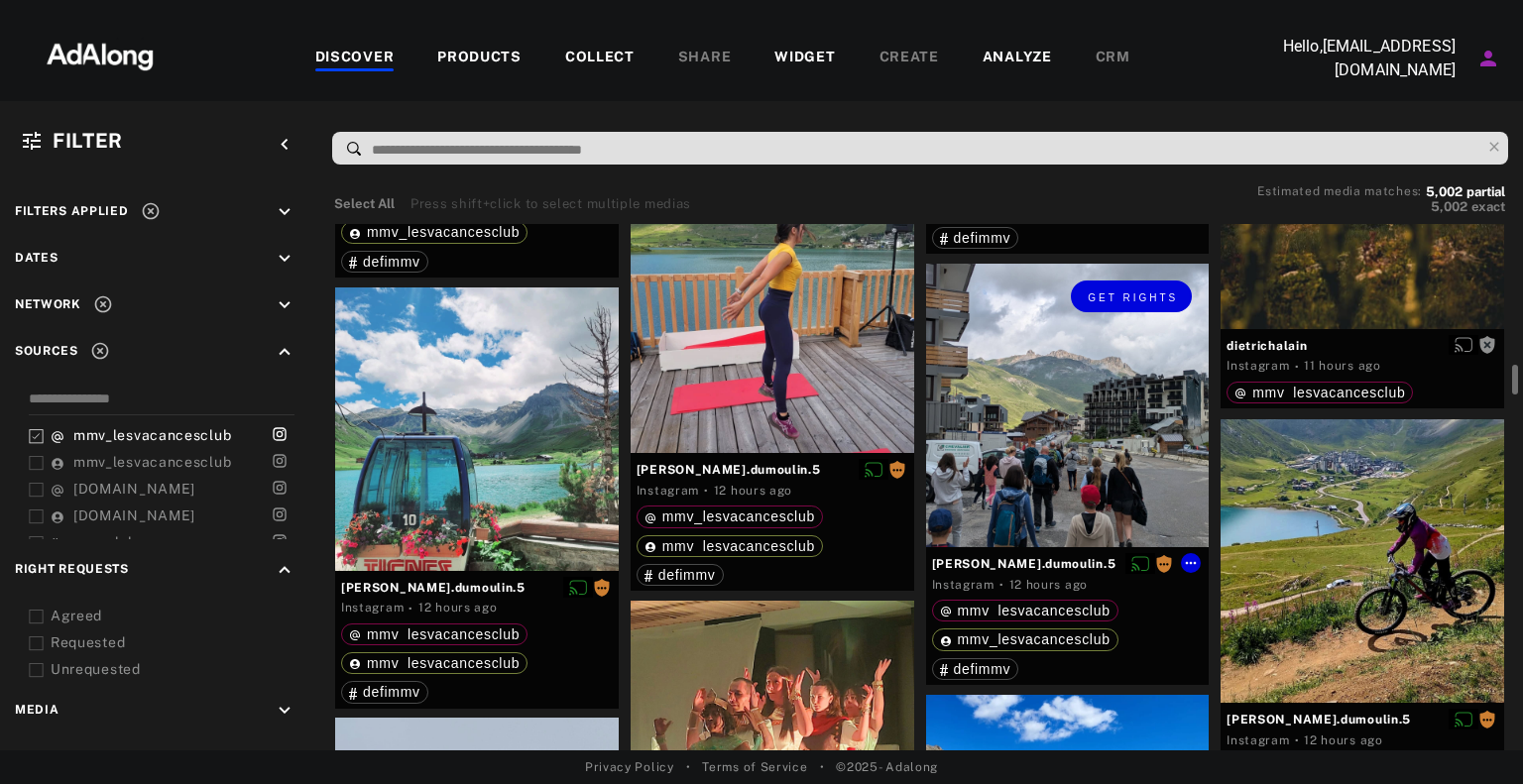 scroll, scrollTop: 3568, scrollLeft: 0, axis: vertical 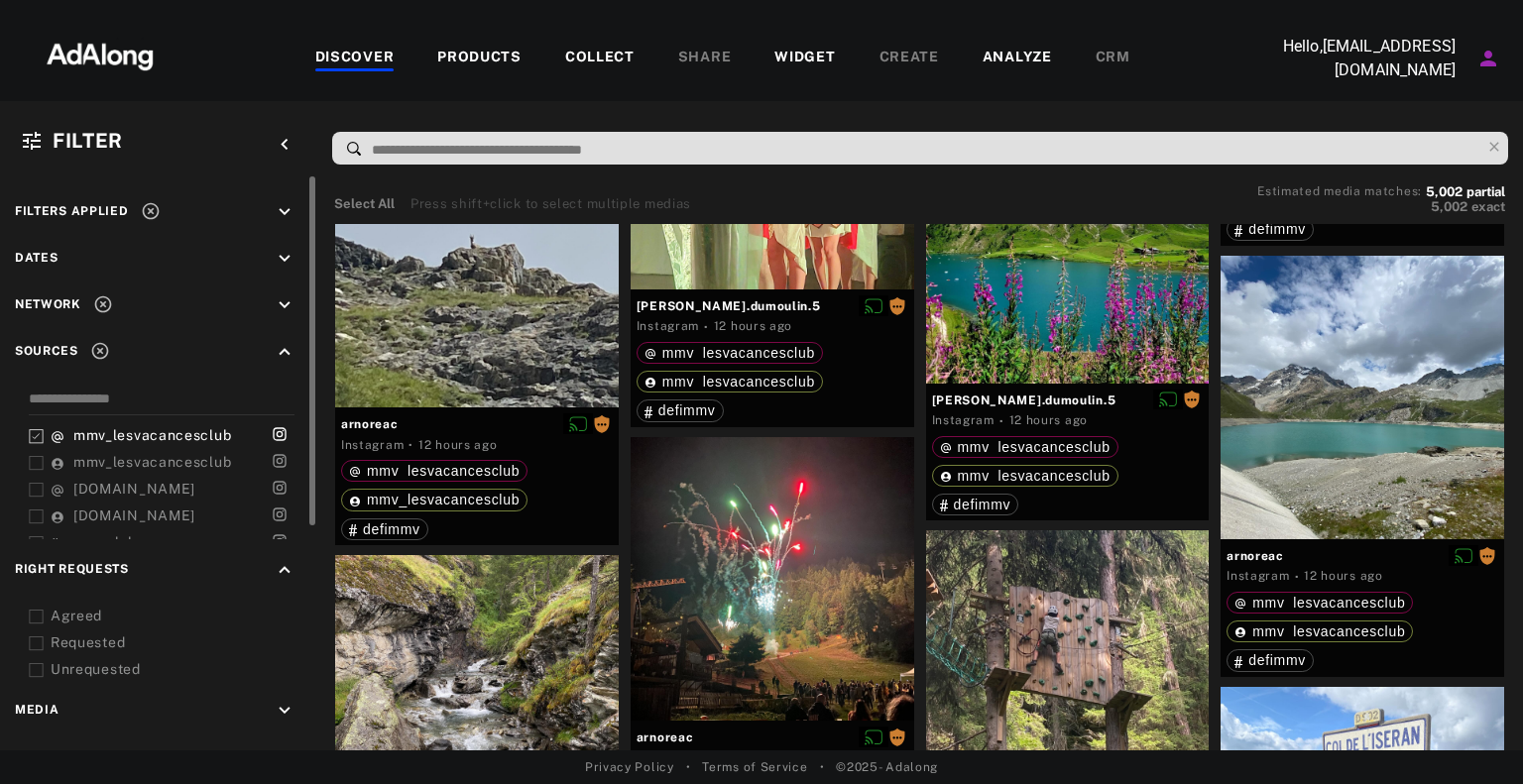 click on "Unrequested" at bounding box center (176, 669) 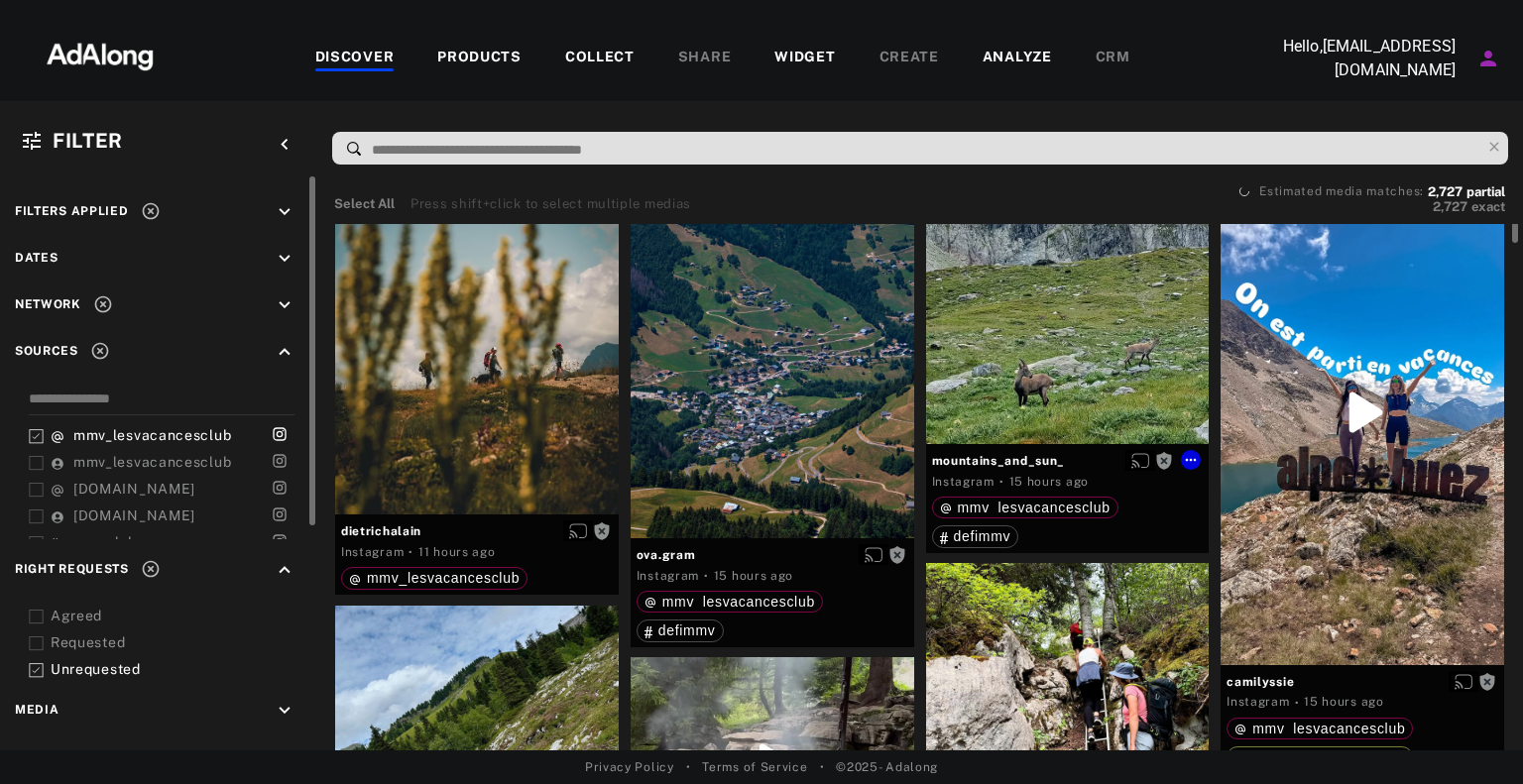 scroll, scrollTop: 0, scrollLeft: 0, axis: both 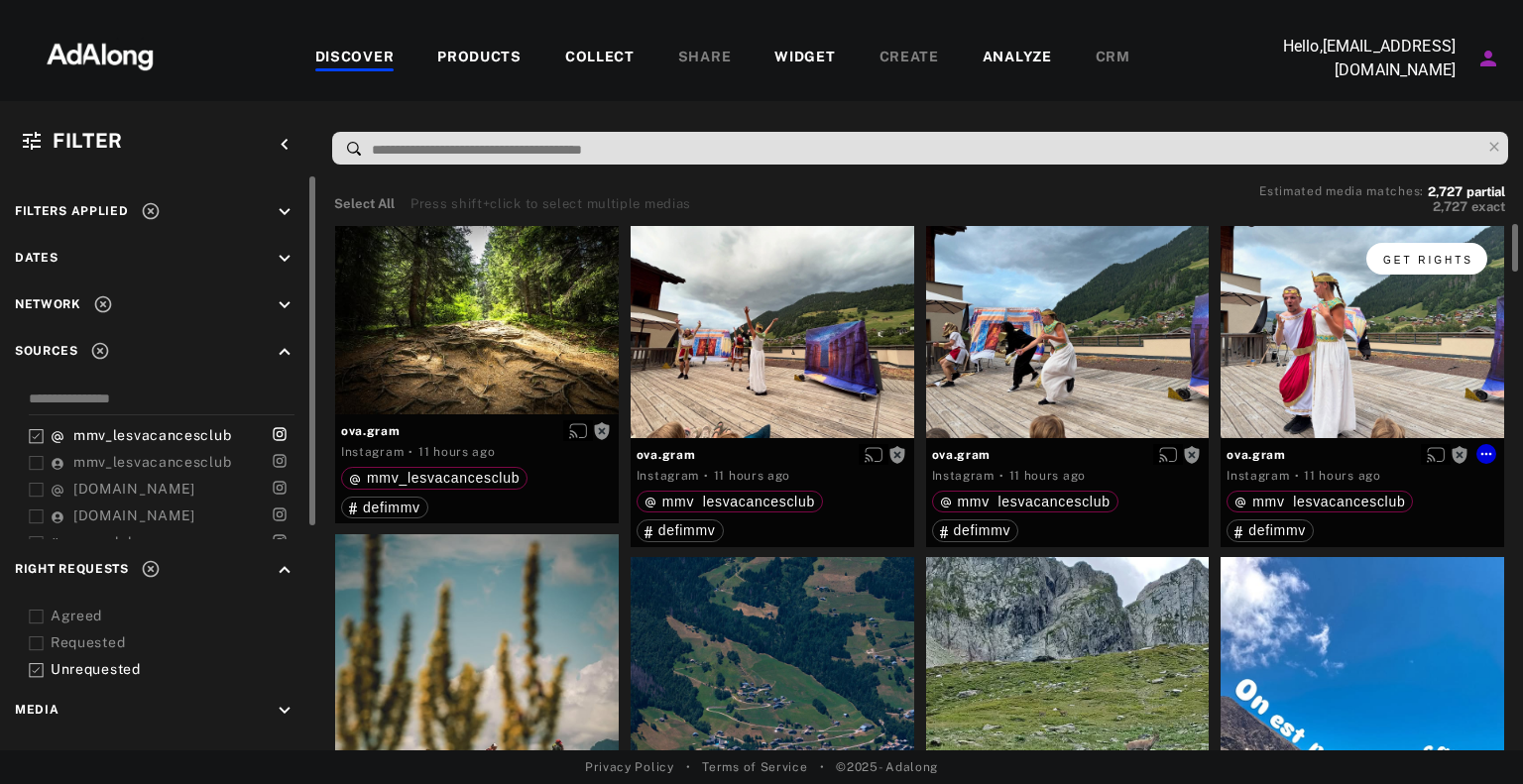 click on "Get rights" at bounding box center [1428, 260] 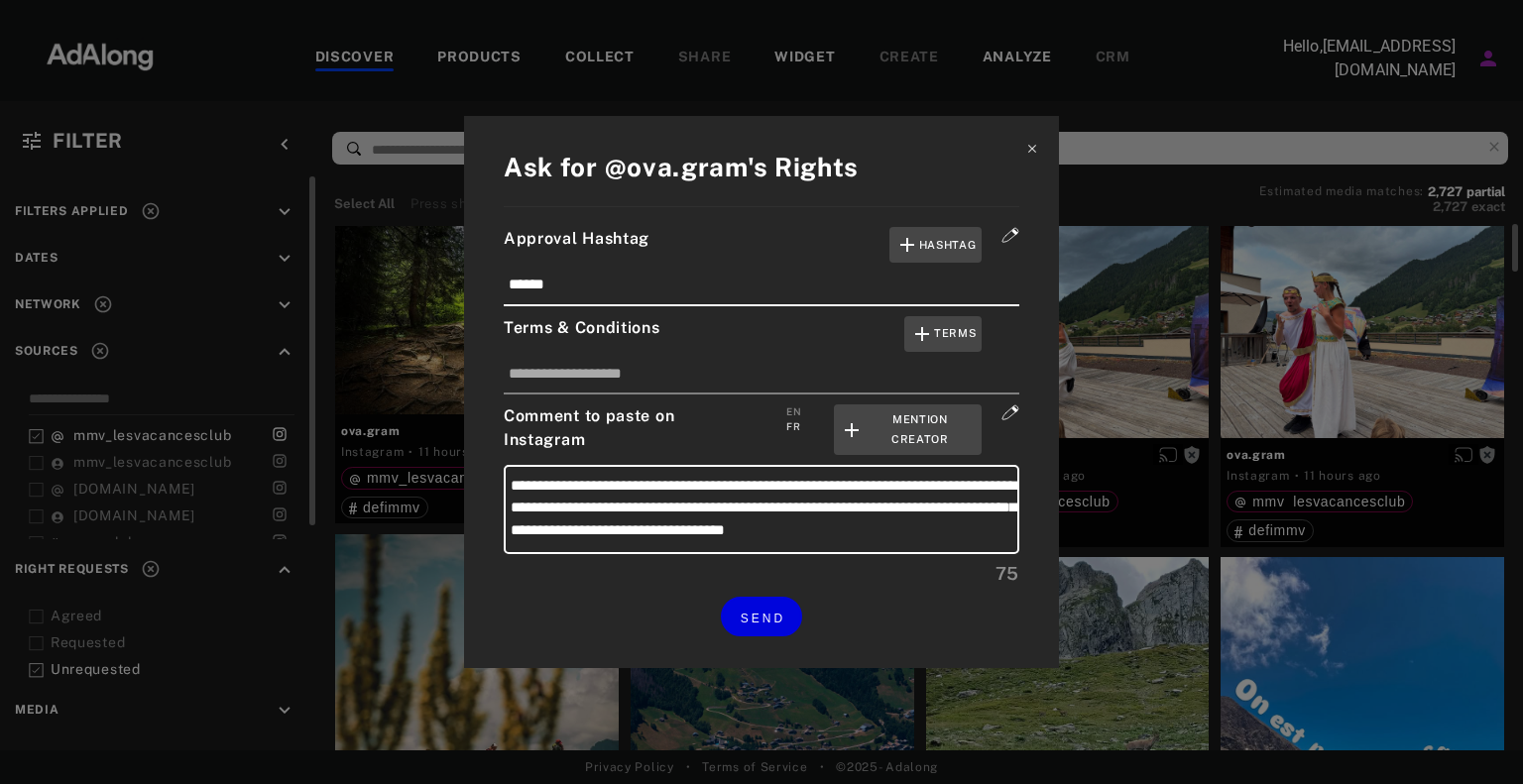 click 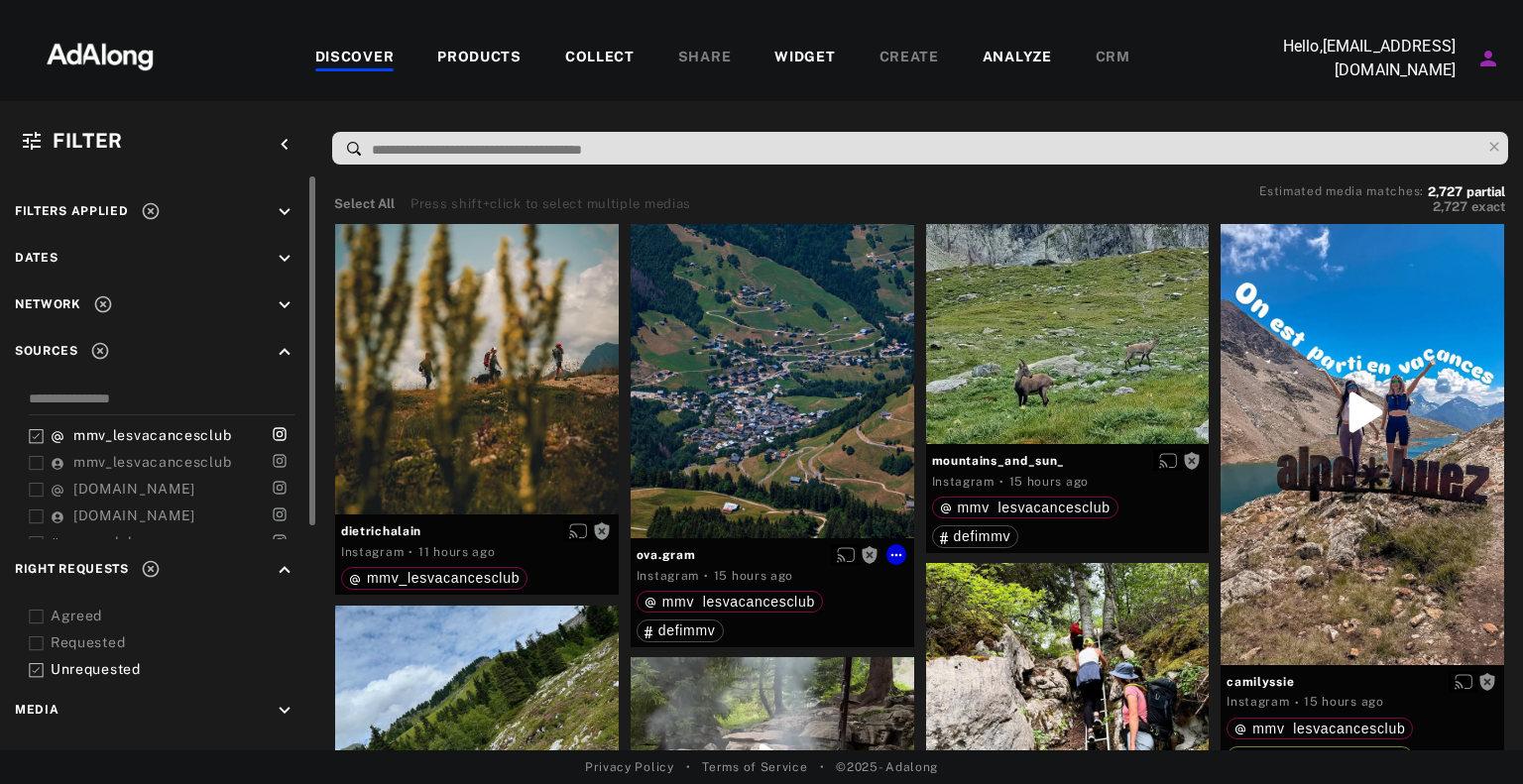 scroll, scrollTop: 297, scrollLeft: 0, axis: vertical 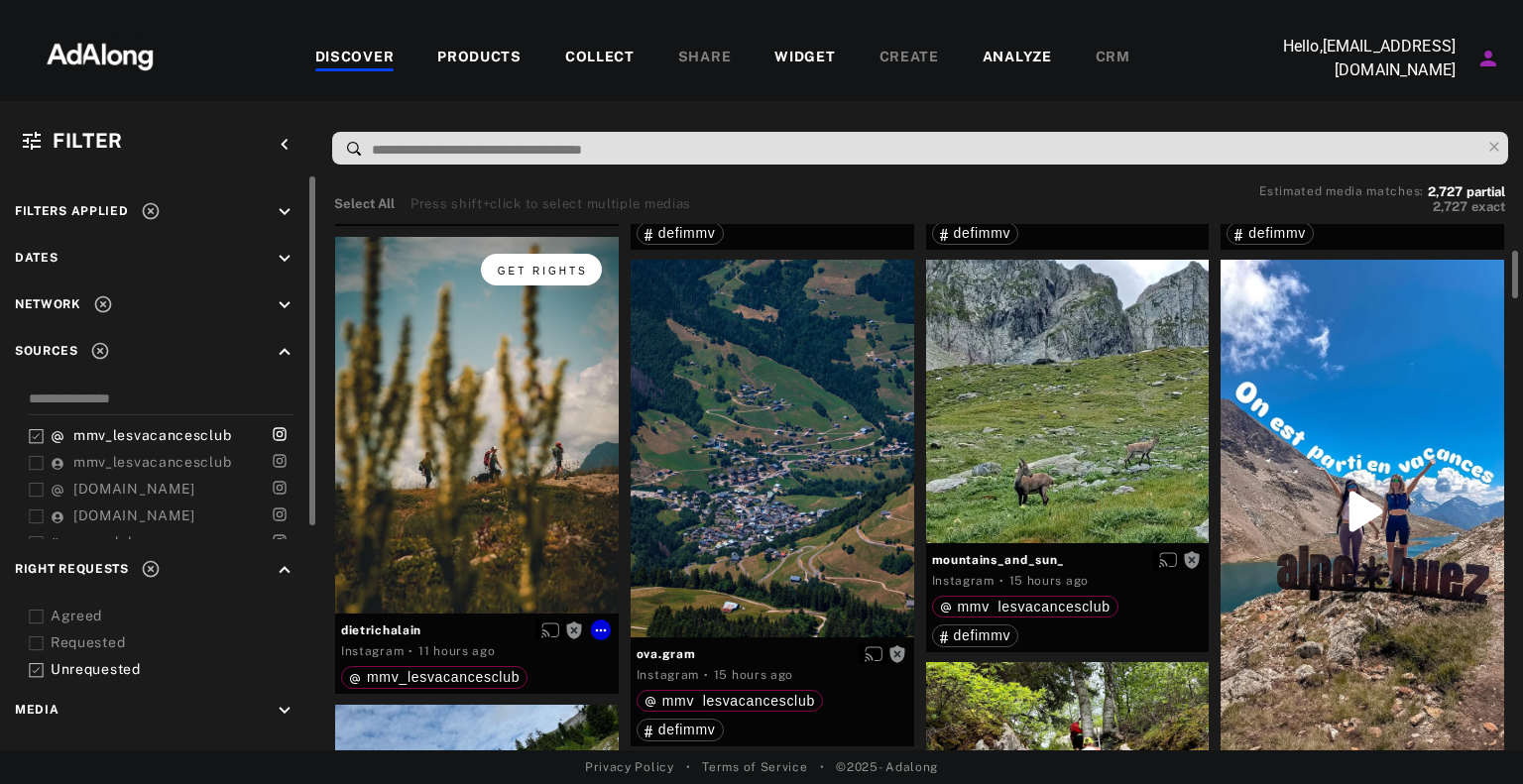 click on "Get rights" at bounding box center (541, 270) 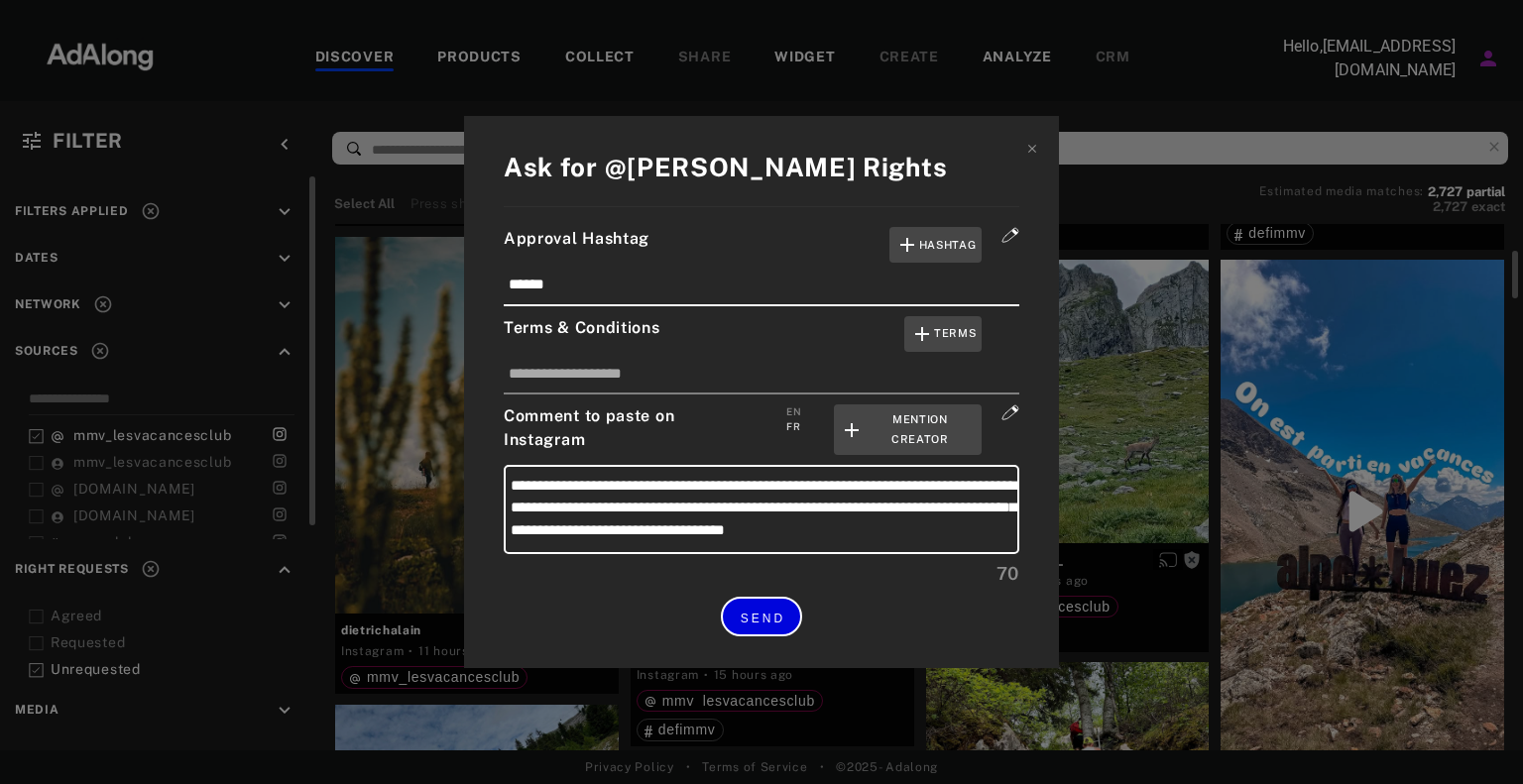 drag, startPoint x: 759, startPoint y: 616, endPoint x: 899, endPoint y: 515, distance: 172.62966 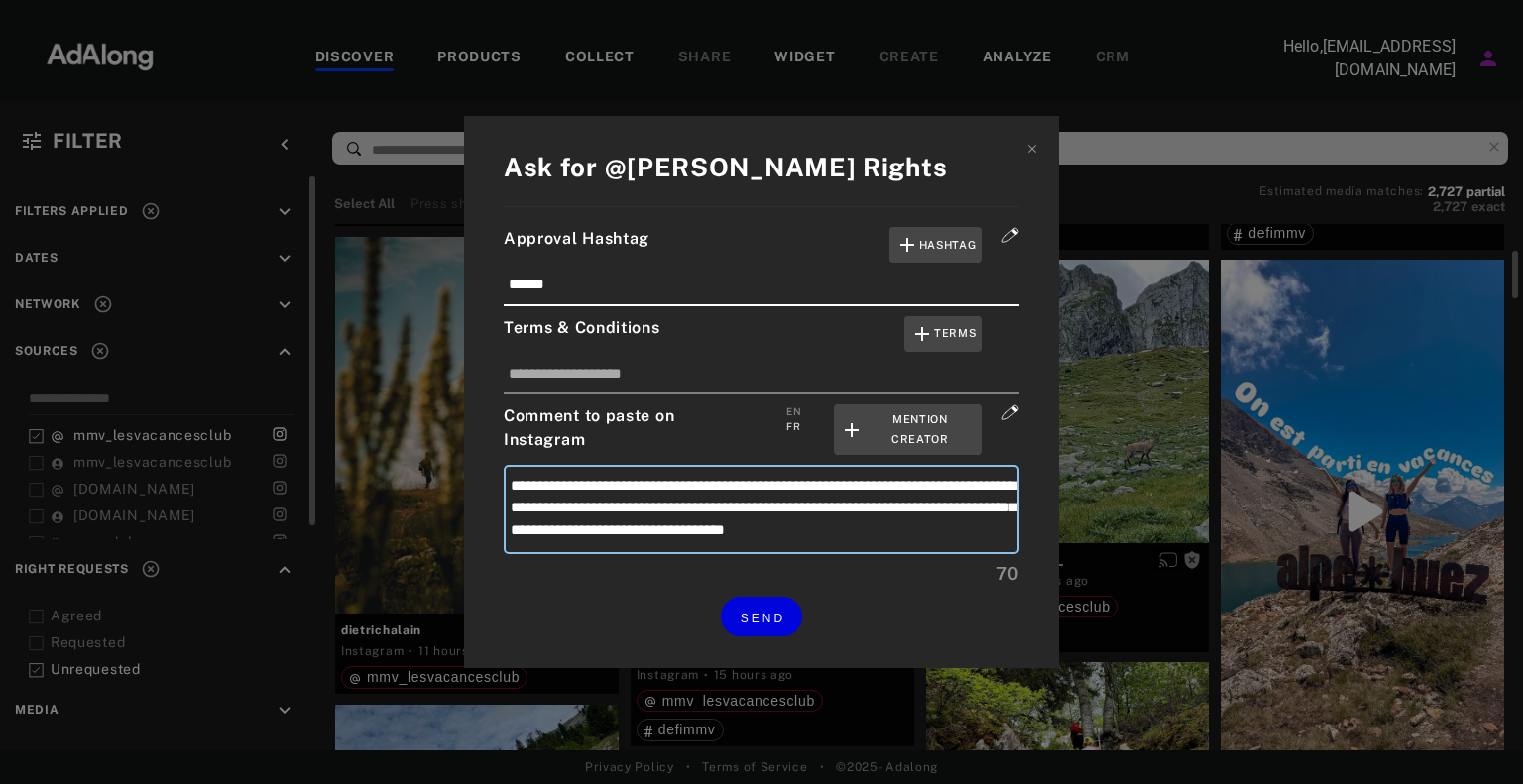 drag, startPoint x: 916, startPoint y: 480, endPoint x: 902, endPoint y: 479, distance: 14.035669 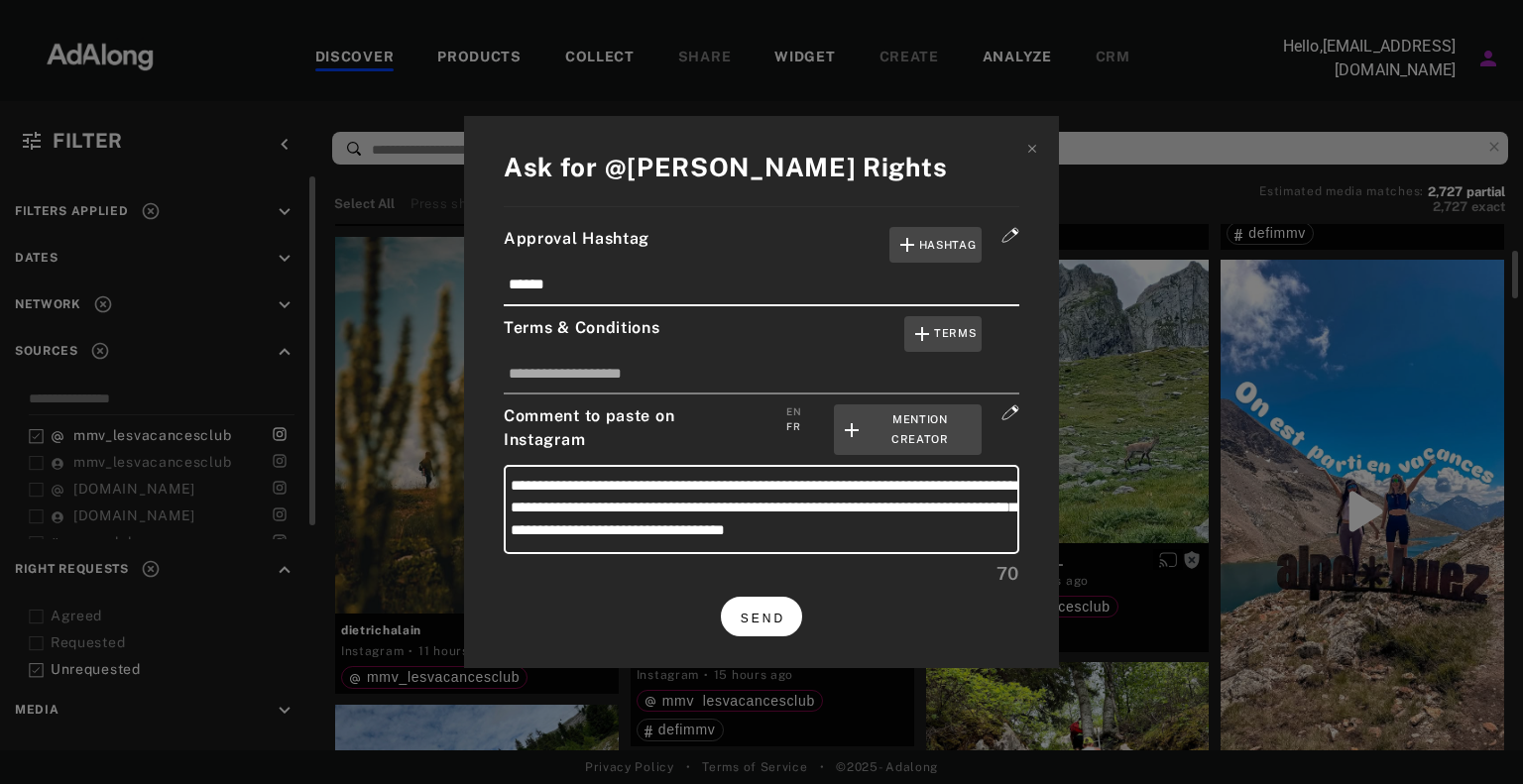 click on "SEND" at bounding box center (762, 618) 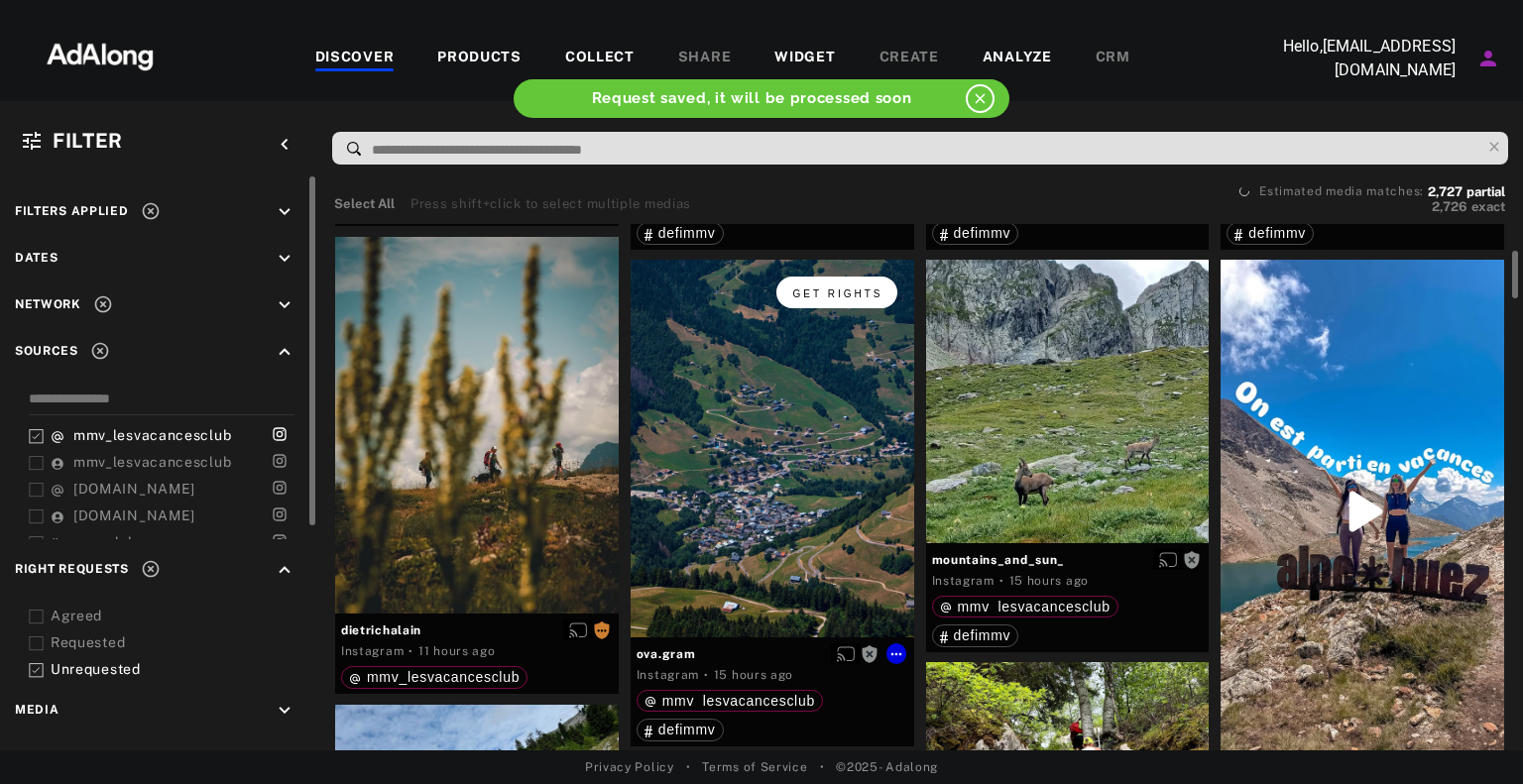 click on "Get rights" at bounding box center (838, 293) 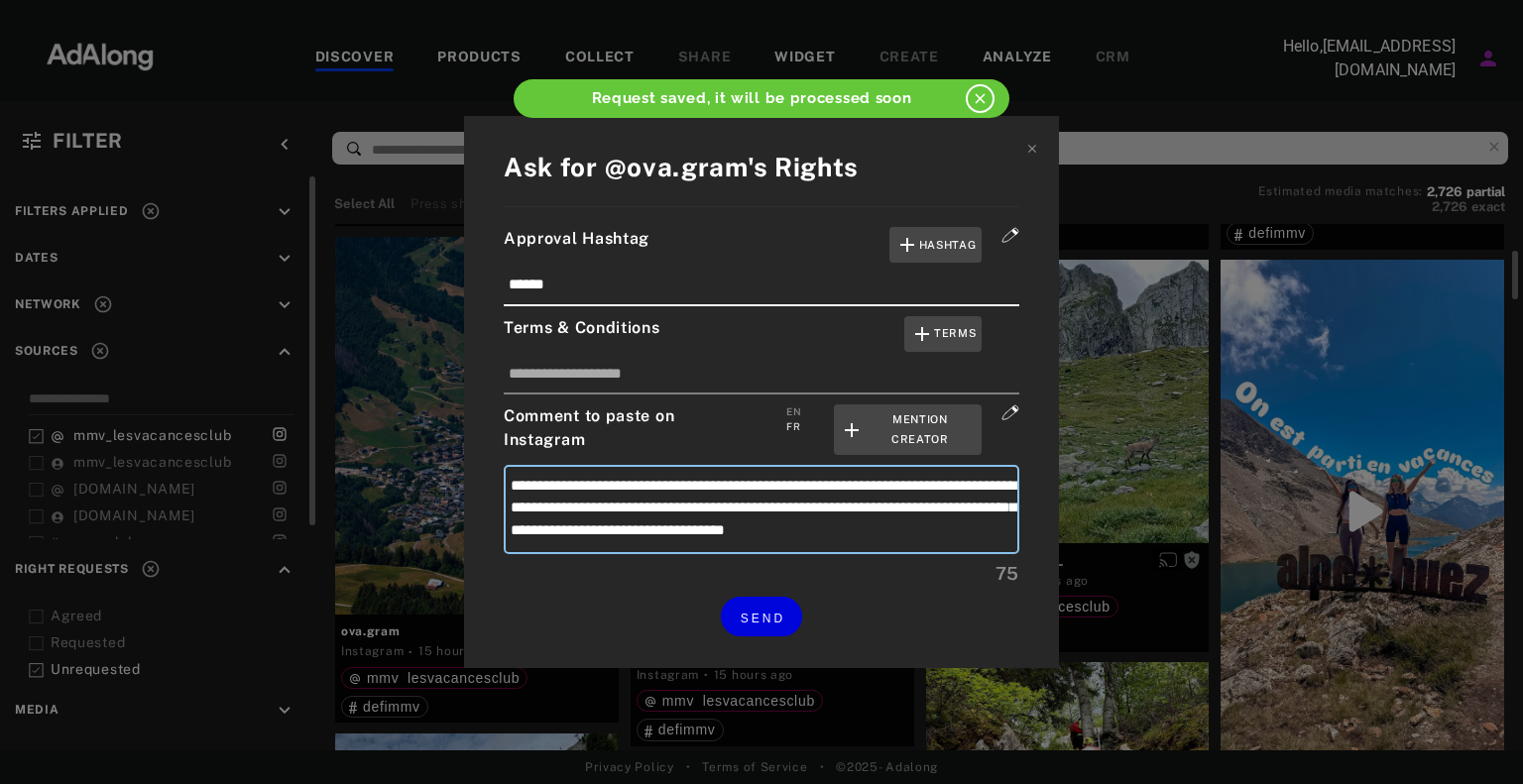 drag, startPoint x: 916, startPoint y: 482, endPoint x: 903, endPoint y: 482, distance: 13 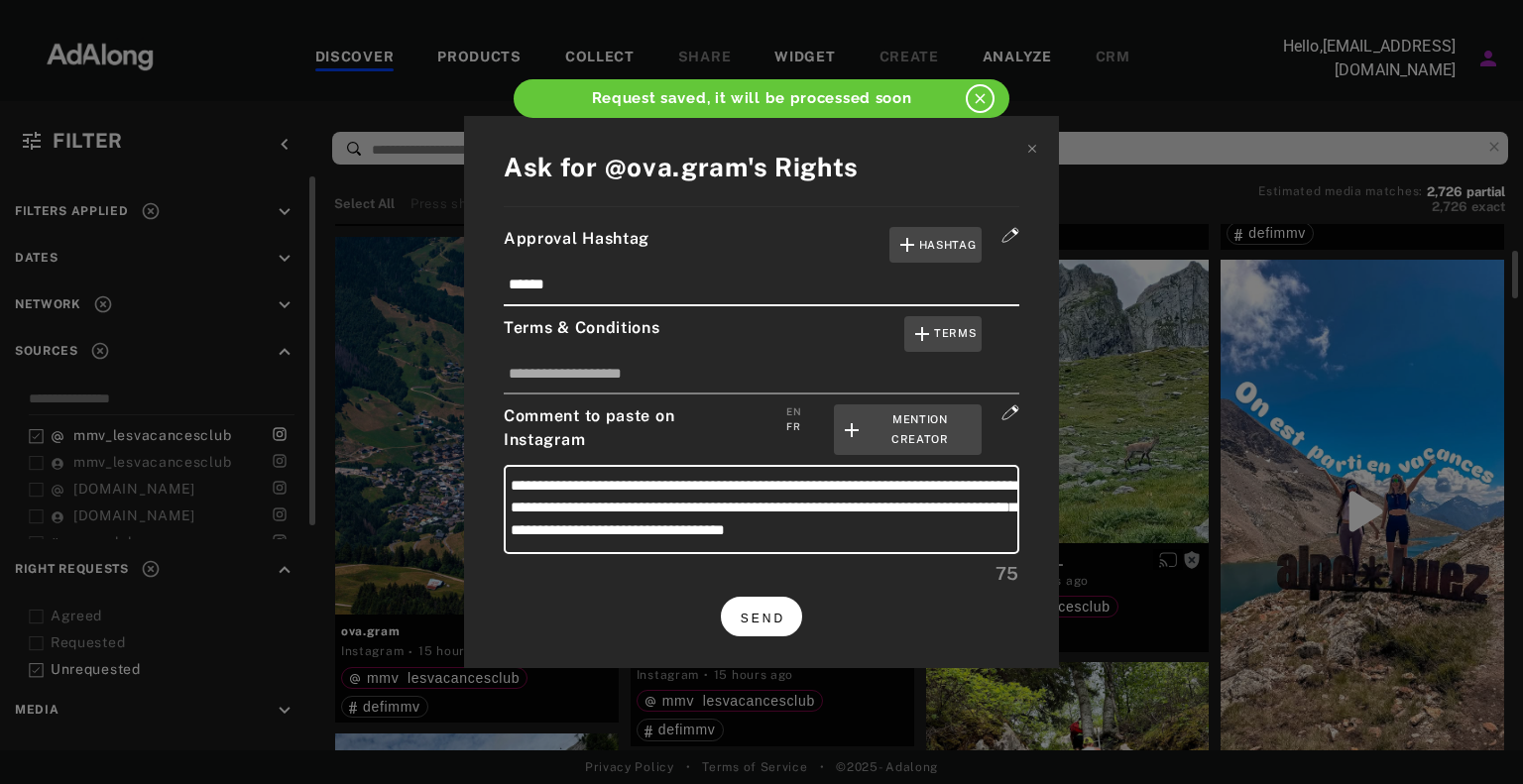 click on "SEND" at bounding box center [762, 618] 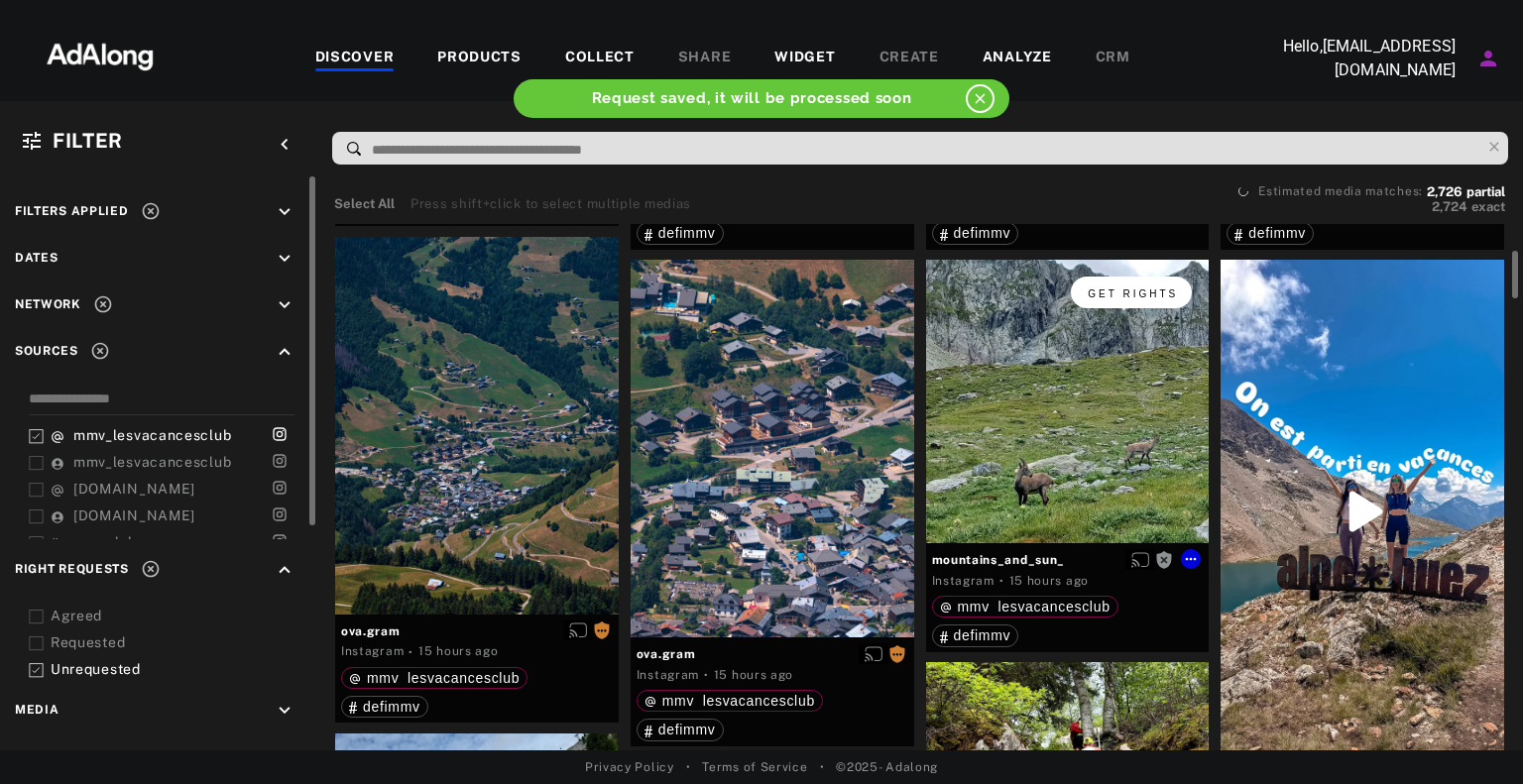 click on "Get rights" at bounding box center [1131, 292] 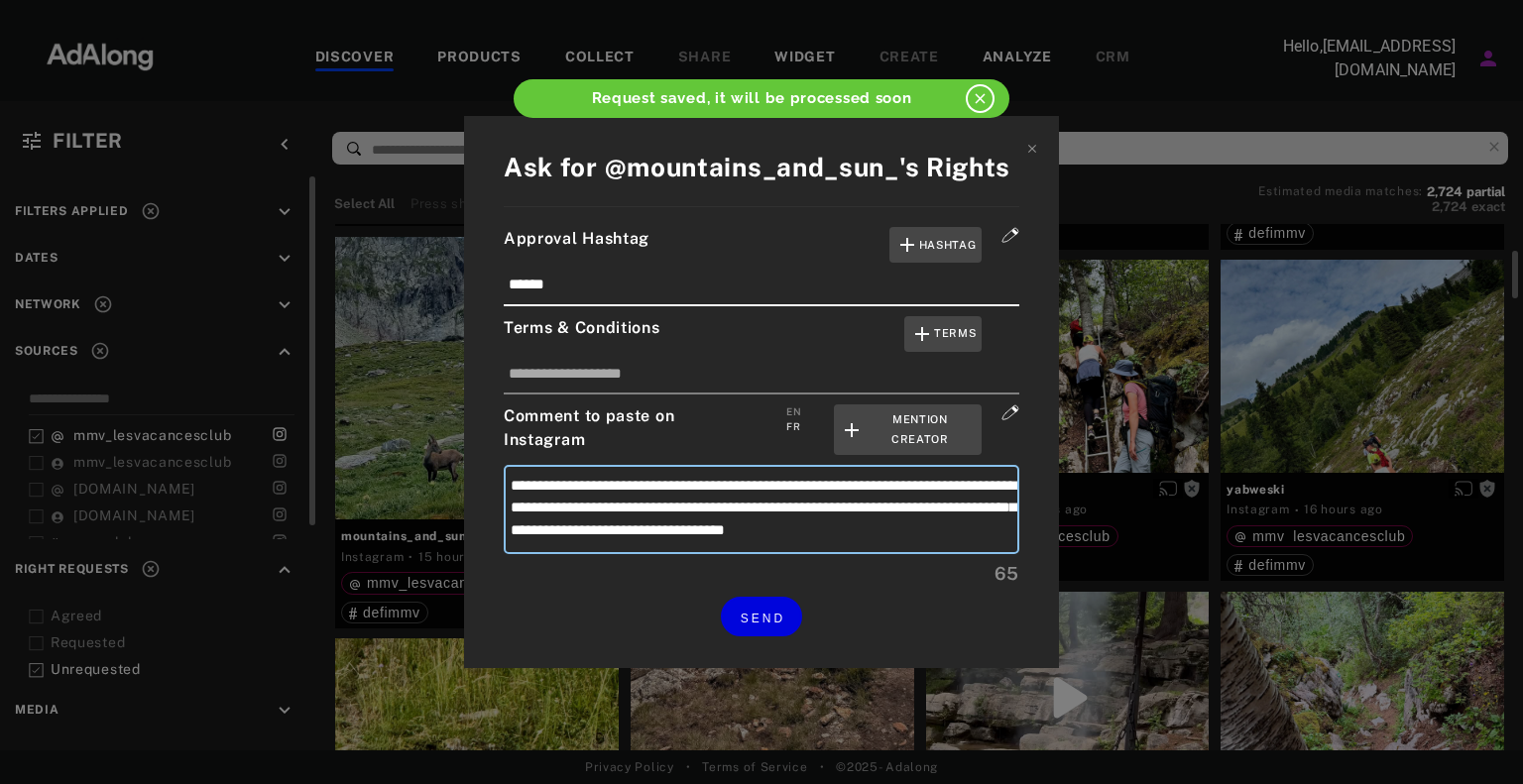 drag, startPoint x: 899, startPoint y: 485, endPoint x: 919, endPoint y: 481, distance: 20.396078 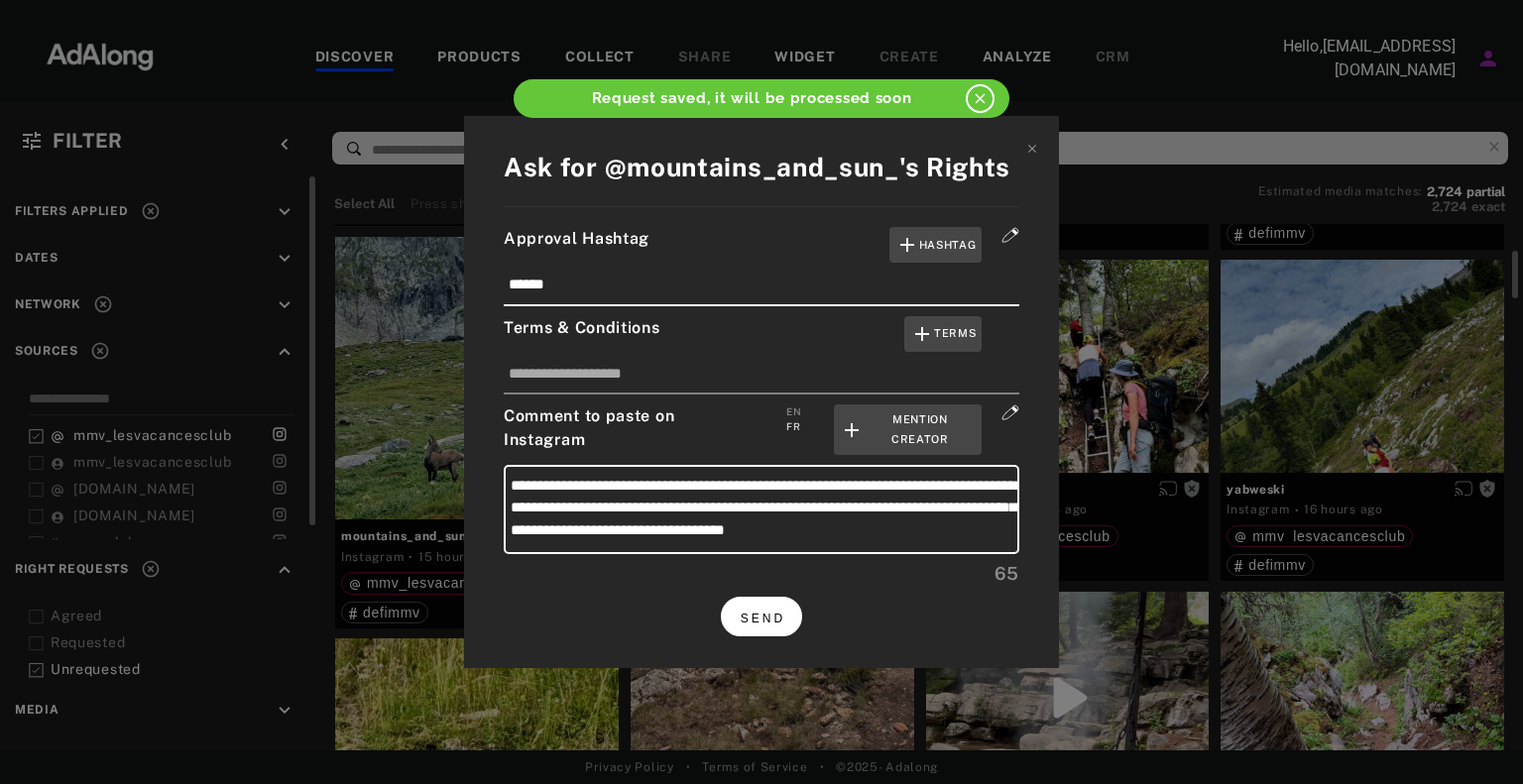 click on "SEND" at bounding box center [762, 618] 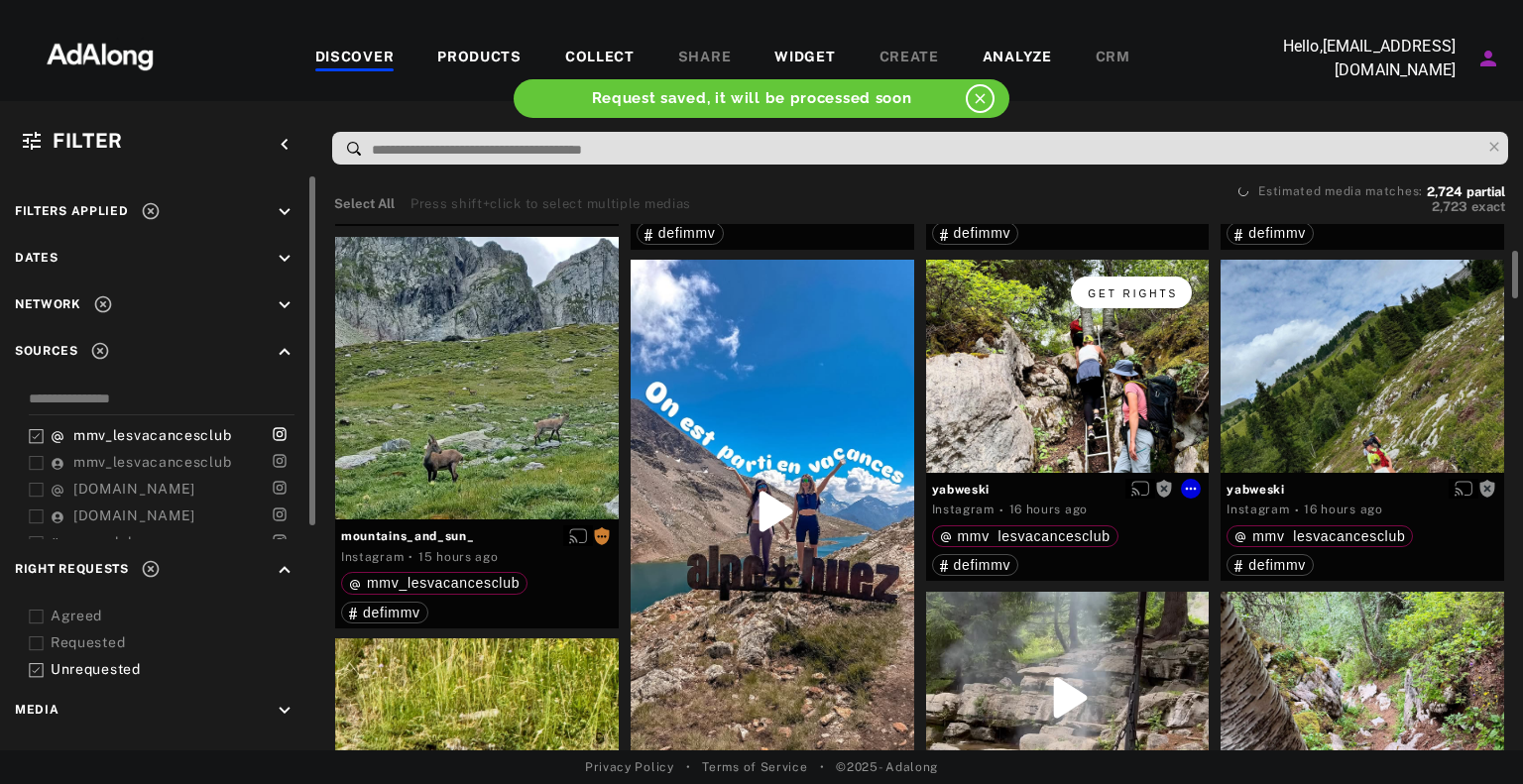 click on "Get rights" at bounding box center (1132, 293) 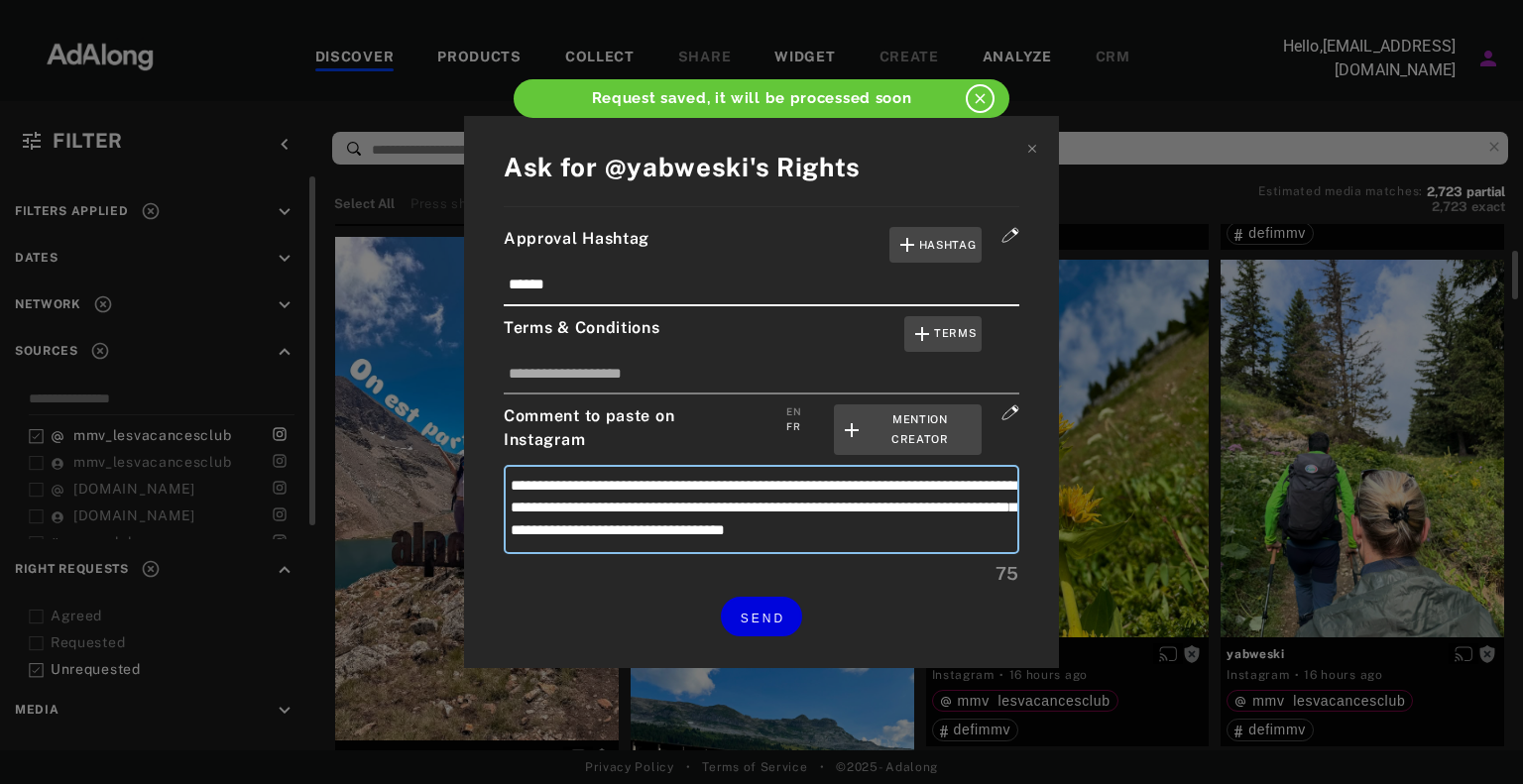drag, startPoint x: 899, startPoint y: 479, endPoint x: 519, endPoint y: 506, distance: 380.958 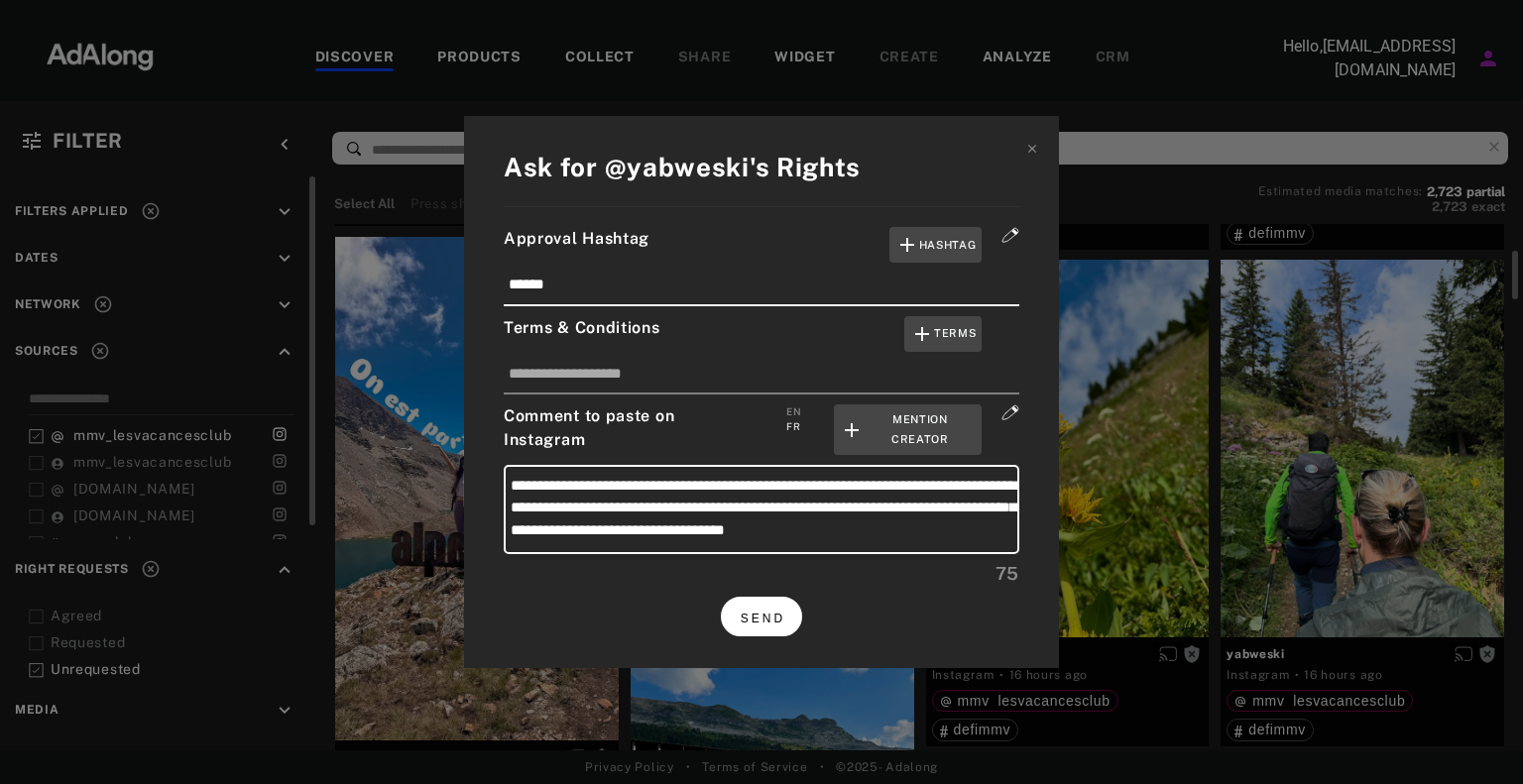 click on "SEND" at bounding box center (762, 618) 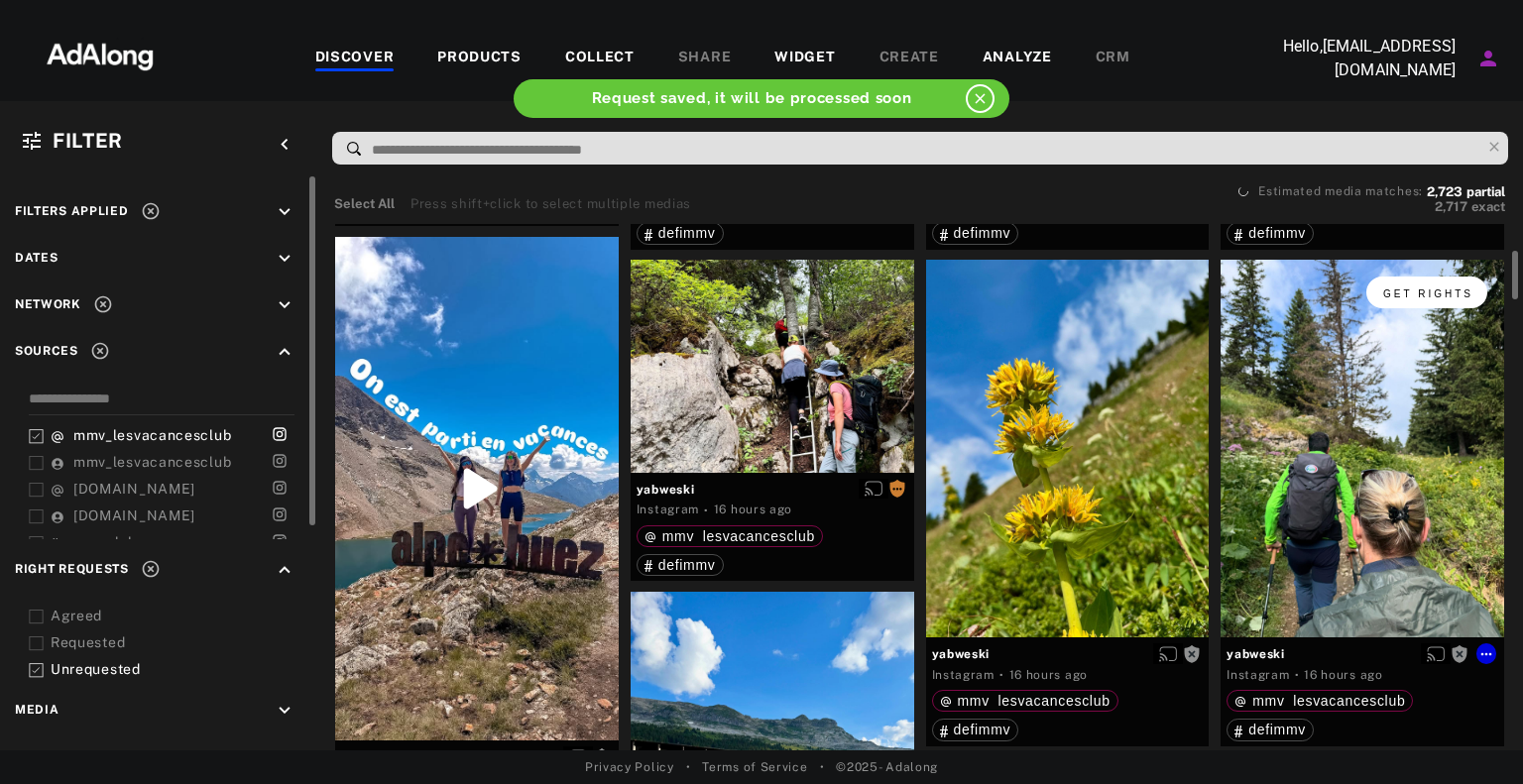 click on "Get rights" at bounding box center [1428, 293] 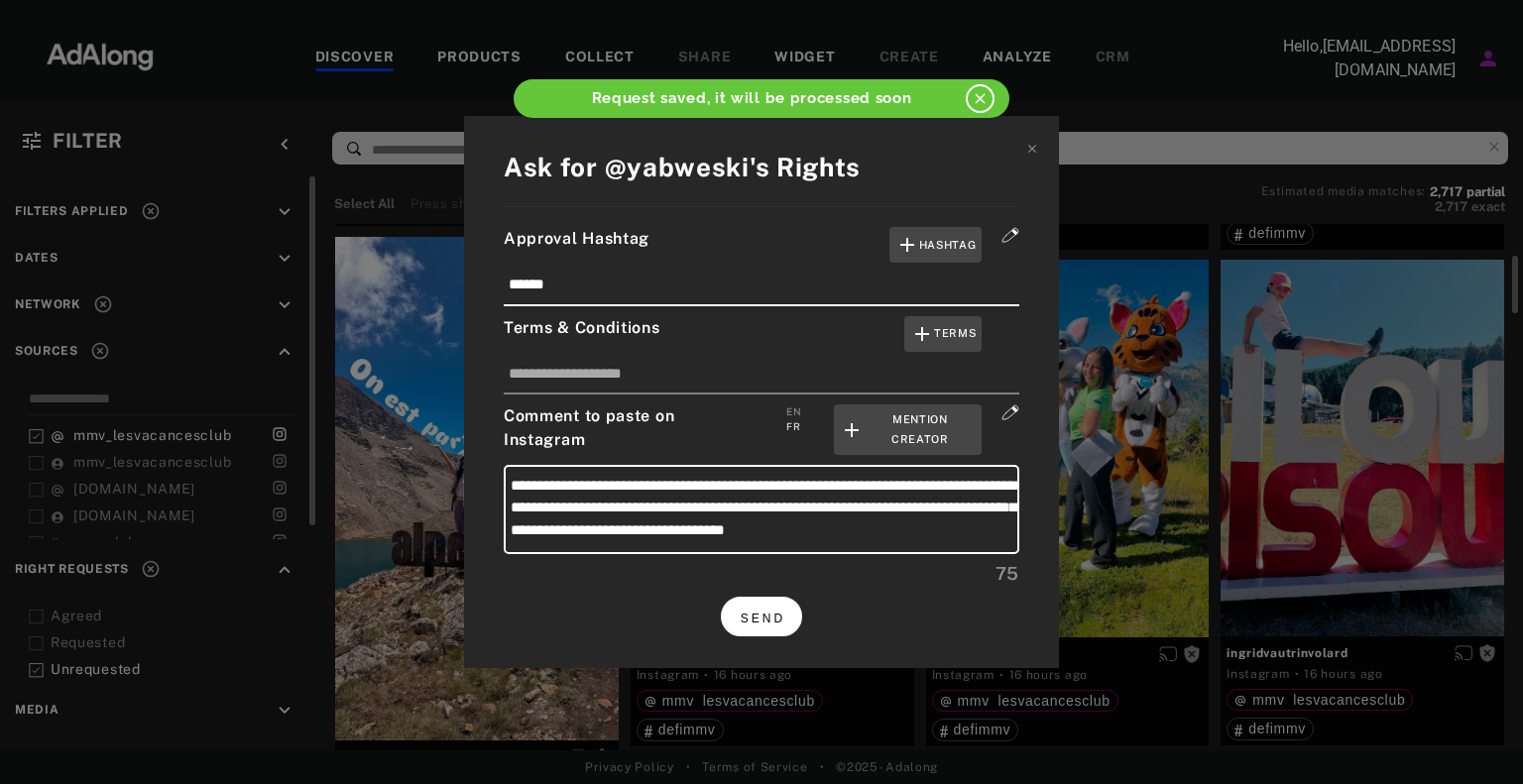 click on "SEND" at bounding box center (762, 618) 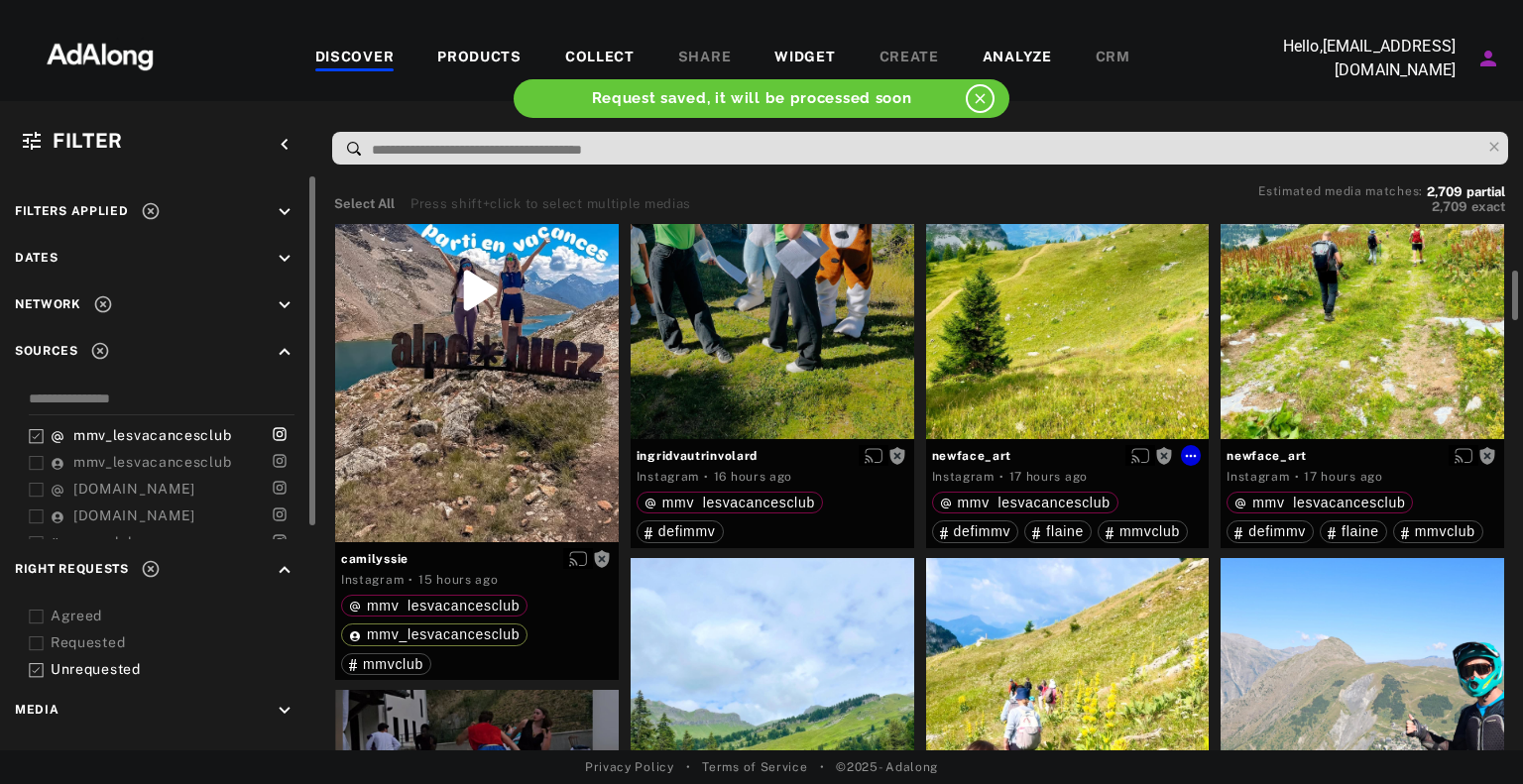 scroll, scrollTop: 198, scrollLeft: 0, axis: vertical 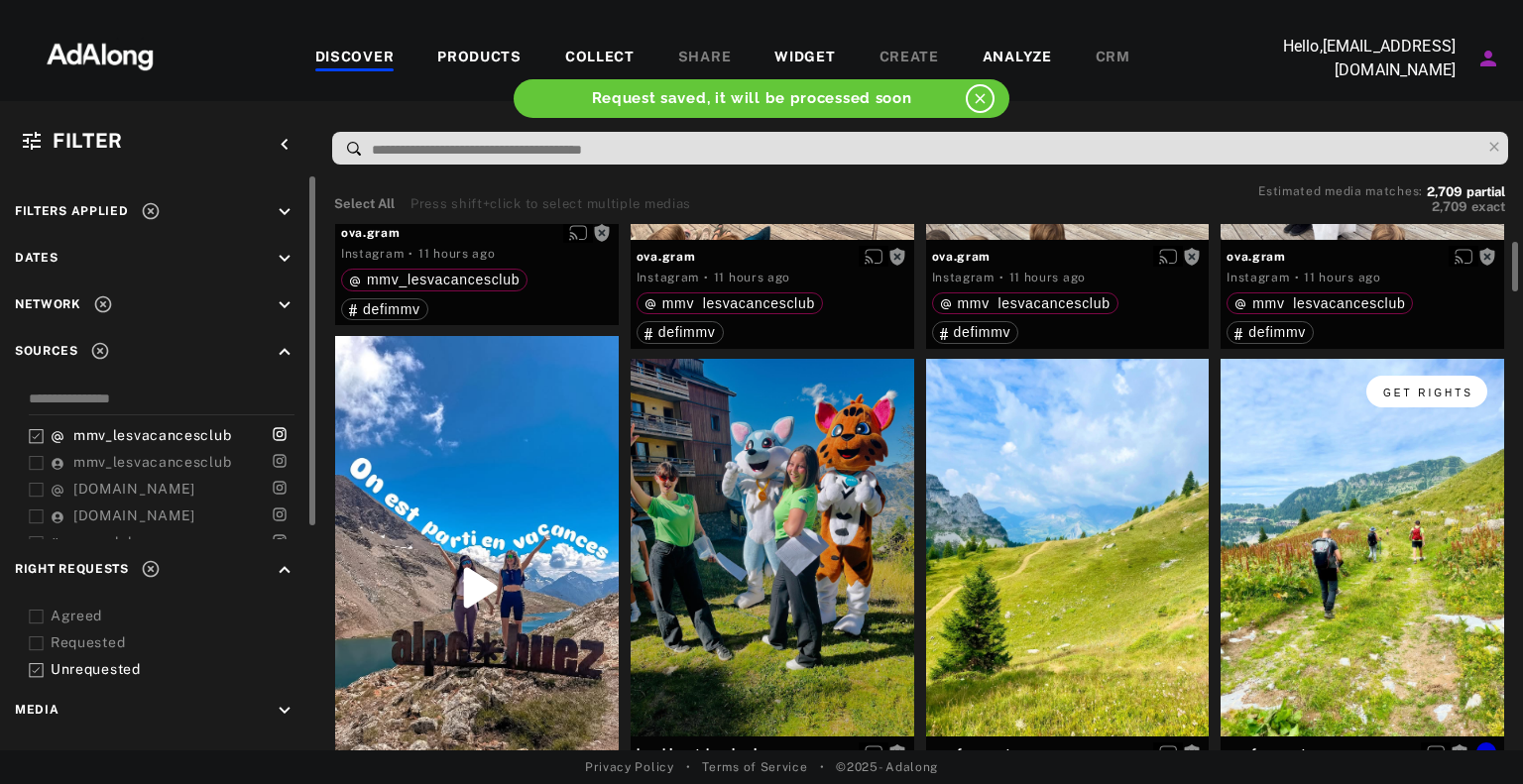 click on "Get rights" at bounding box center [1427, 392] 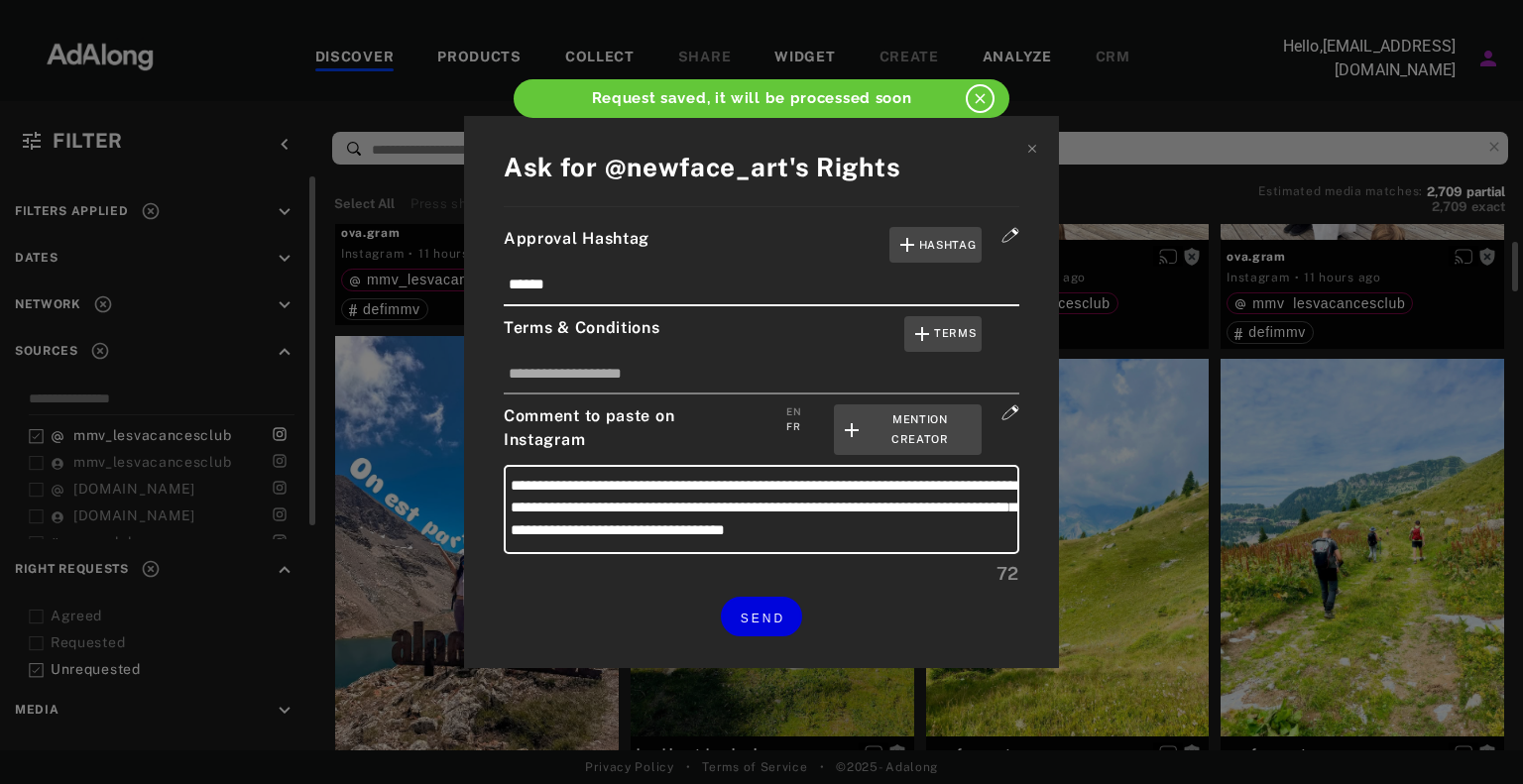 click on "**********" at bounding box center (762, 392) 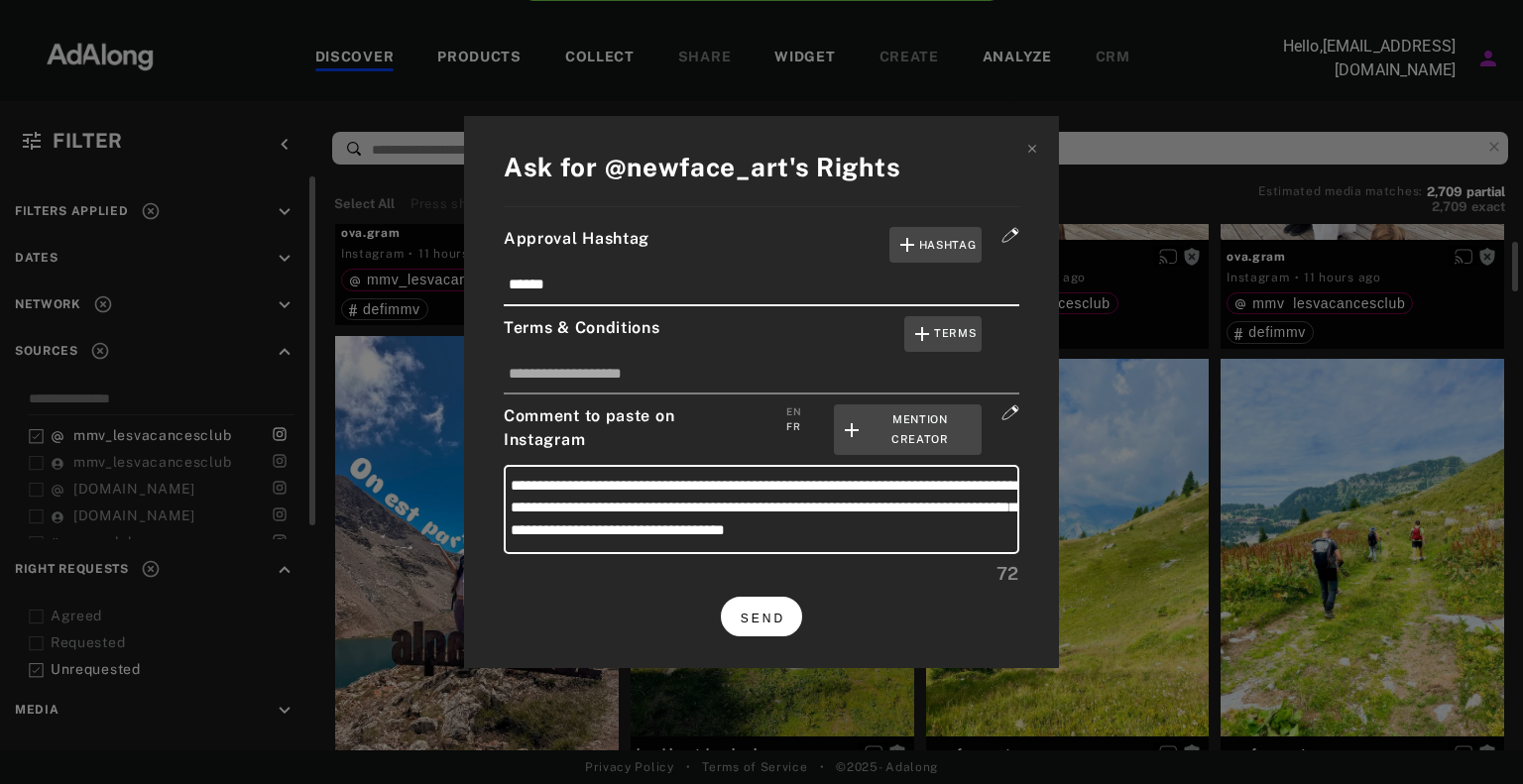 click on "SEND" at bounding box center [762, 618] 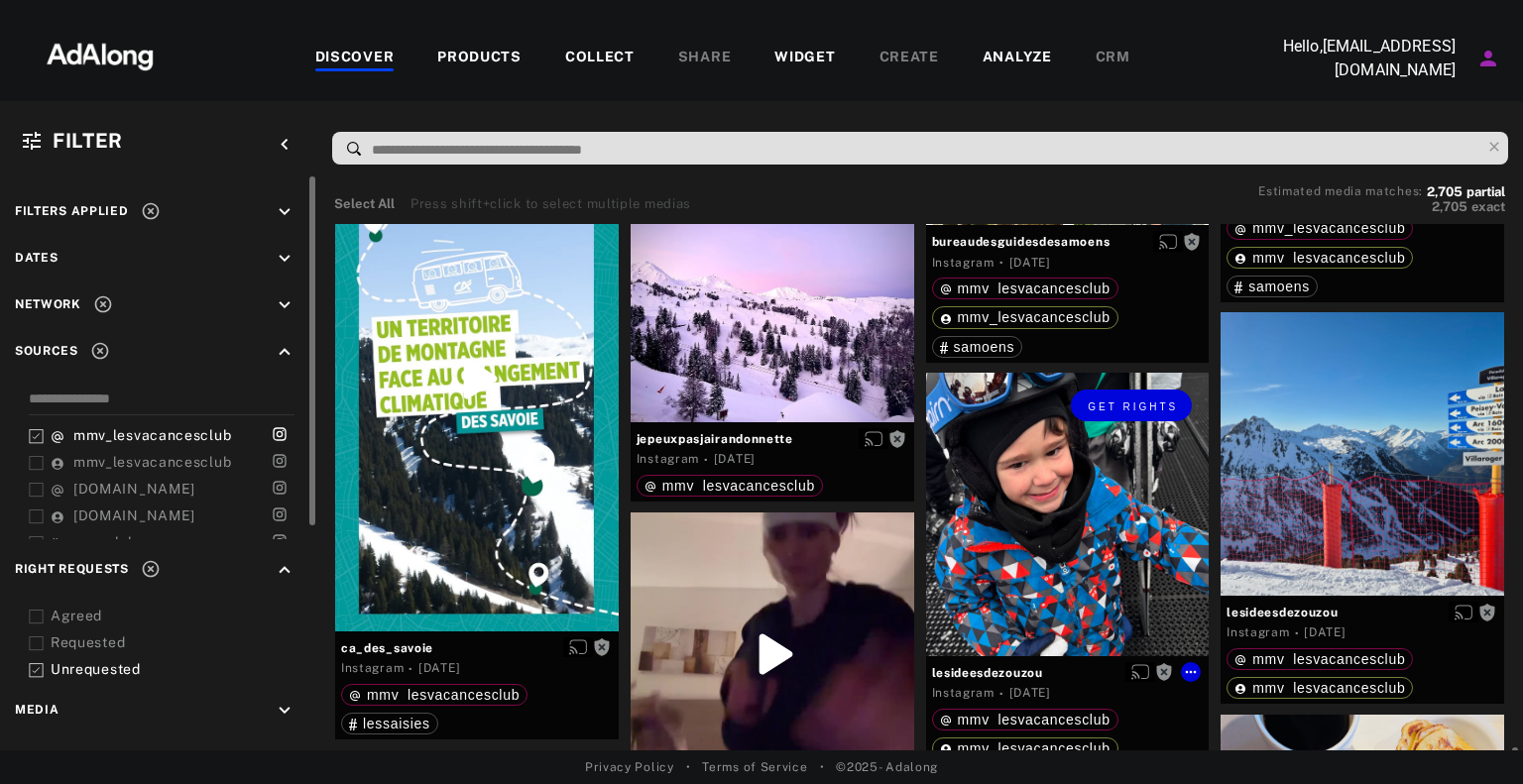scroll, scrollTop: 8722, scrollLeft: 0, axis: vertical 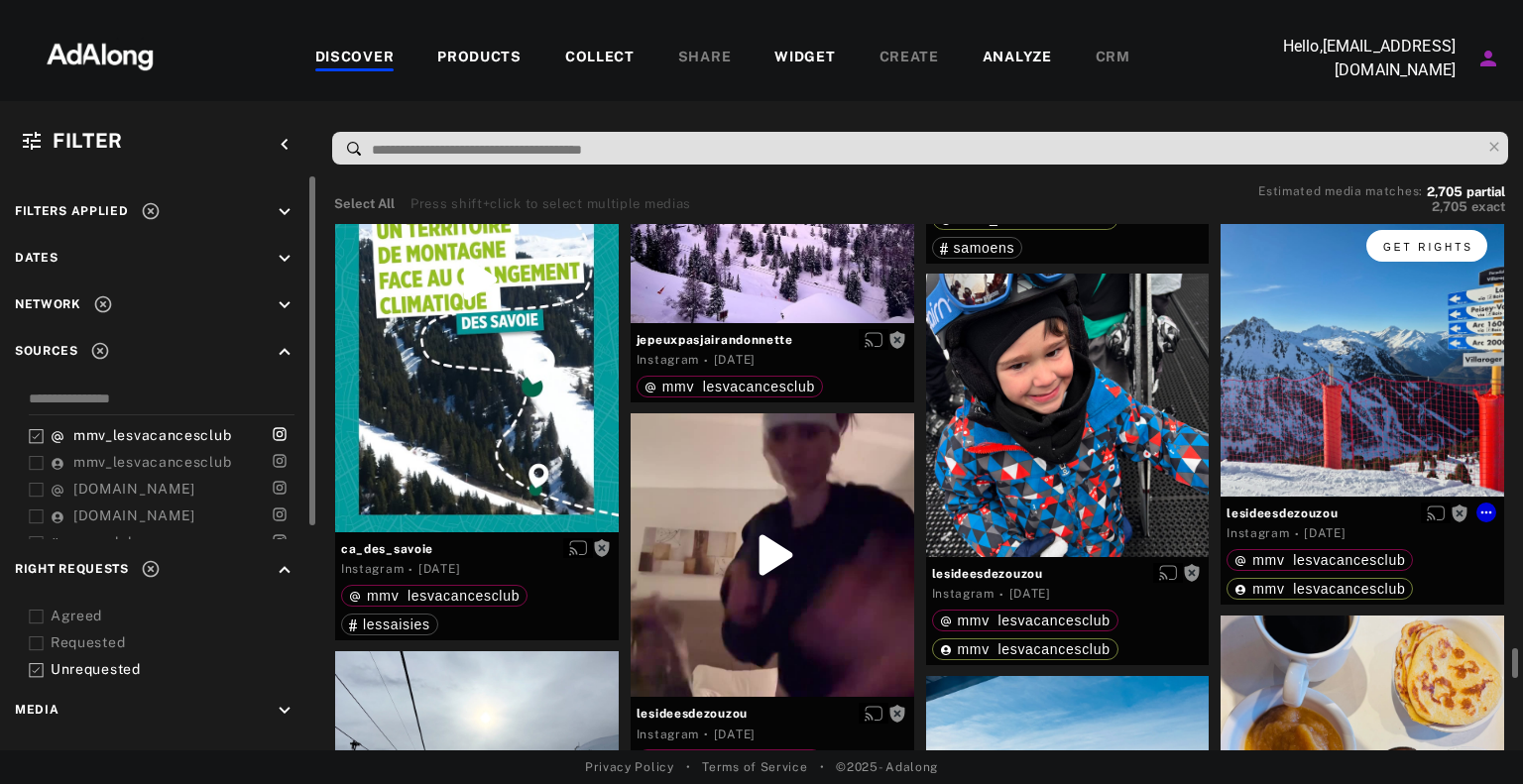click on "Get rights" at bounding box center (1428, 247) 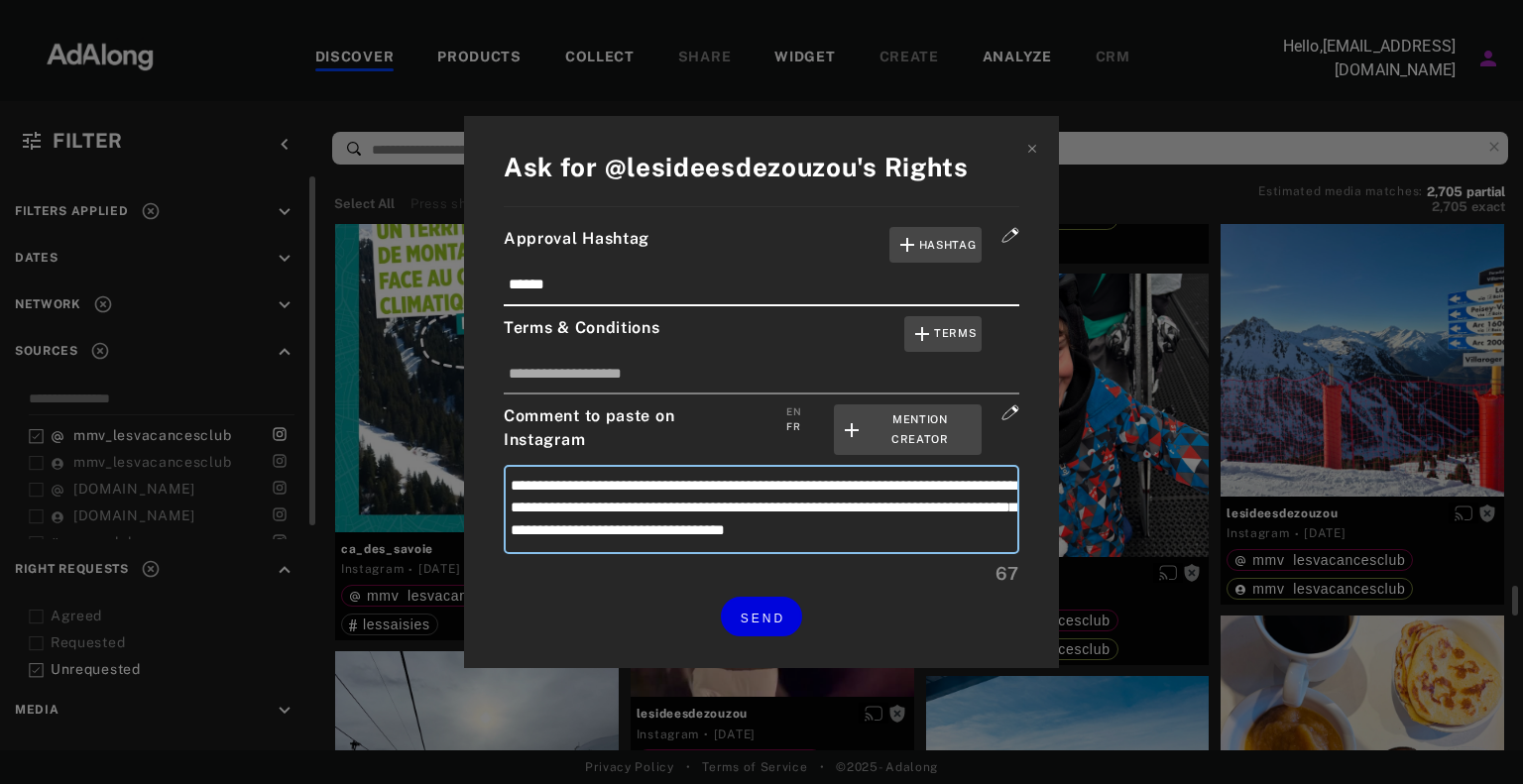 drag, startPoint x: 860, startPoint y: 480, endPoint x: 968, endPoint y: 471, distance: 108.374351 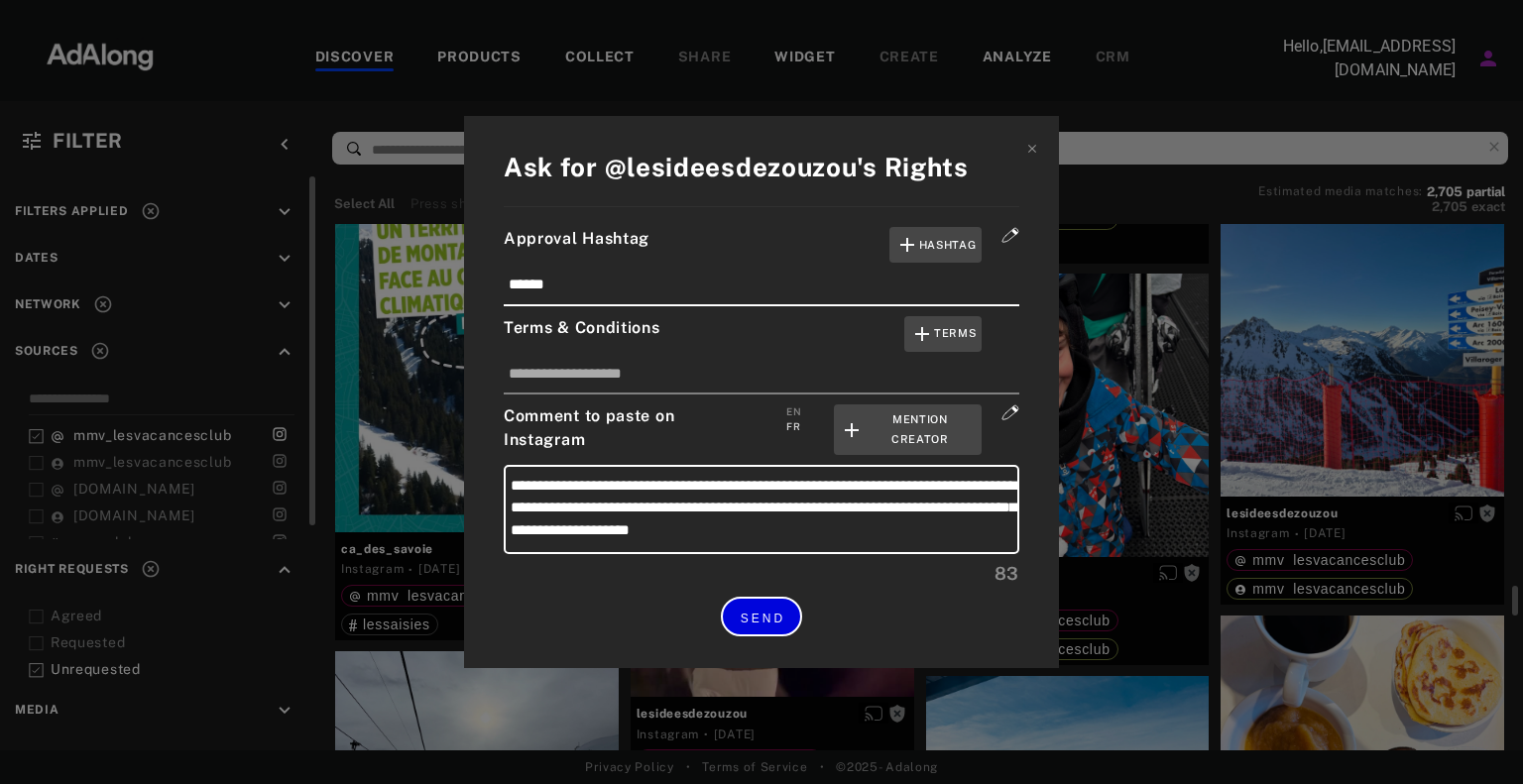drag, startPoint x: 792, startPoint y: 602, endPoint x: 847, endPoint y: 508, distance: 108.90822 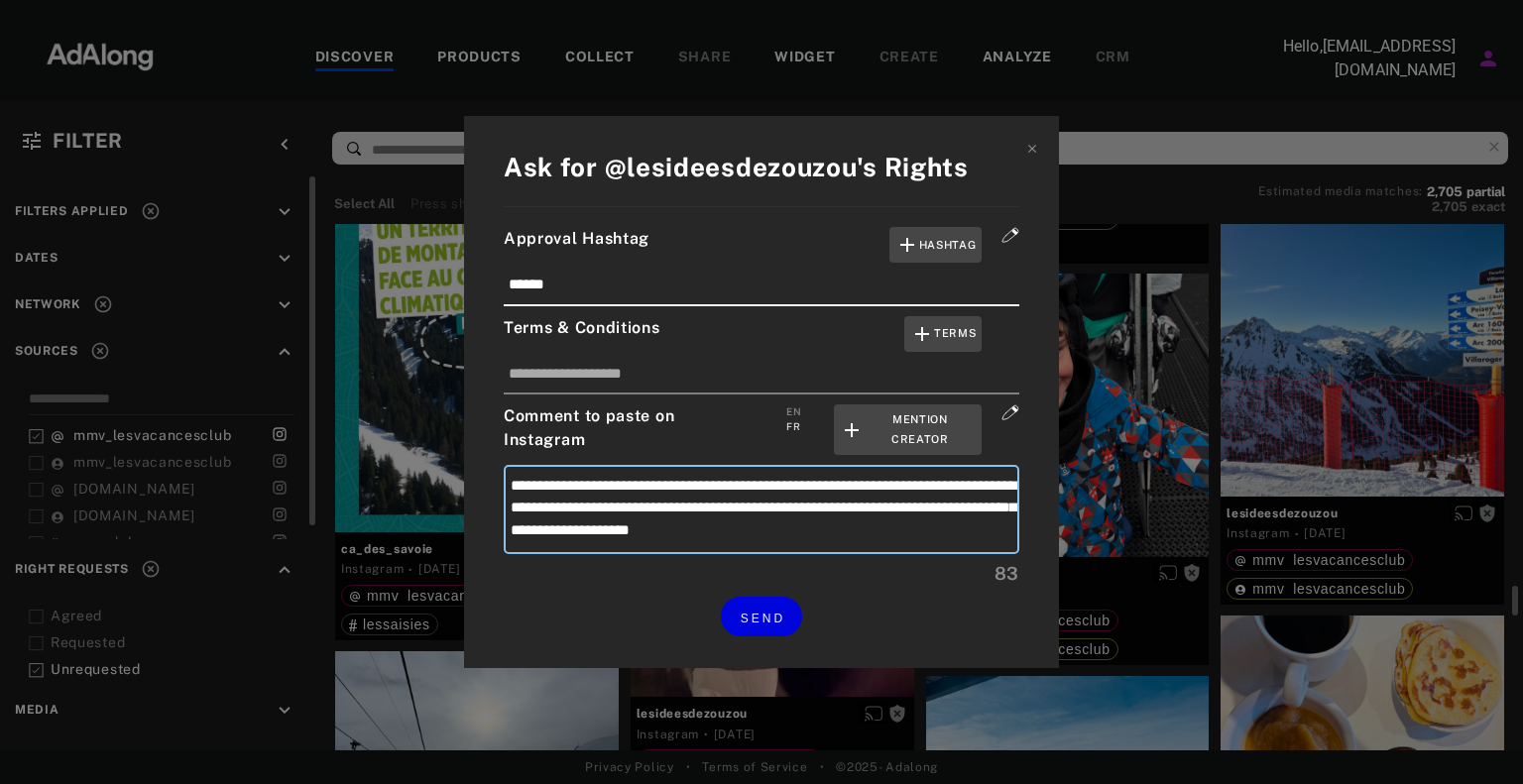click on "**********" at bounding box center [762, 509] 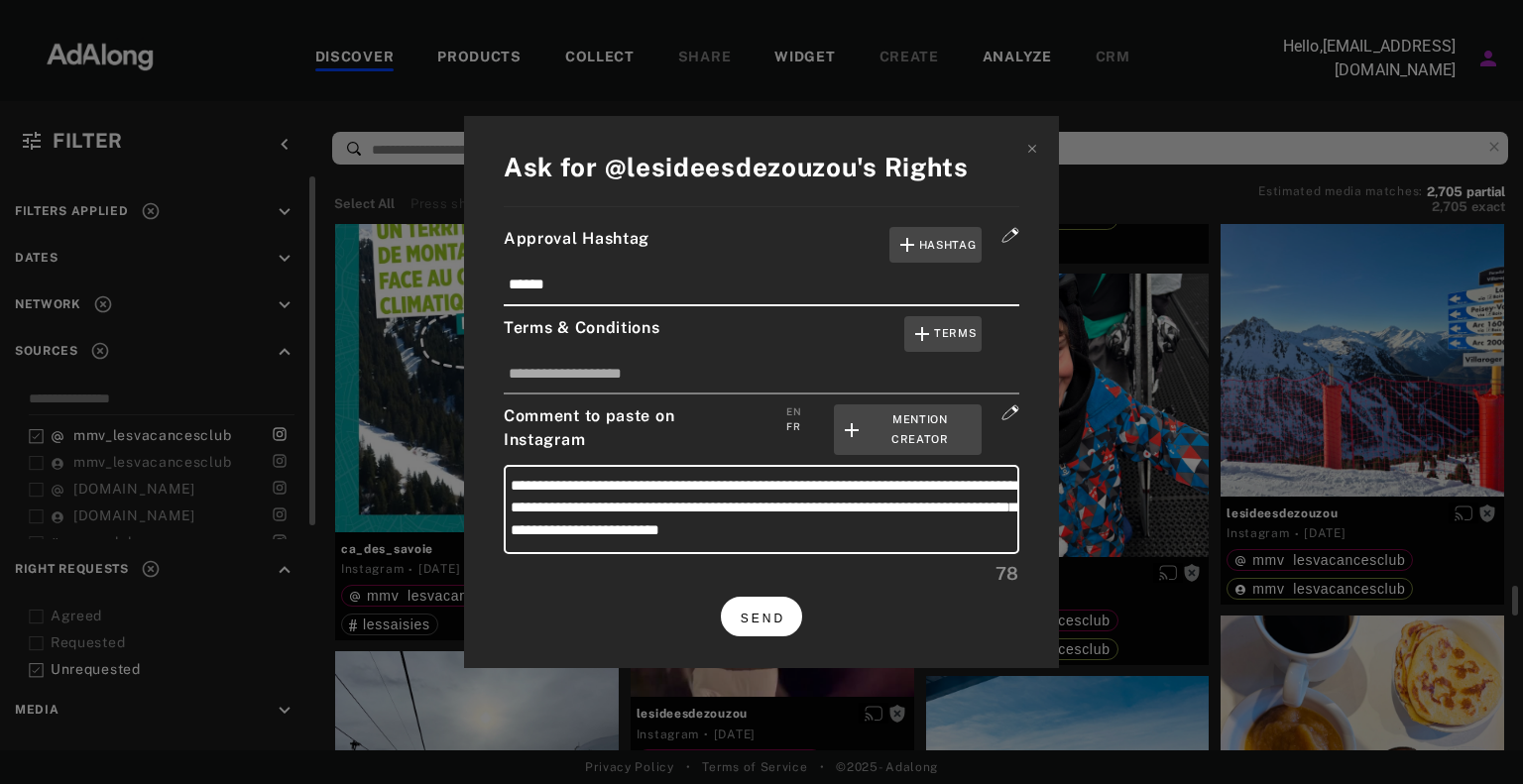click on "SEND" at bounding box center (762, 616) 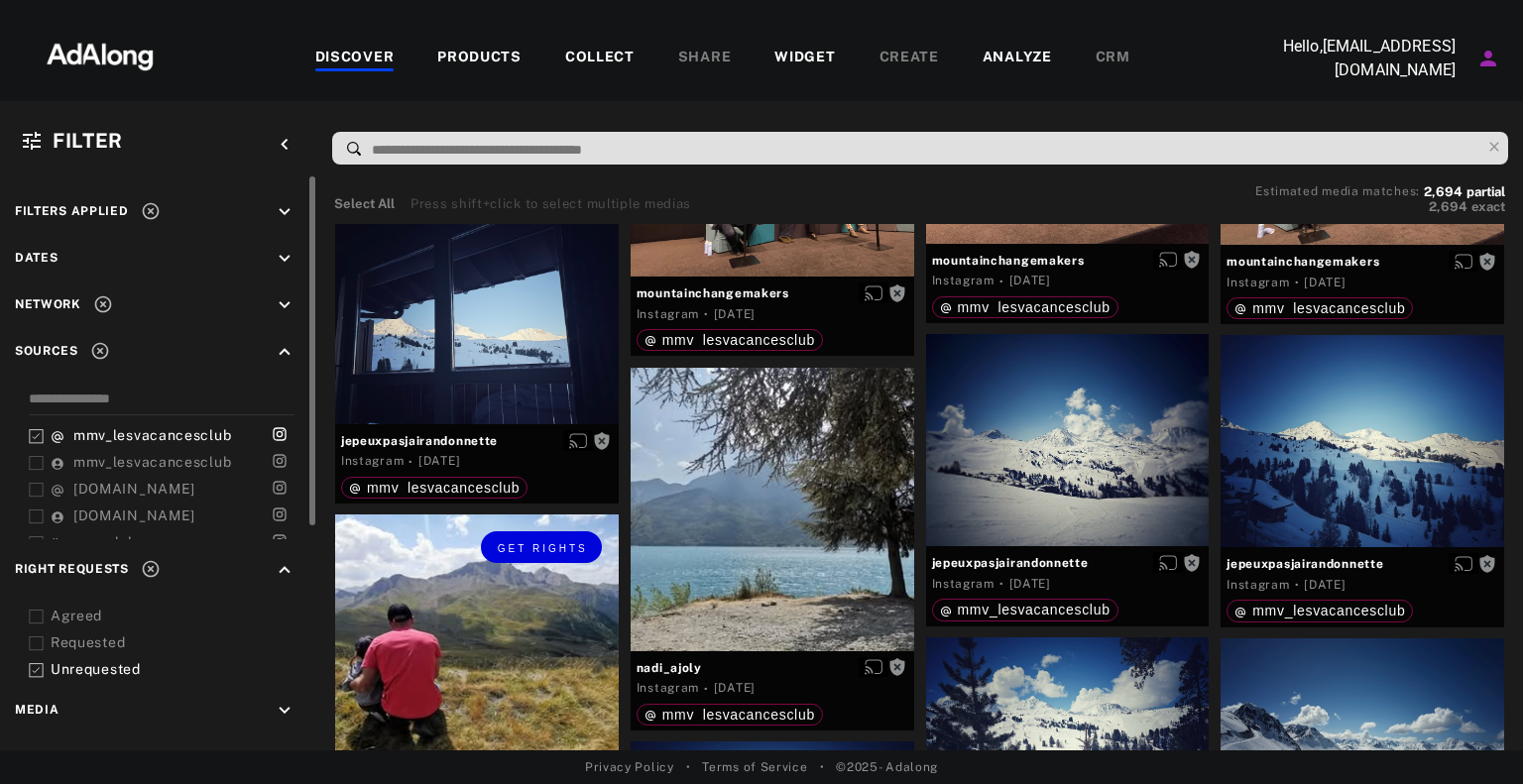 scroll, scrollTop: 11101, scrollLeft: 0, axis: vertical 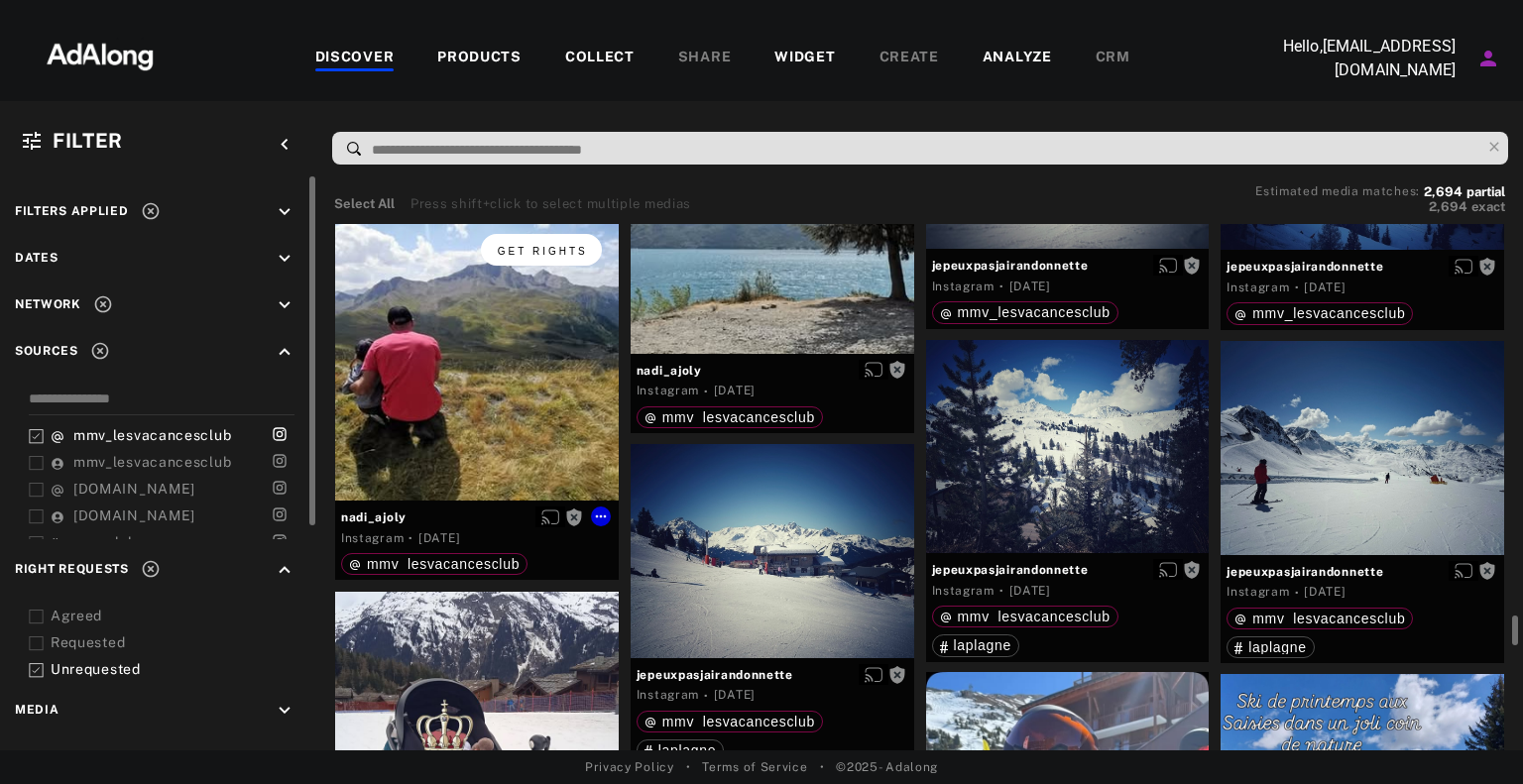 click on "Get rights" at bounding box center [542, 251] 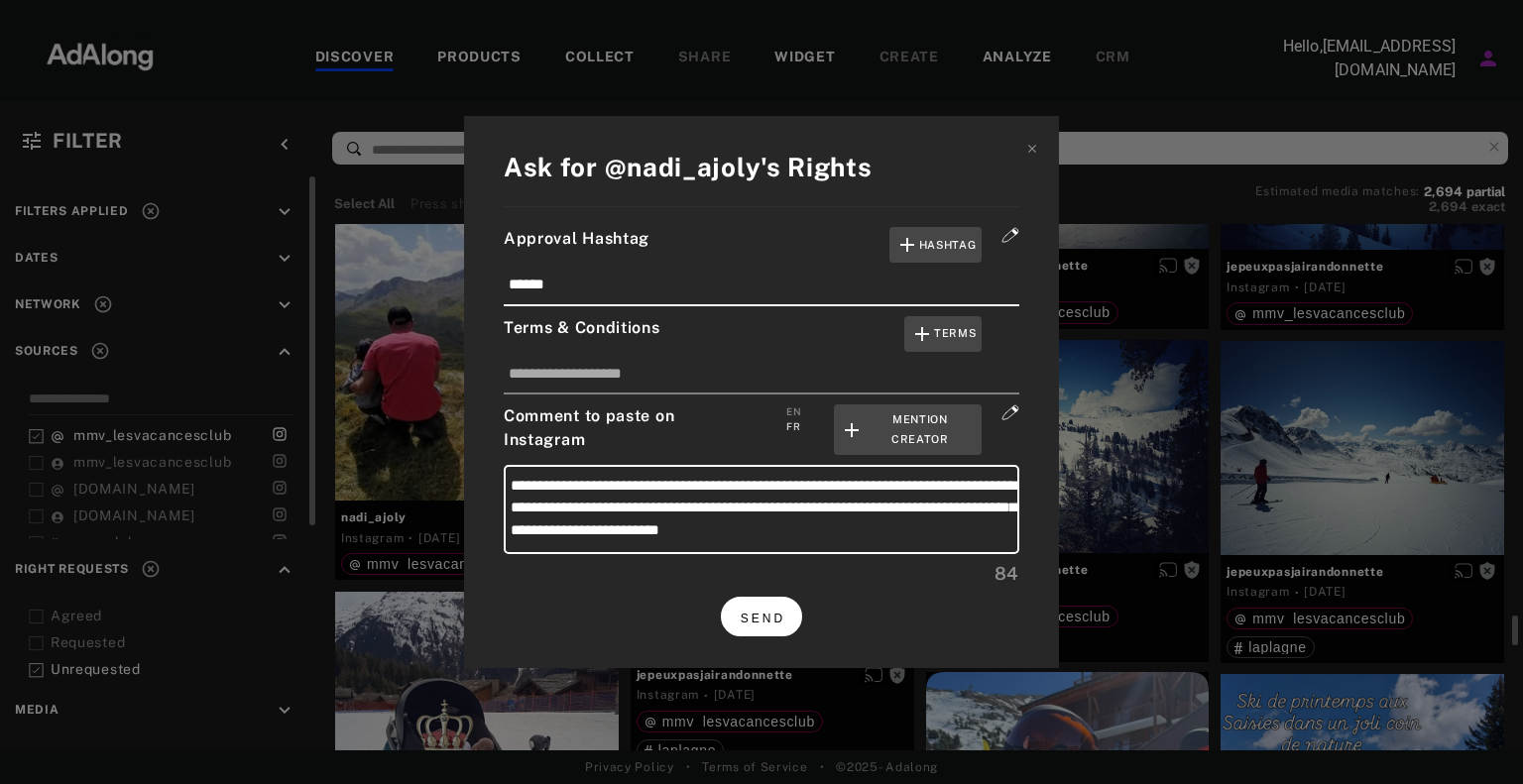 click on "SEND" at bounding box center (762, 618) 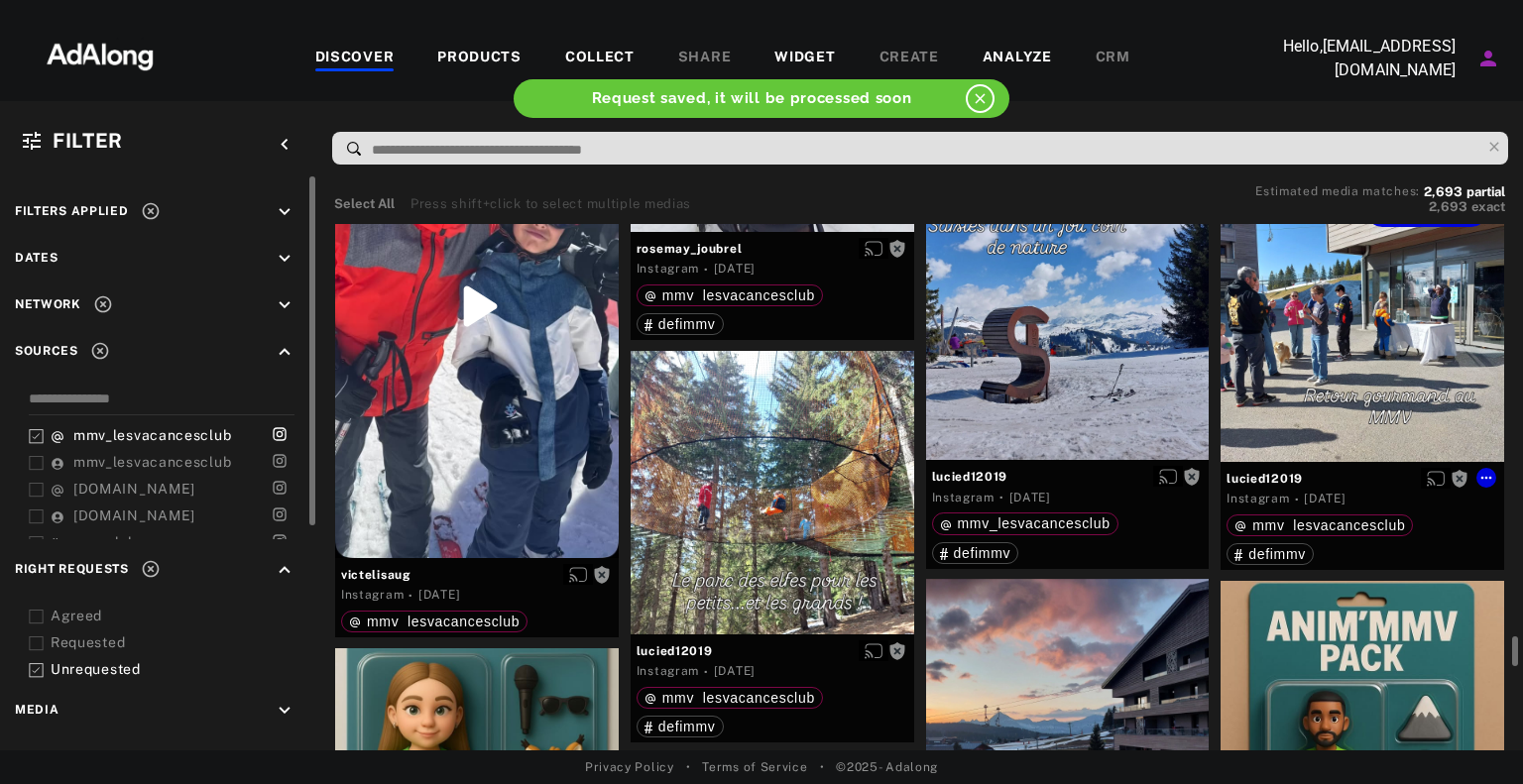 scroll, scrollTop: 12092, scrollLeft: 0, axis: vertical 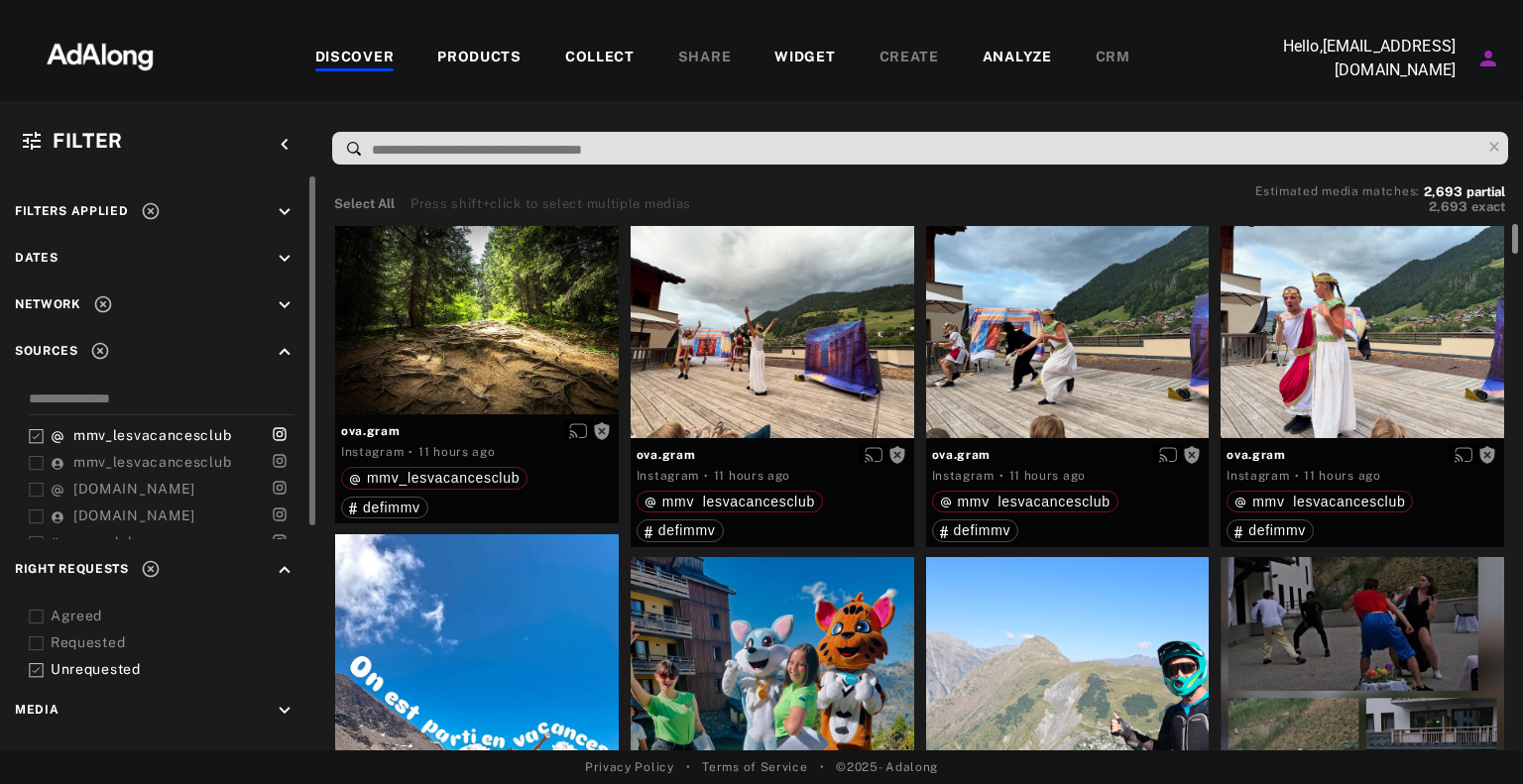 drag, startPoint x: 1514, startPoint y: 672, endPoint x: 1464, endPoint y: 169, distance: 505.47898 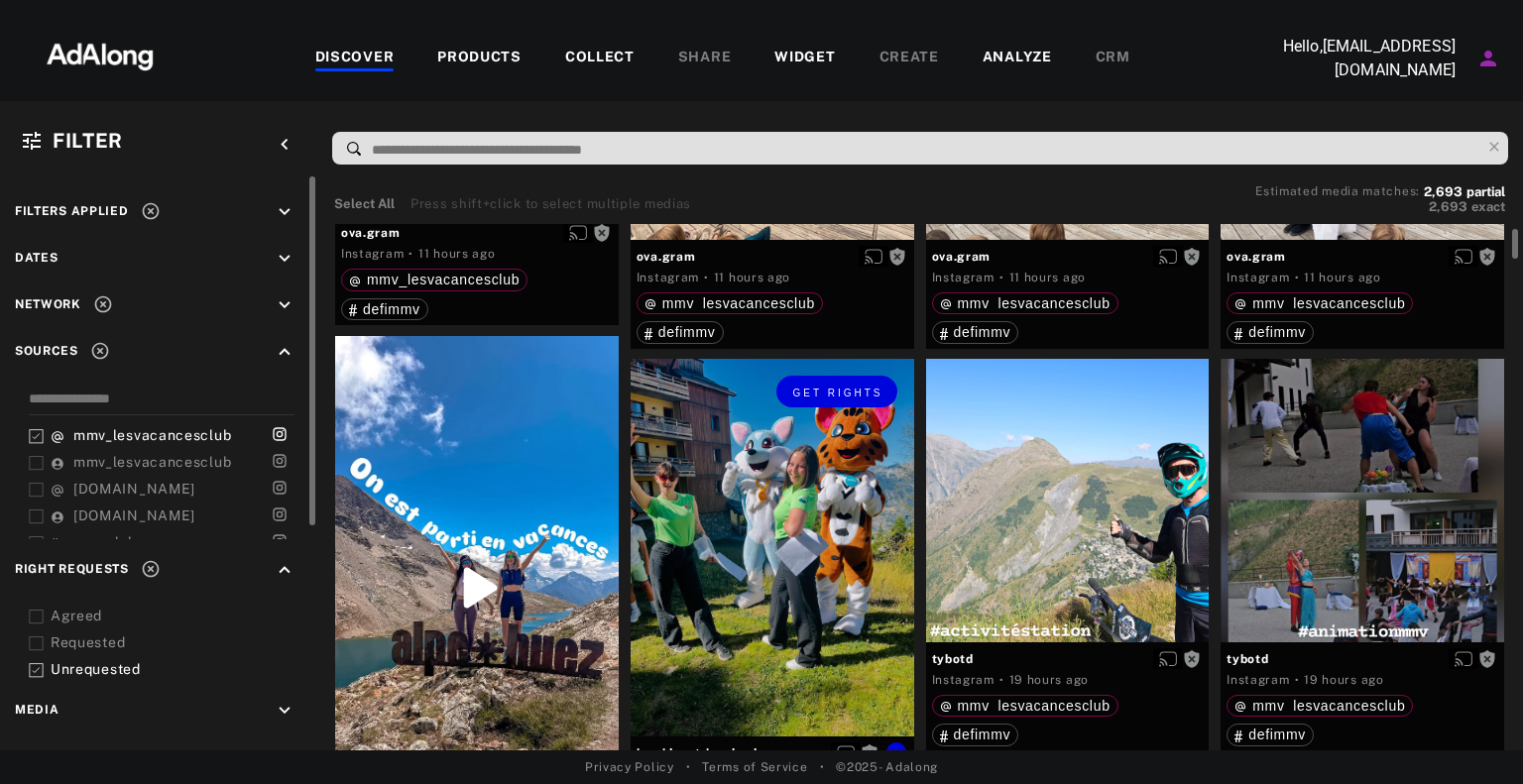 scroll, scrollTop: 297, scrollLeft: 0, axis: vertical 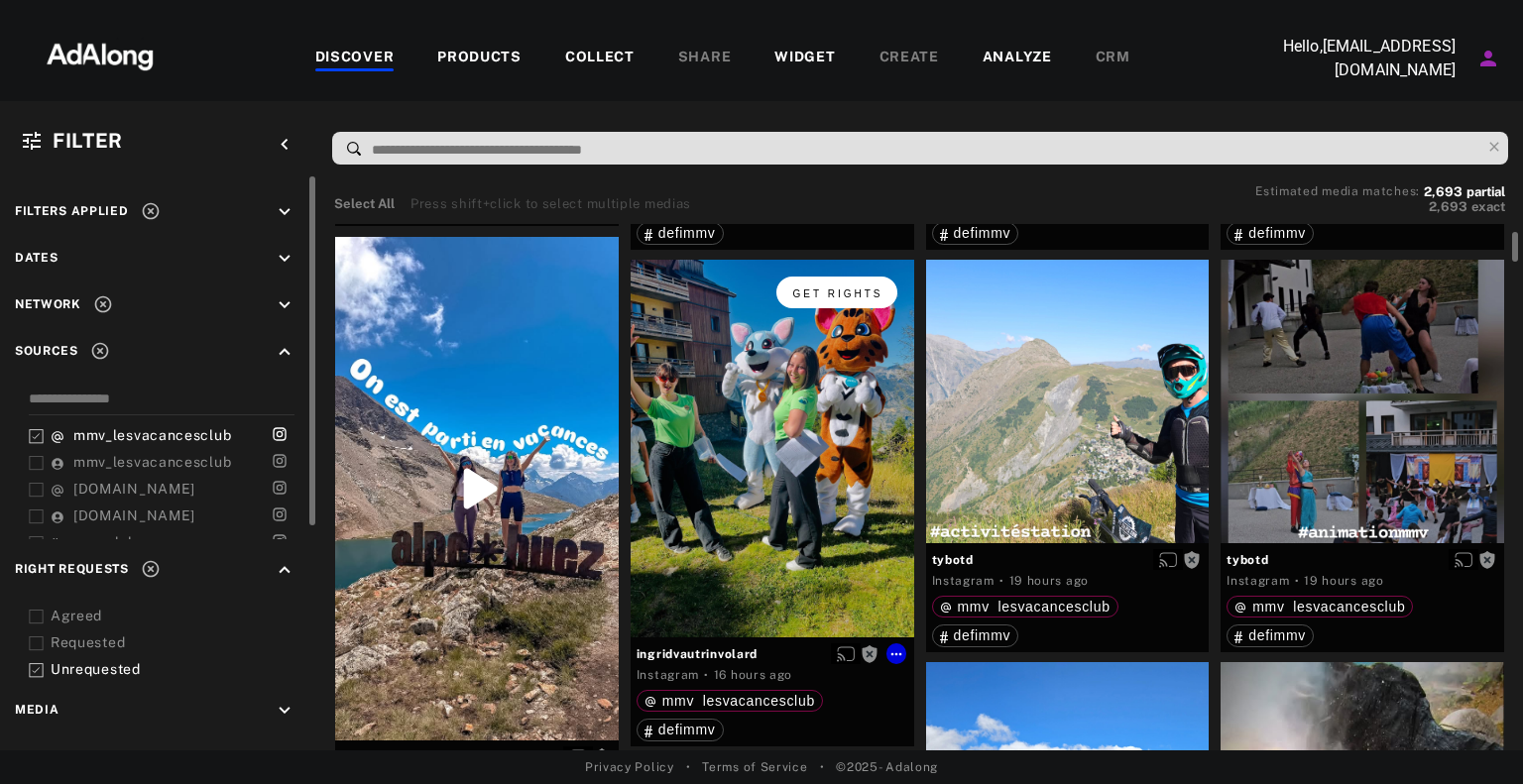 click on "Get rights" at bounding box center (838, 293) 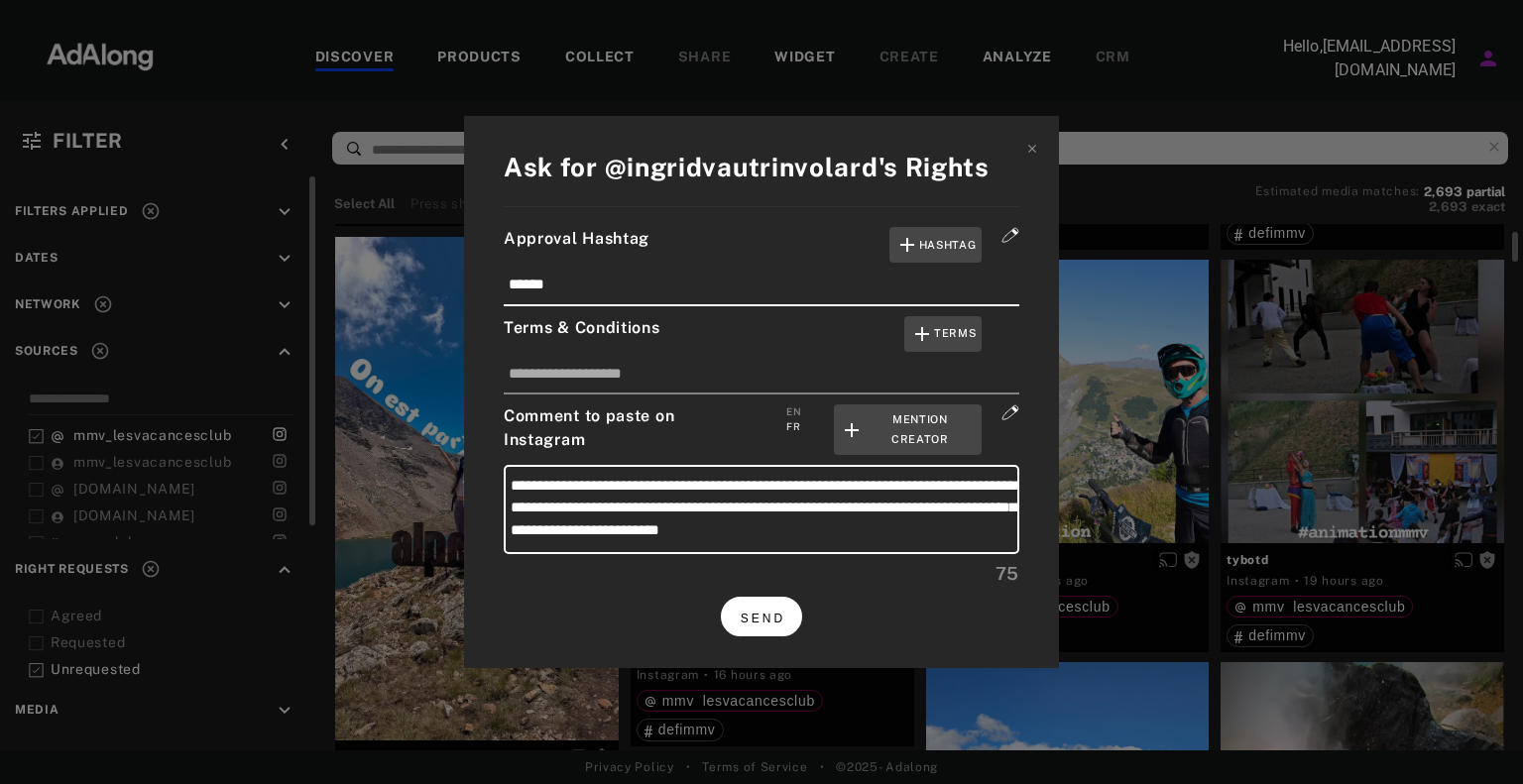 click on "SEND" at bounding box center [762, 618] 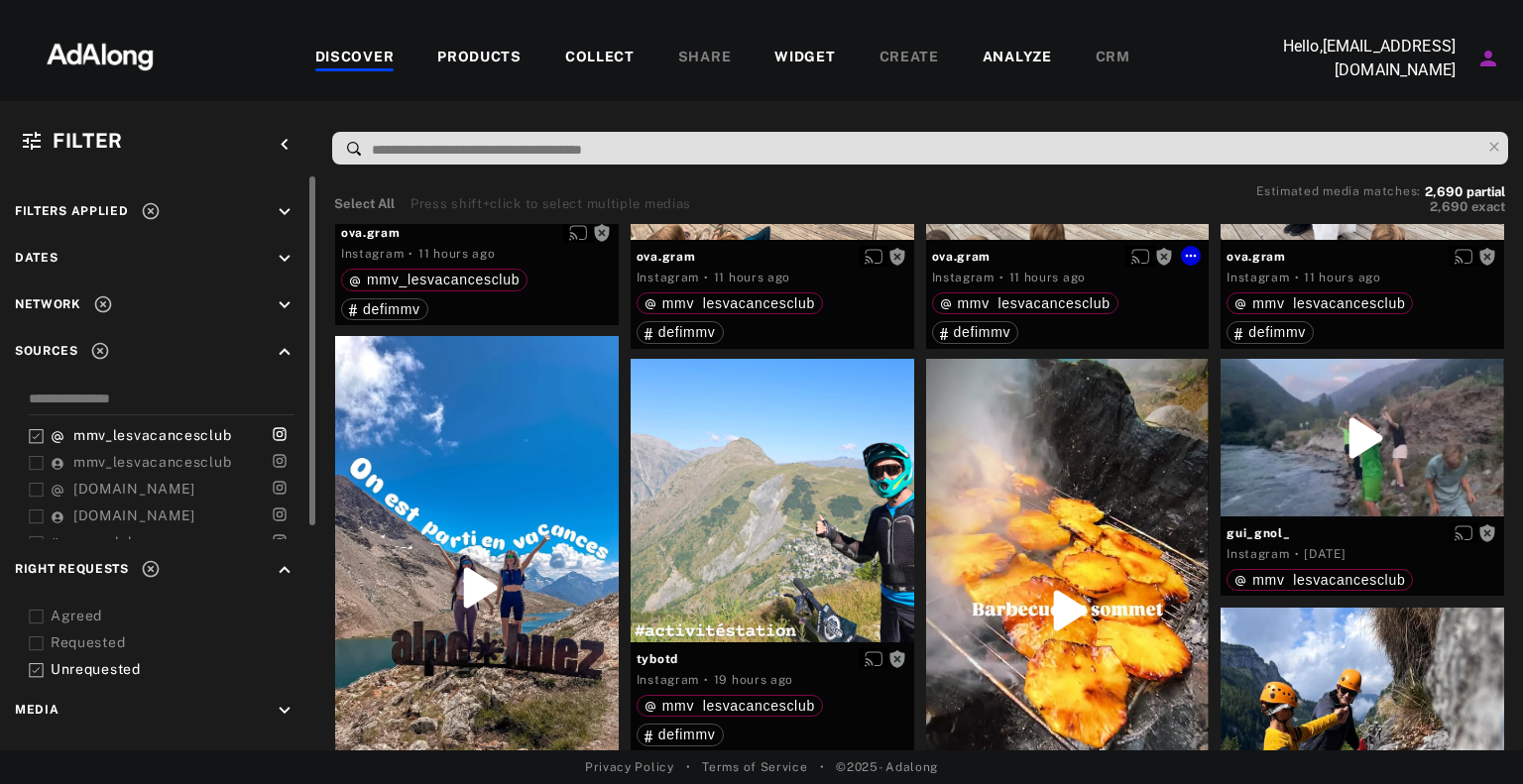 scroll, scrollTop: 0, scrollLeft: 0, axis: both 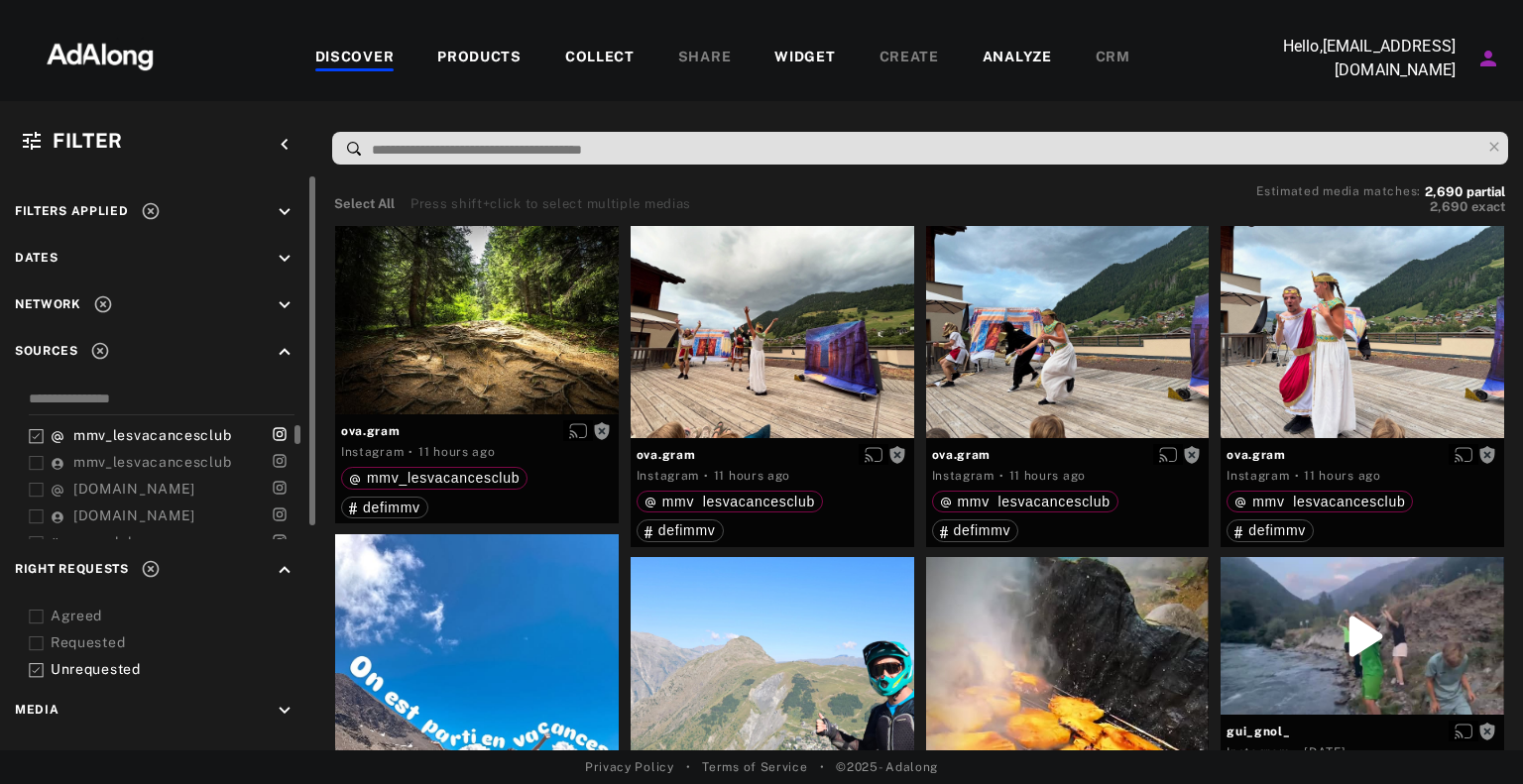 drag, startPoint x: 36, startPoint y: 457, endPoint x: 36, endPoint y: 446, distance: 11 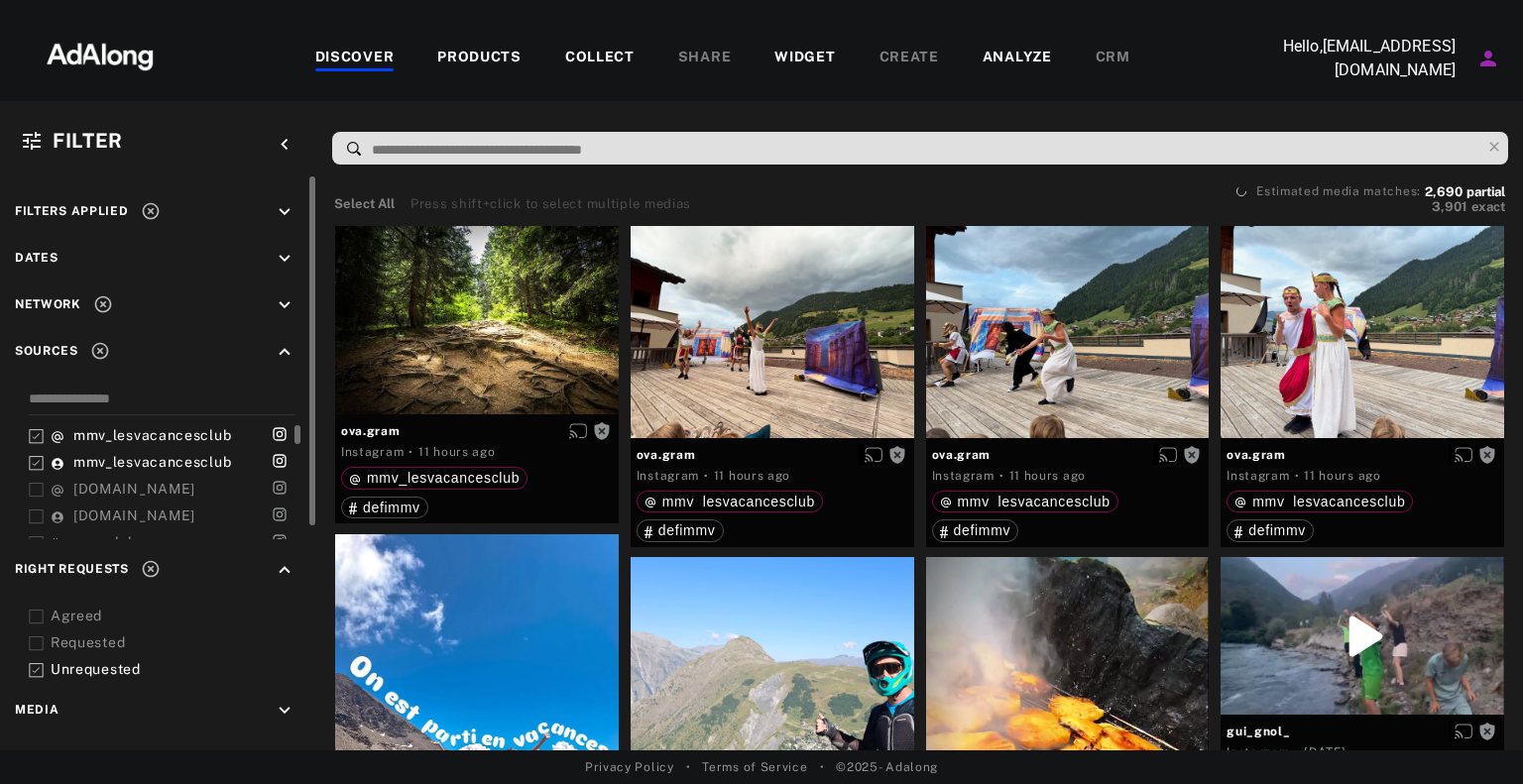 click 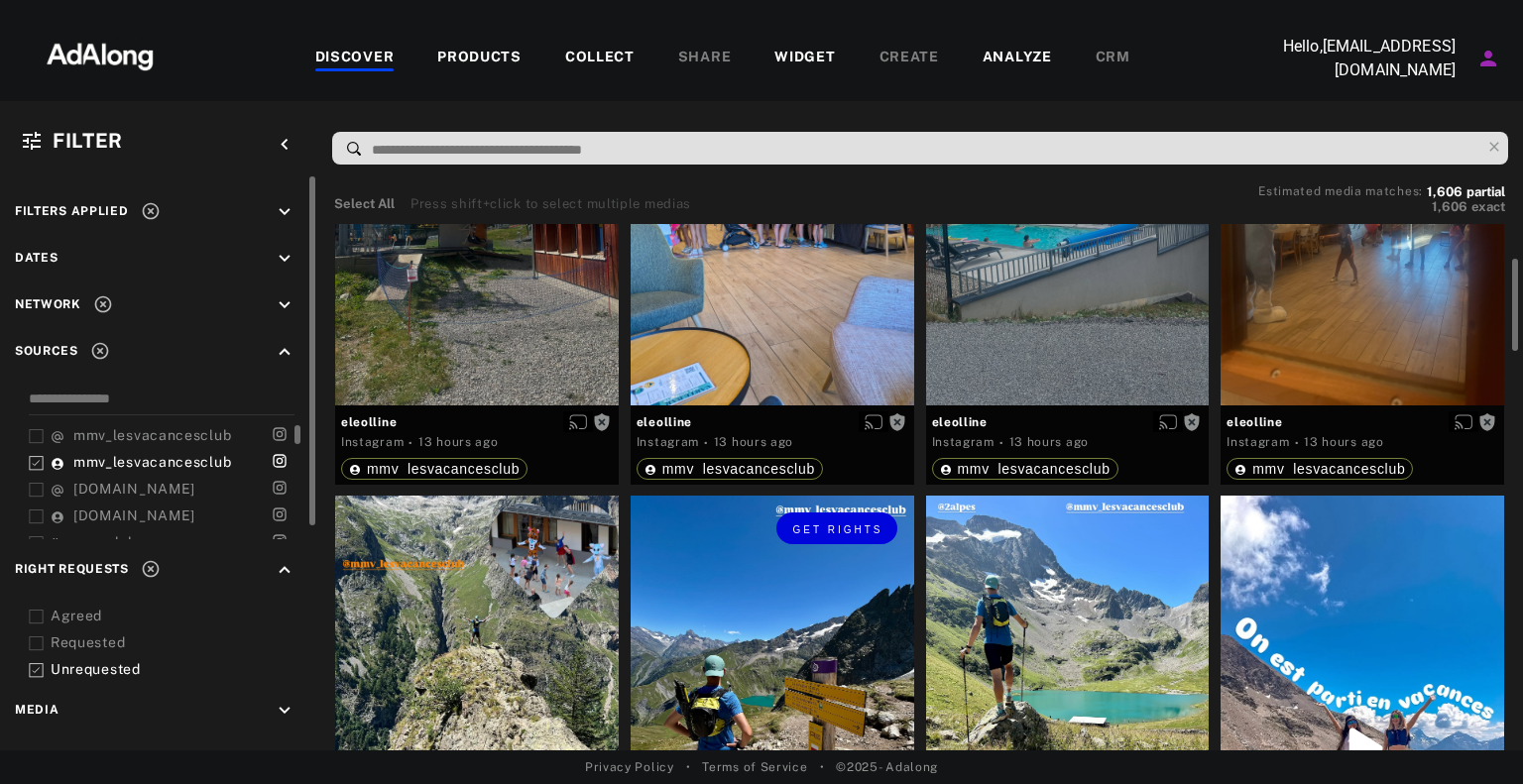 scroll, scrollTop: 396, scrollLeft: 0, axis: vertical 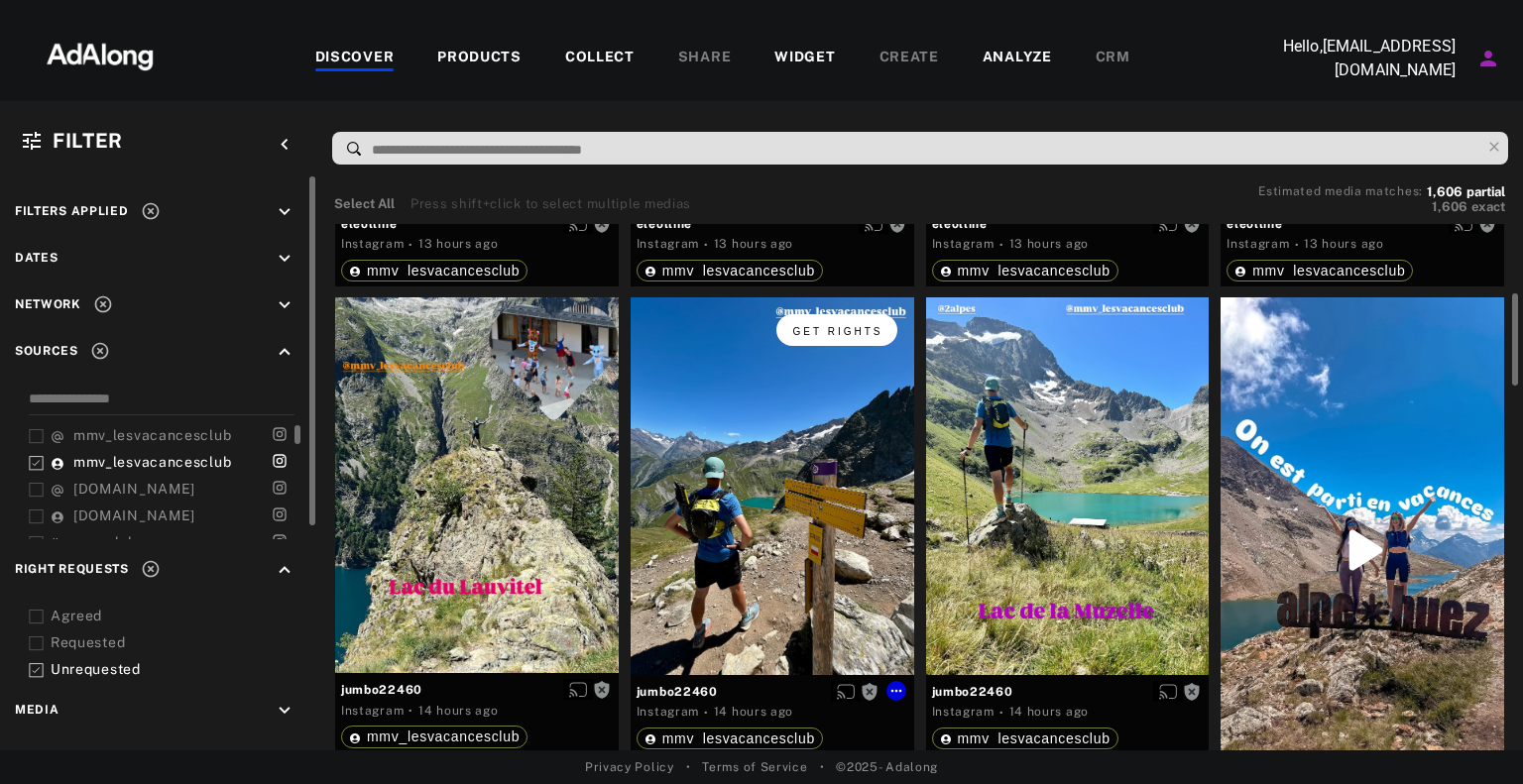 click on "Get rights" at bounding box center (837, 330) 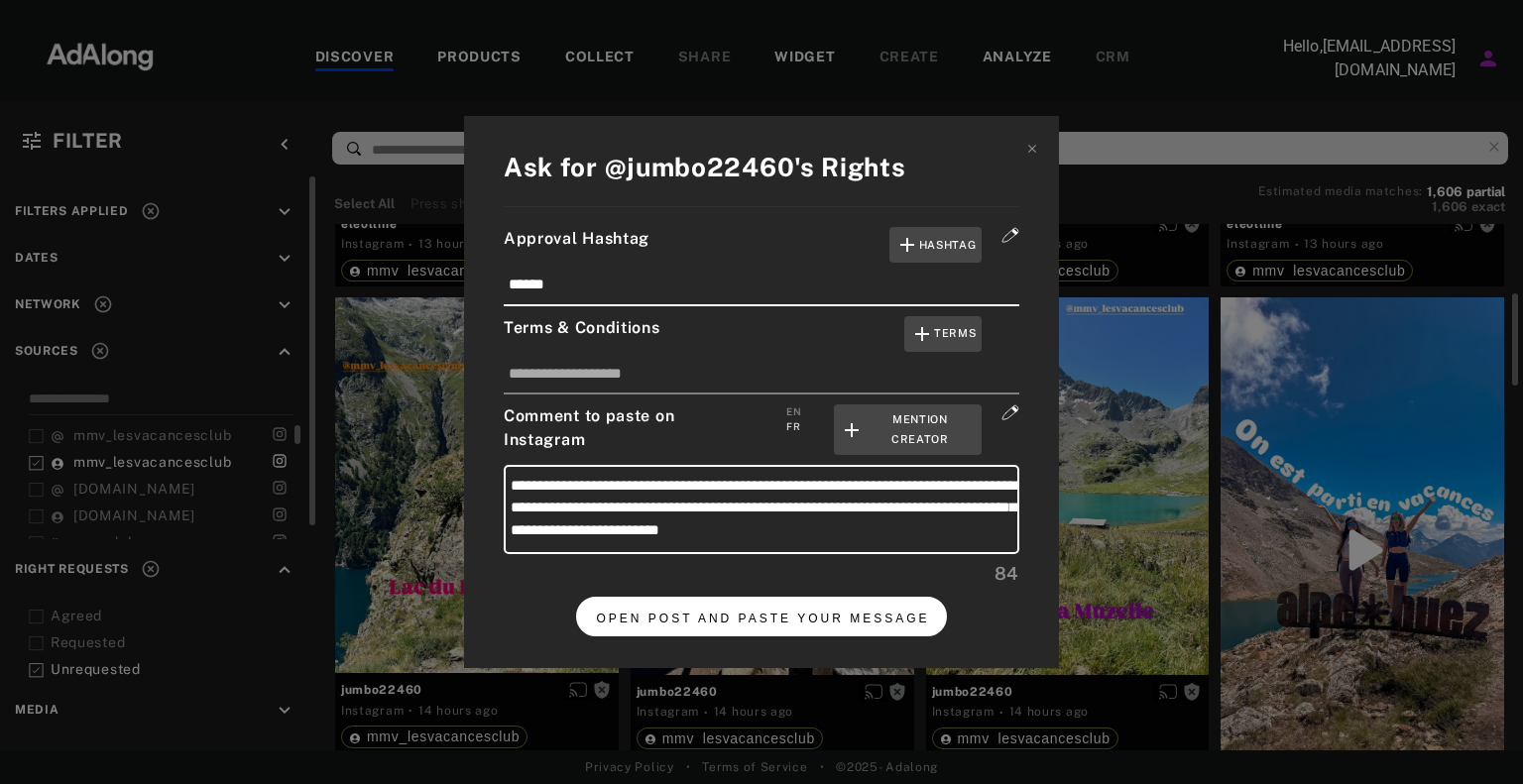 click on "OPEN POST AND PASTE YOUR MESSAGE" at bounding box center (761, 616) 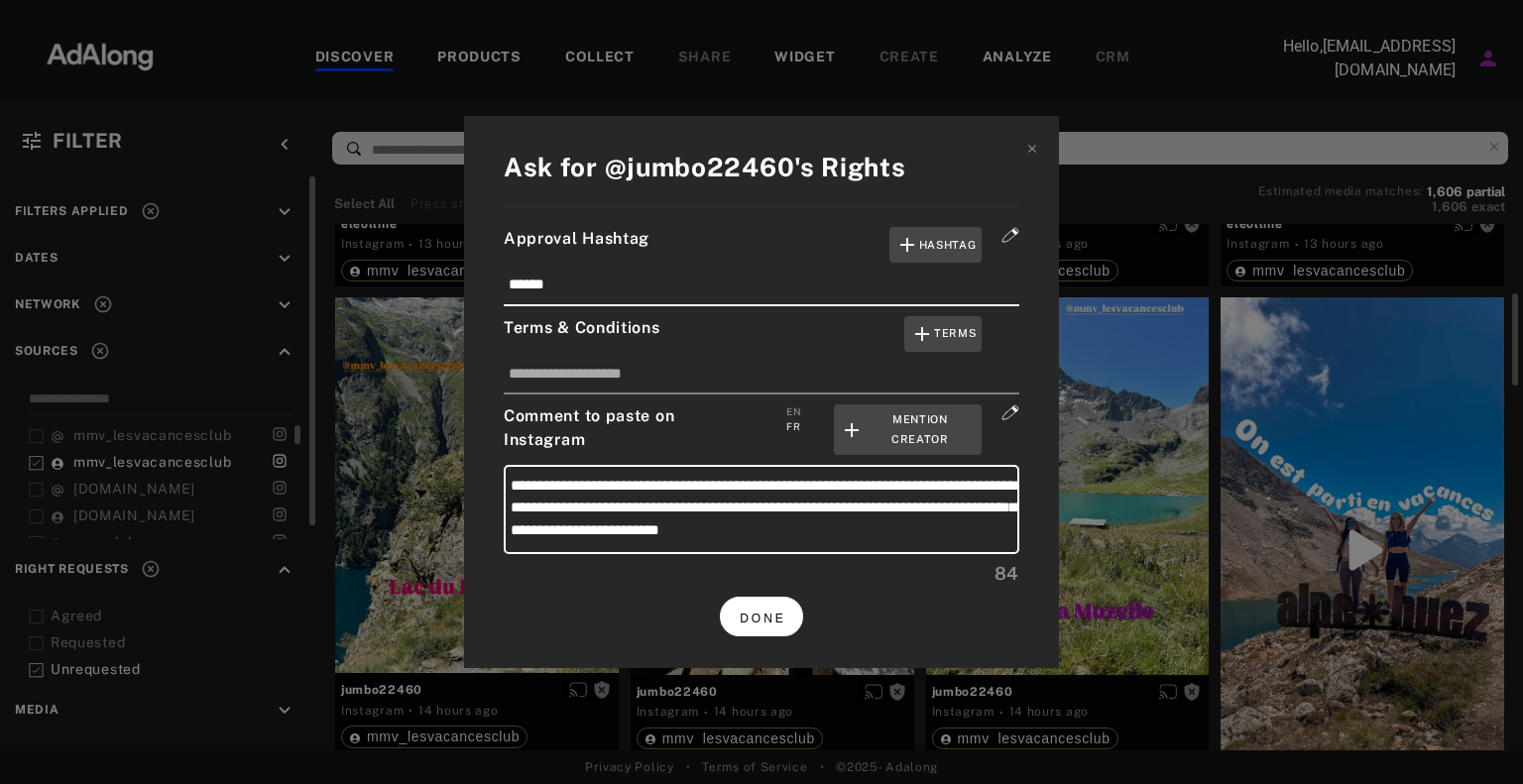 click on "DONE" at bounding box center (762, 616) 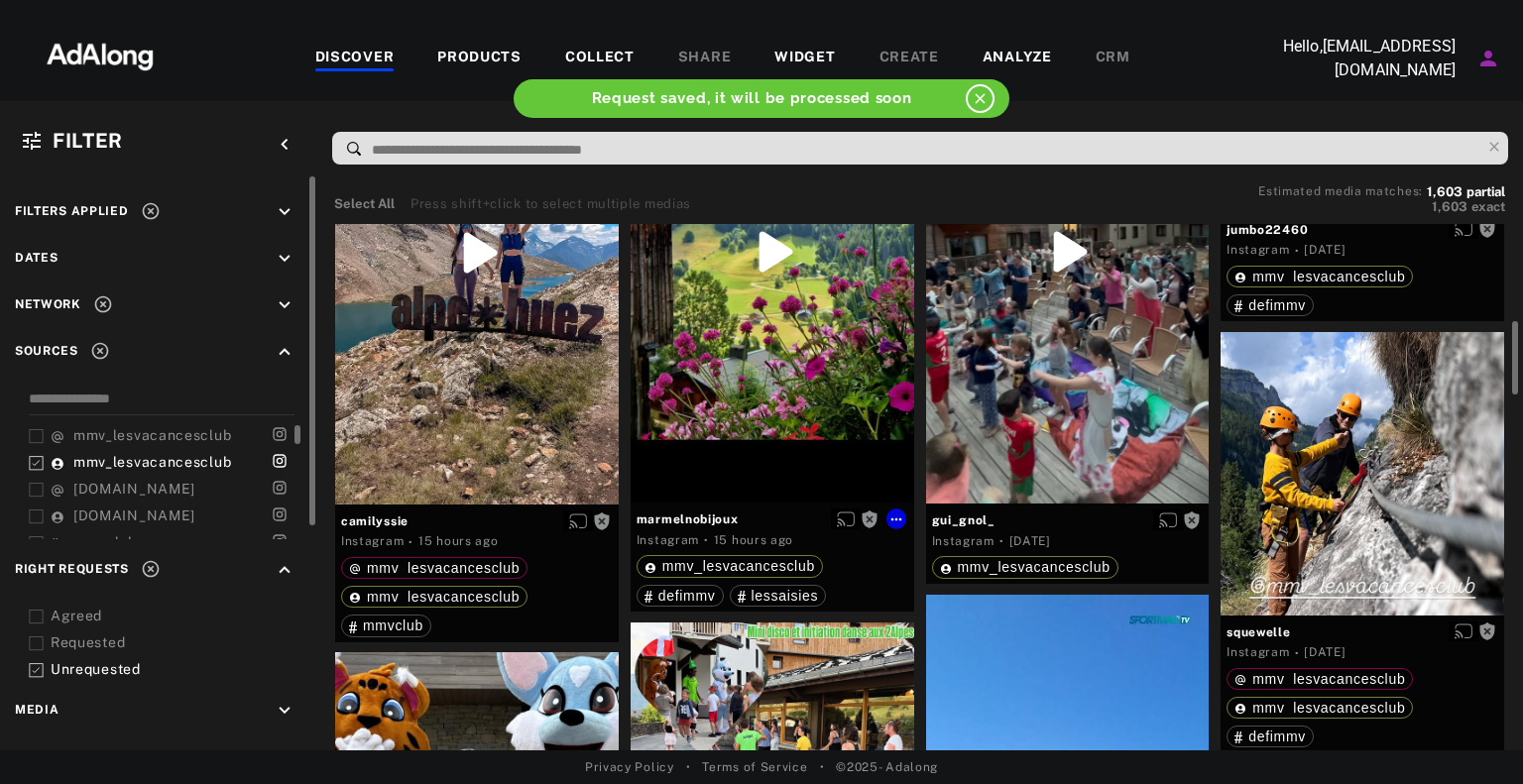 scroll, scrollTop: 595, scrollLeft: 0, axis: vertical 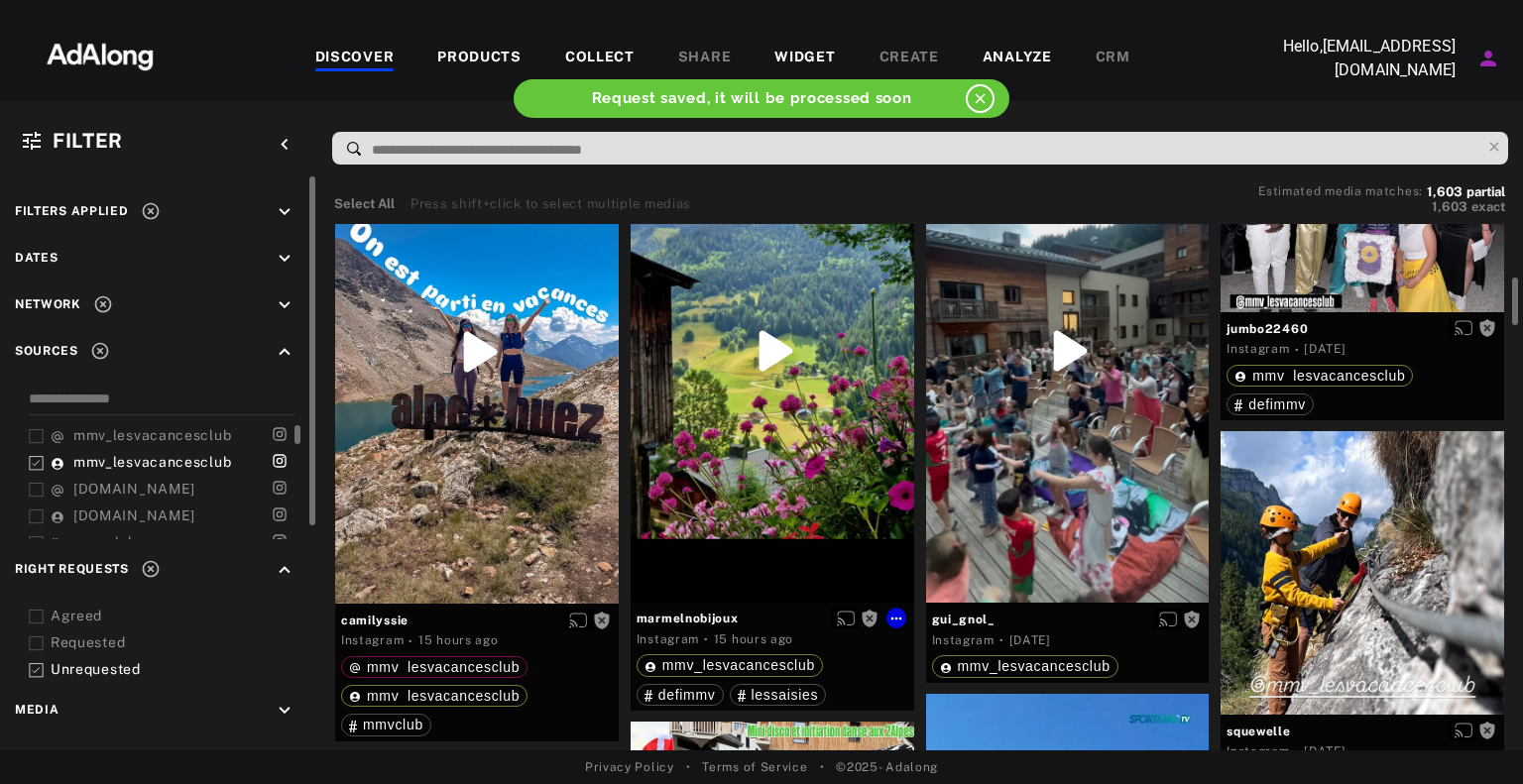 click on "Get rights" at bounding box center [772, 350] 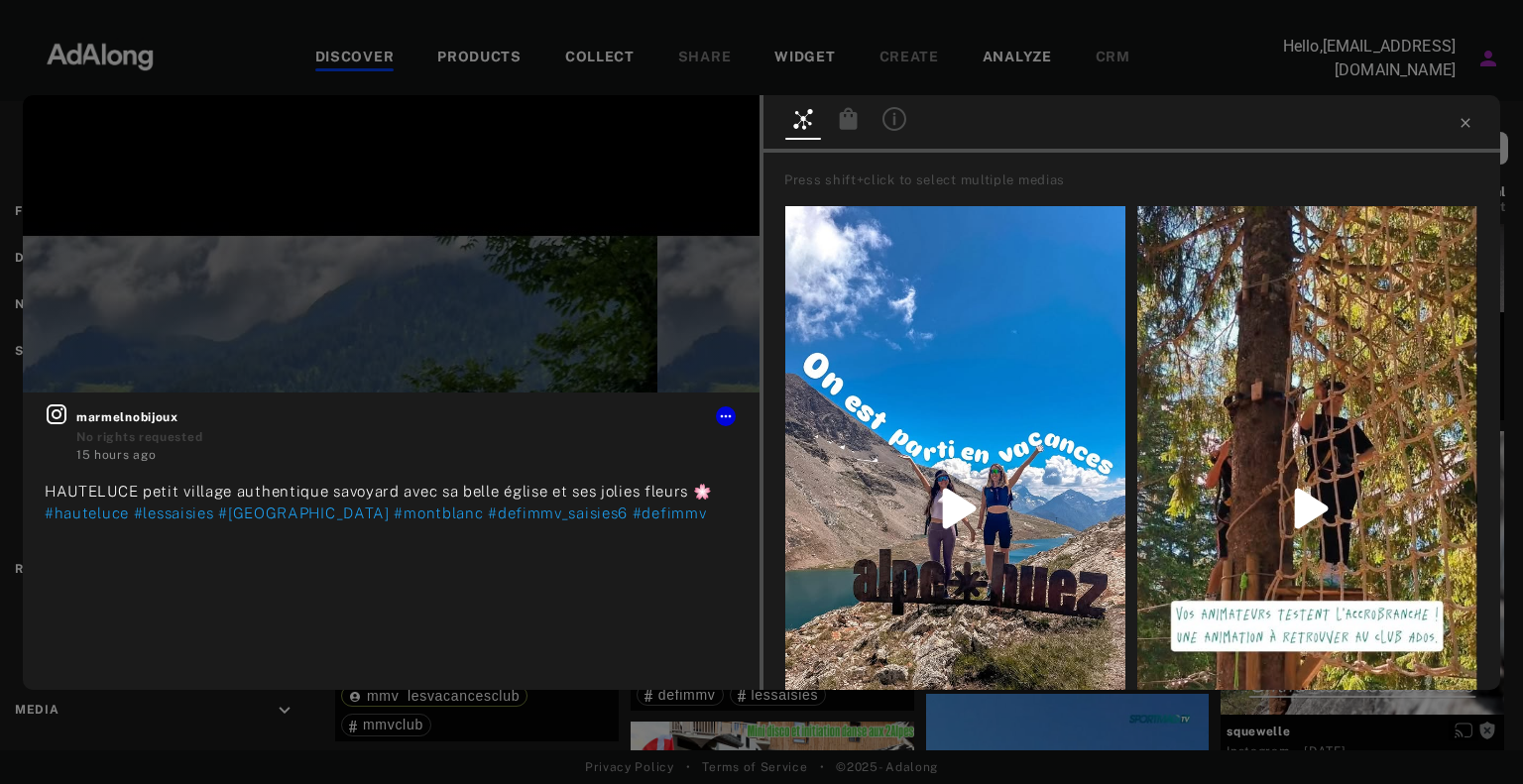 click at bounding box center (1131, 124) 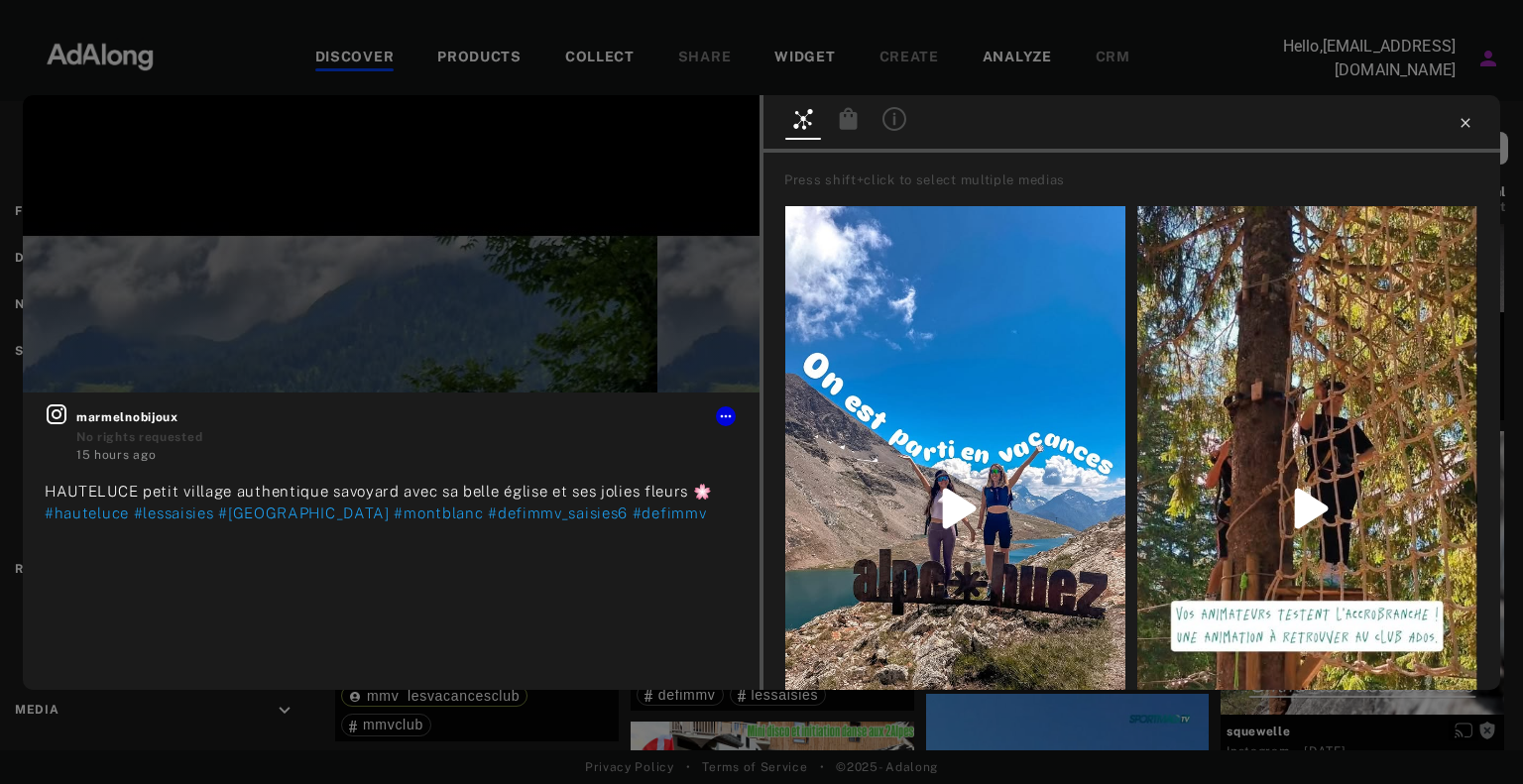 click 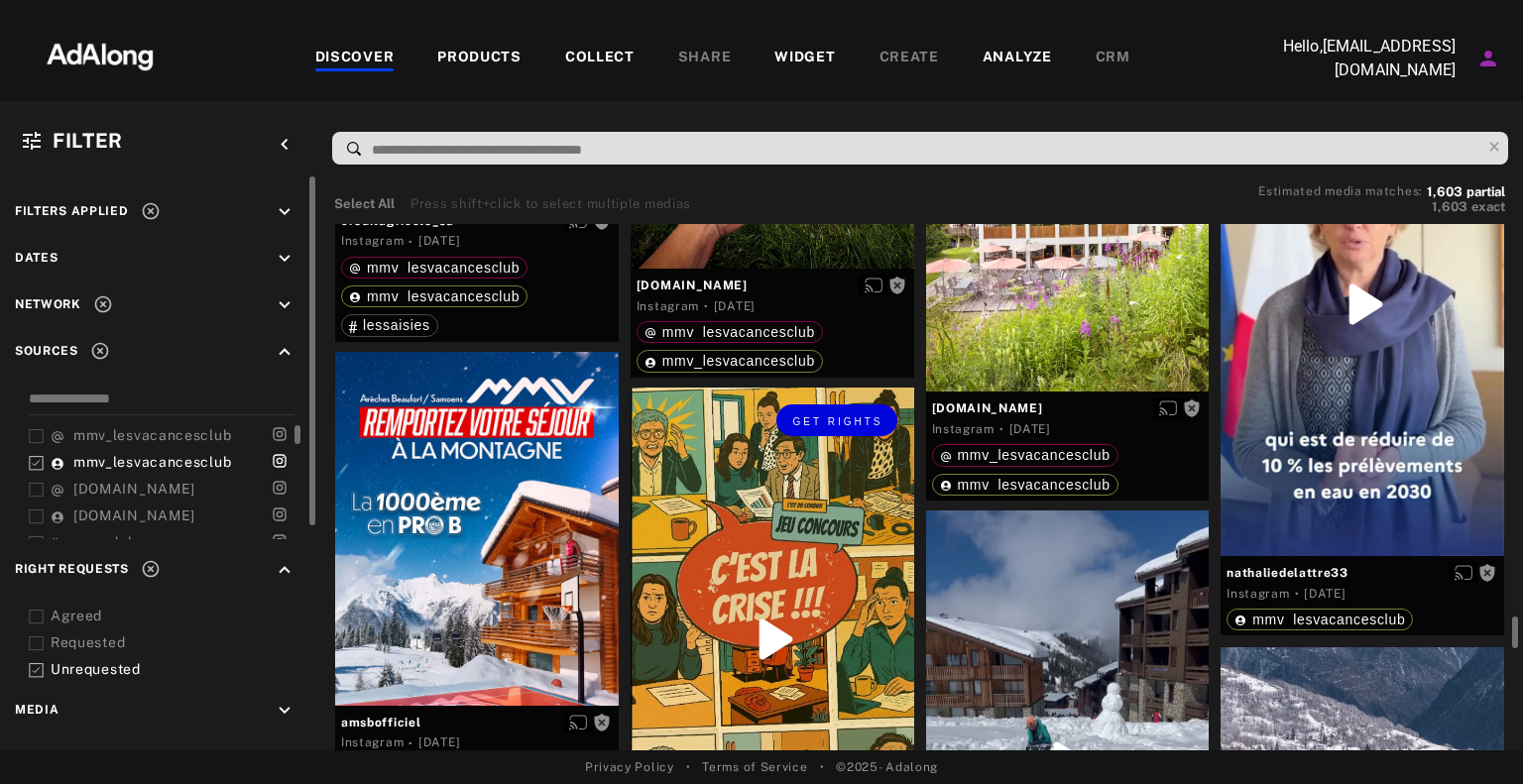 scroll, scrollTop: 6542, scrollLeft: 0, axis: vertical 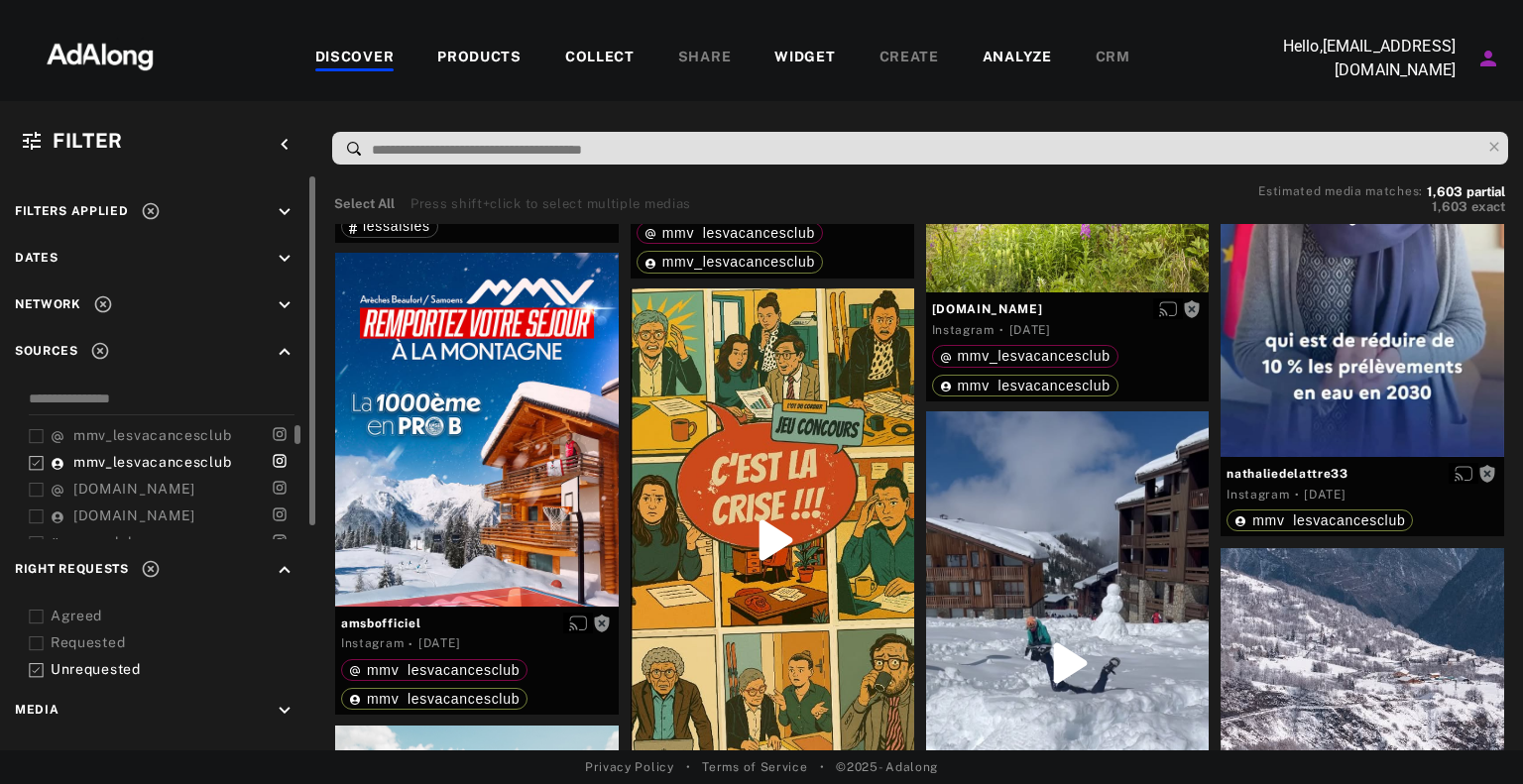 click on "Agreed" at bounding box center (176, 616) 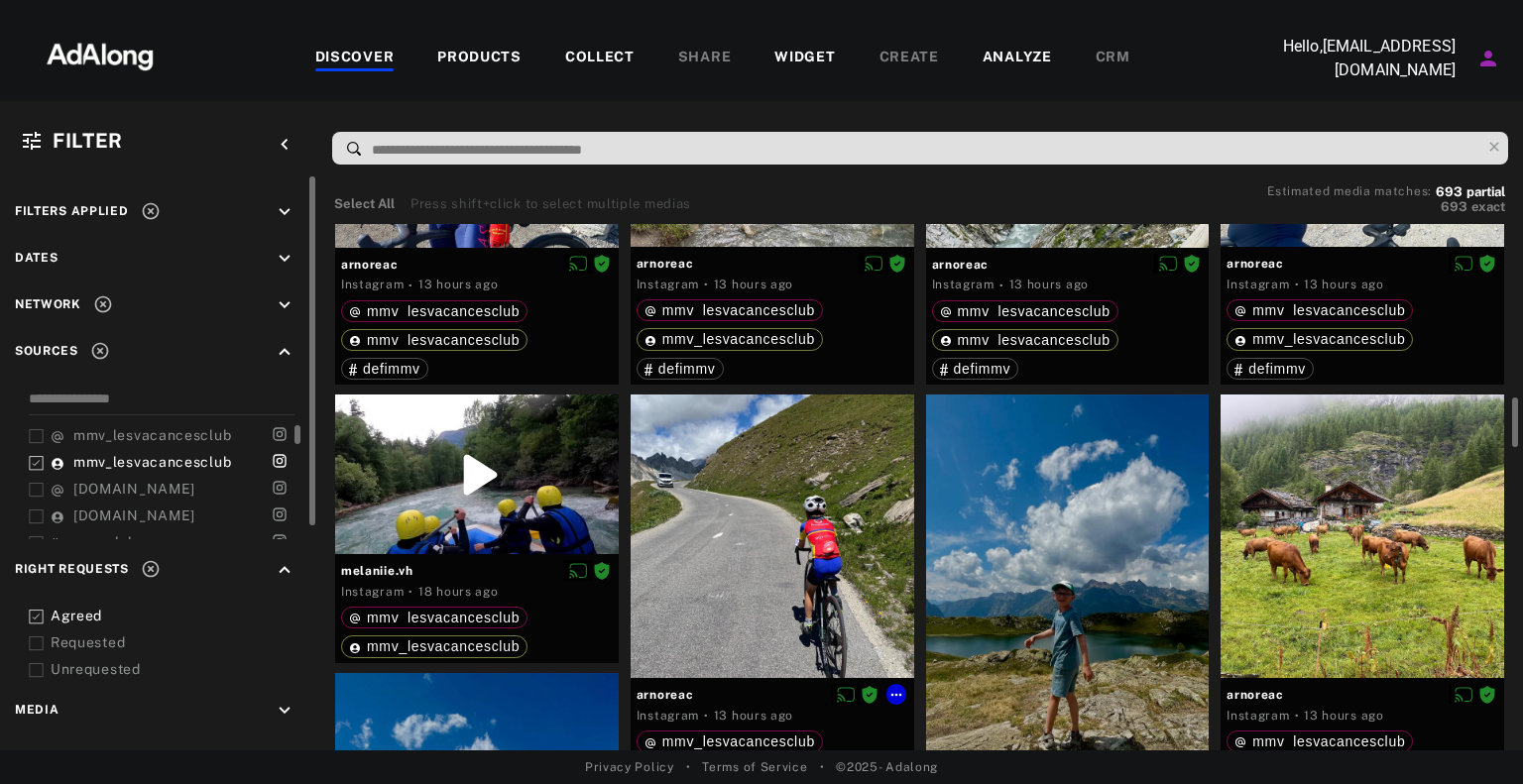 scroll, scrollTop: 793, scrollLeft: 0, axis: vertical 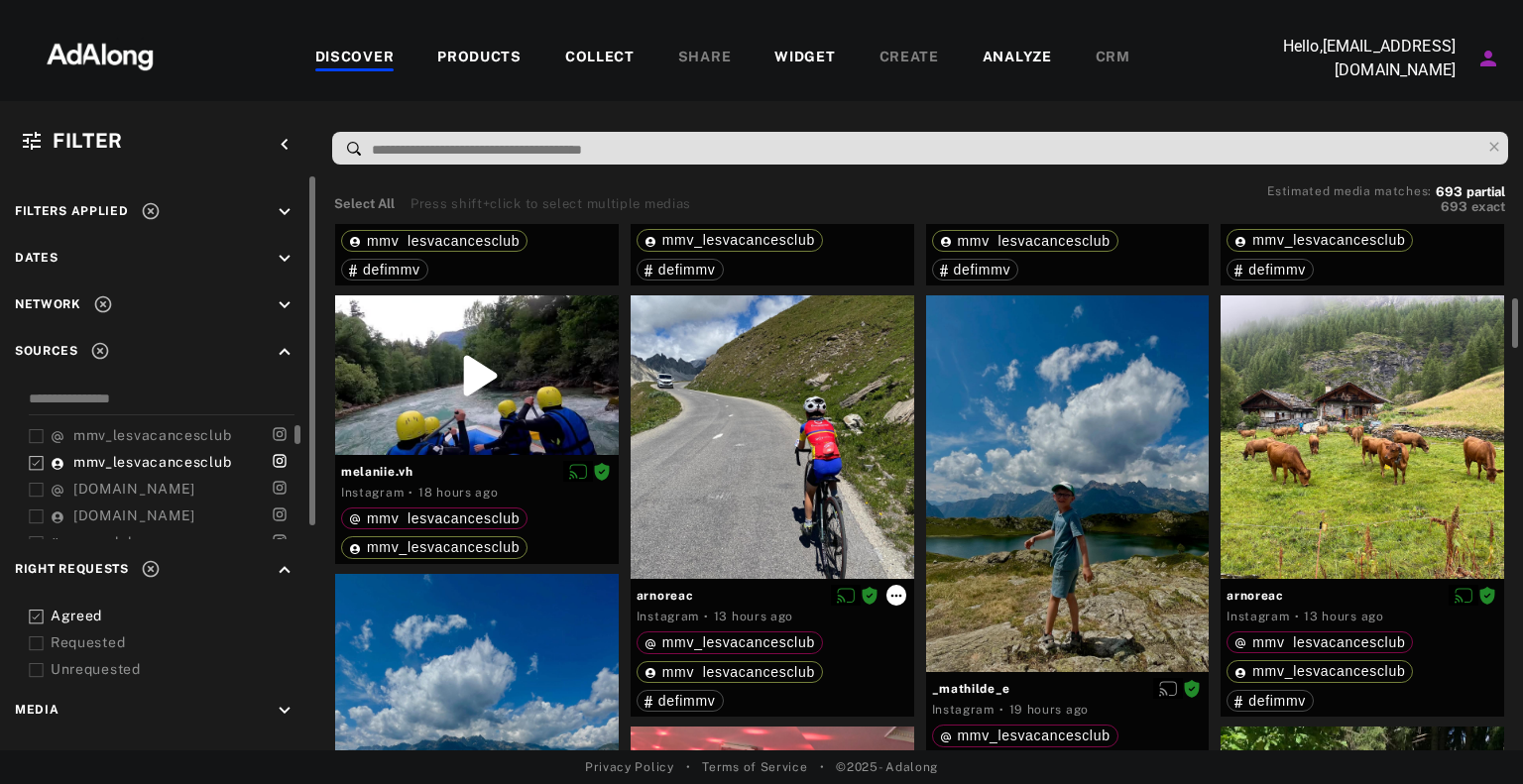 click 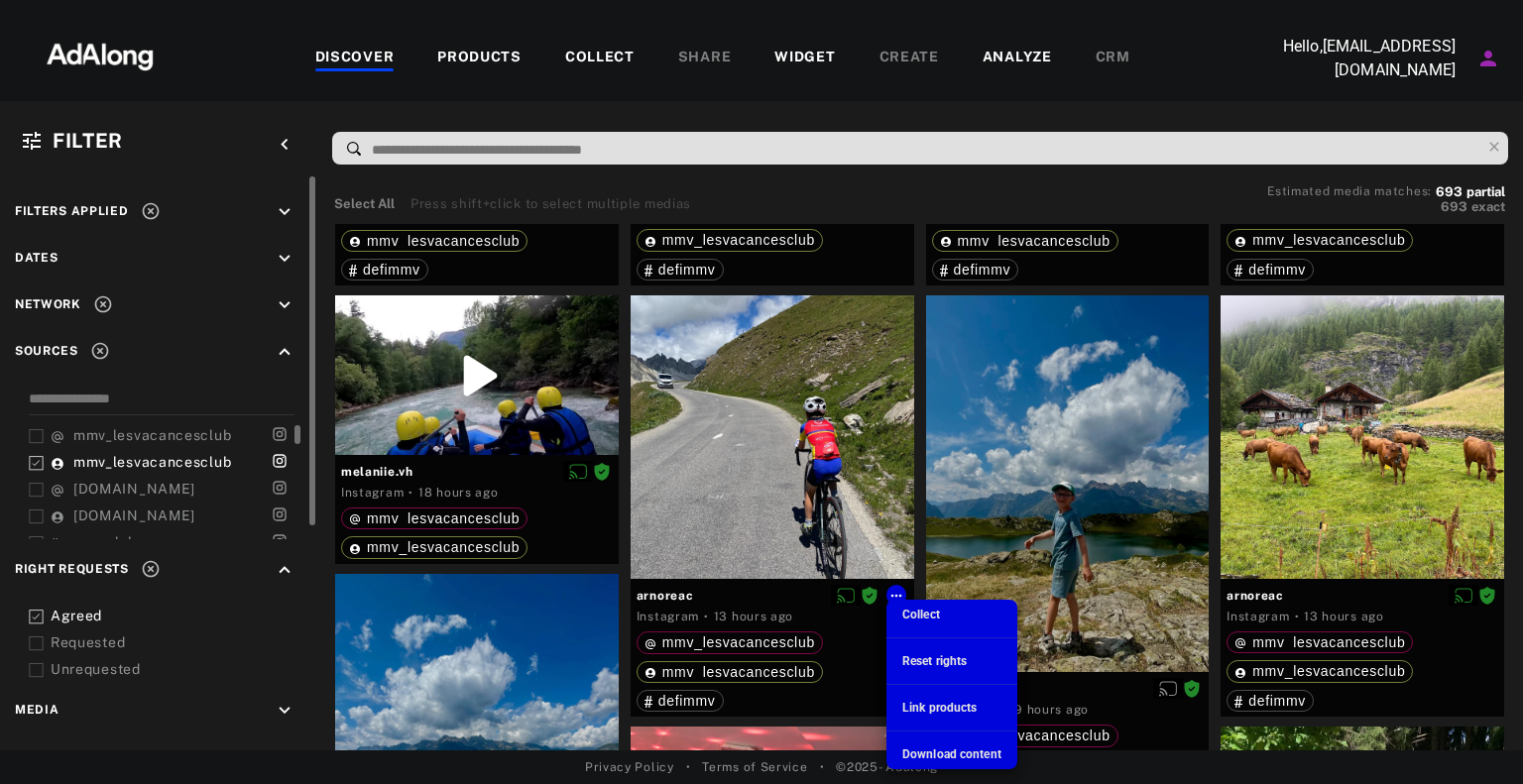 click on "Collect" at bounding box center [921, 615] 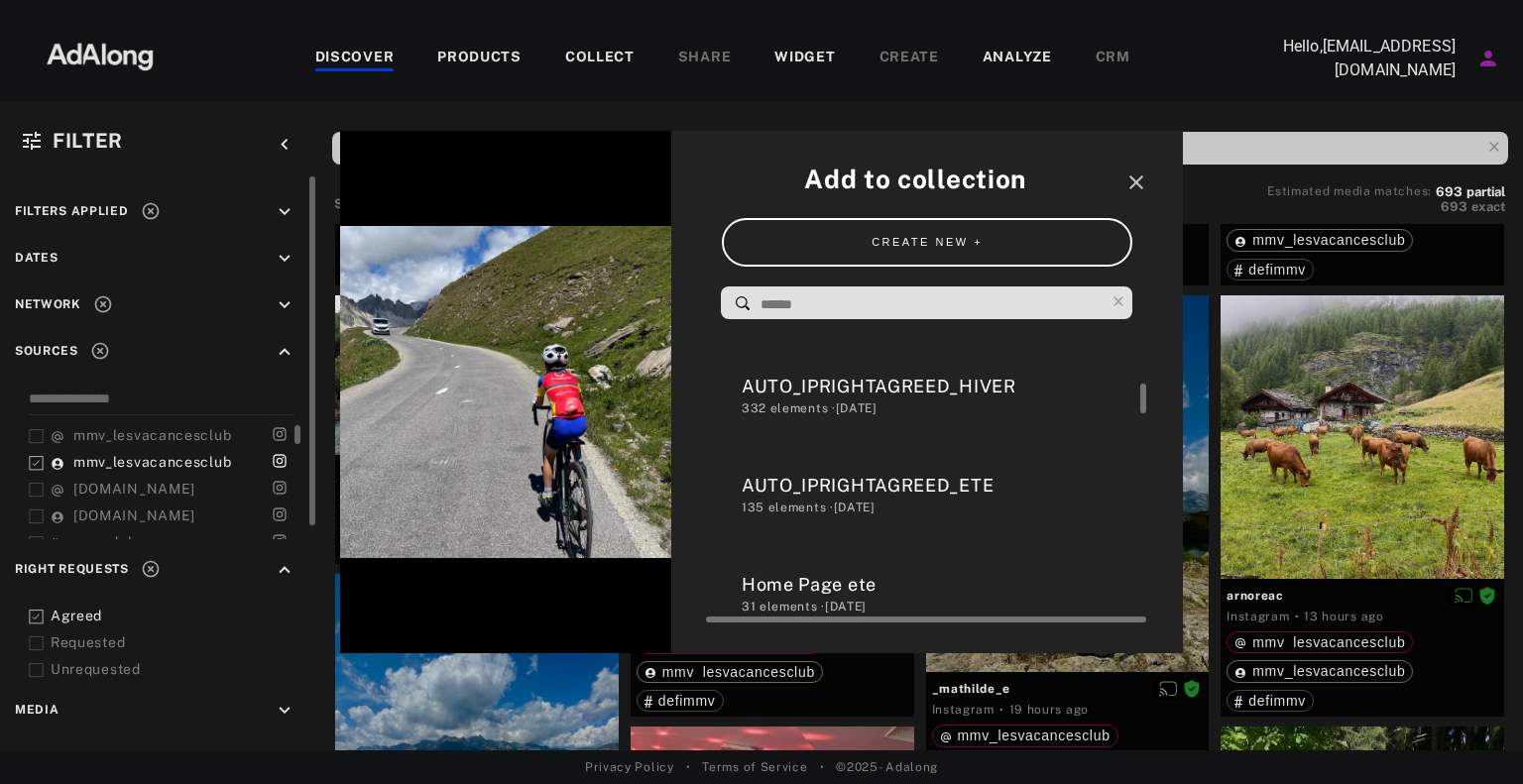 scroll, scrollTop: 727, scrollLeft: 0, axis: vertical 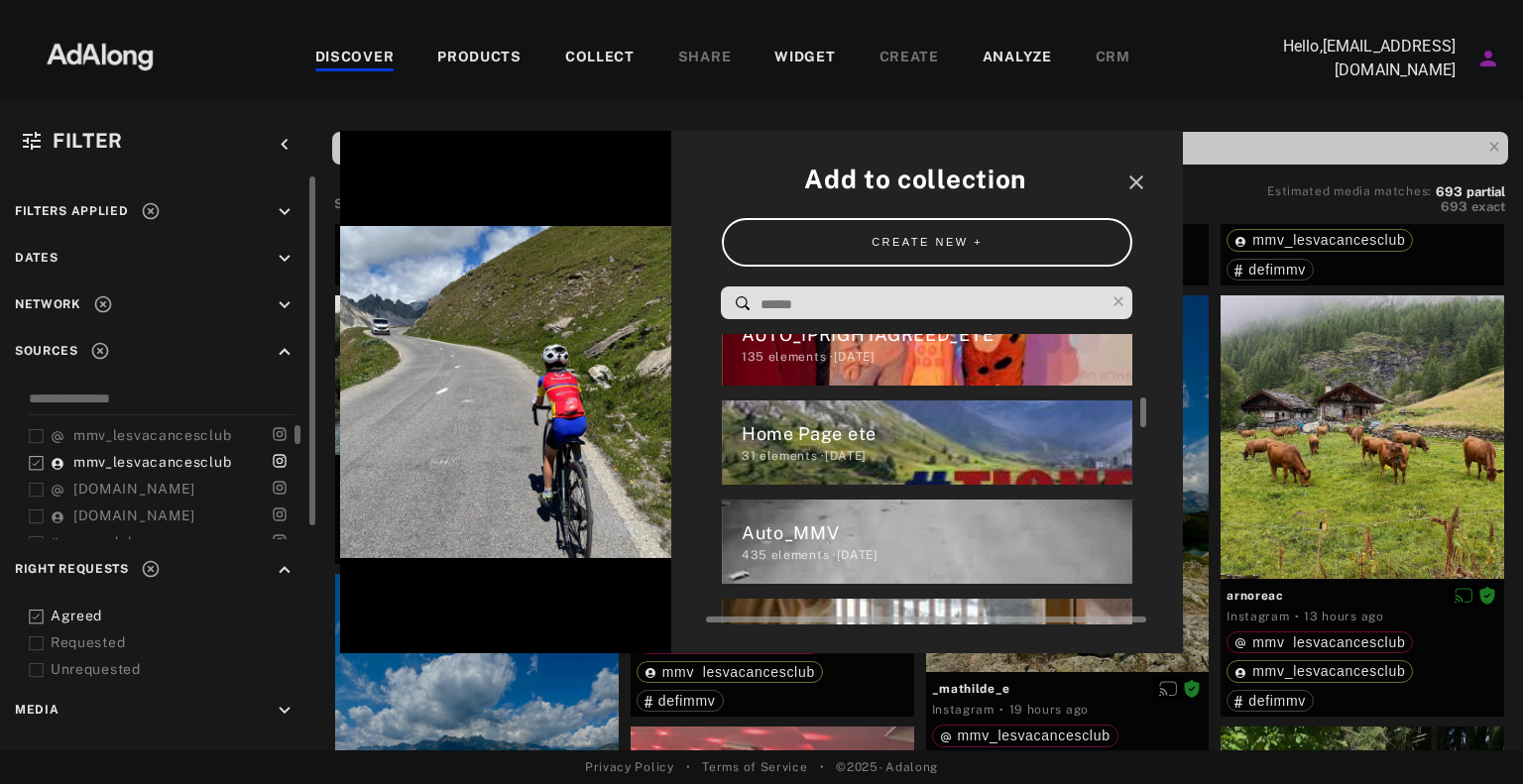 click on "Home Page ete" at bounding box center [937, 433] 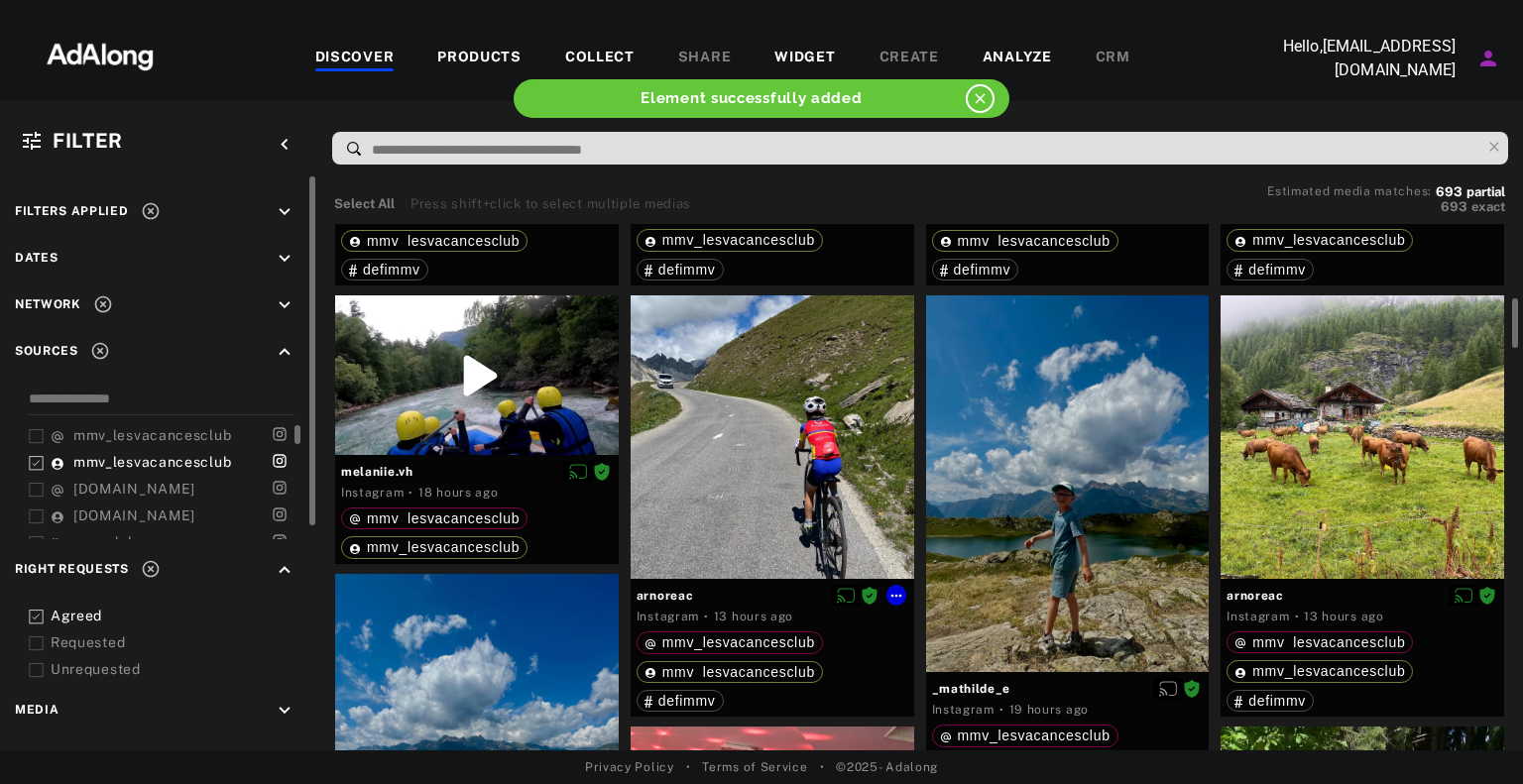 click 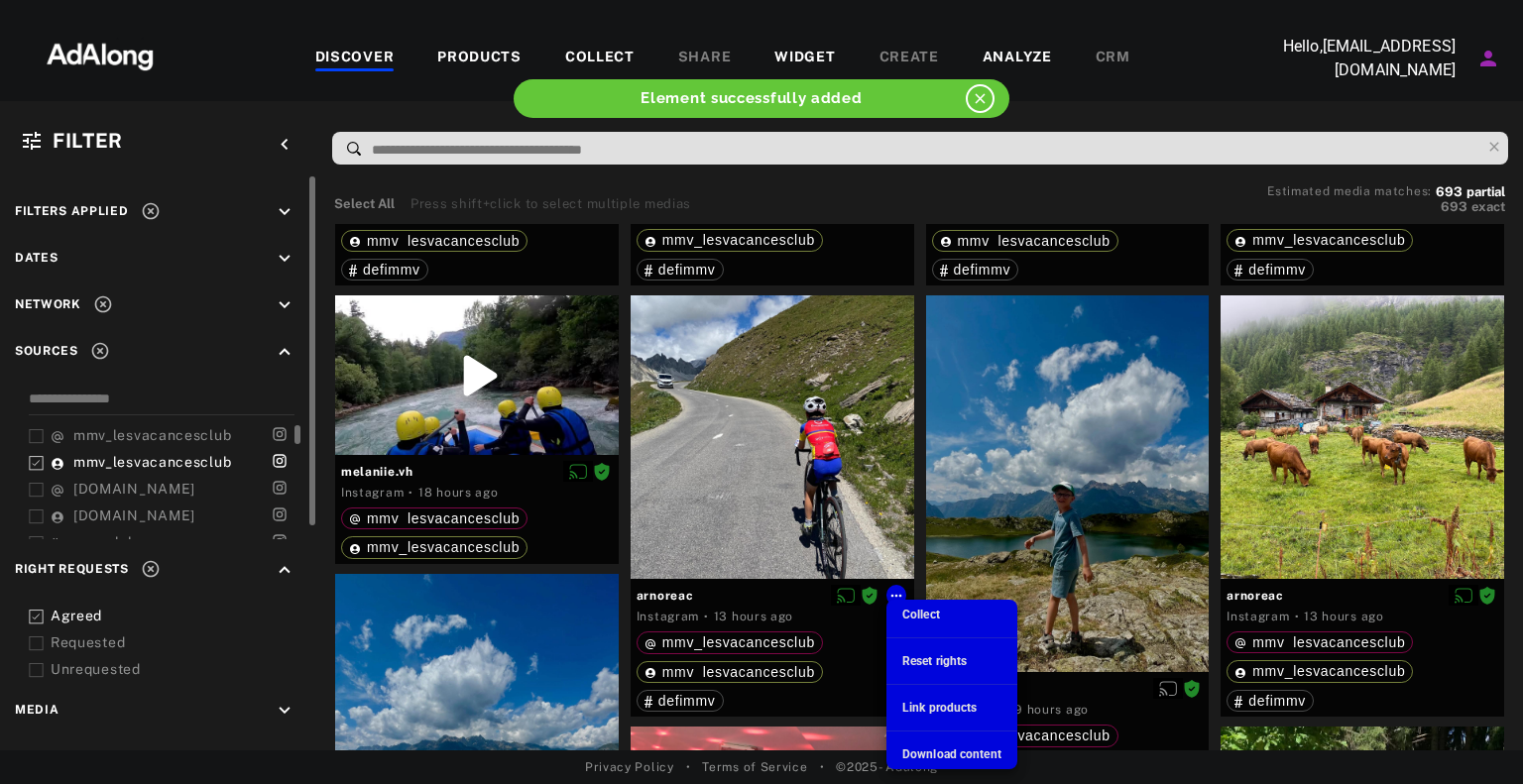 click on "Link products" at bounding box center (939, 708) 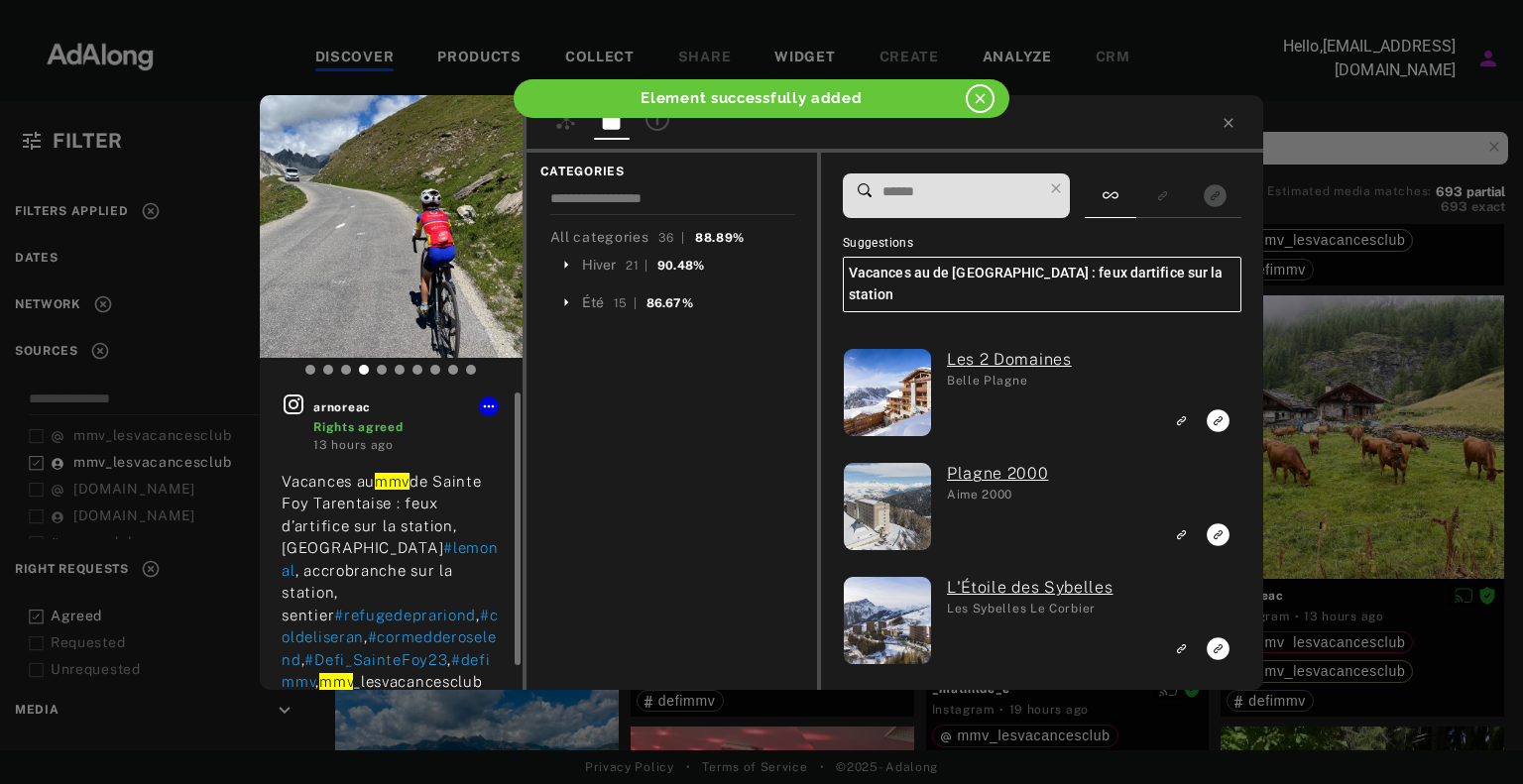 scroll, scrollTop: 26, scrollLeft: 0, axis: vertical 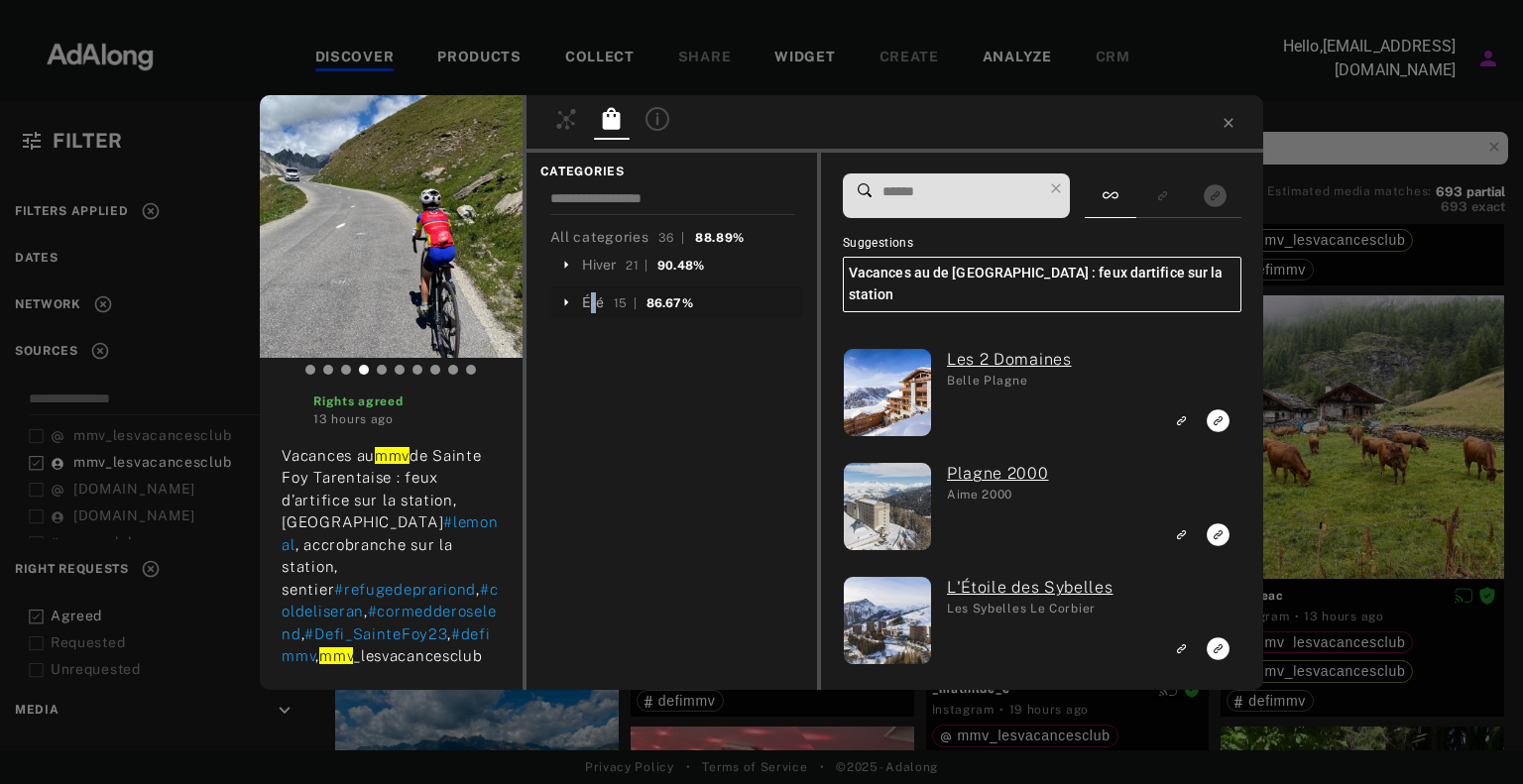 click on "Été" at bounding box center [593, 302] 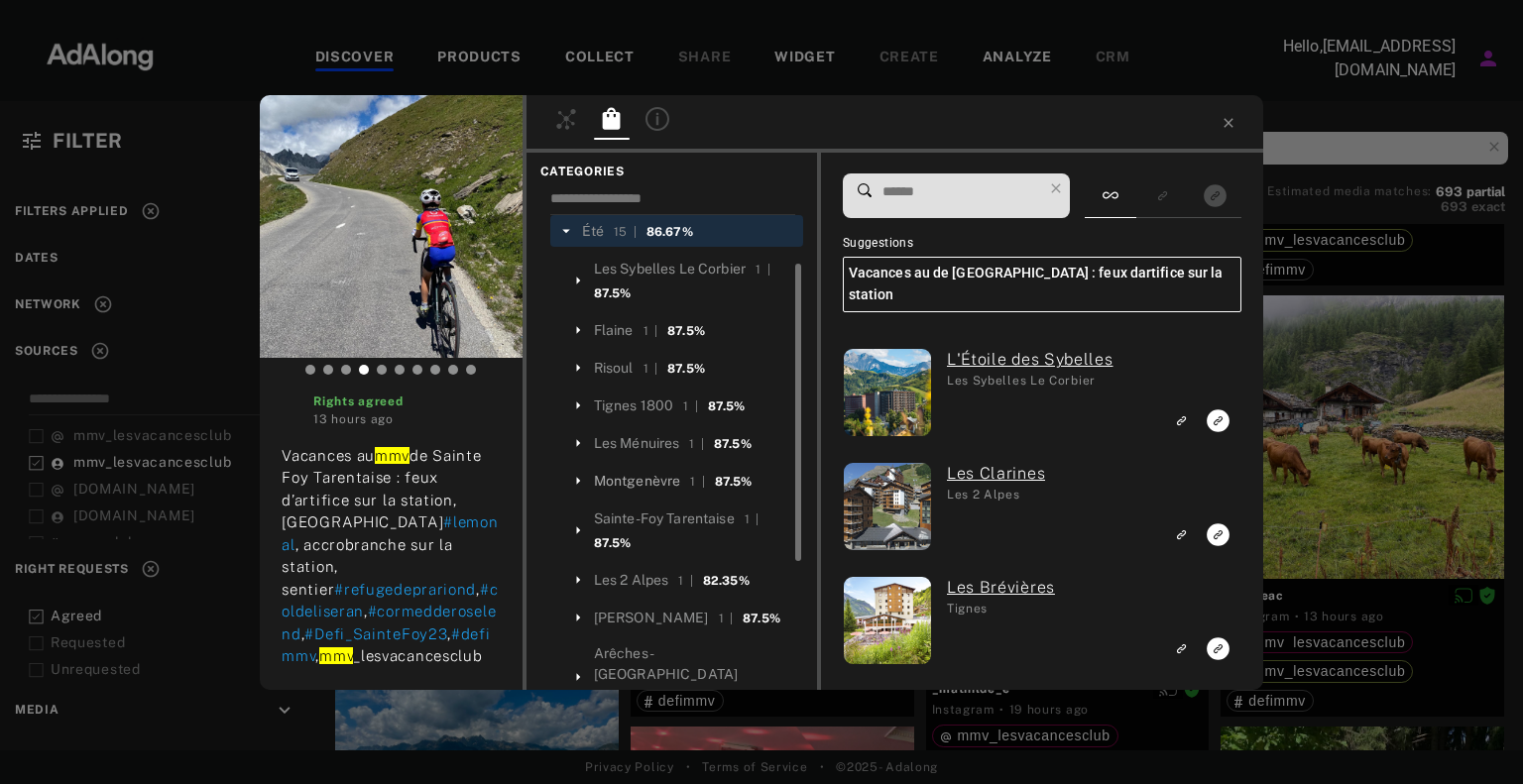 scroll, scrollTop: 170, scrollLeft: 0, axis: vertical 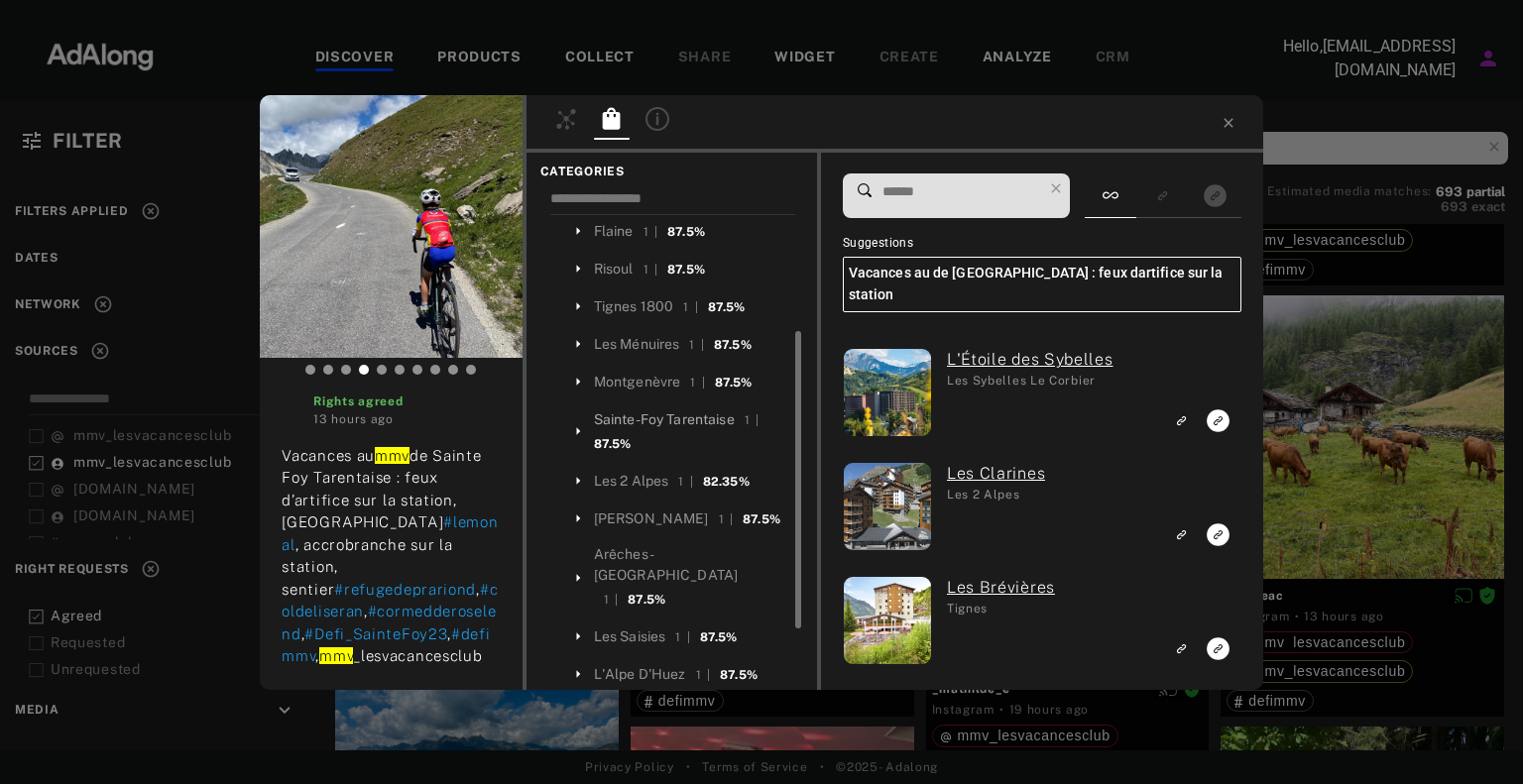 click on "Sainte-Foy Tarentaise" at bounding box center [664, 419] 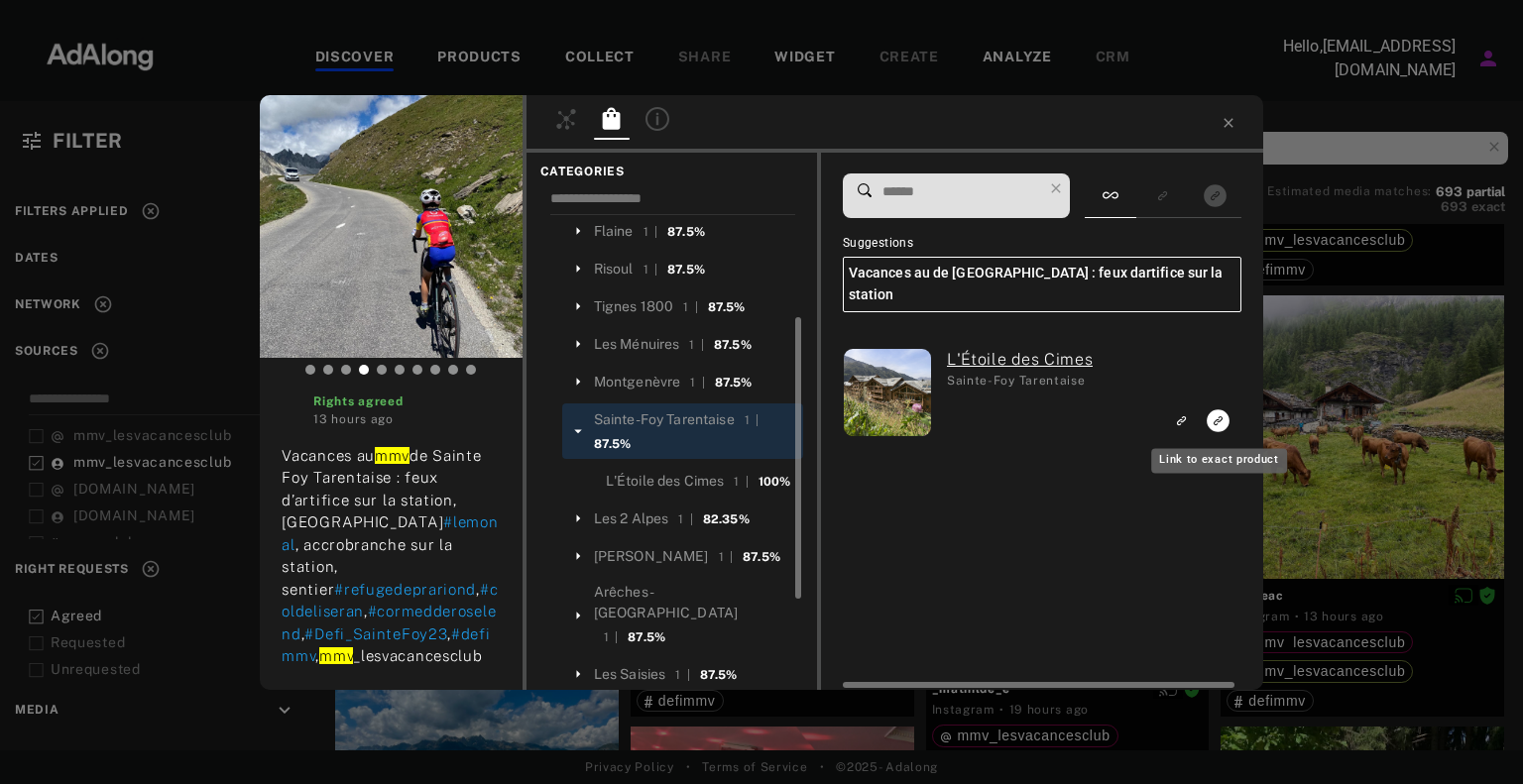 click 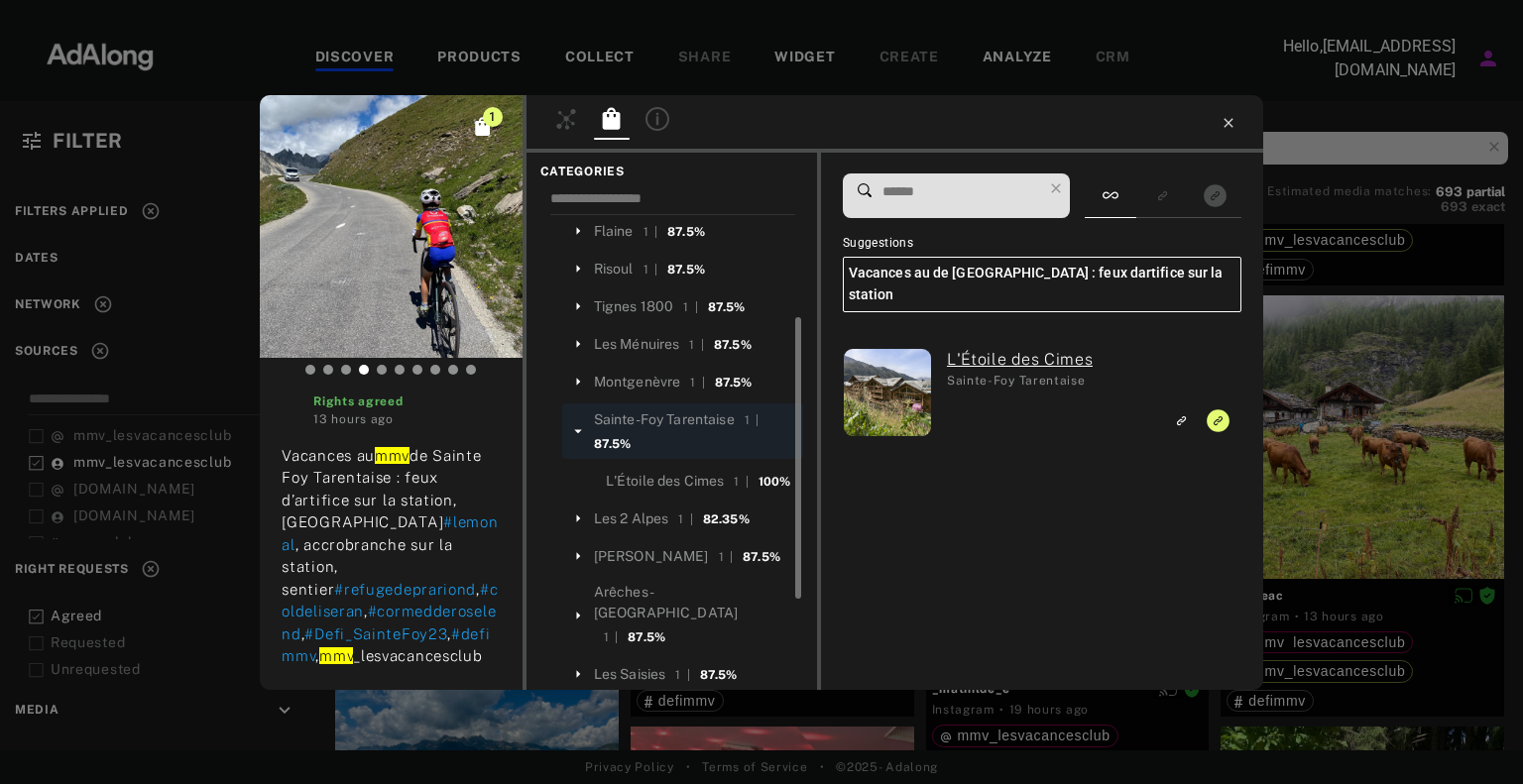 click 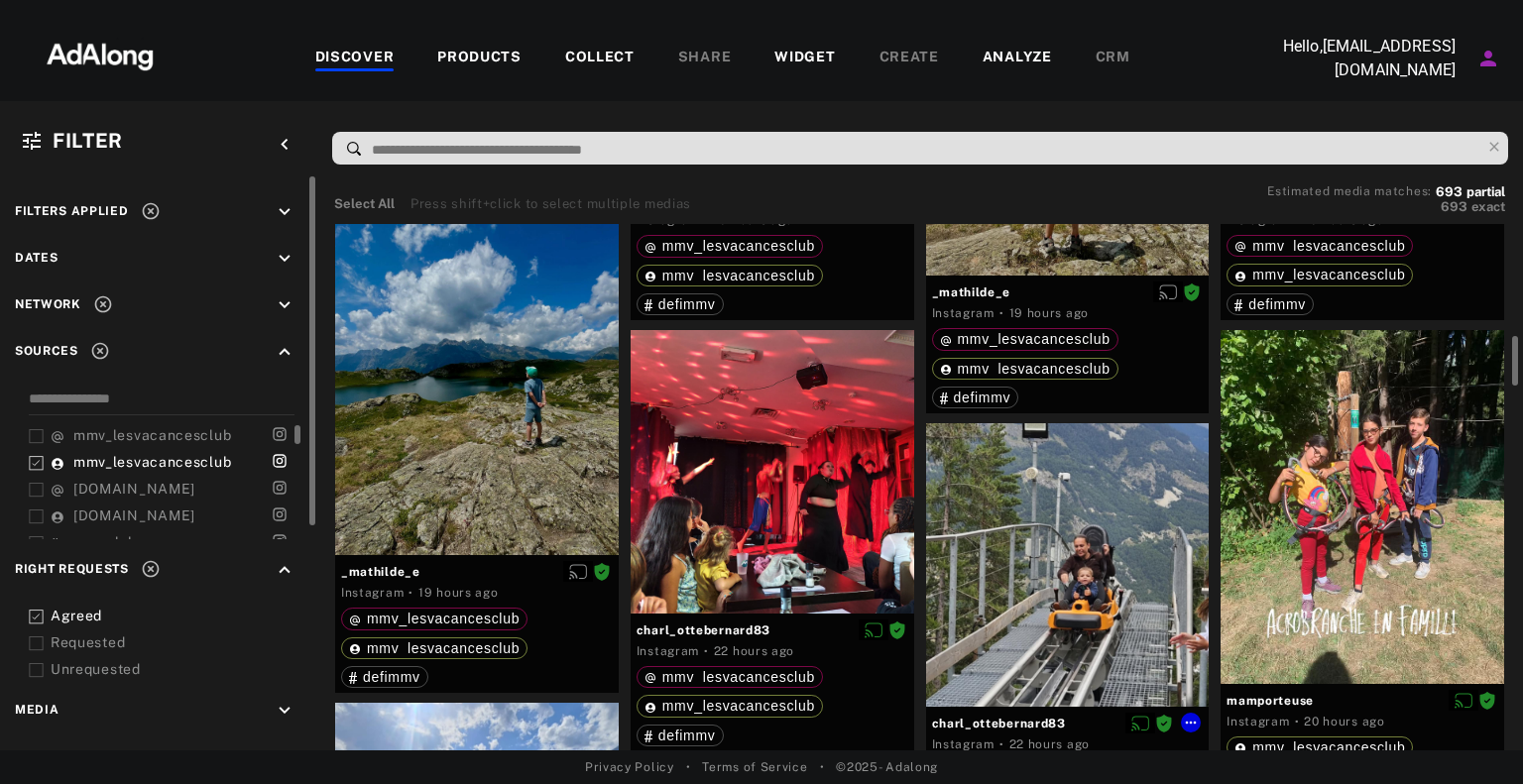 scroll, scrollTop: 1288, scrollLeft: 0, axis: vertical 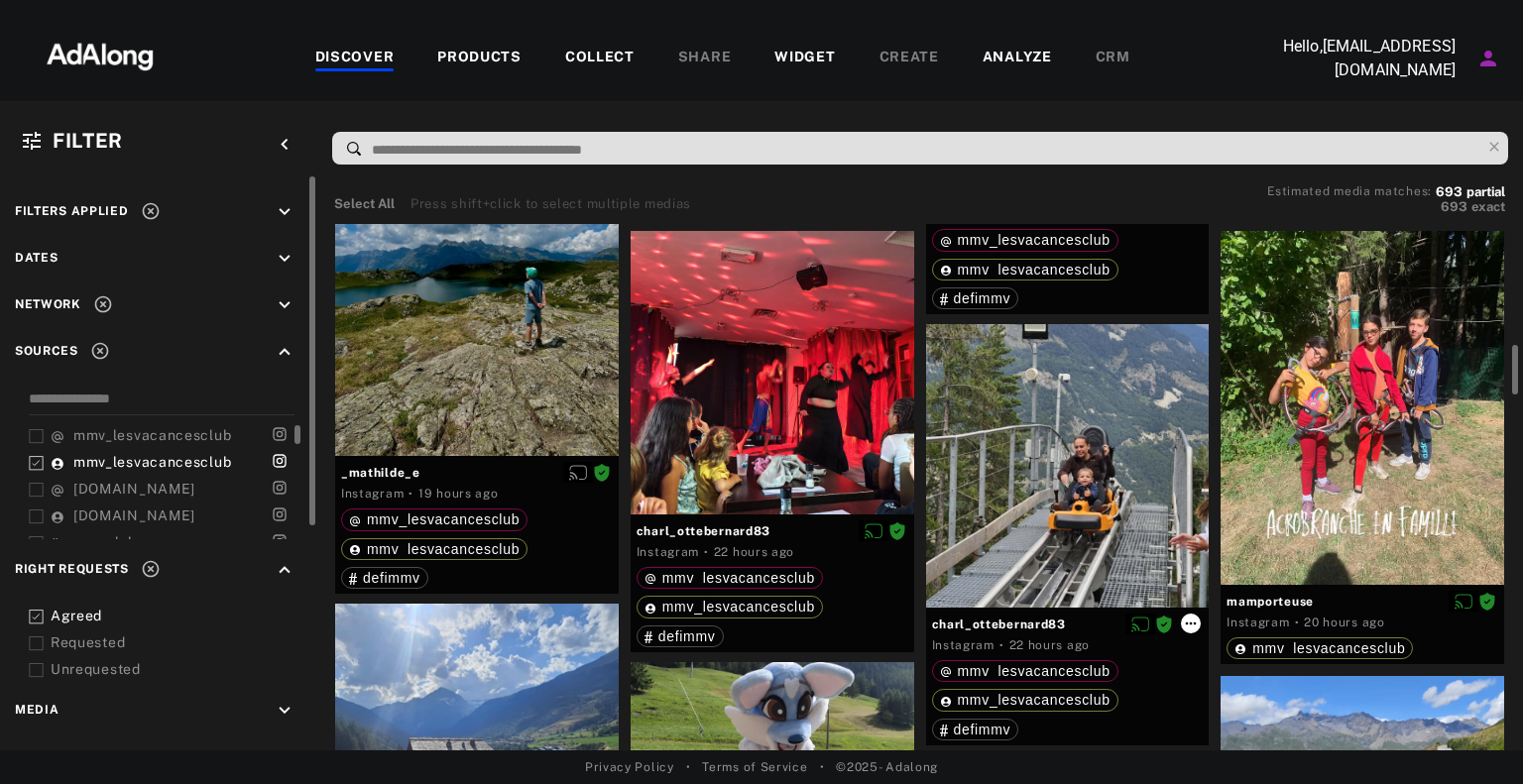 click 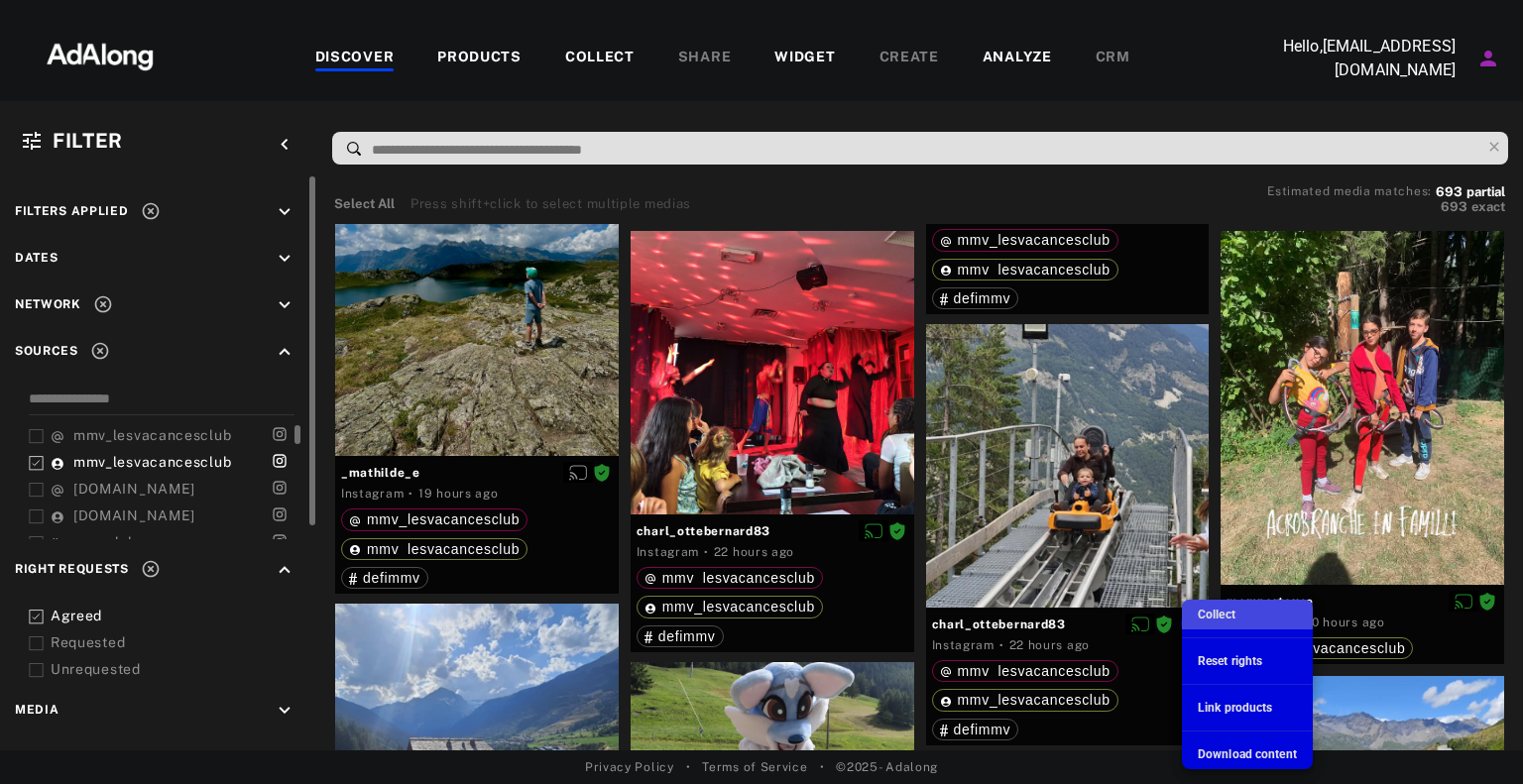 click on "Collect" at bounding box center [1217, 615] 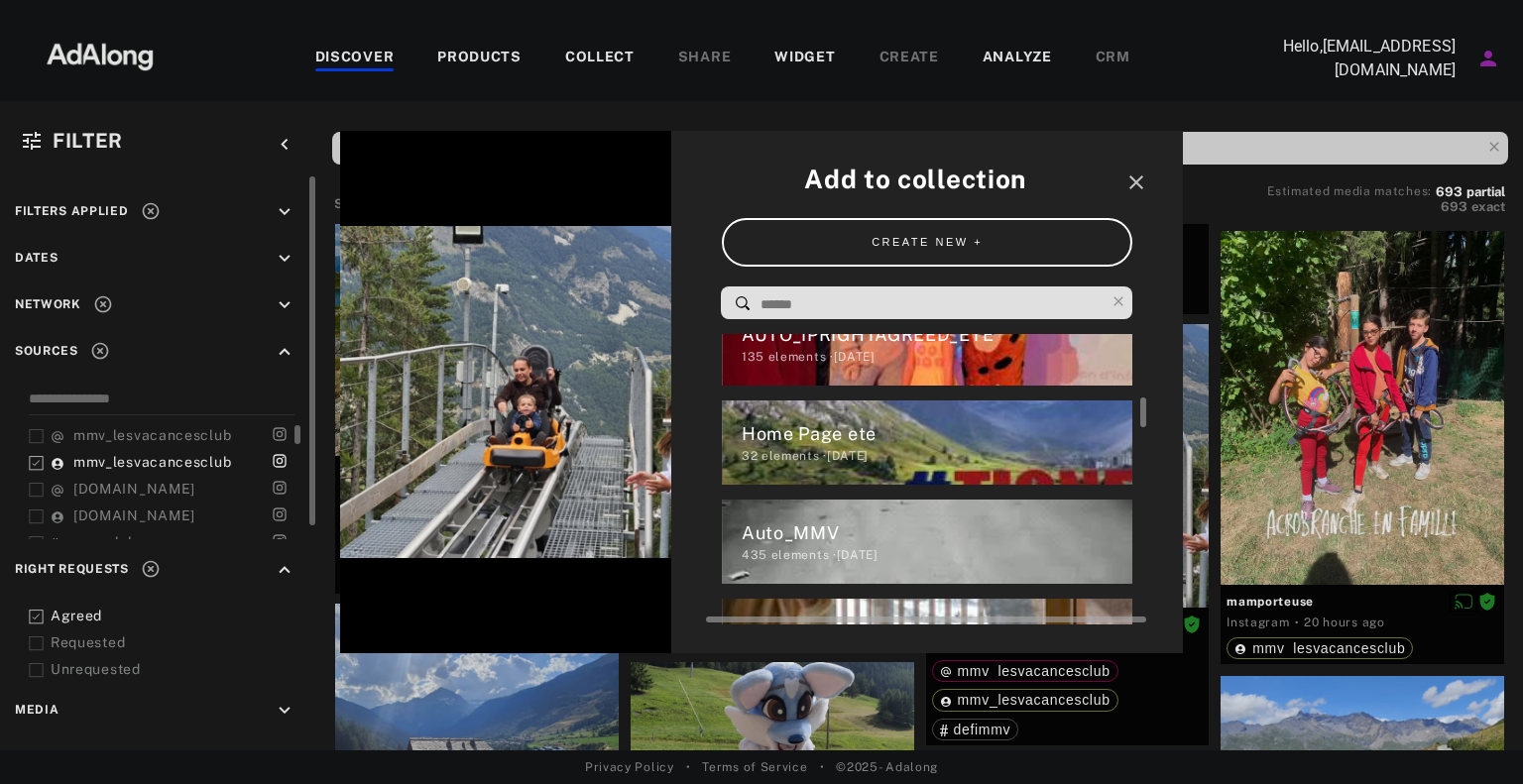 click on "Home Page ete" at bounding box center [937, 433] 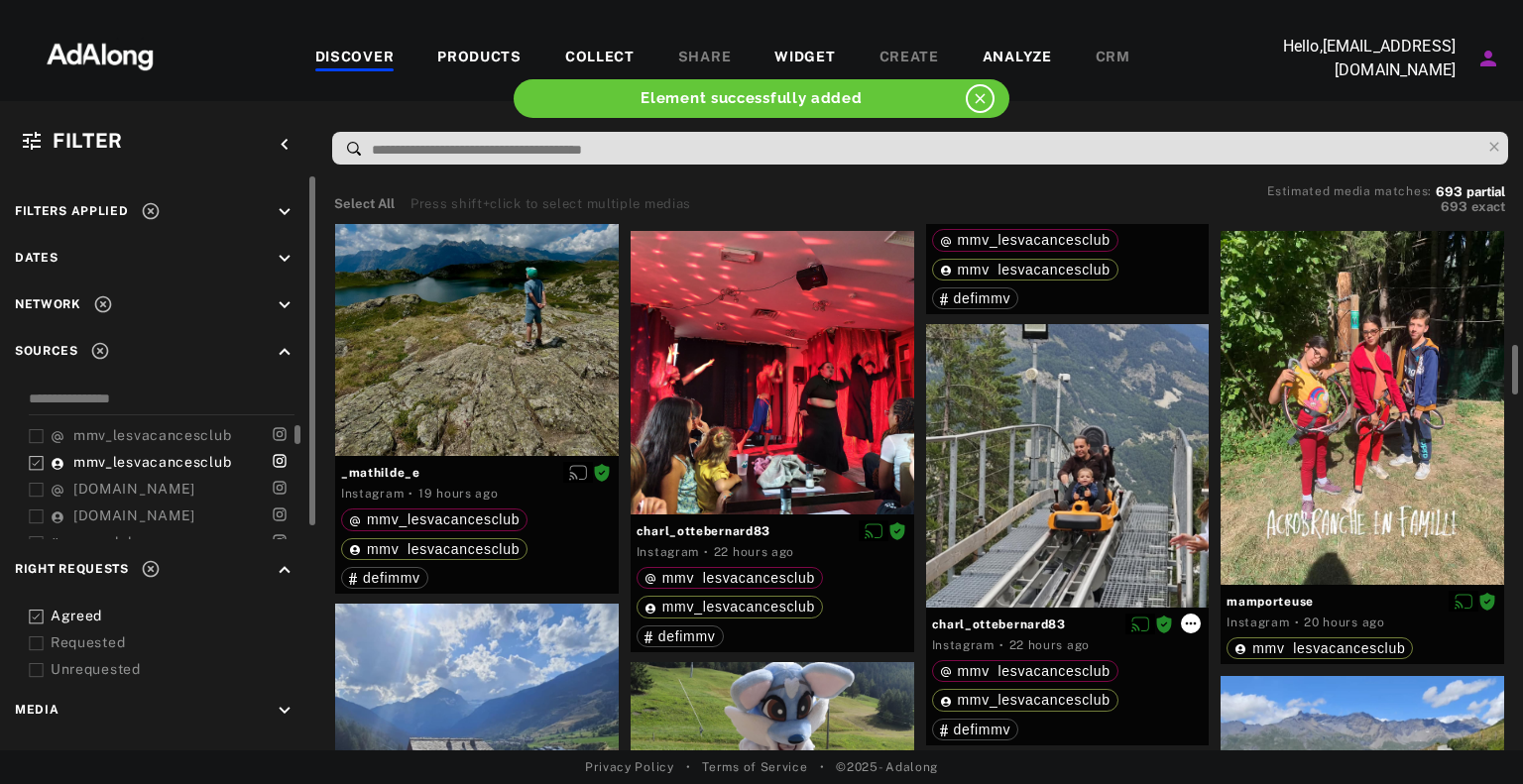 click 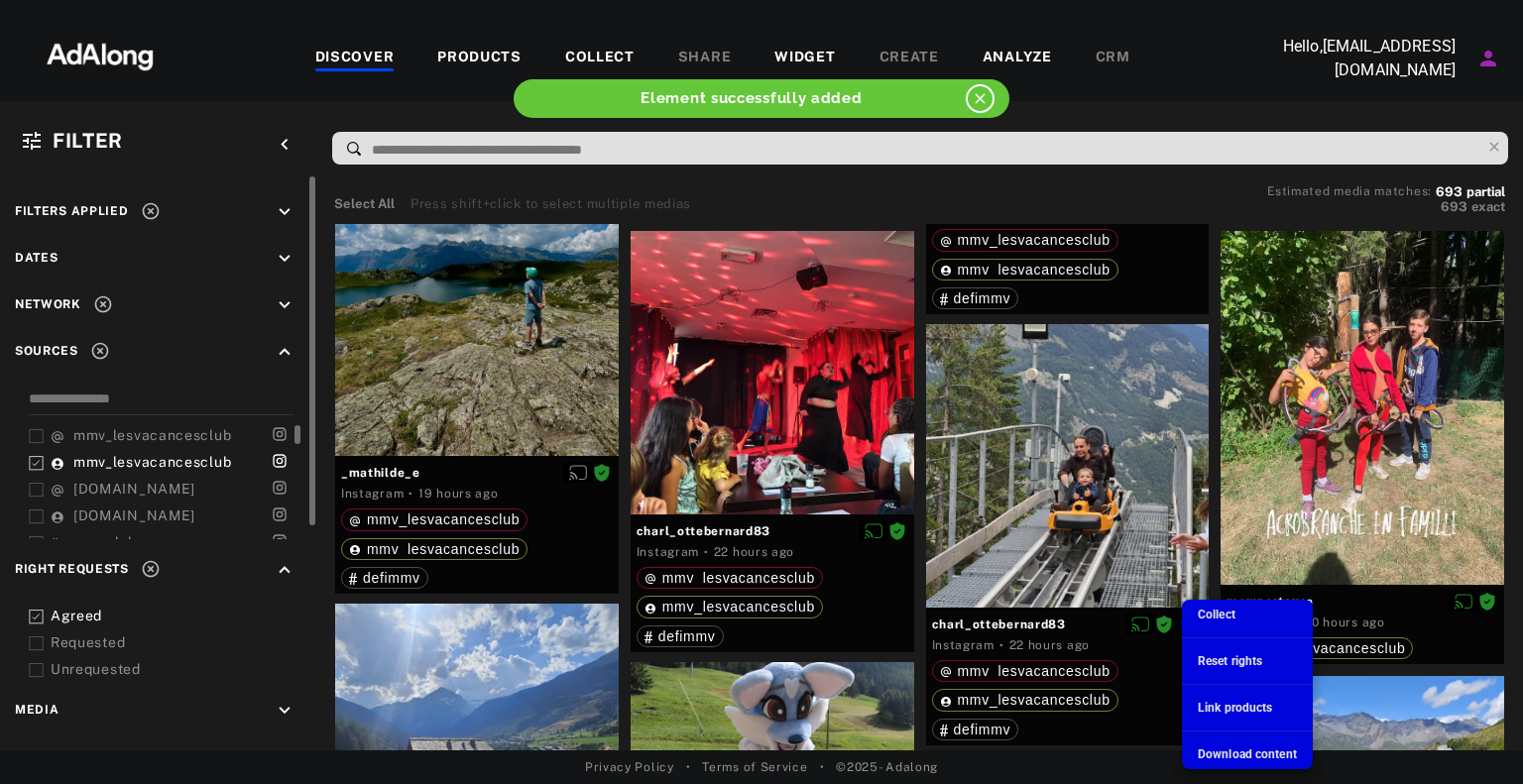 click on "Link products" at bounding box center (1234, 708) 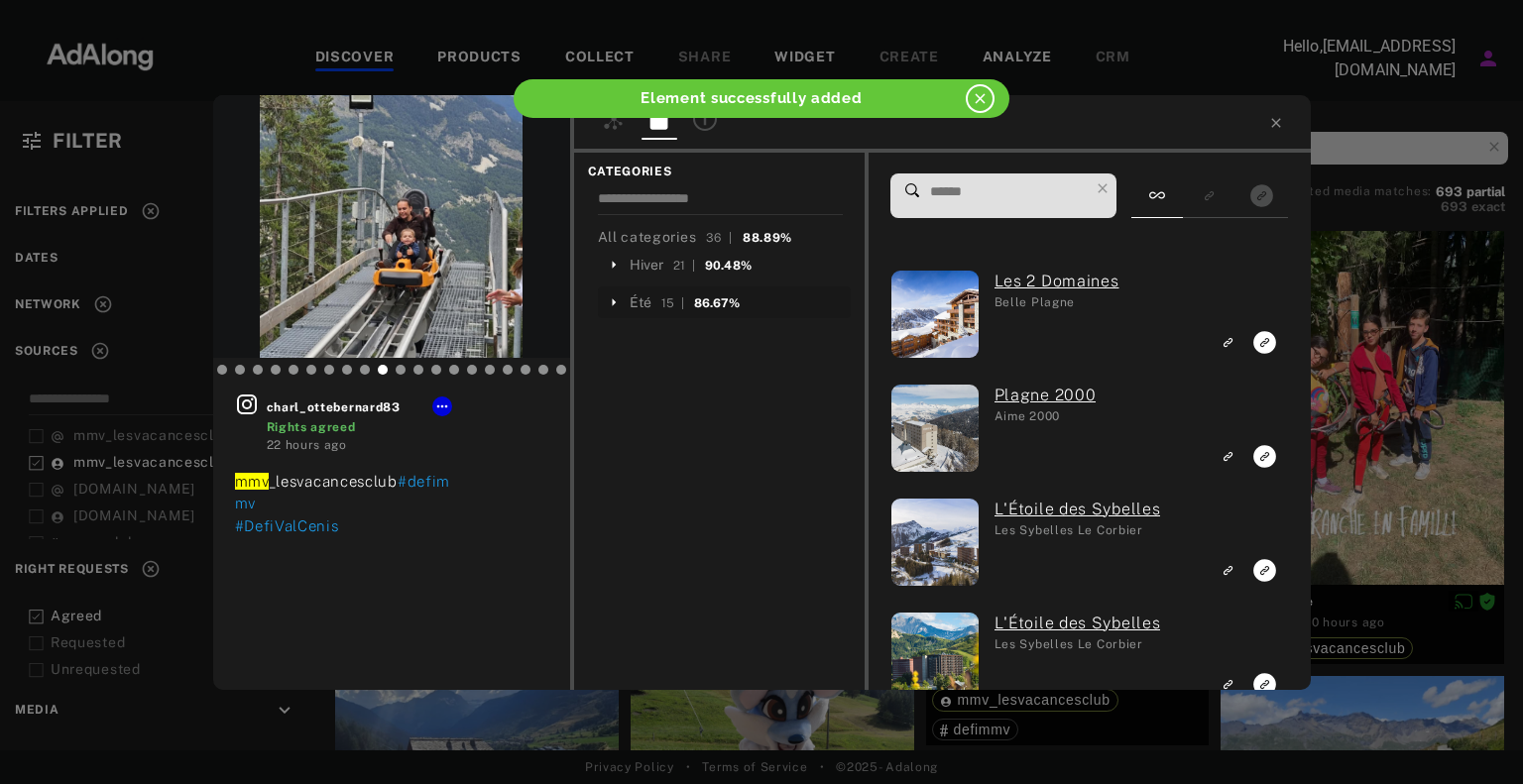 click on "Été   15  | 86.67%" at bounding box center [724, 302] 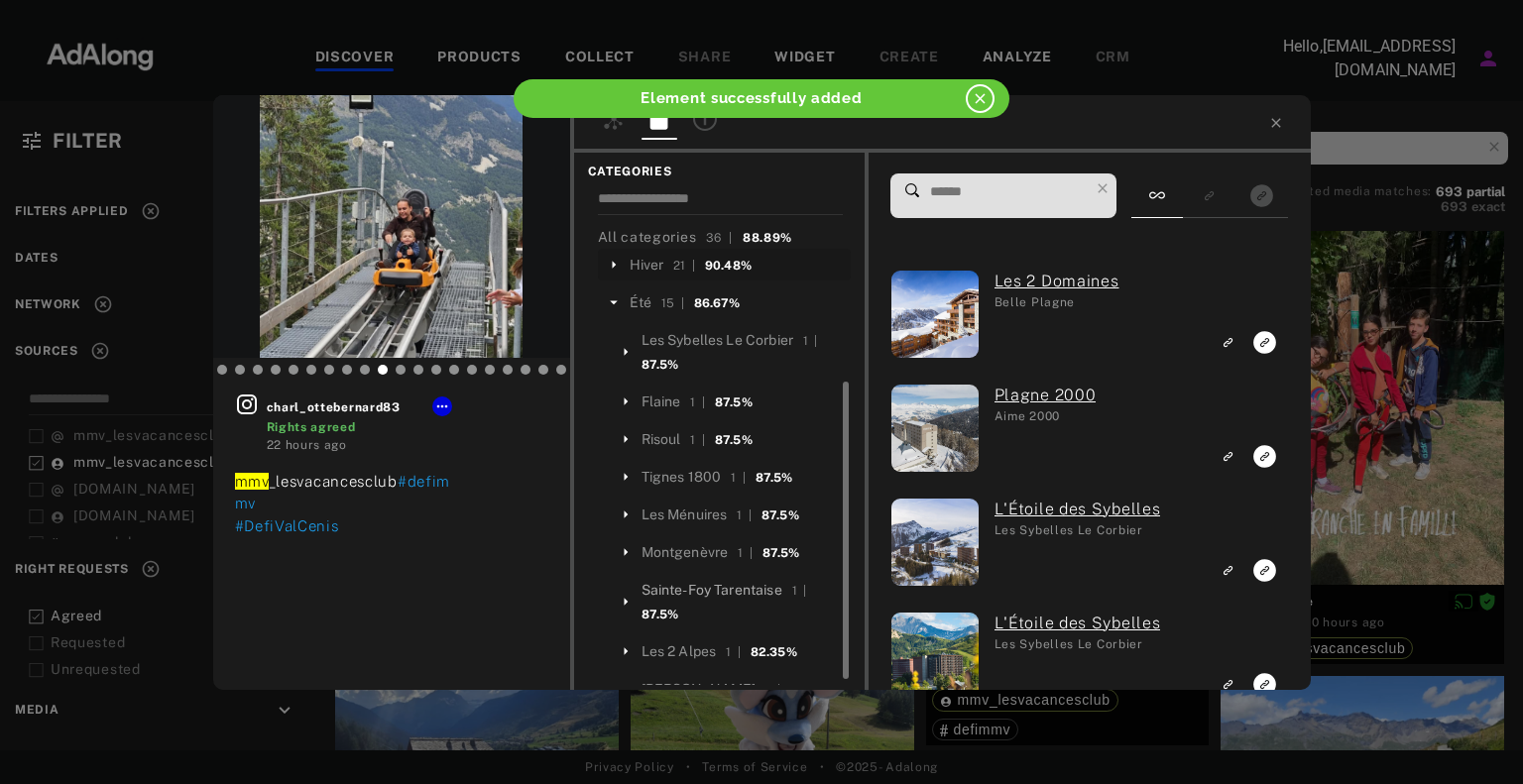 scroll, scrollTop: 198, scrollLeft: 0, axis: vertical 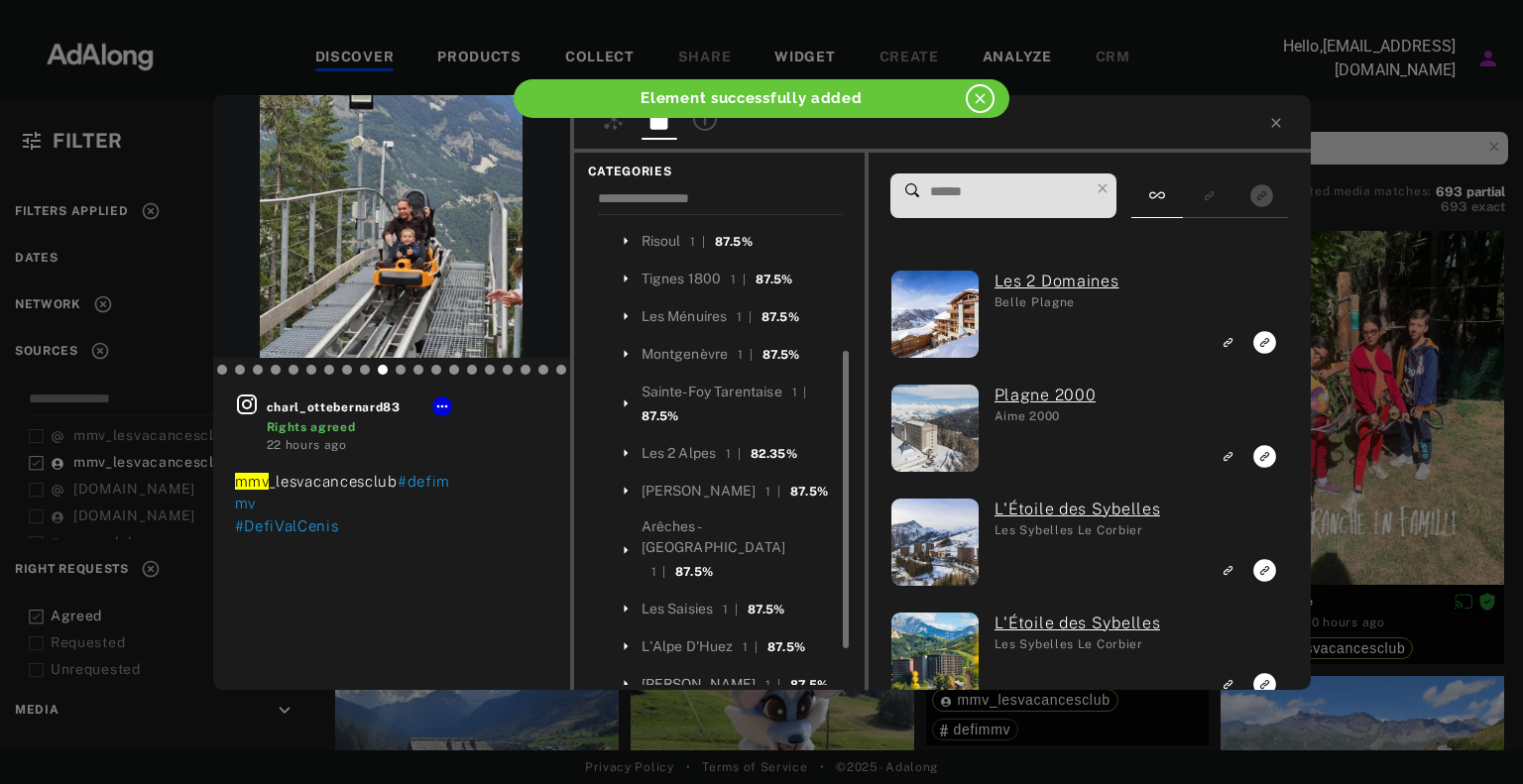 click on "[PERSON_NAME]" at bounding box center (699, 684) 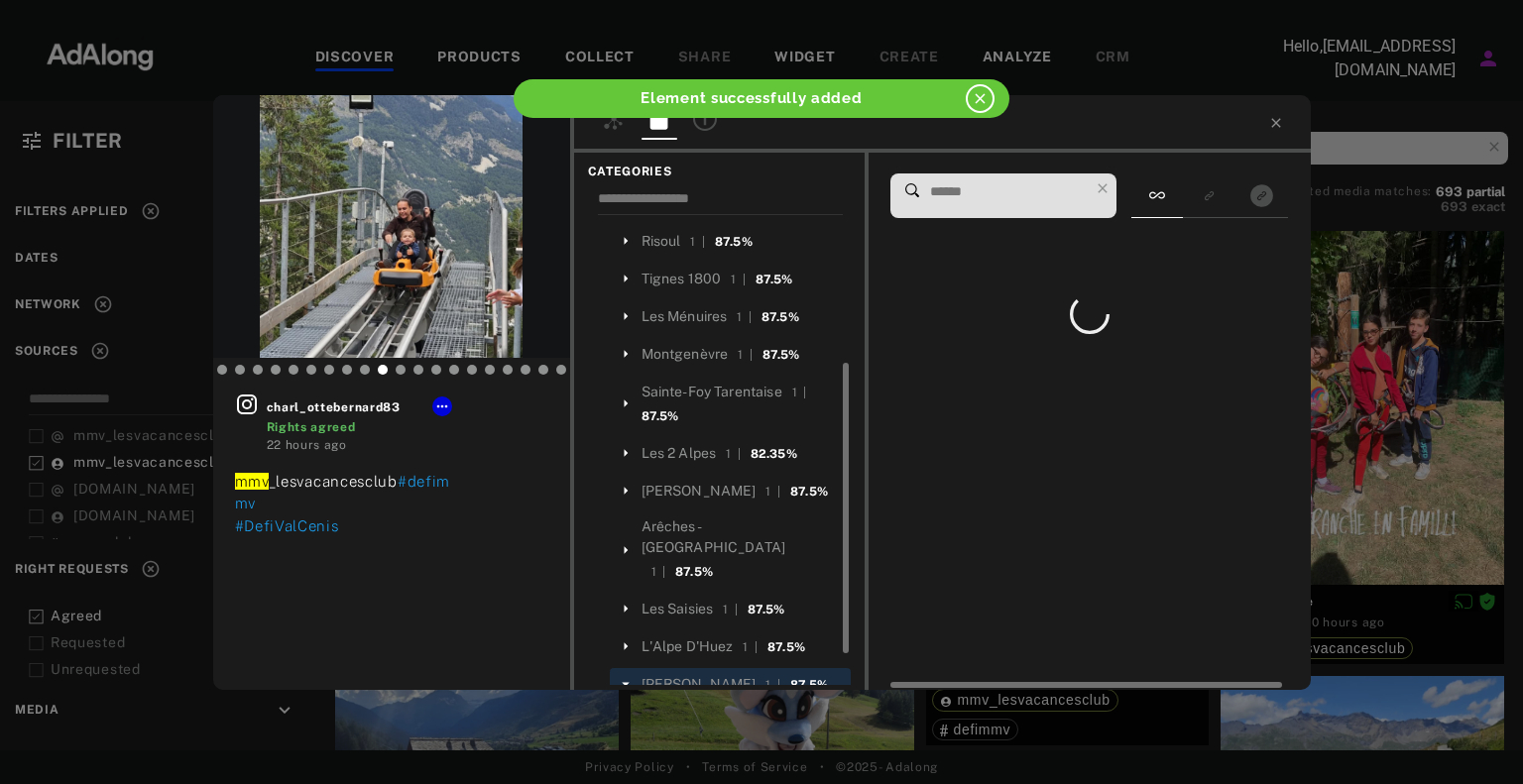 scroll, scrollTop: 214, scrollLeft: 0, axis: vertical 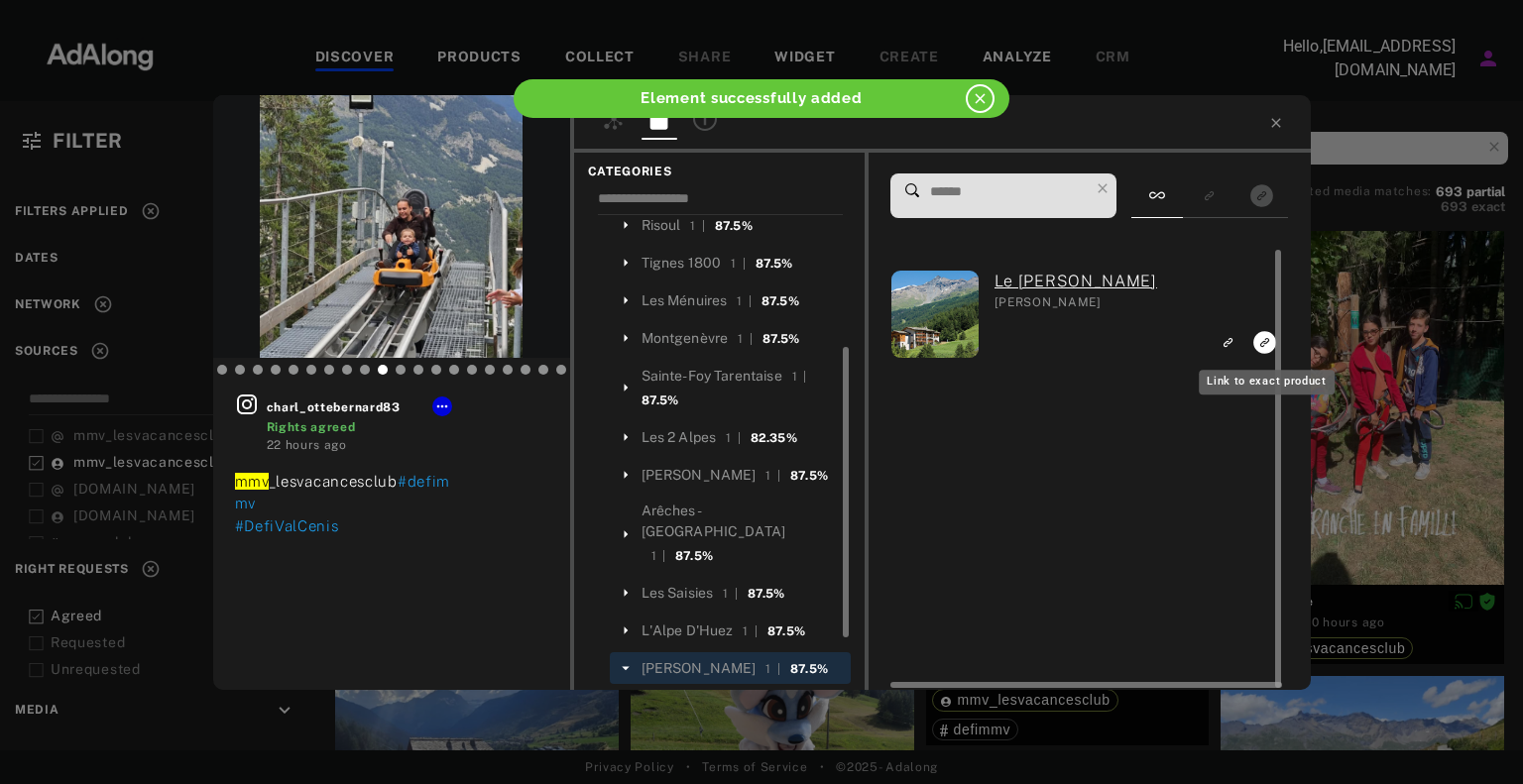 click at bounding box center [1264, 341] 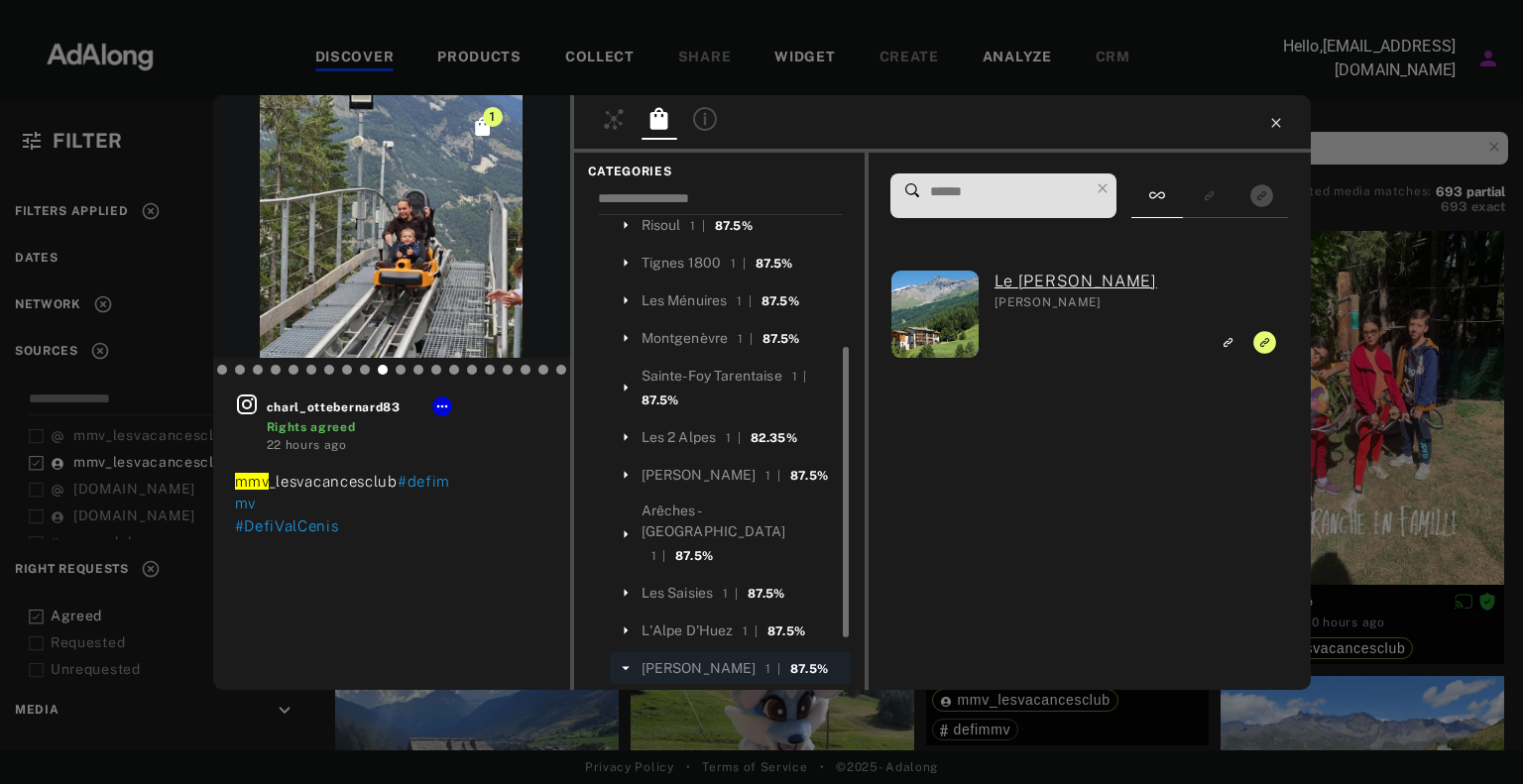 click 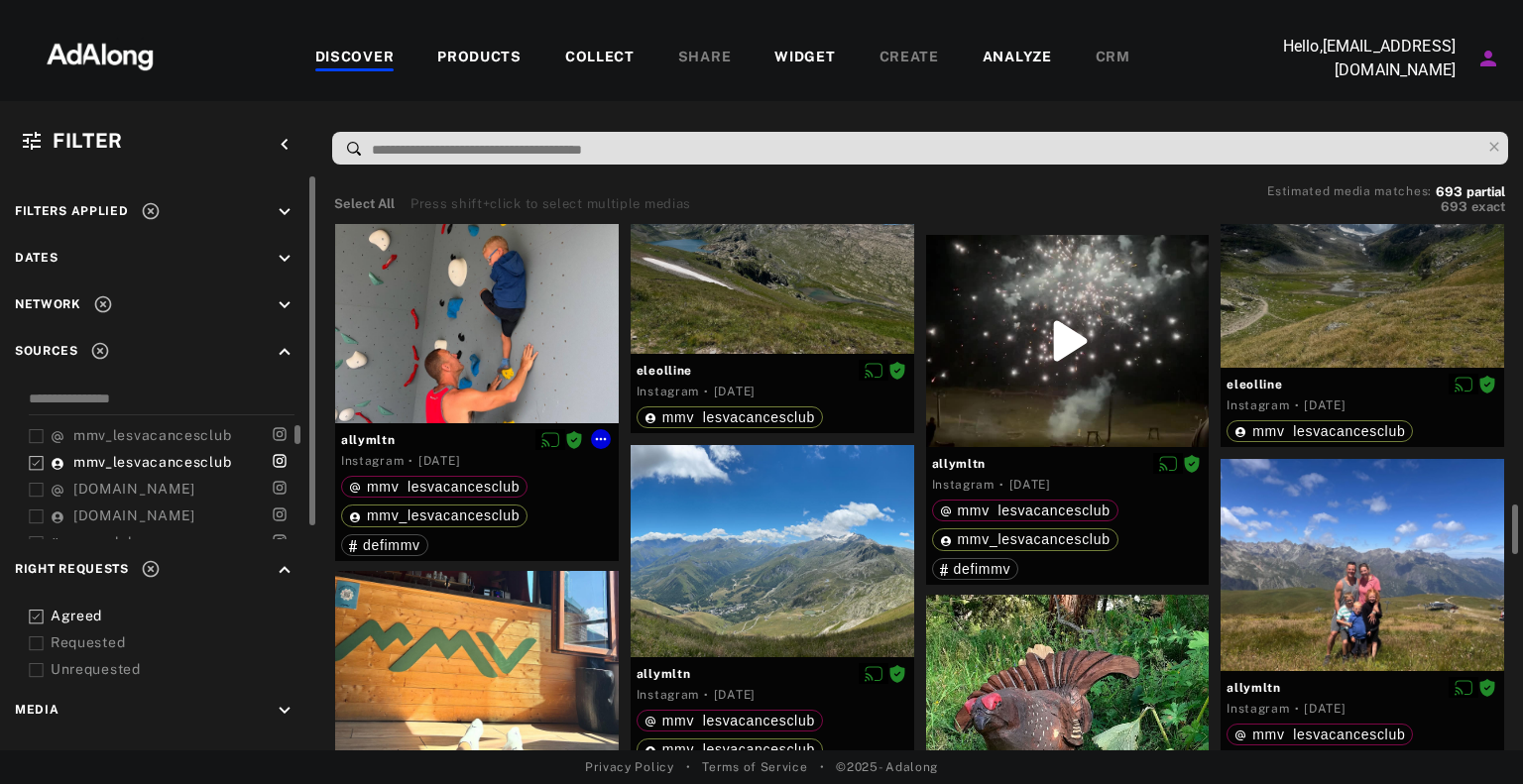 scroll, scrollTop: 2874, scrollLeft: 0, axis: vertical 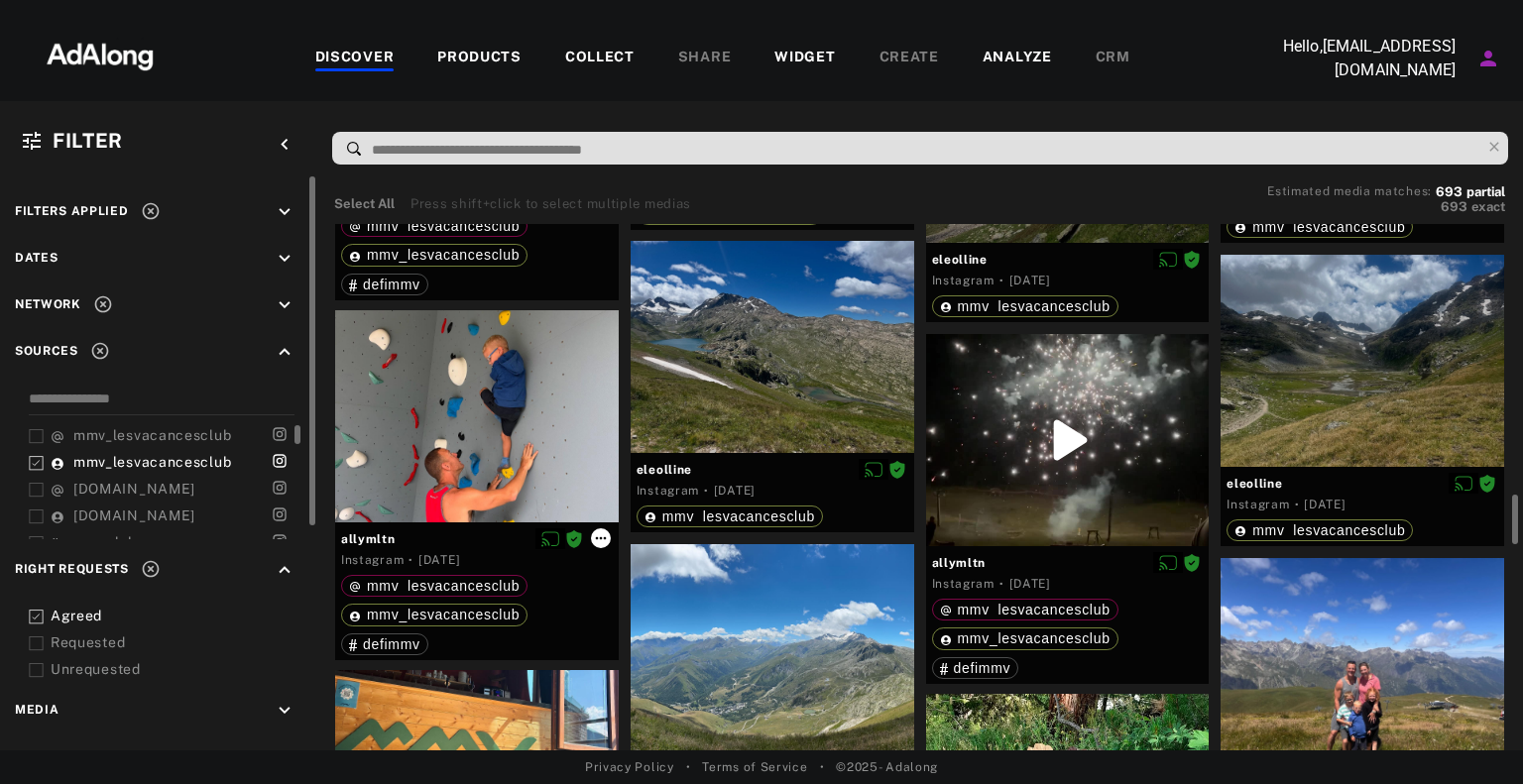 click 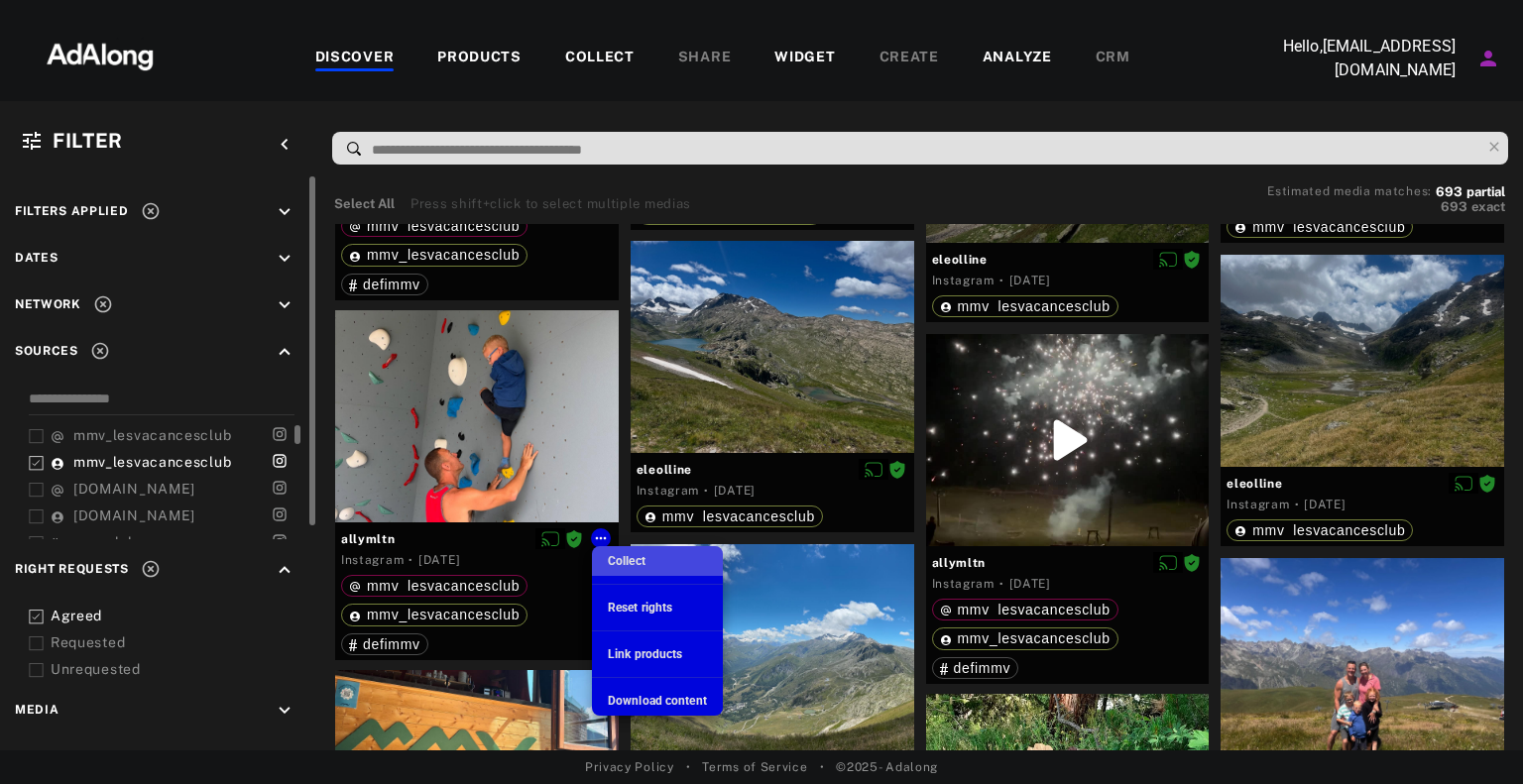 click on "Collect" at bounding box center (627, 561) 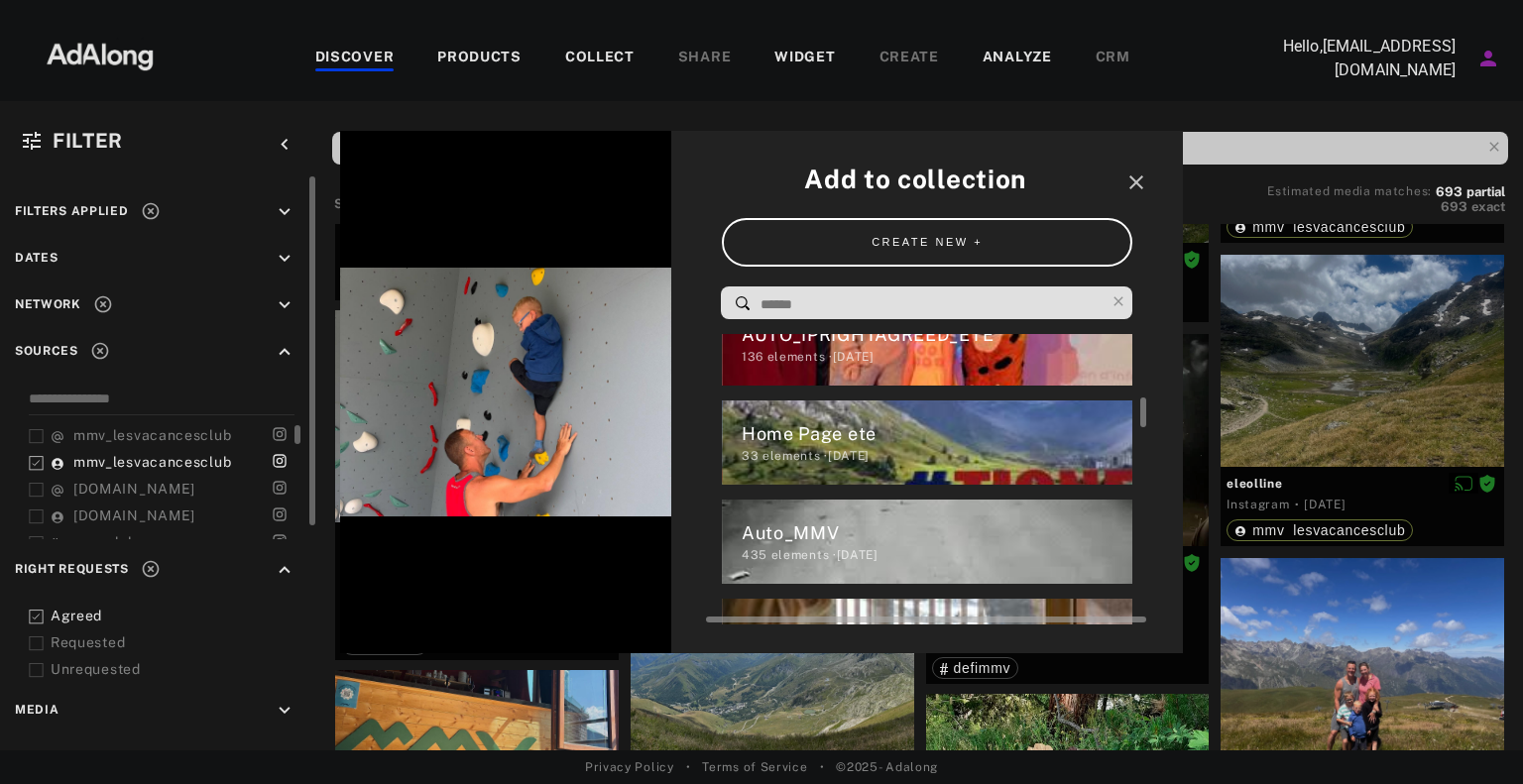 click on "33    elements · [DATE]" at bounding box center (937, 456) 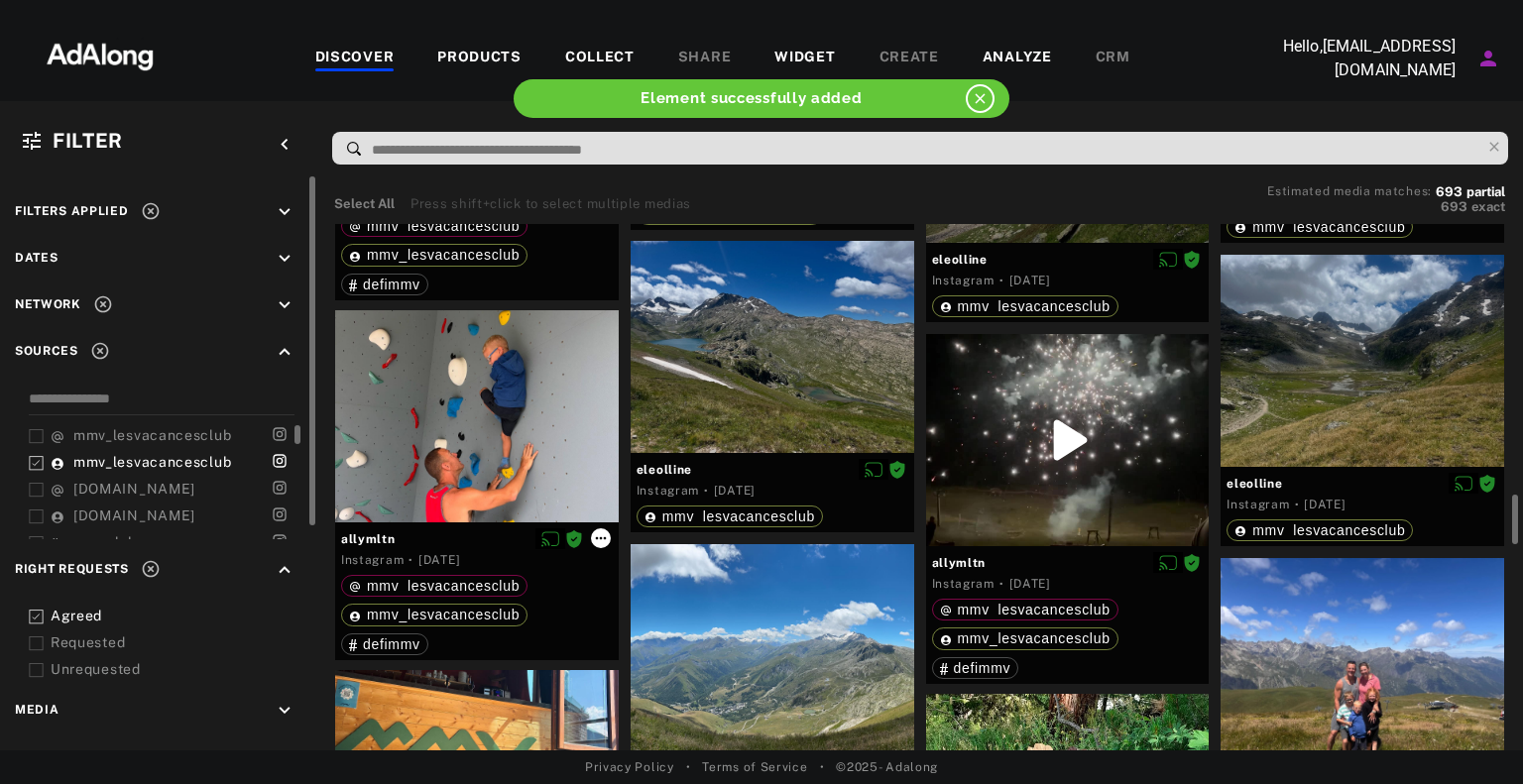 click 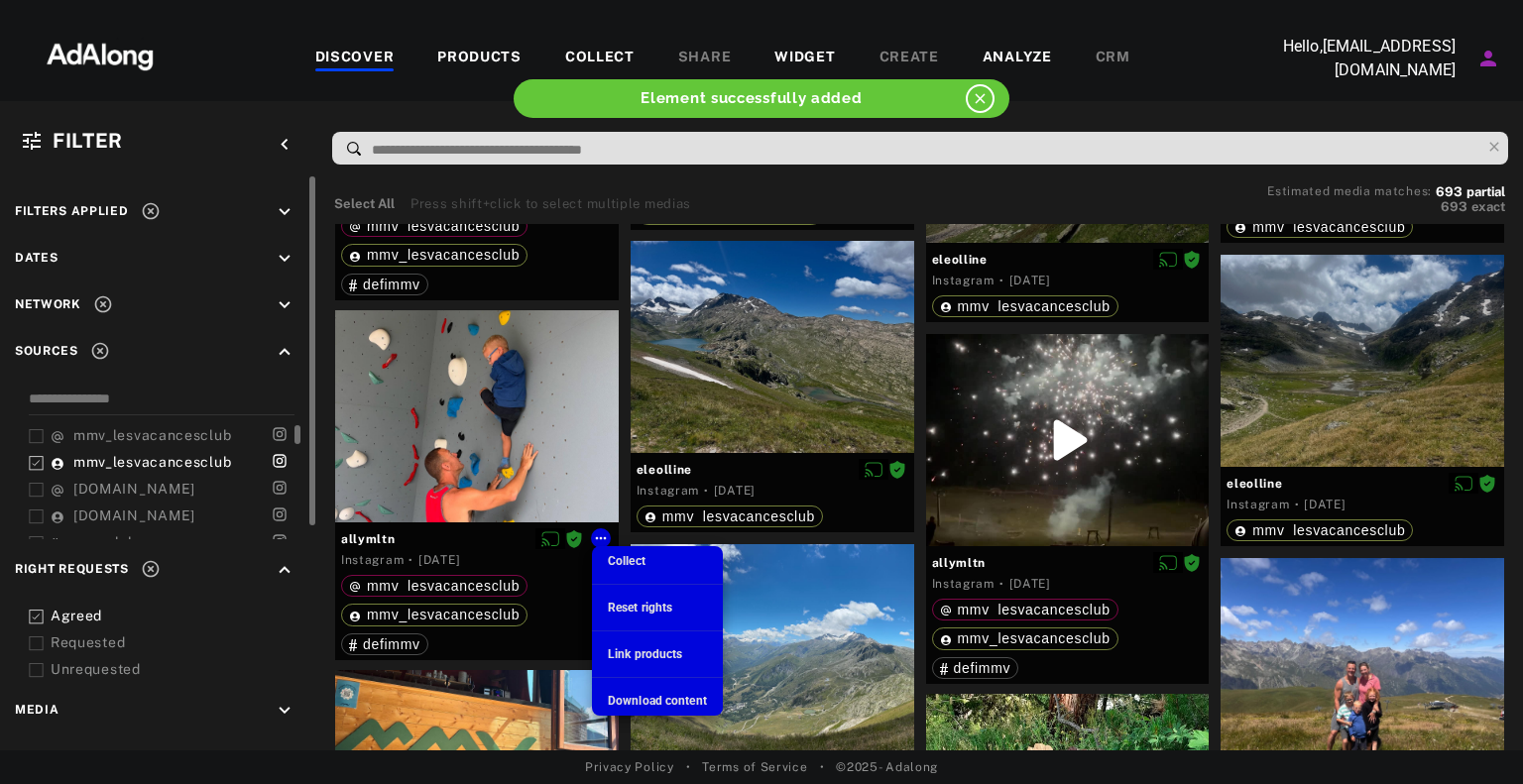 click on "Link products" at bounding box center [644, 654] 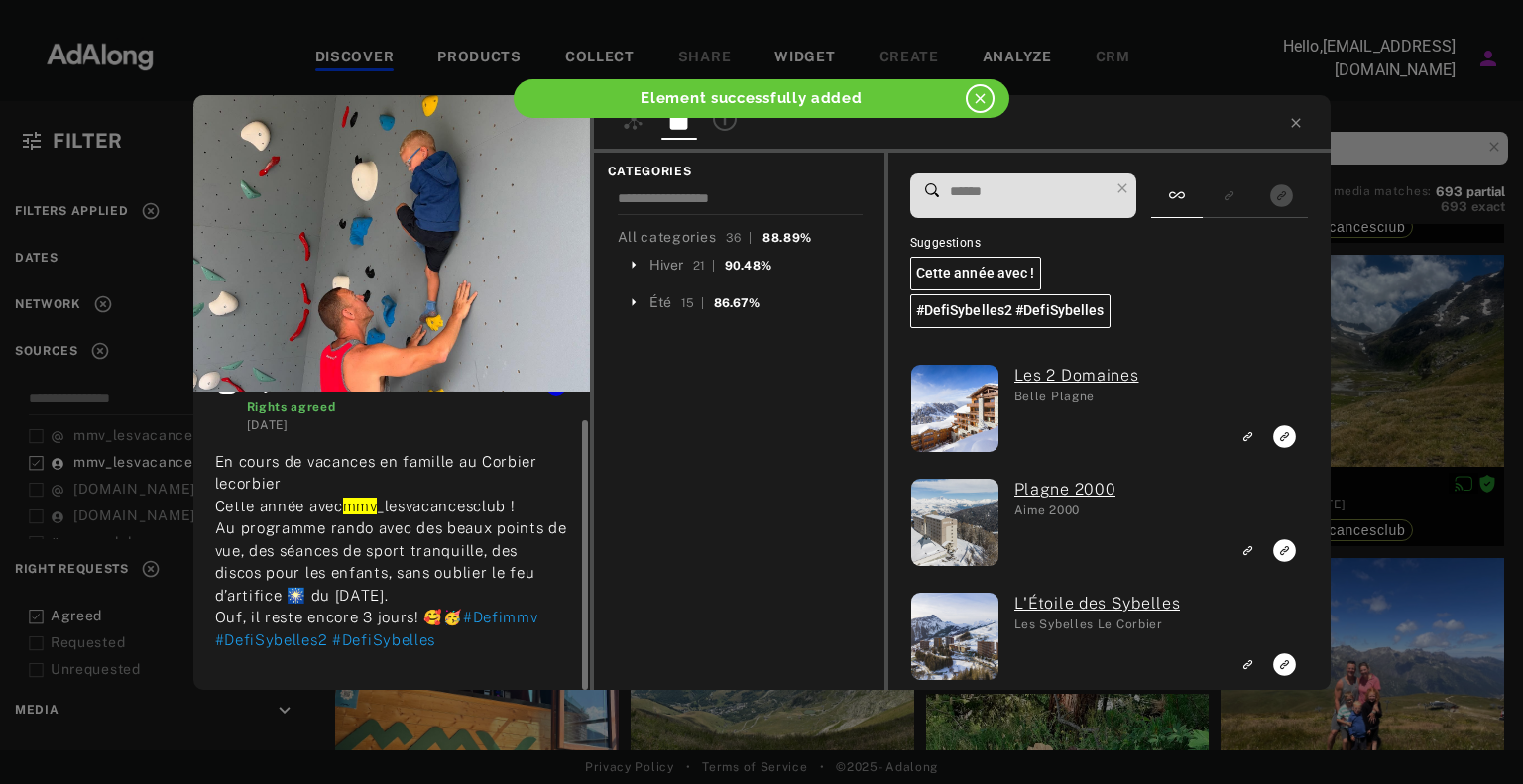scroll, scrollTop: 20, scrollLeft: 0, axis: vertical 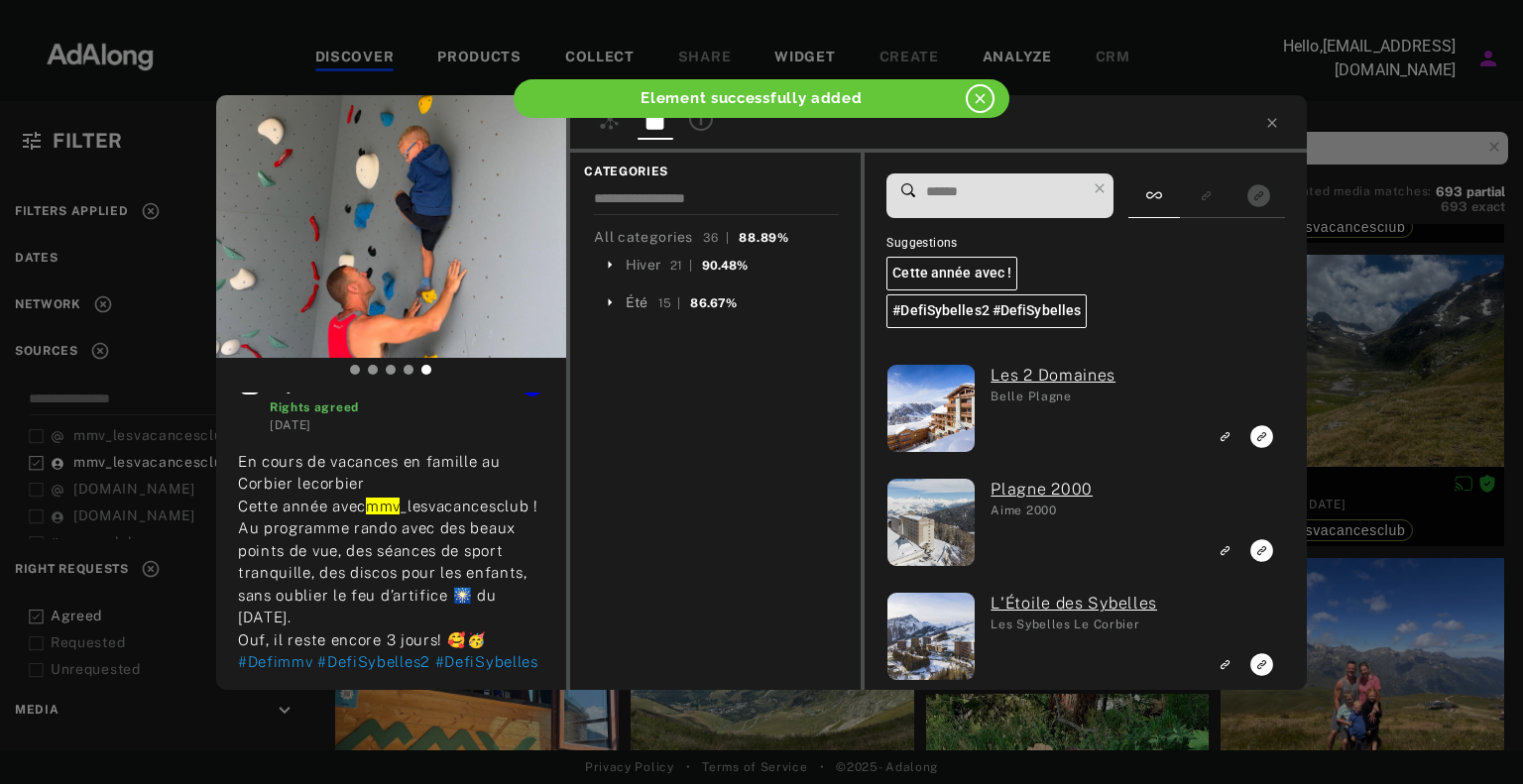 click on "Été" at bounding box center [637, 302] 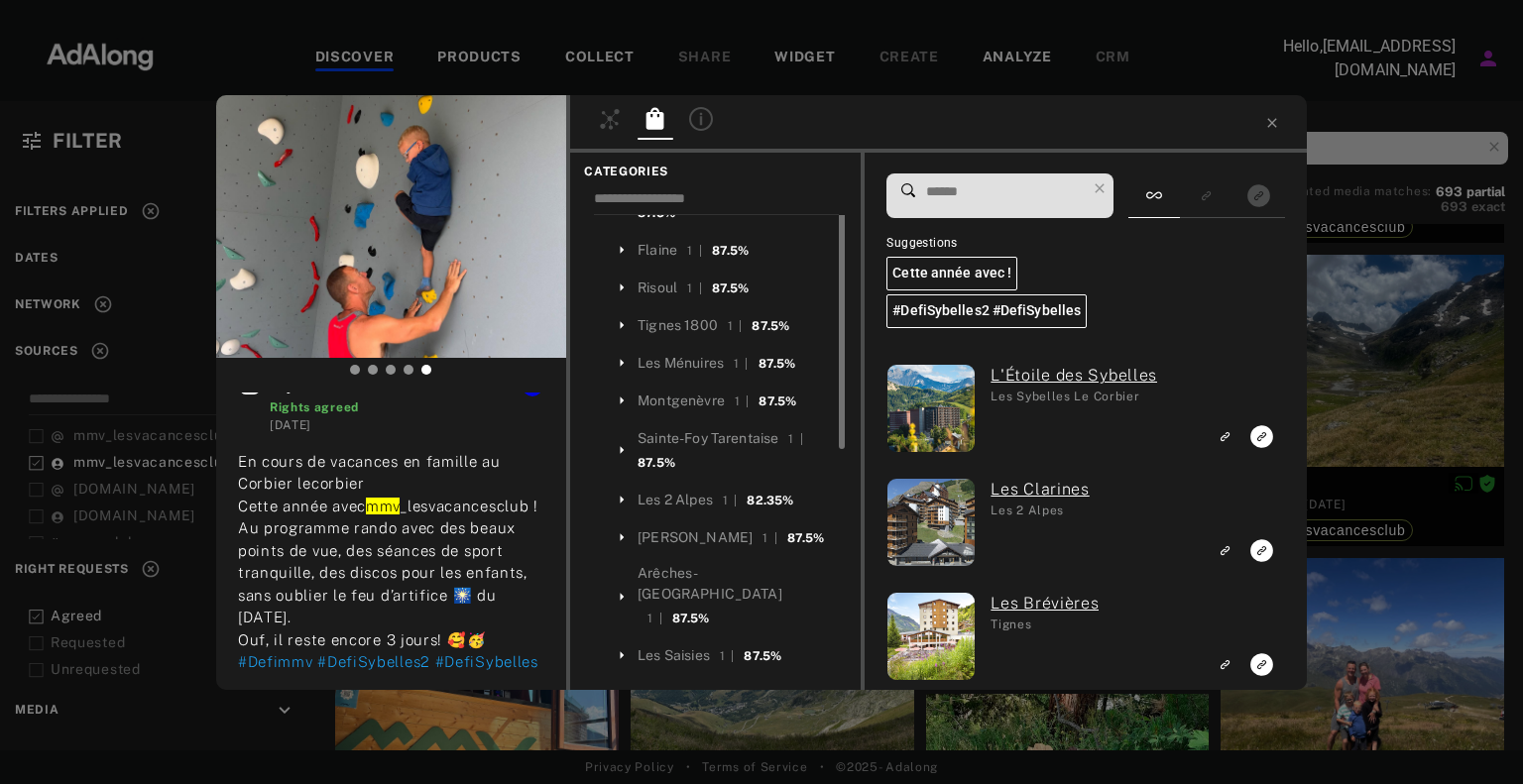 scroll, scrollTop: 53, scrollLeft: 0, axis: vertical 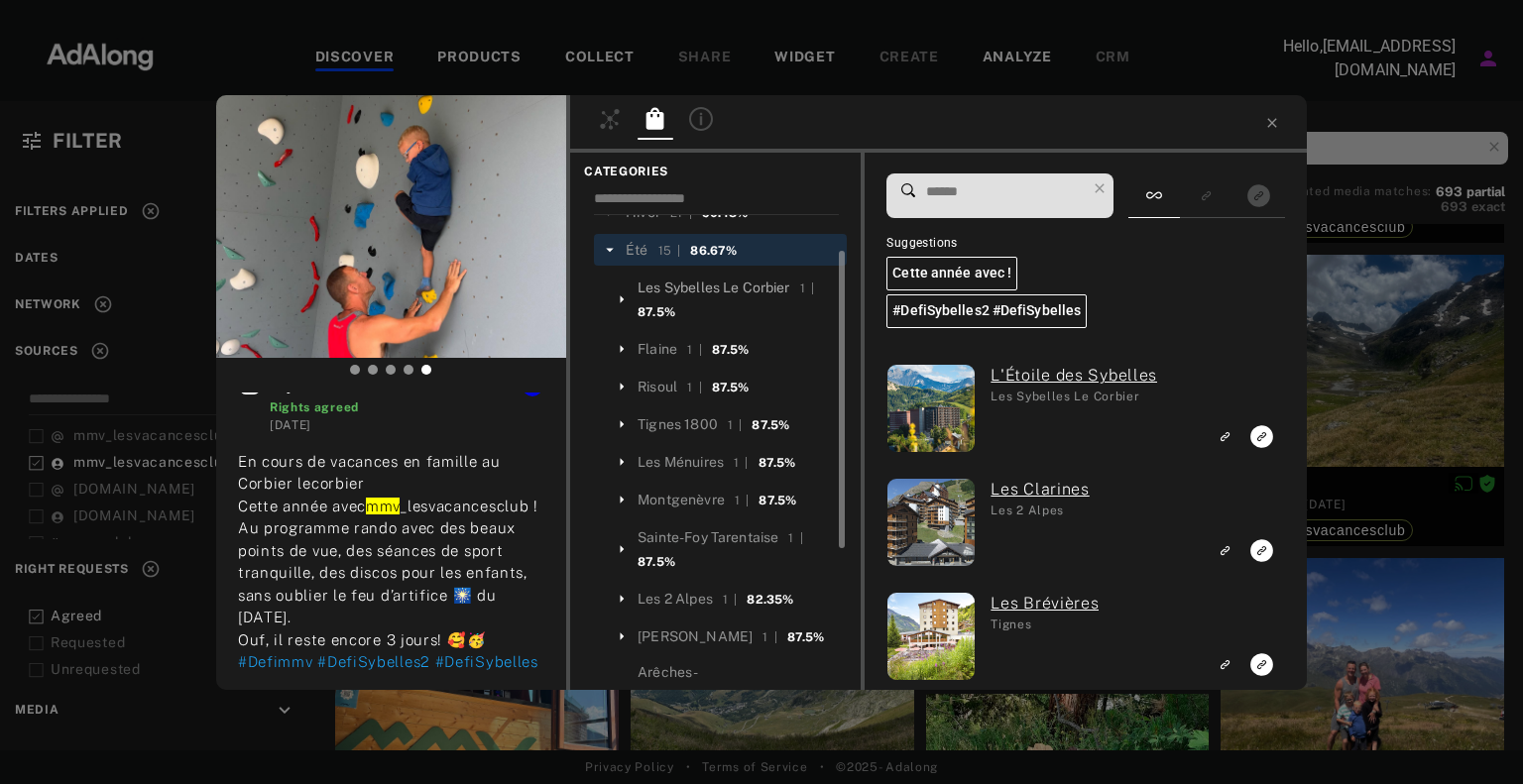 click on "Les Sybelles Le Corbier" at bounding box center [713, 287] 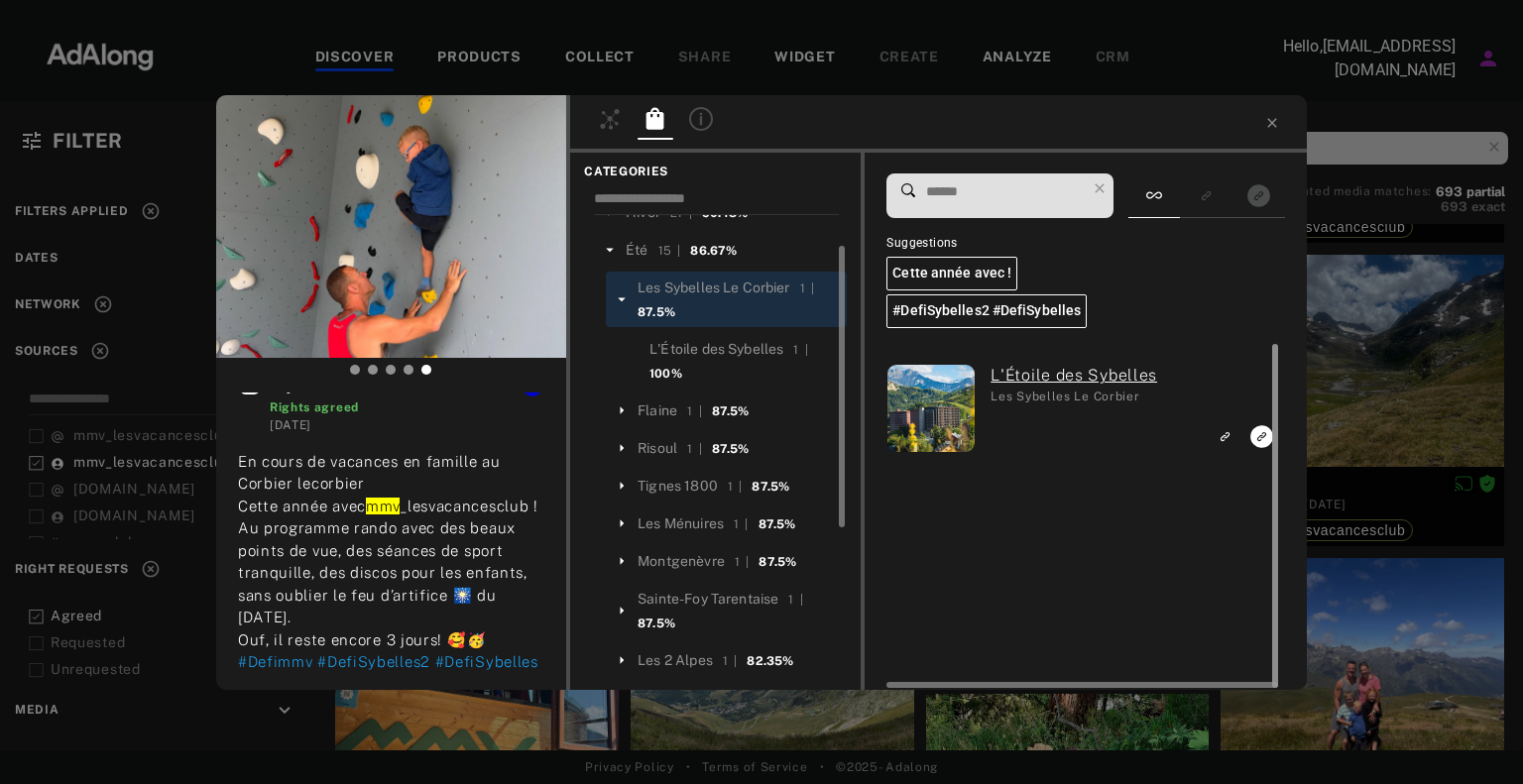 click at bounding box center (1272, 516) 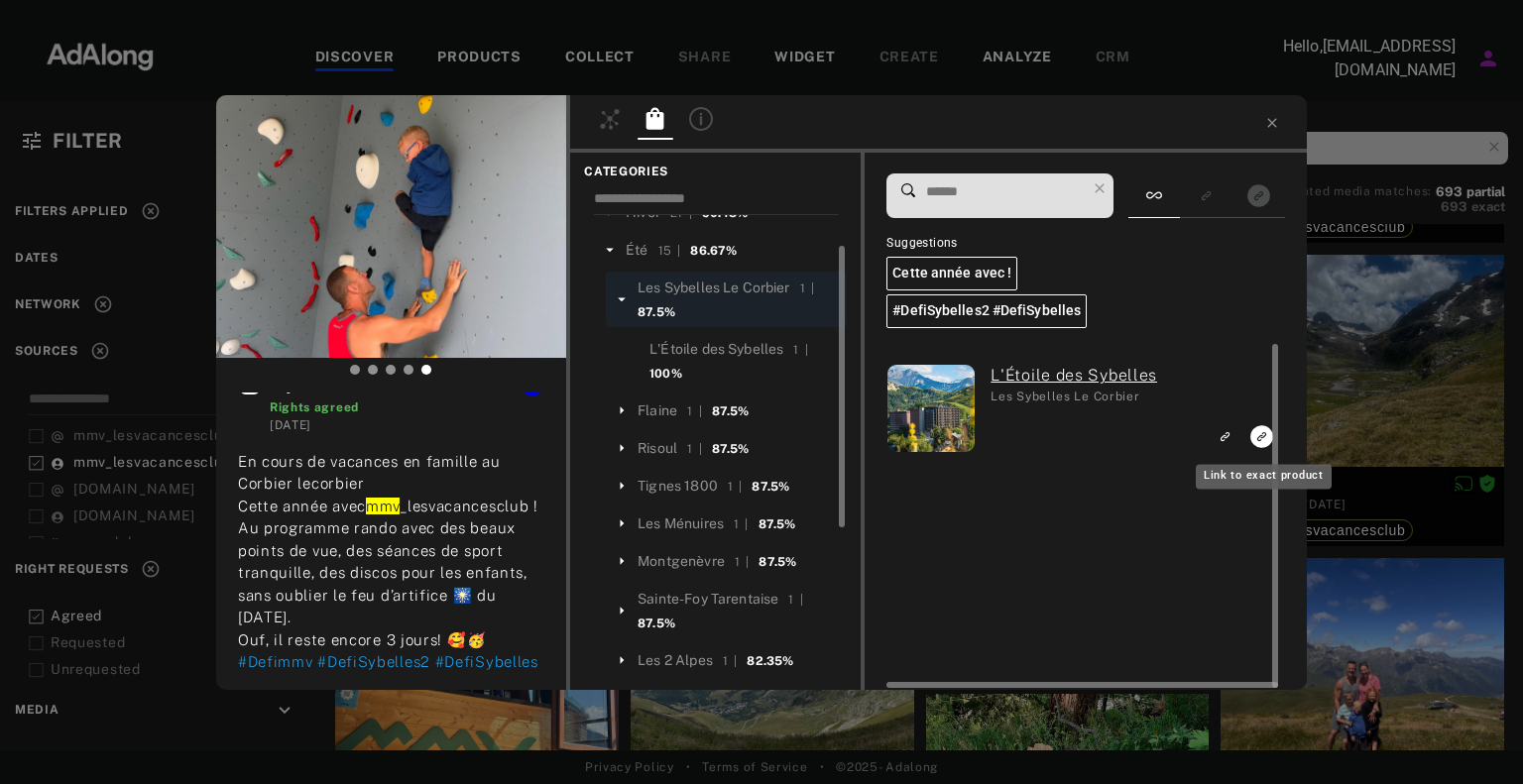 click 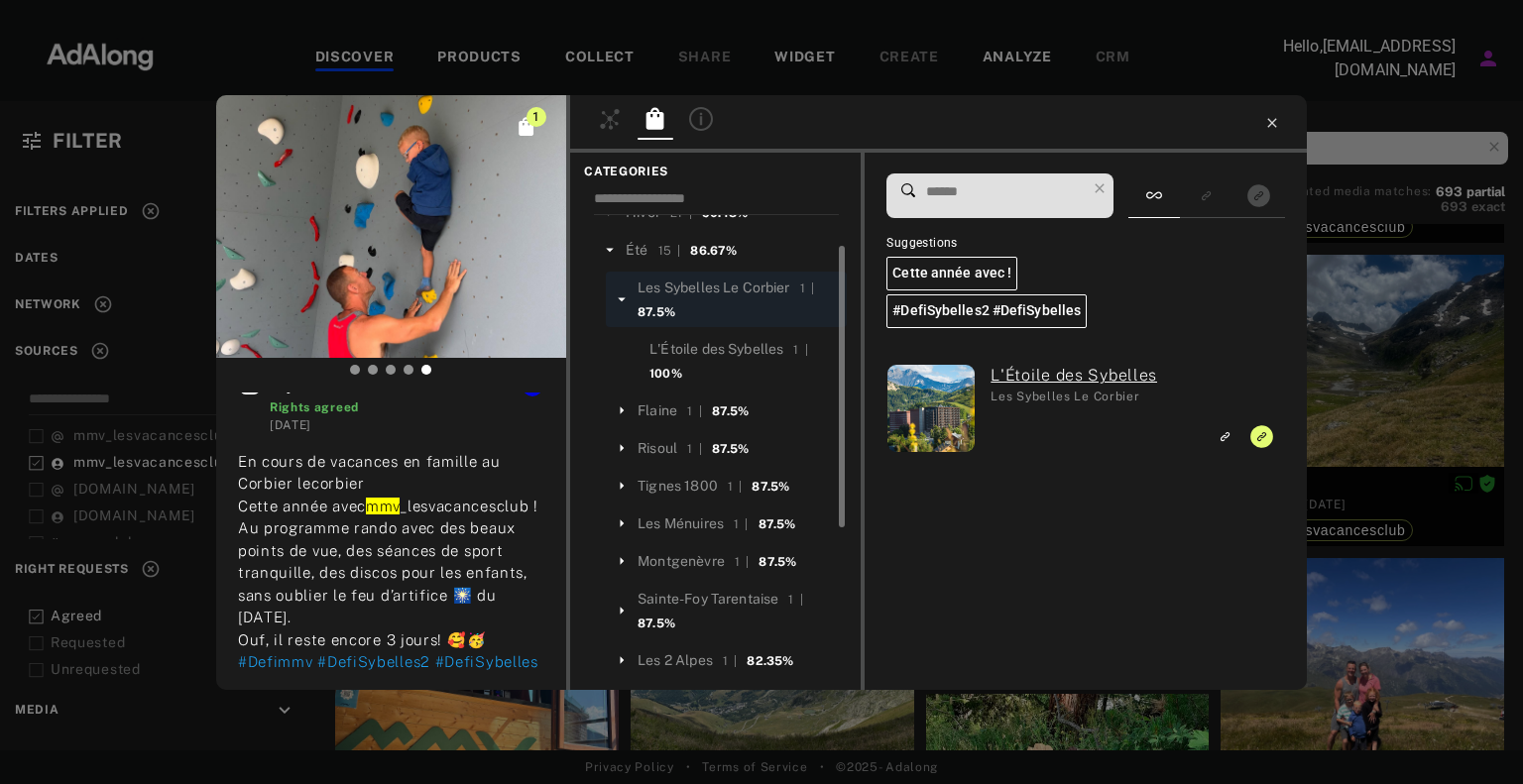 click 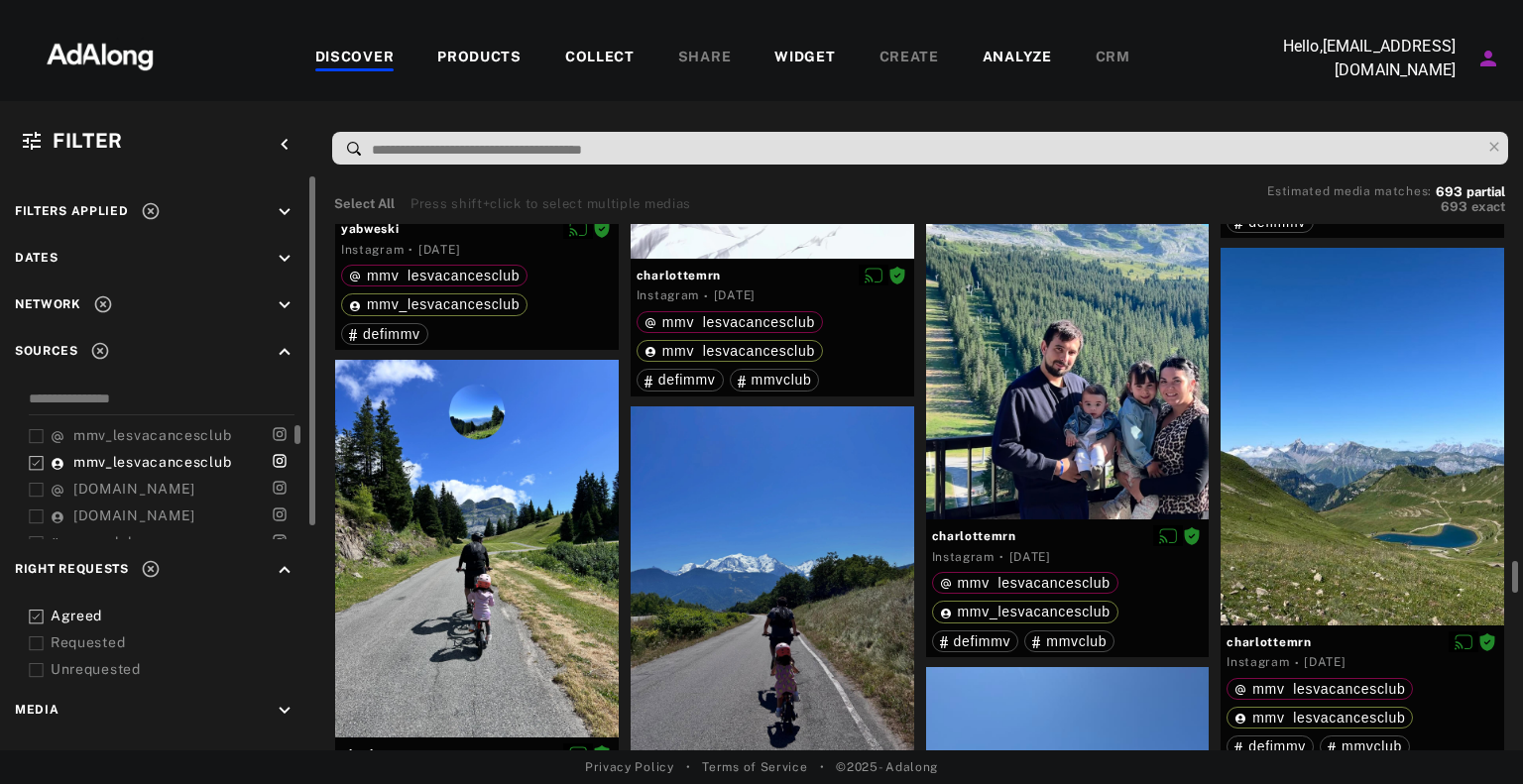 scroll, scrollTop: 5650, scrollLeft: 0, axis: vertical 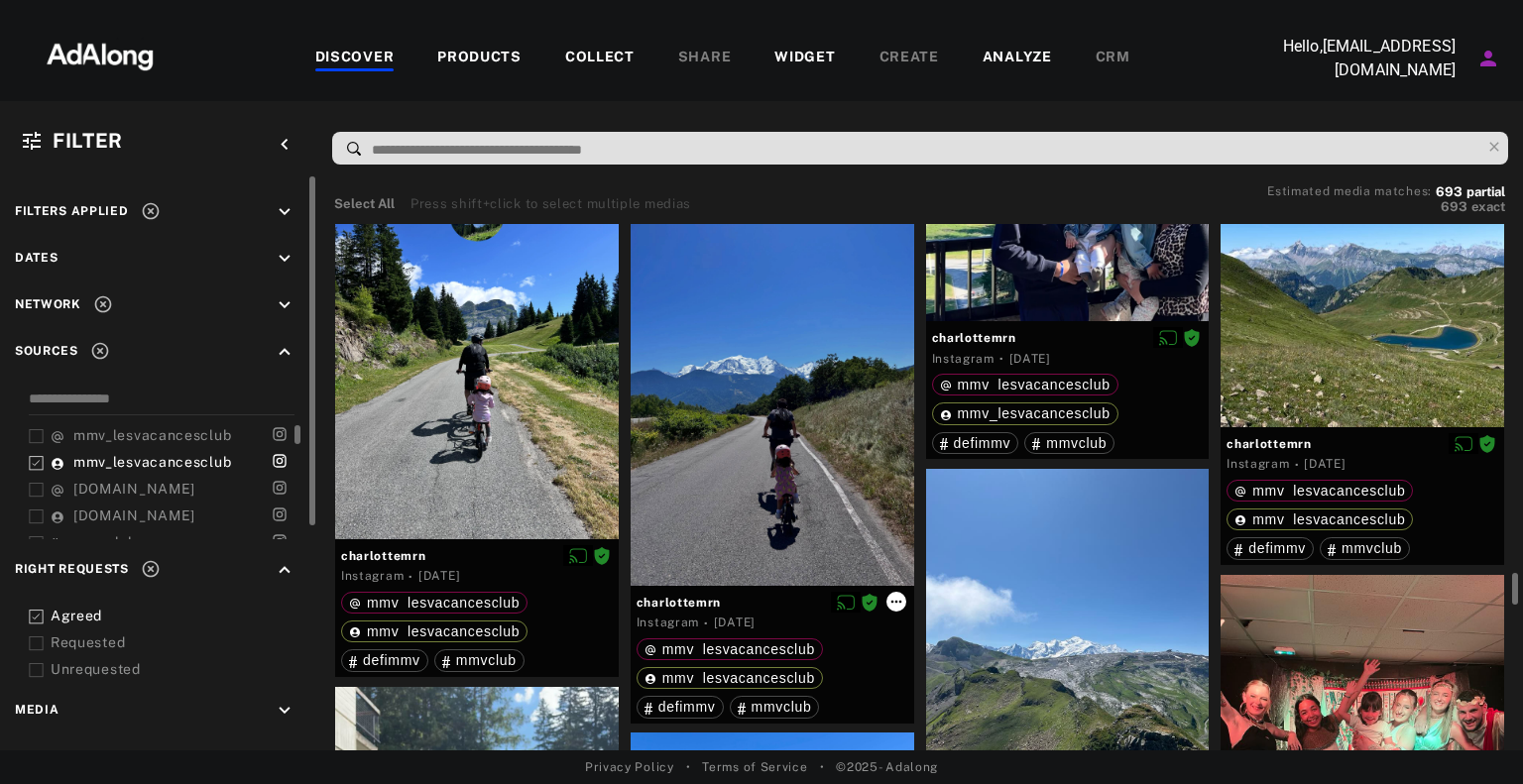 click 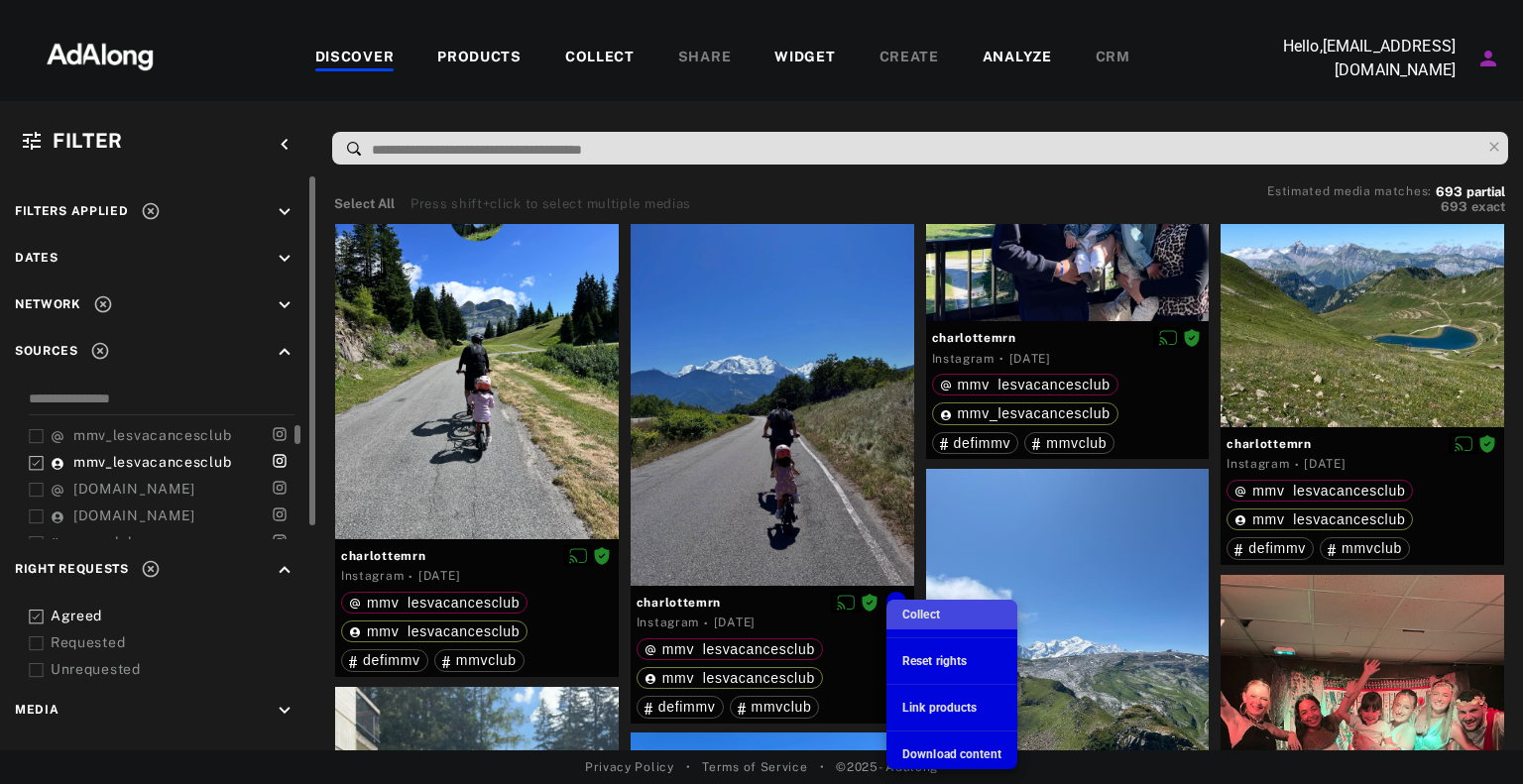 click on "Collect" at bounding box center [952, 615] 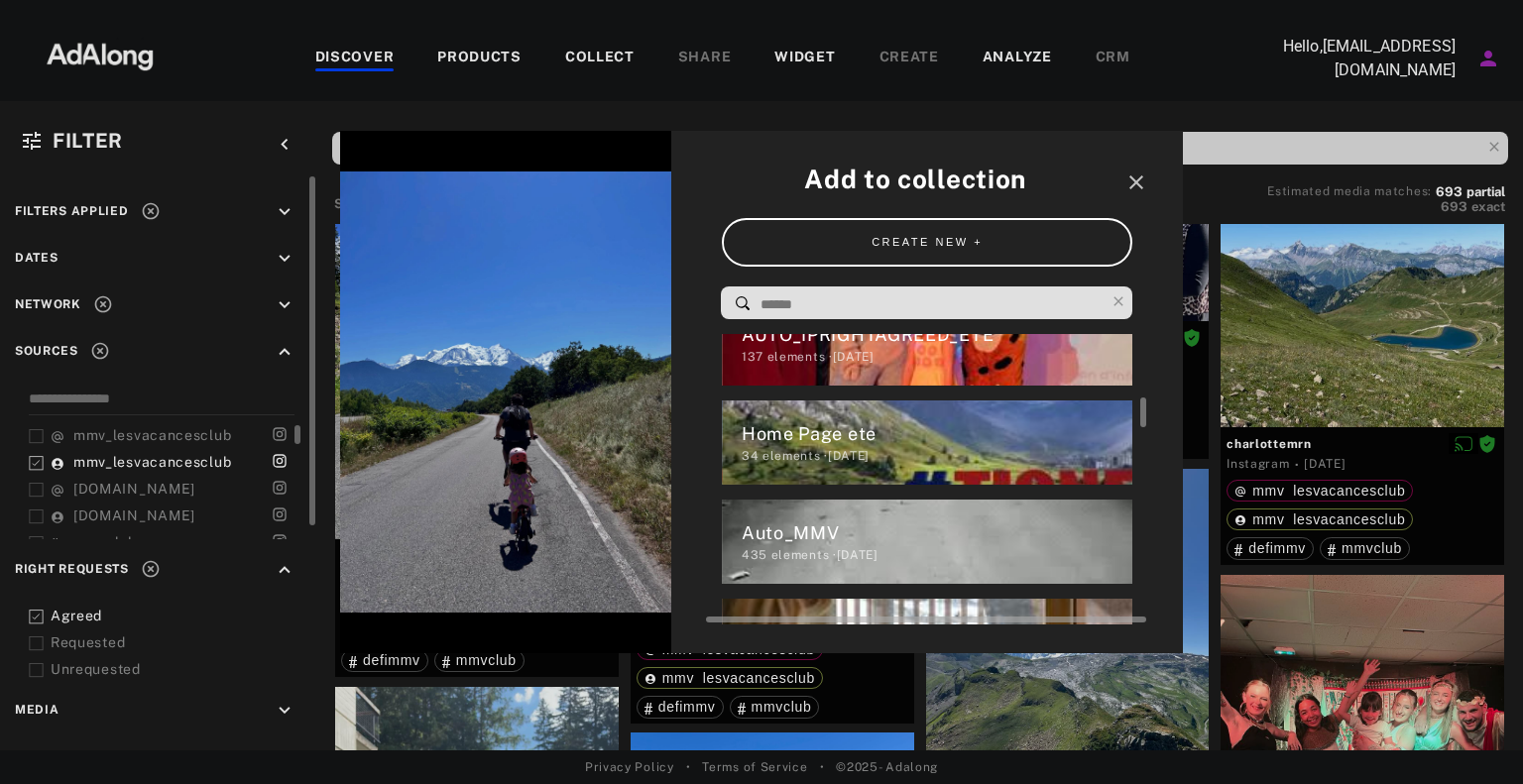 click on "34    elements · [DATE]" at bounding box center (937, 456) 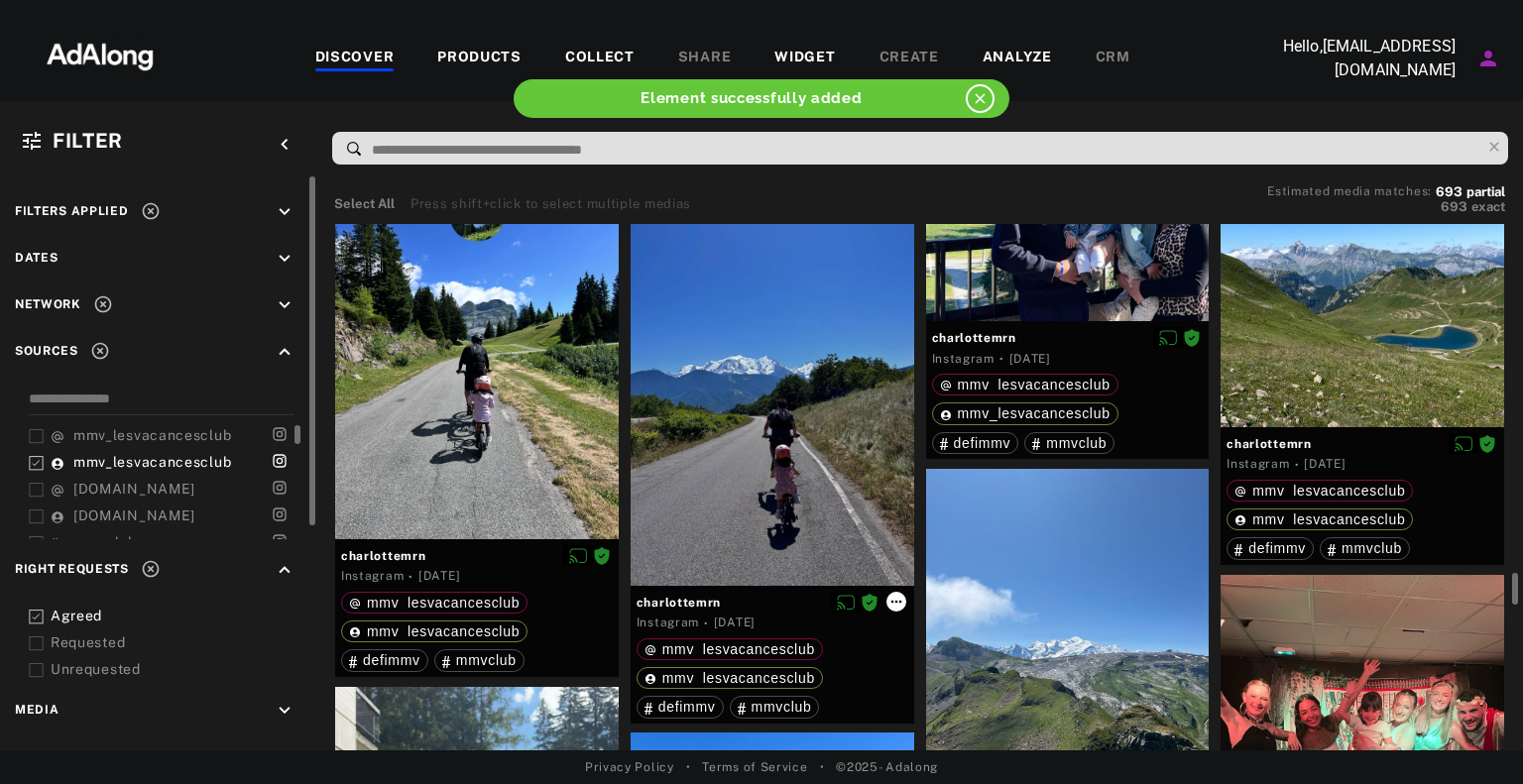 click 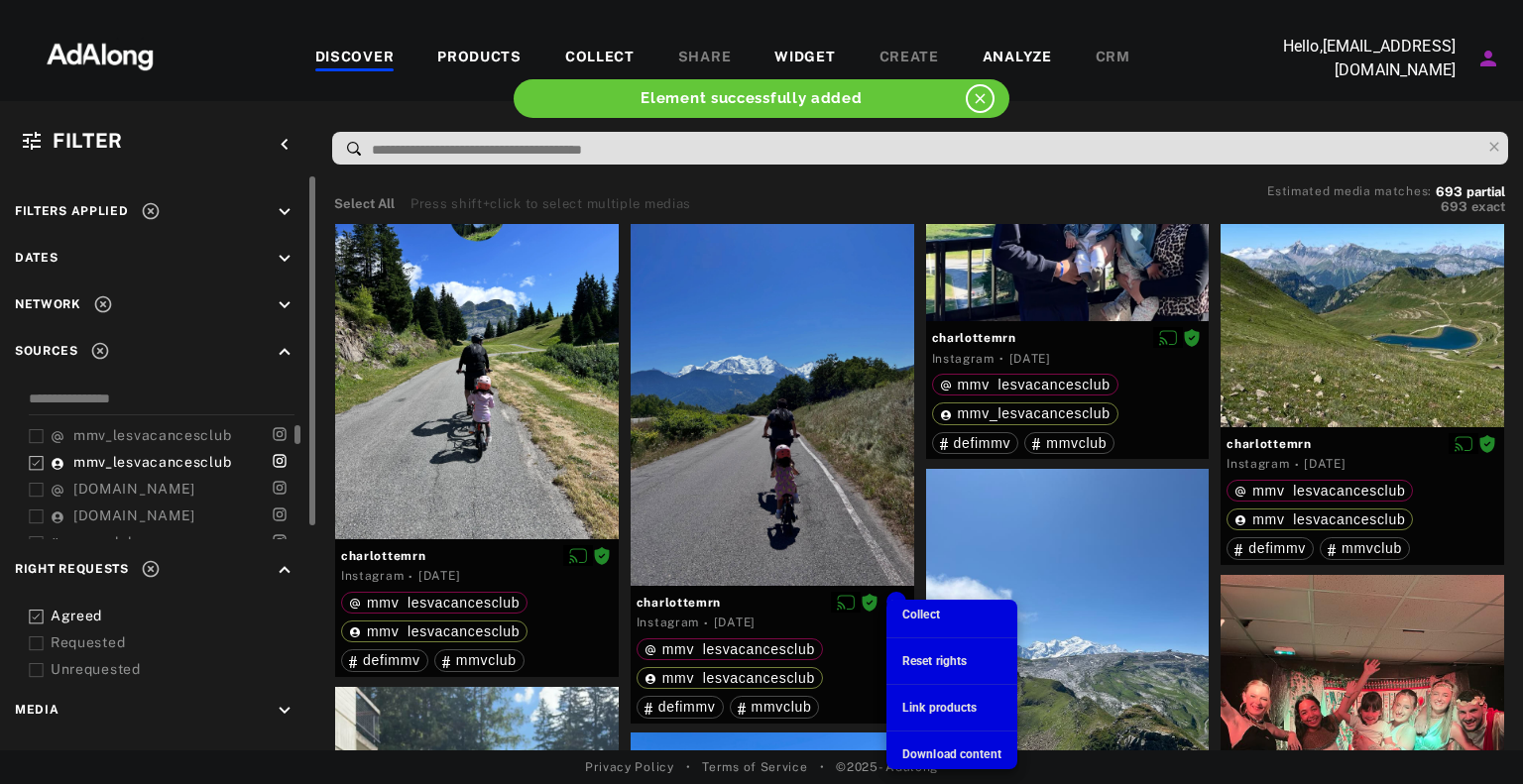 click on "Link products" at bounding box center [939, 708] 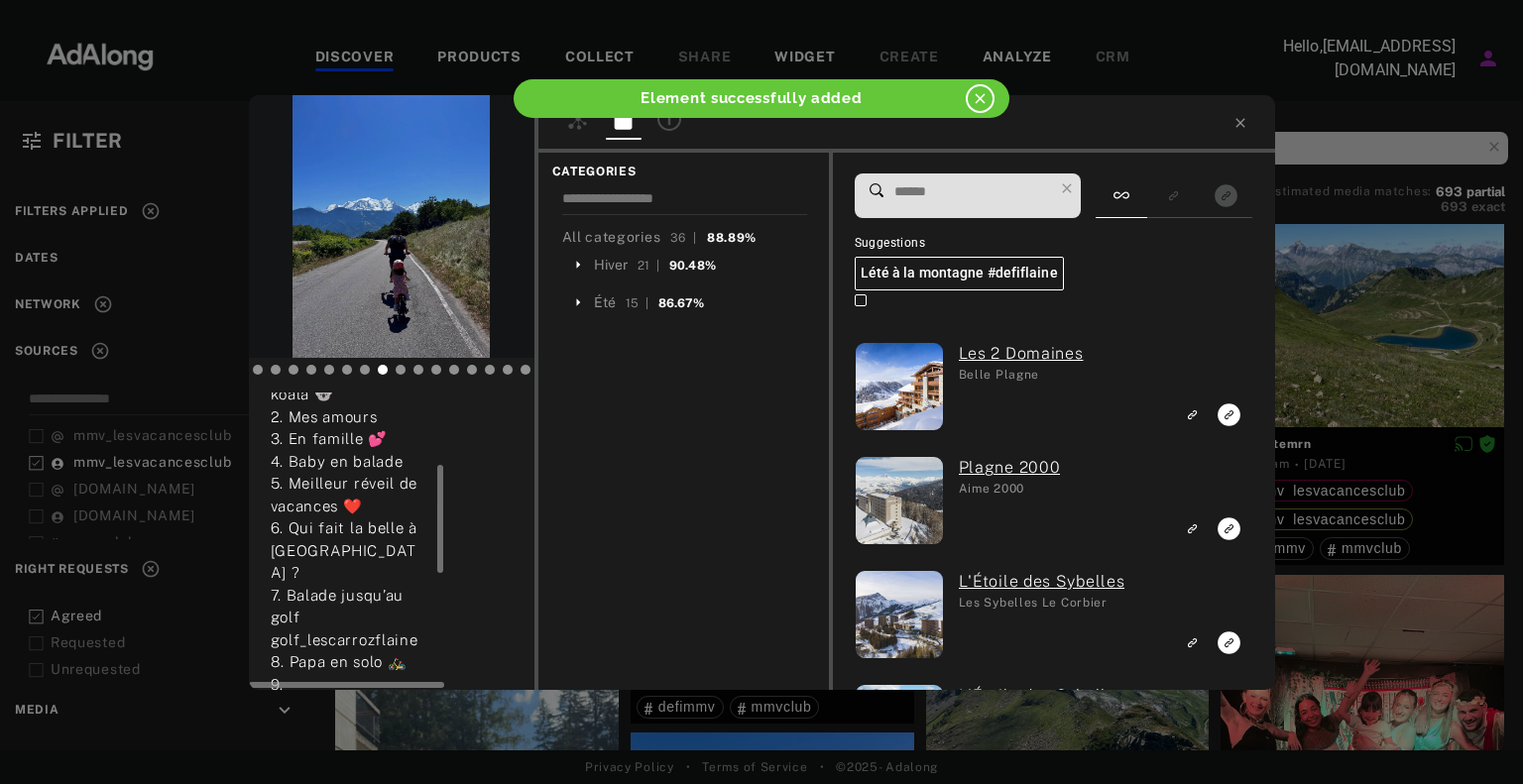 scroll, scrollTop: 0, scrollLeft: 0, axis: both 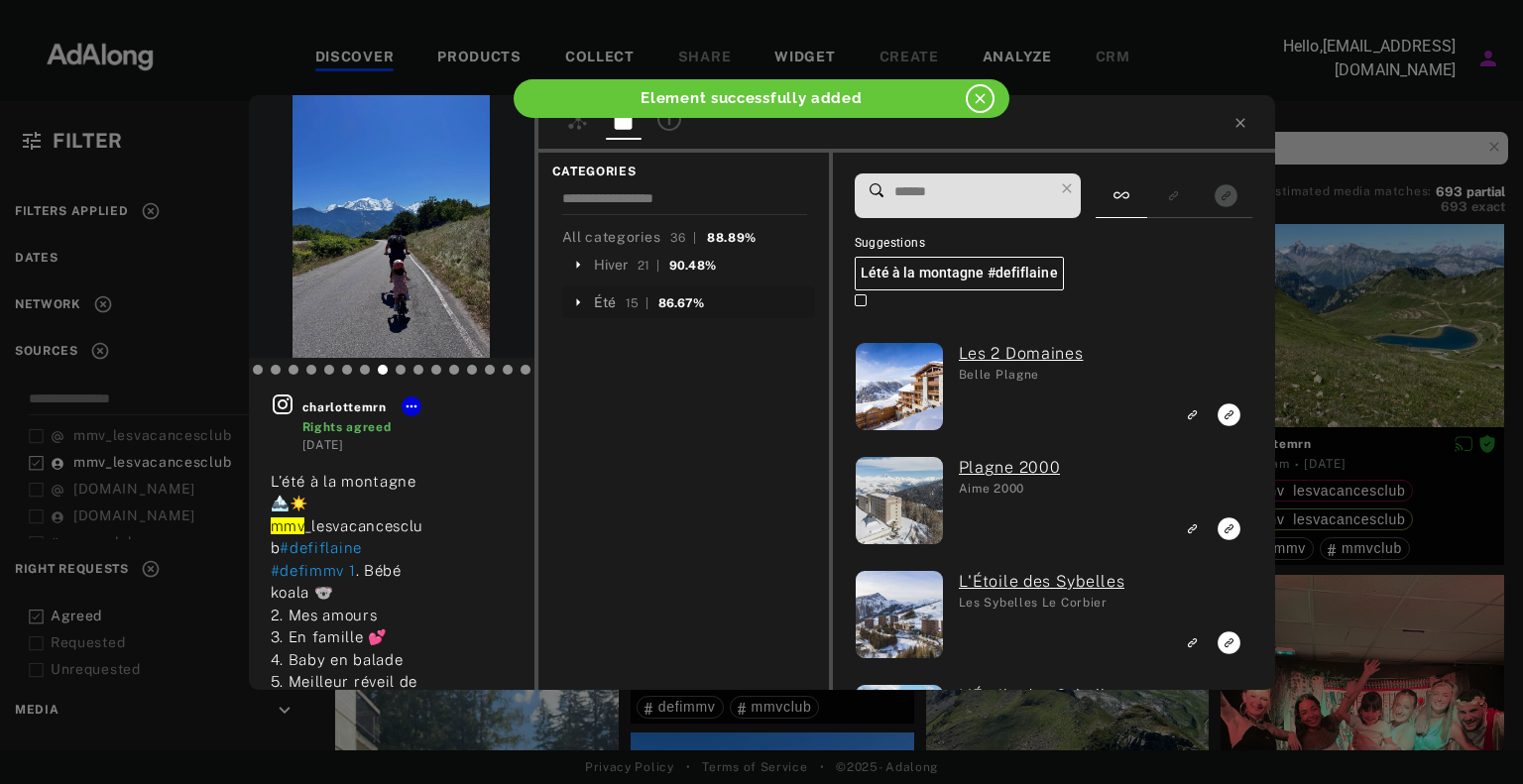 click on "Été" at bounding box center (605, 302) 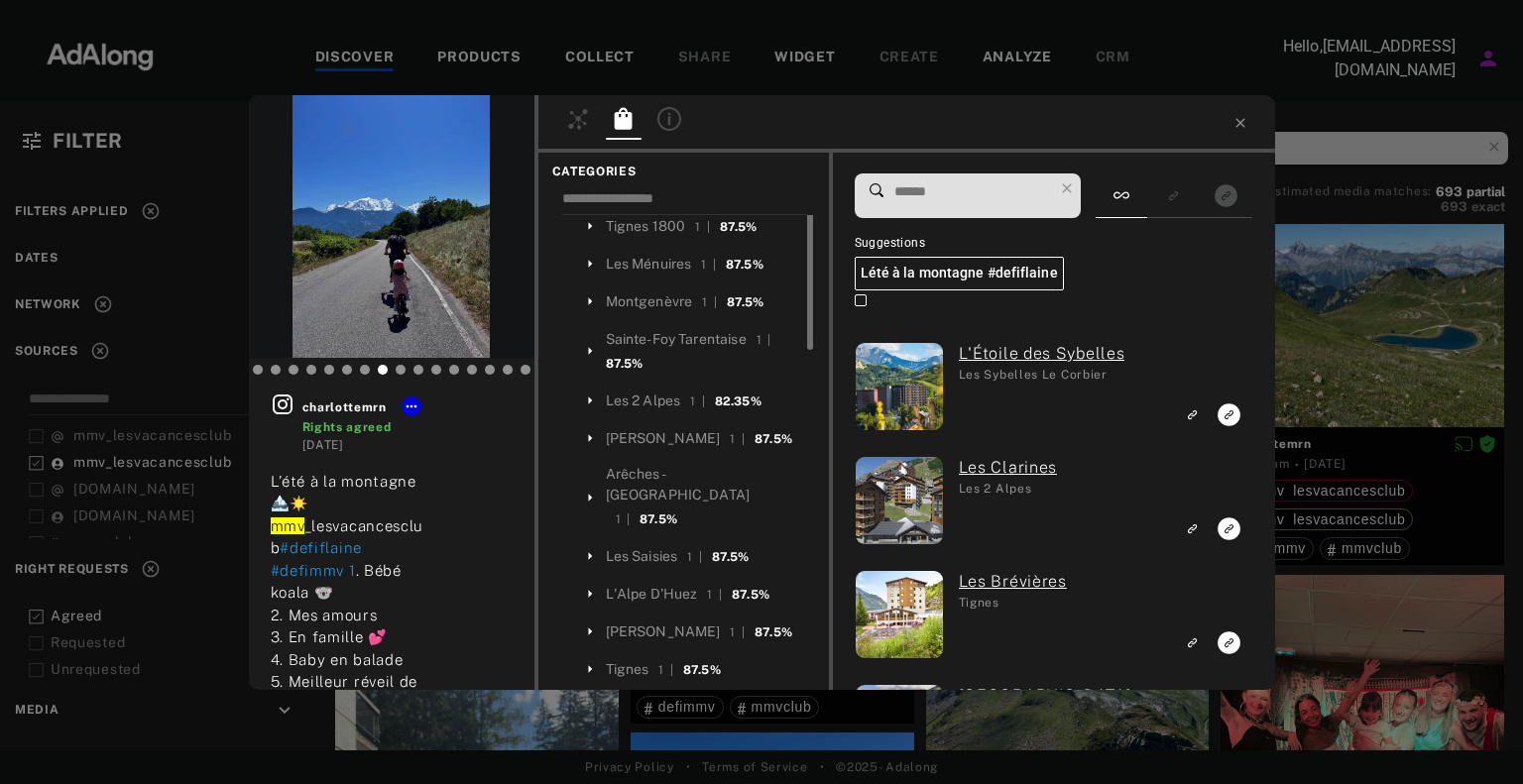 scroll, scrollTop: 53, scrollLeft: 0, axis: vertical 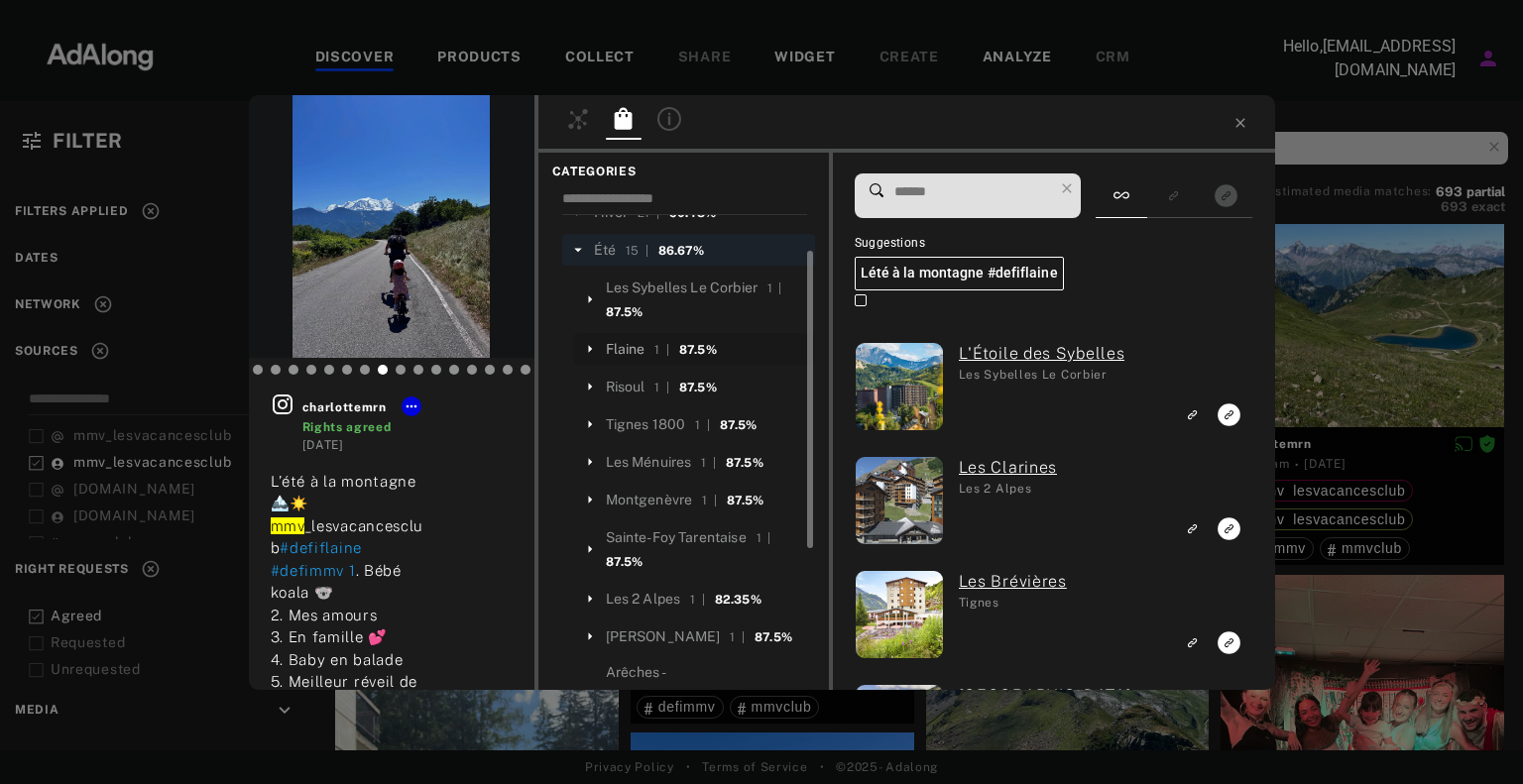 click on "Flaine" at bounding box center (626, 349) 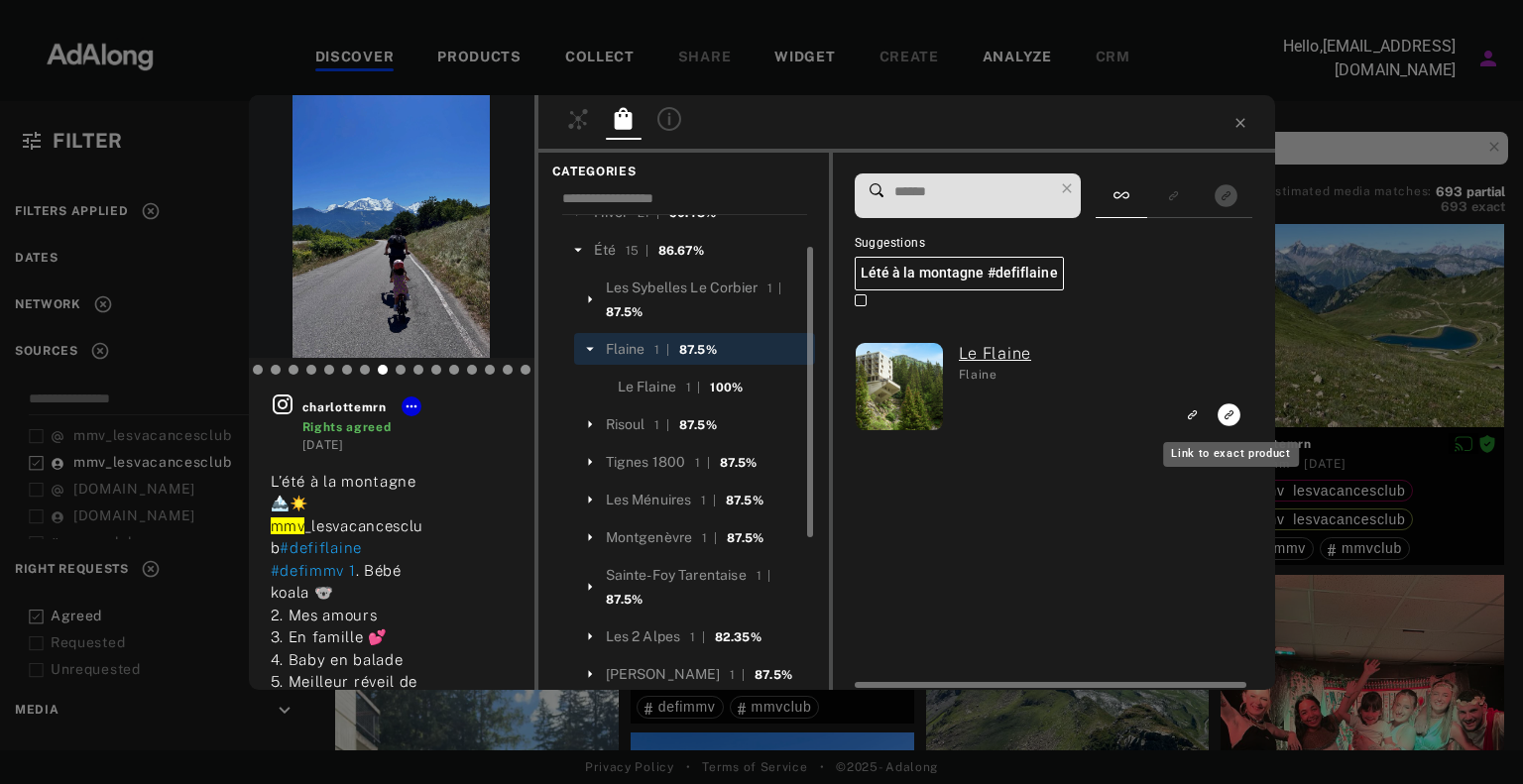 click at bounding box center [1211, 385] 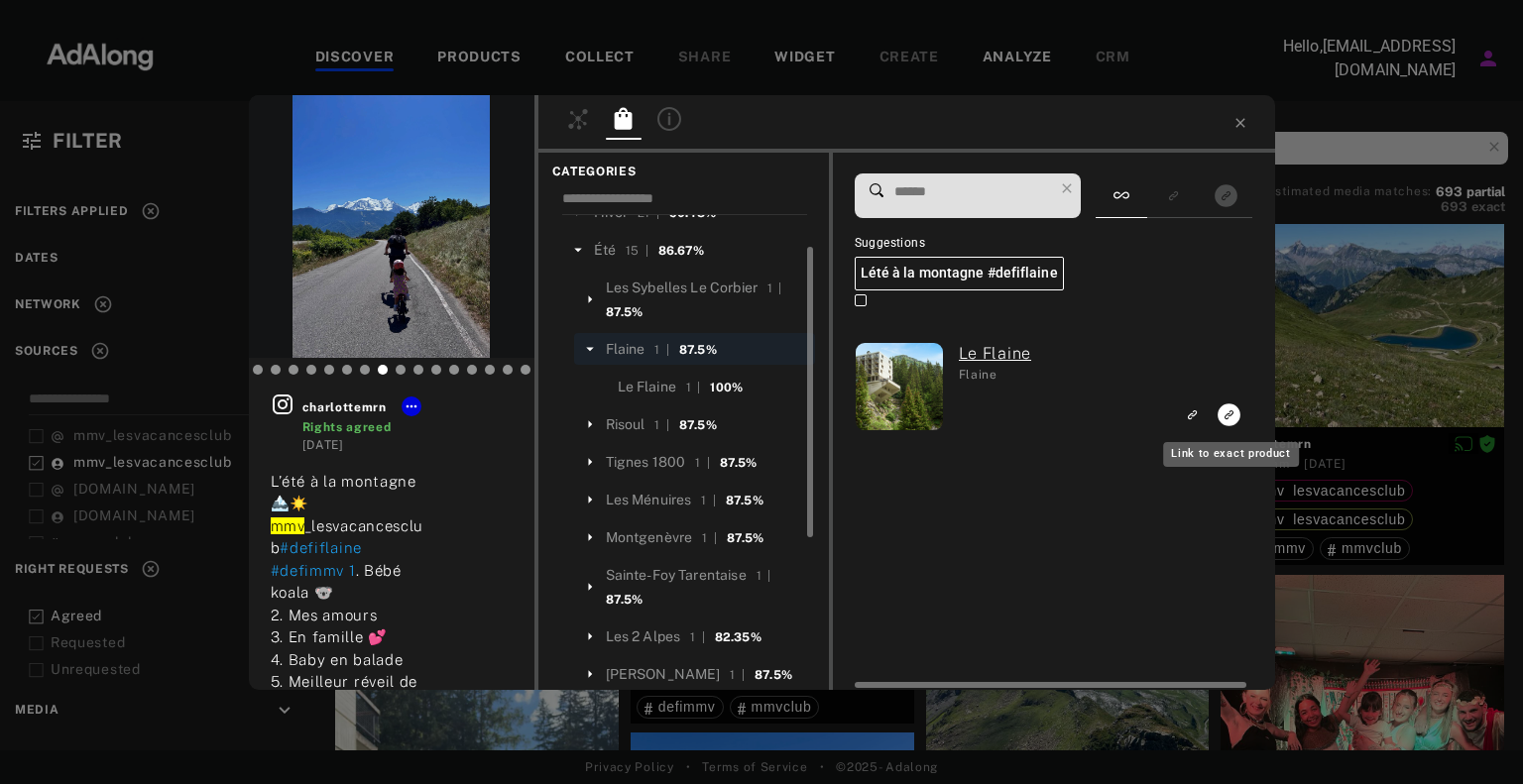 click 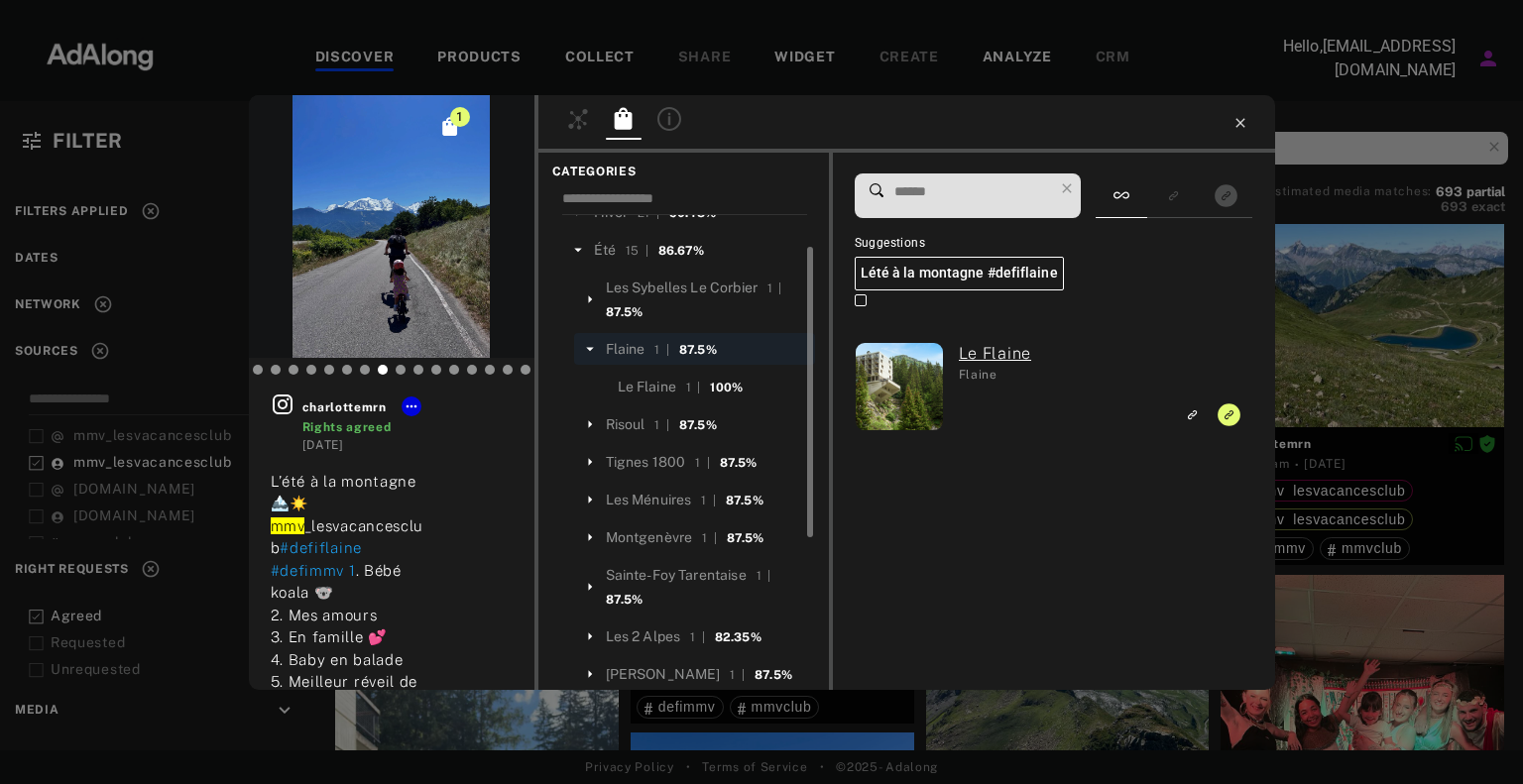 click 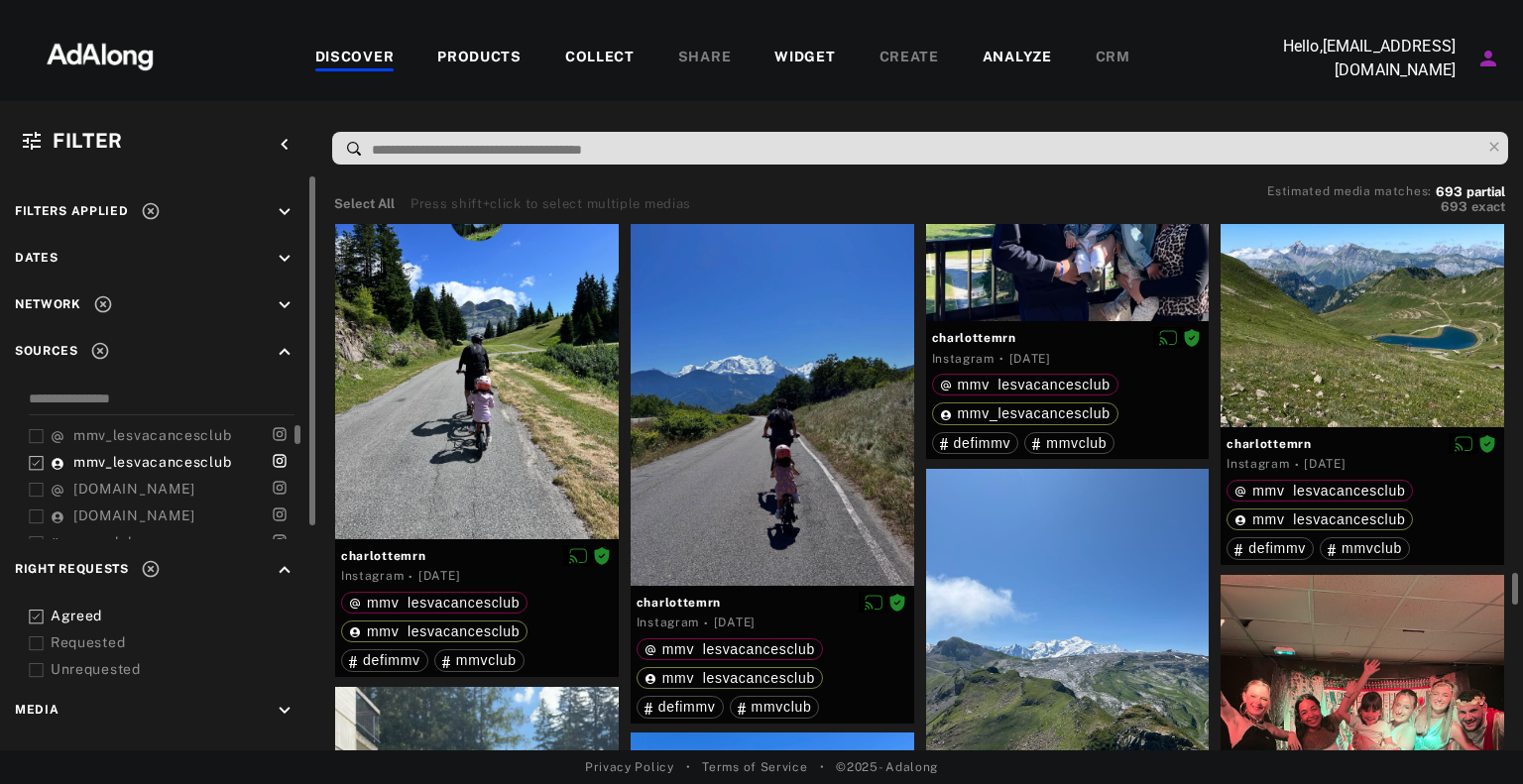 scroll, scrollTop: 6244, scrollLeft: 0, axis: vertical 